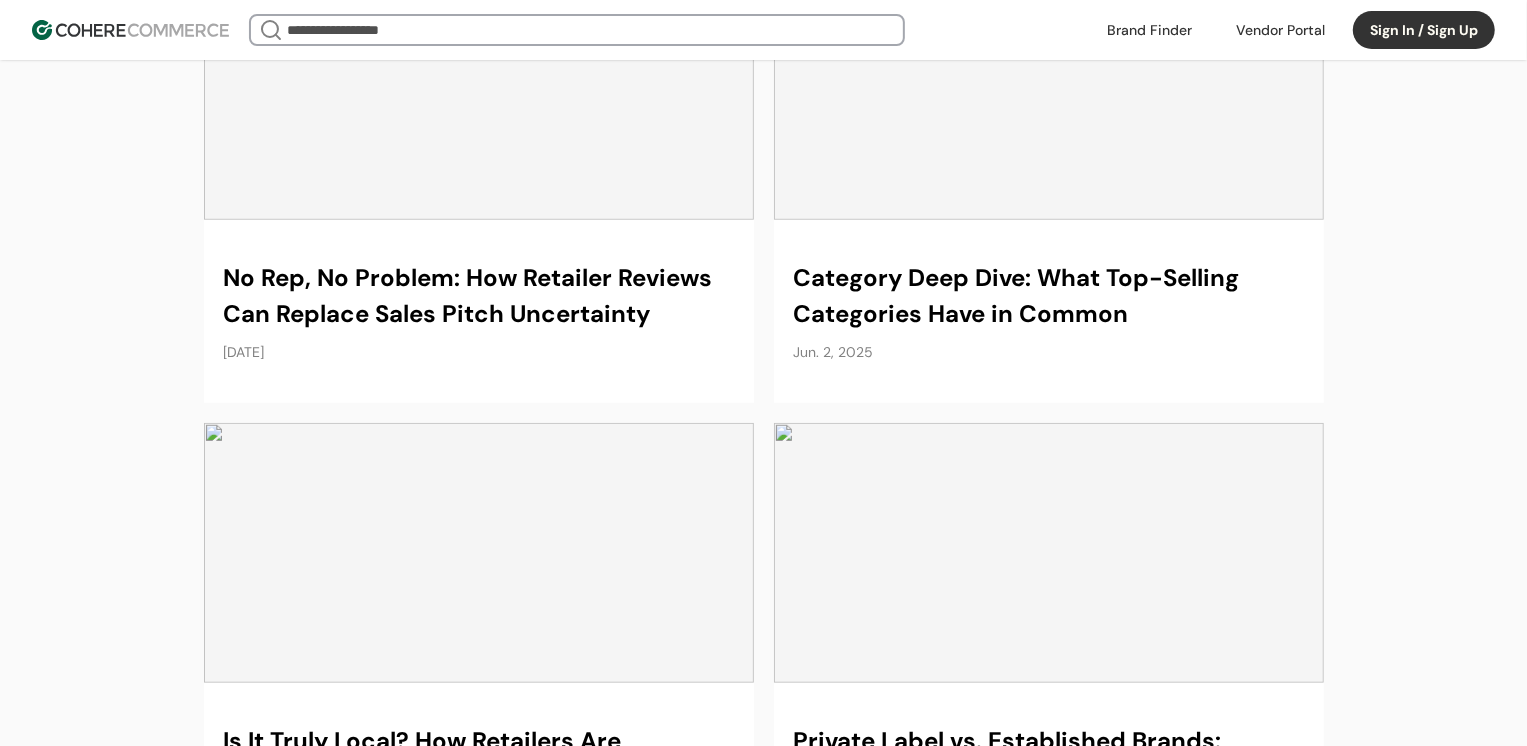 scroll, scrollTop: 0, scrollLeft: 0, axis: both 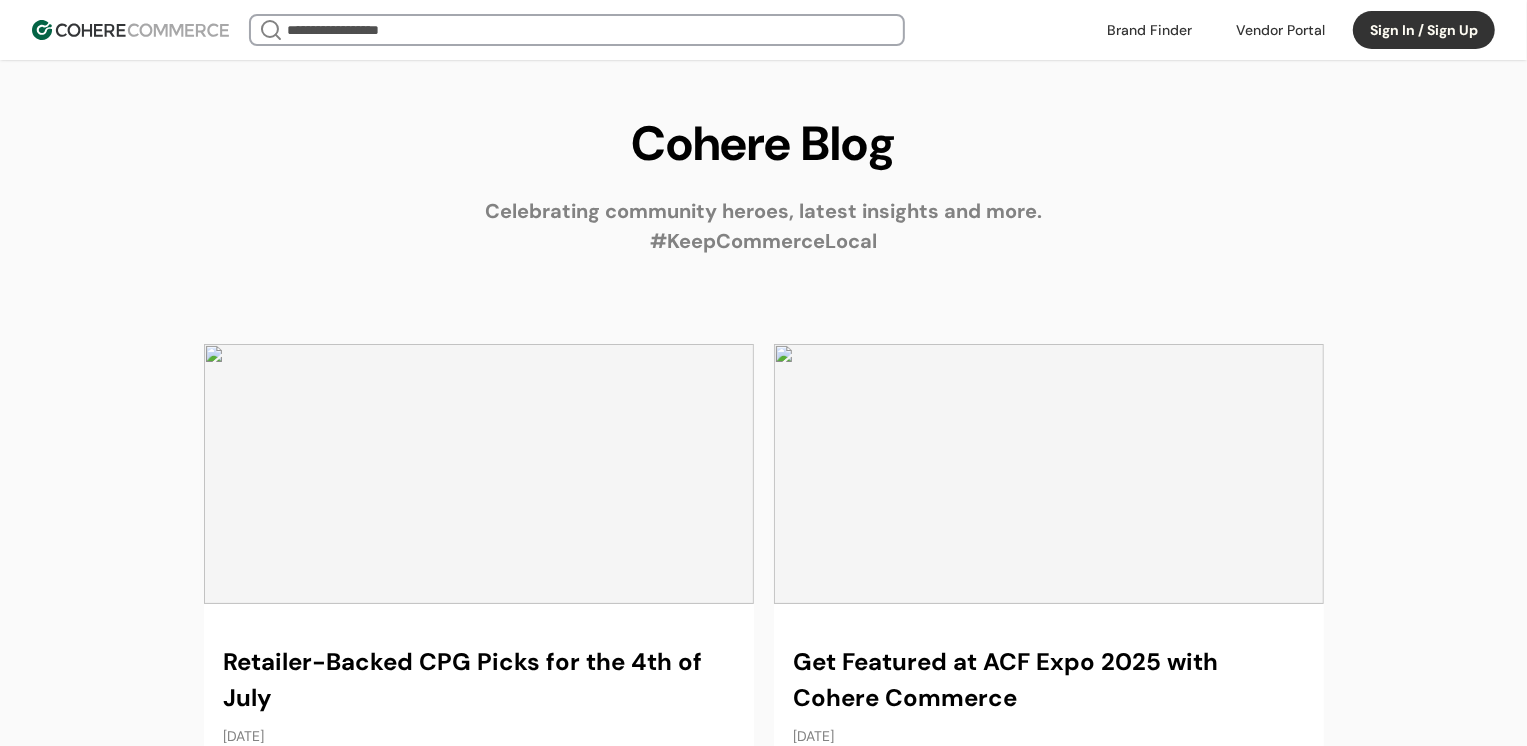 click at bounding box center (479, 565) 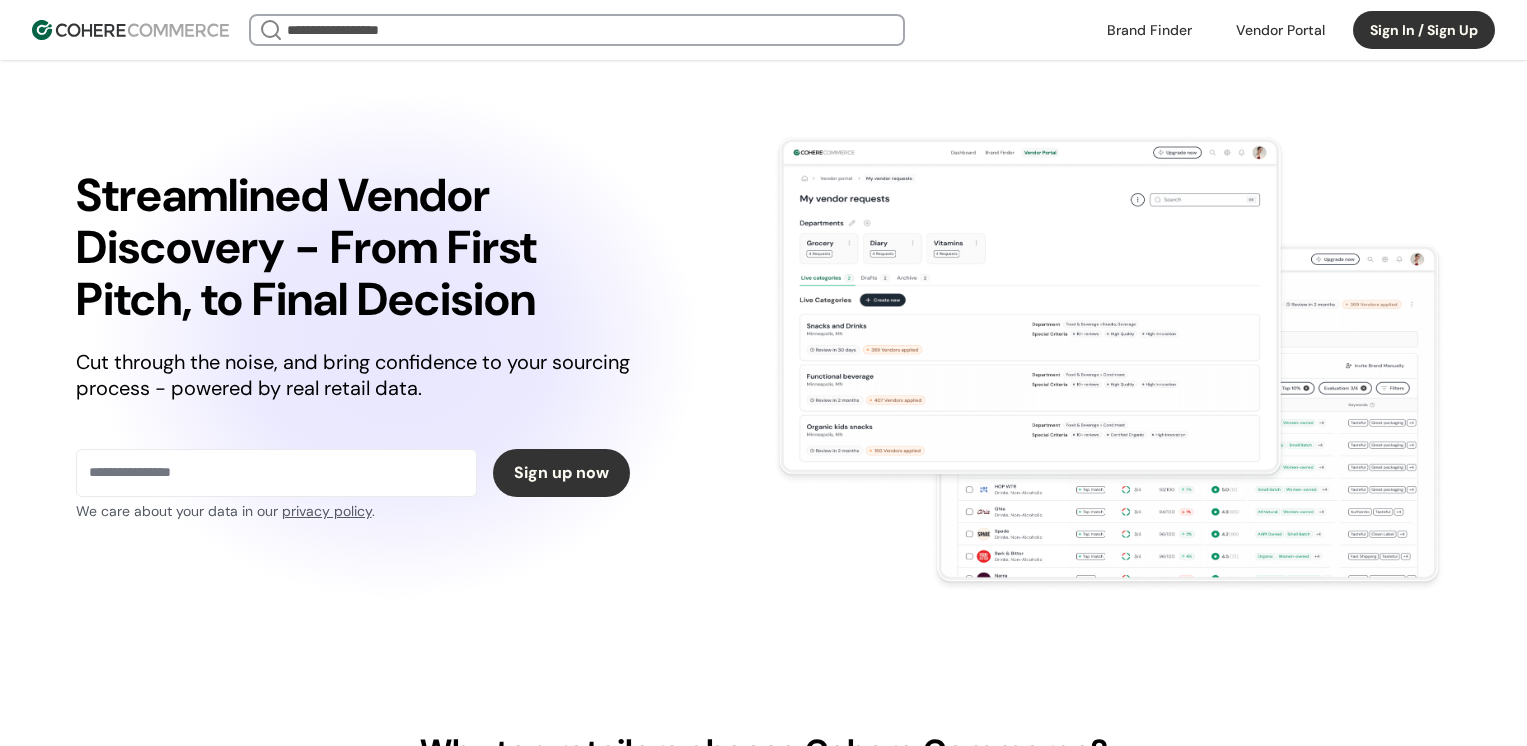 scroll, scrollTop: 0, scrollLeft: 0, axis: both 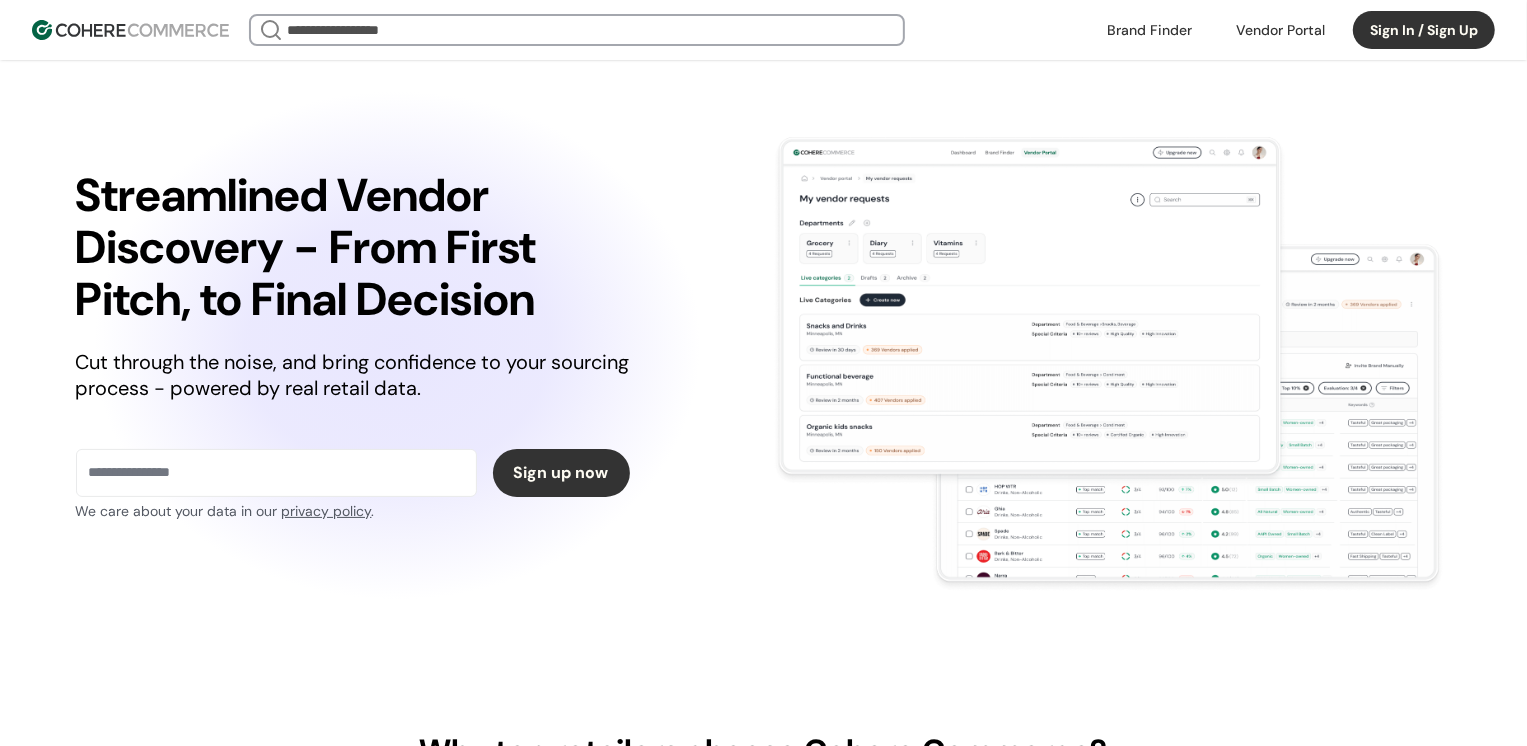 click on "Why top retailers choose Cohere Commerce?" at bounding box center [764, 751] 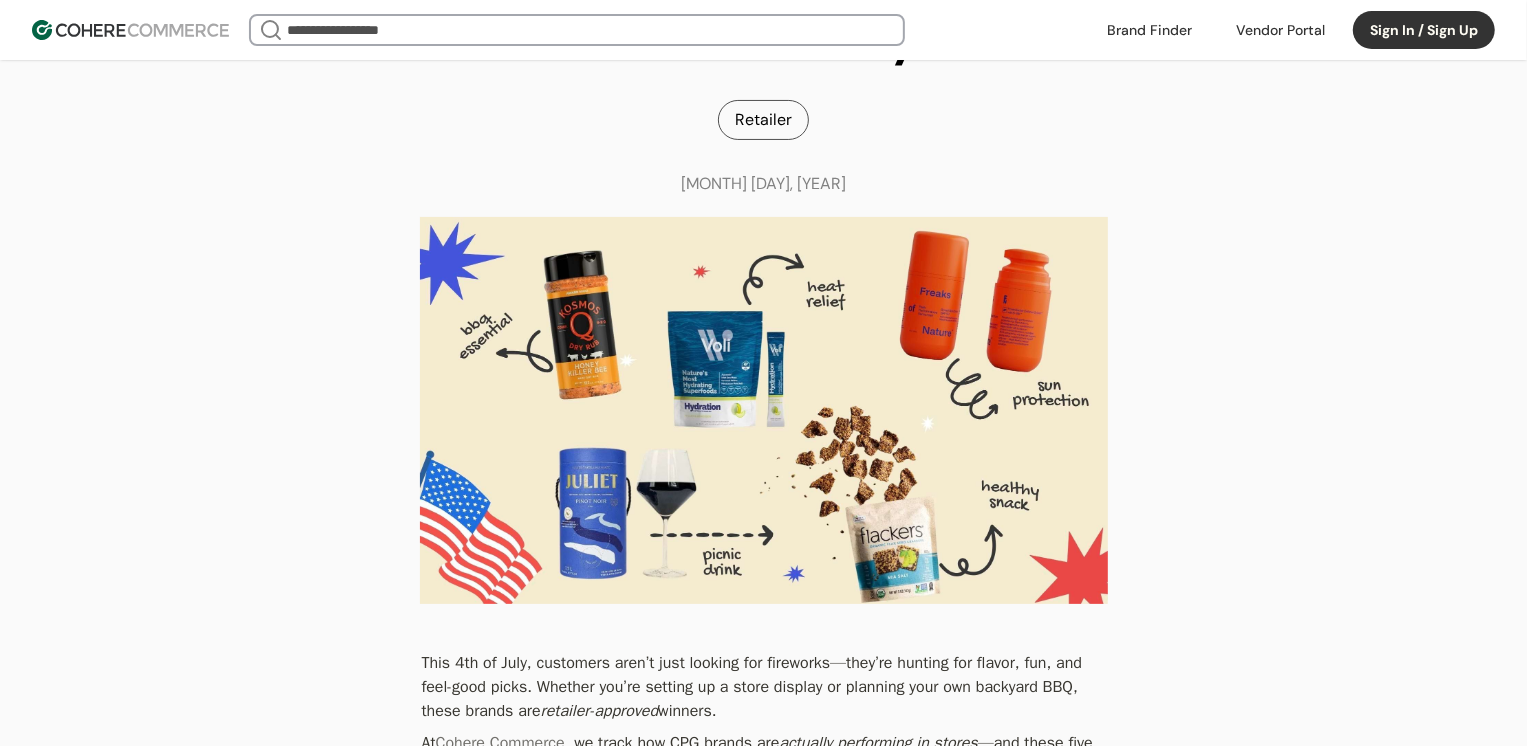 scroll, scrollTop: 177, scrollLeft: 0, axis: vertical 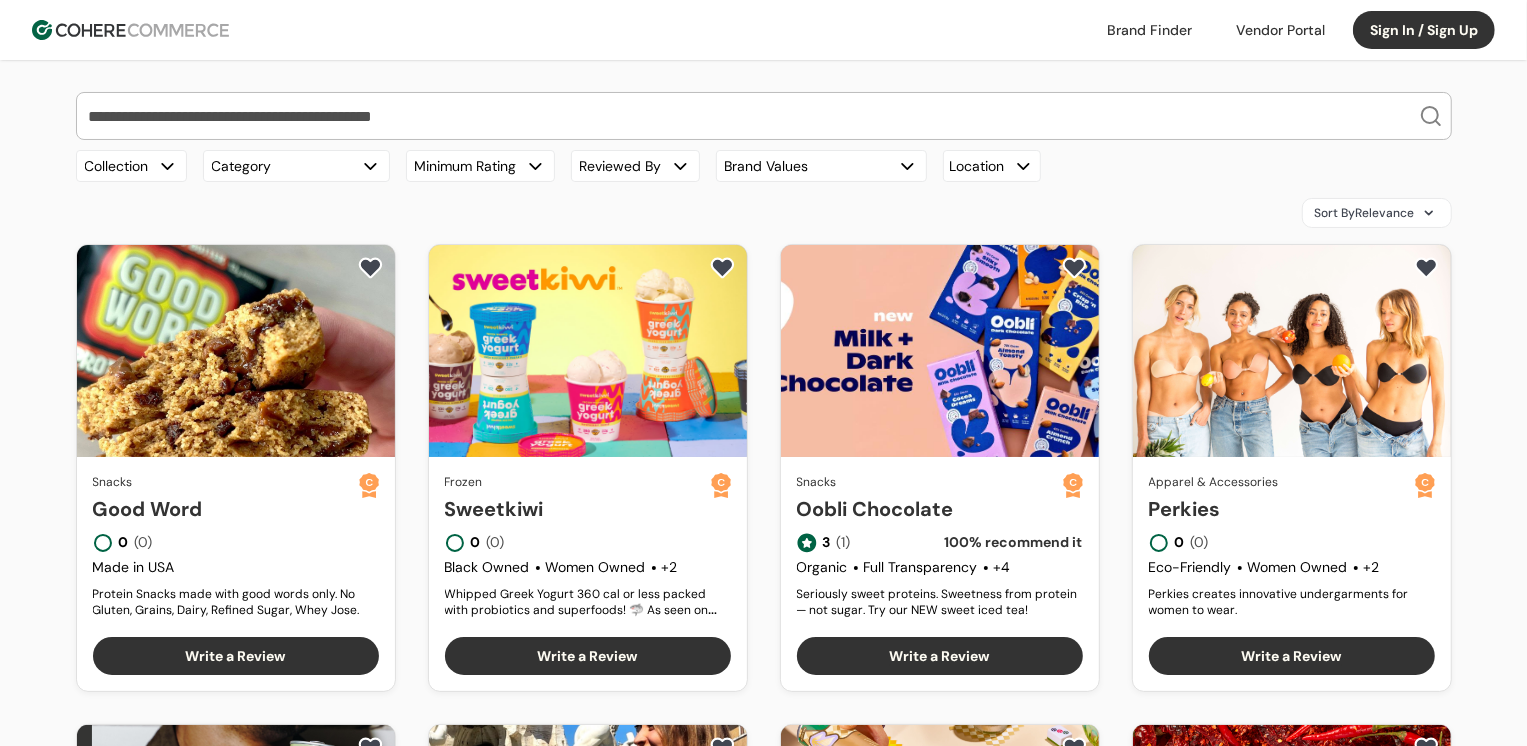 click at bounding box center (752, 116) 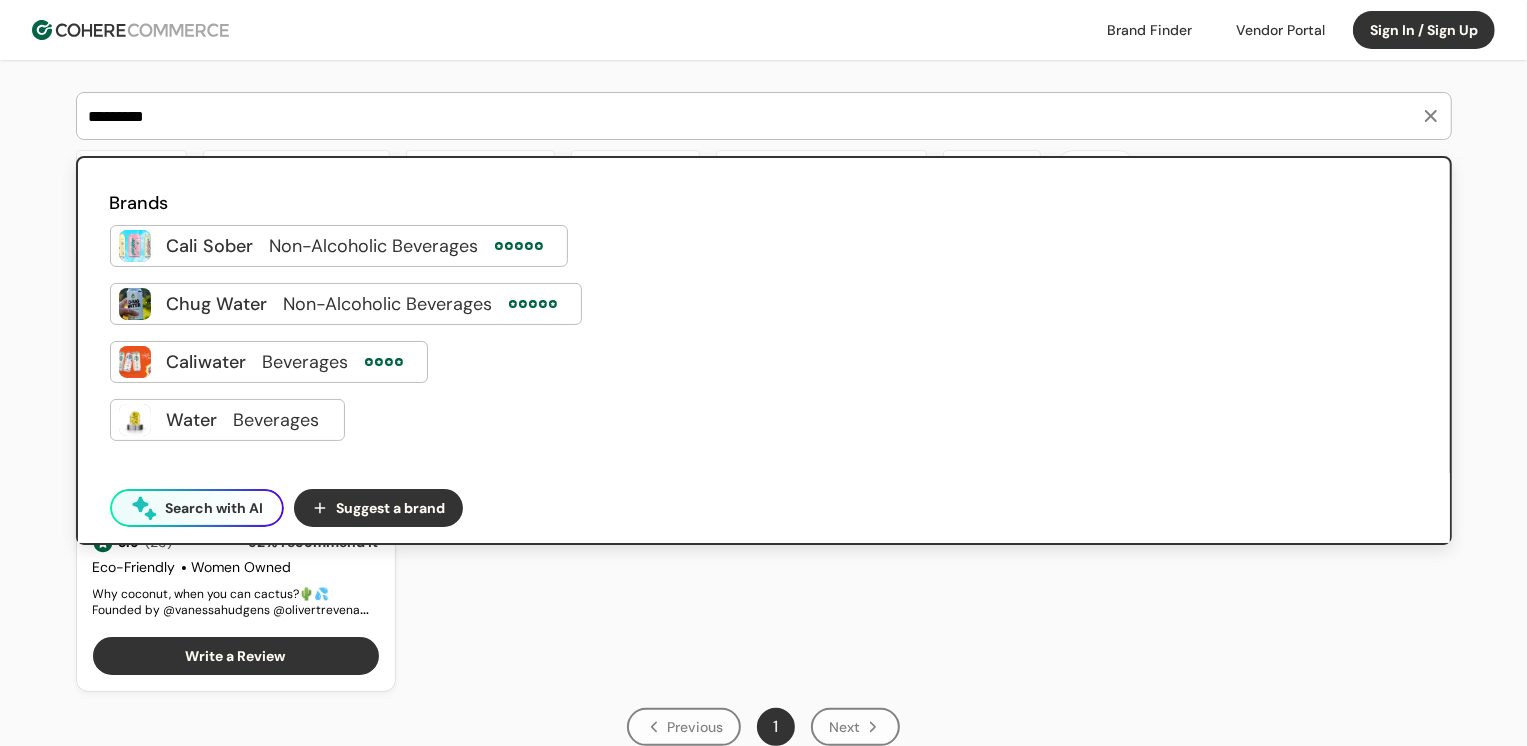 type on "*********" 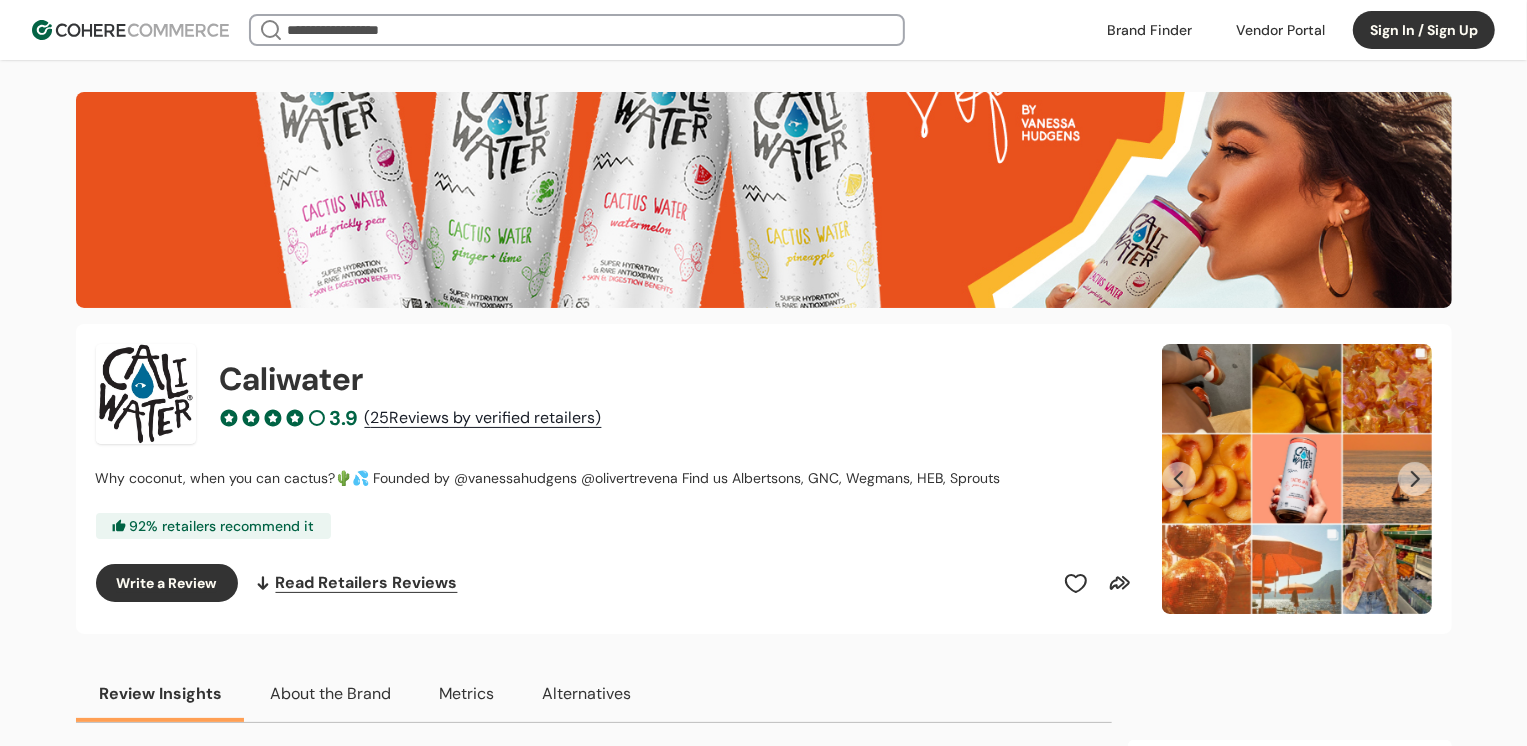 click on "Write a Review" at bounding box center (167, 583) 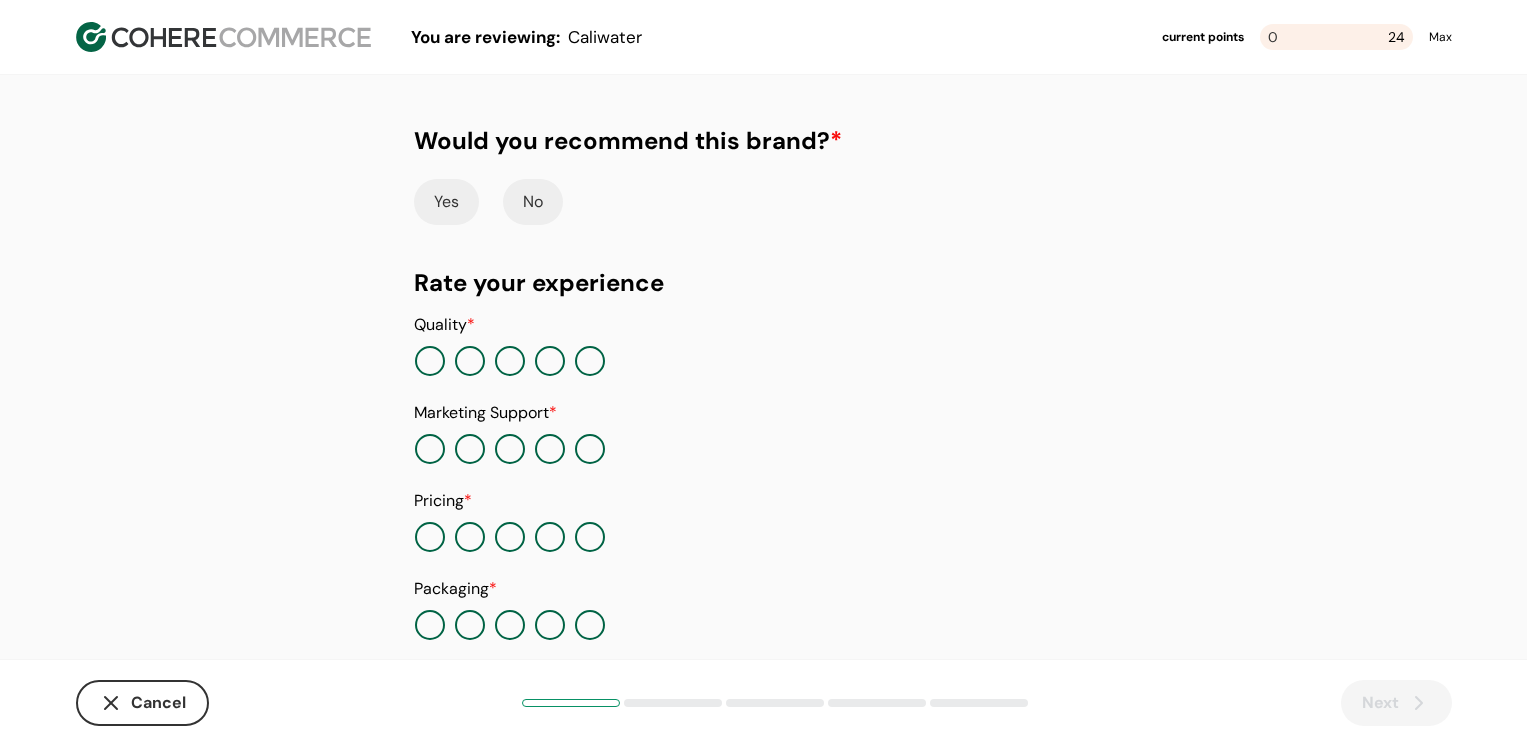 scroll, scrollTop: 0, scrollLeft: 0, axis: both 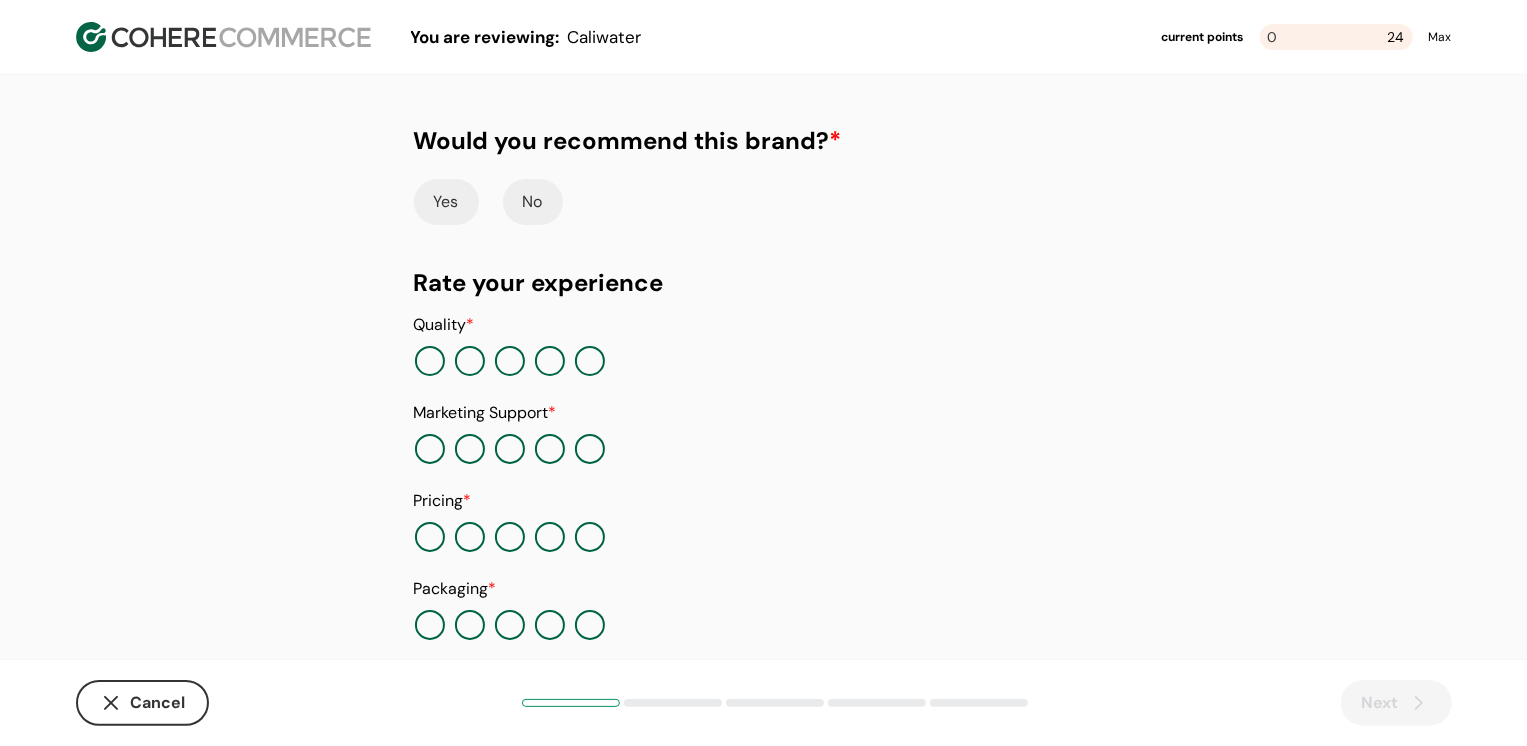 click on "Yes" at bounding box center (446, 202) 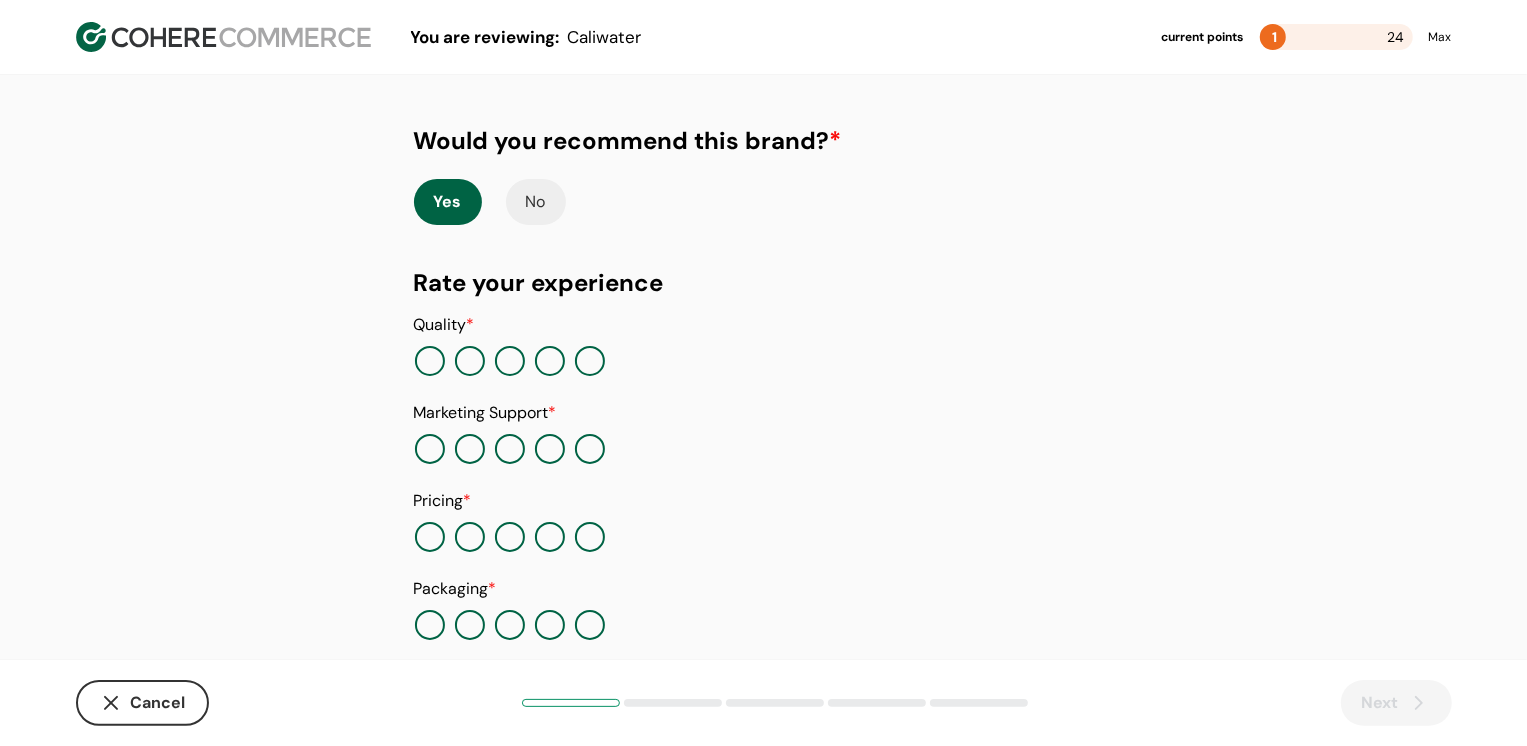 click at bounding box center [550, 361] 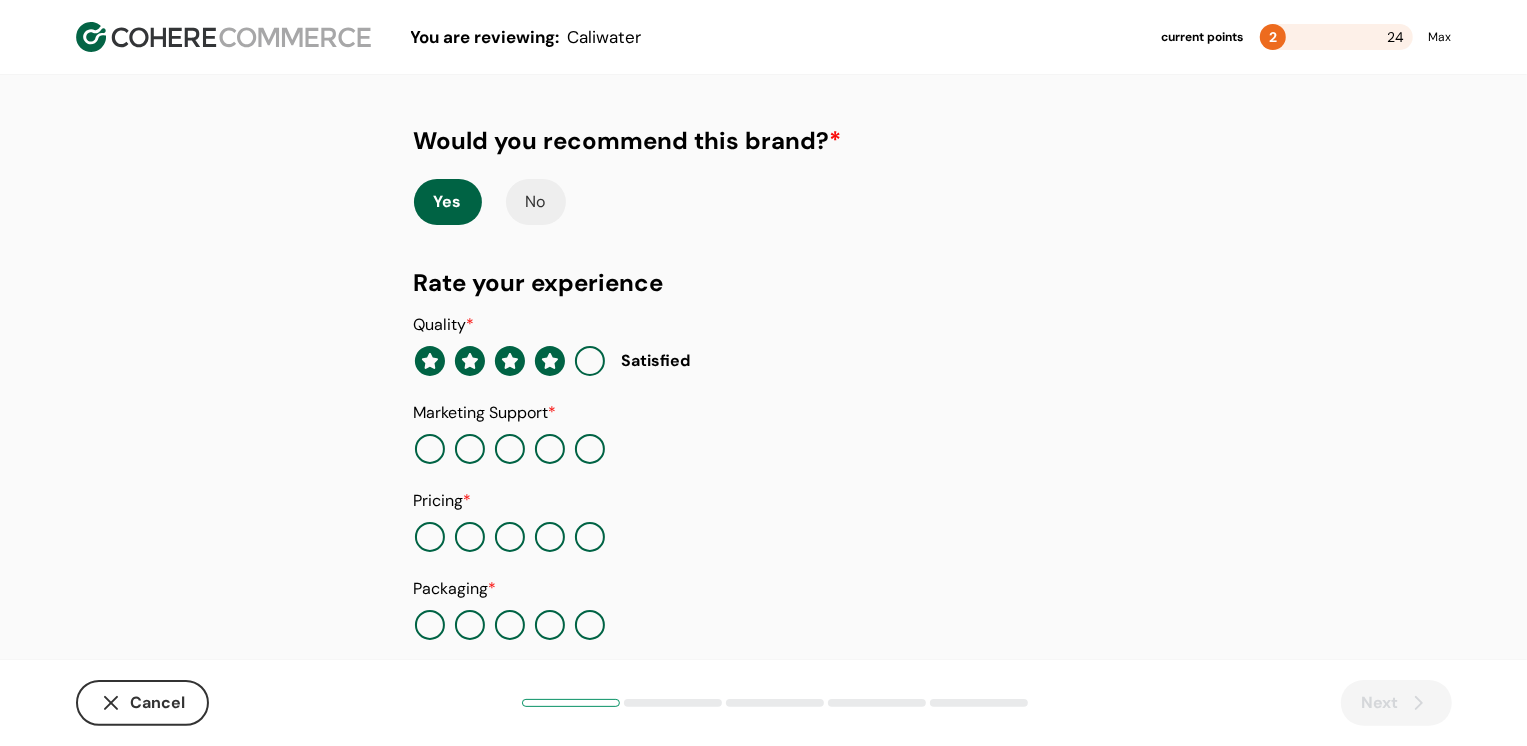 click at bounding box center [550, 449] 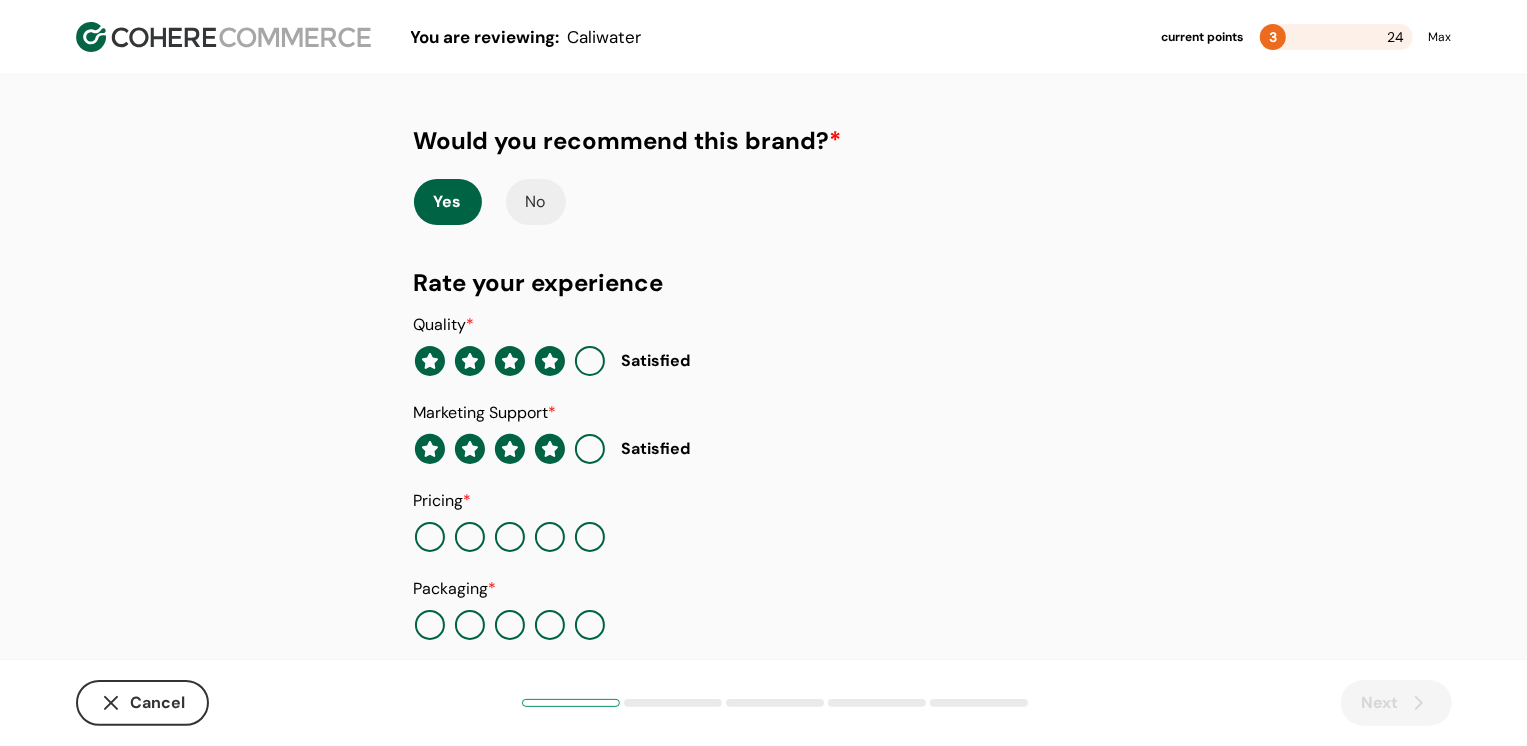 click at bounding box center (550, 537) 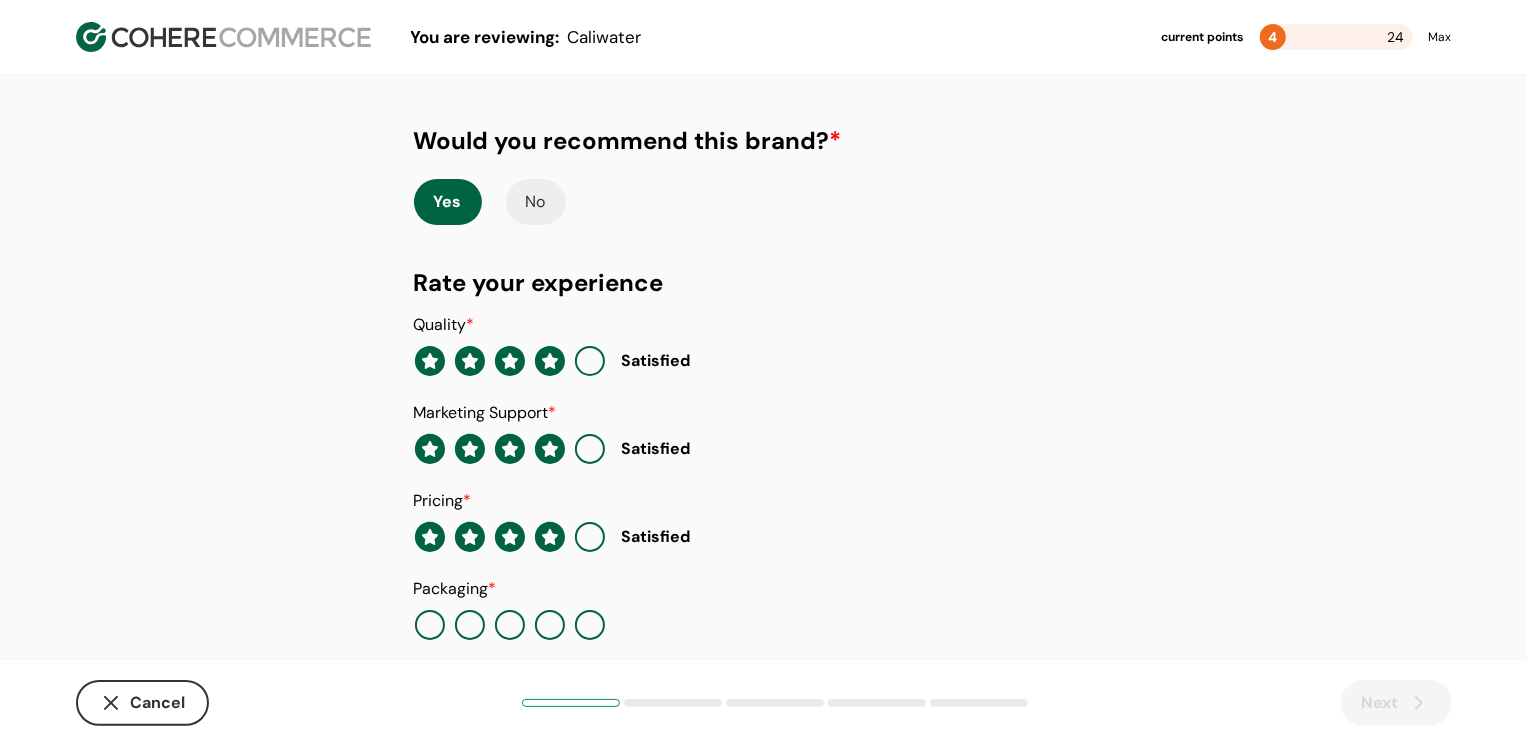 click at bounding box center [550, 625] 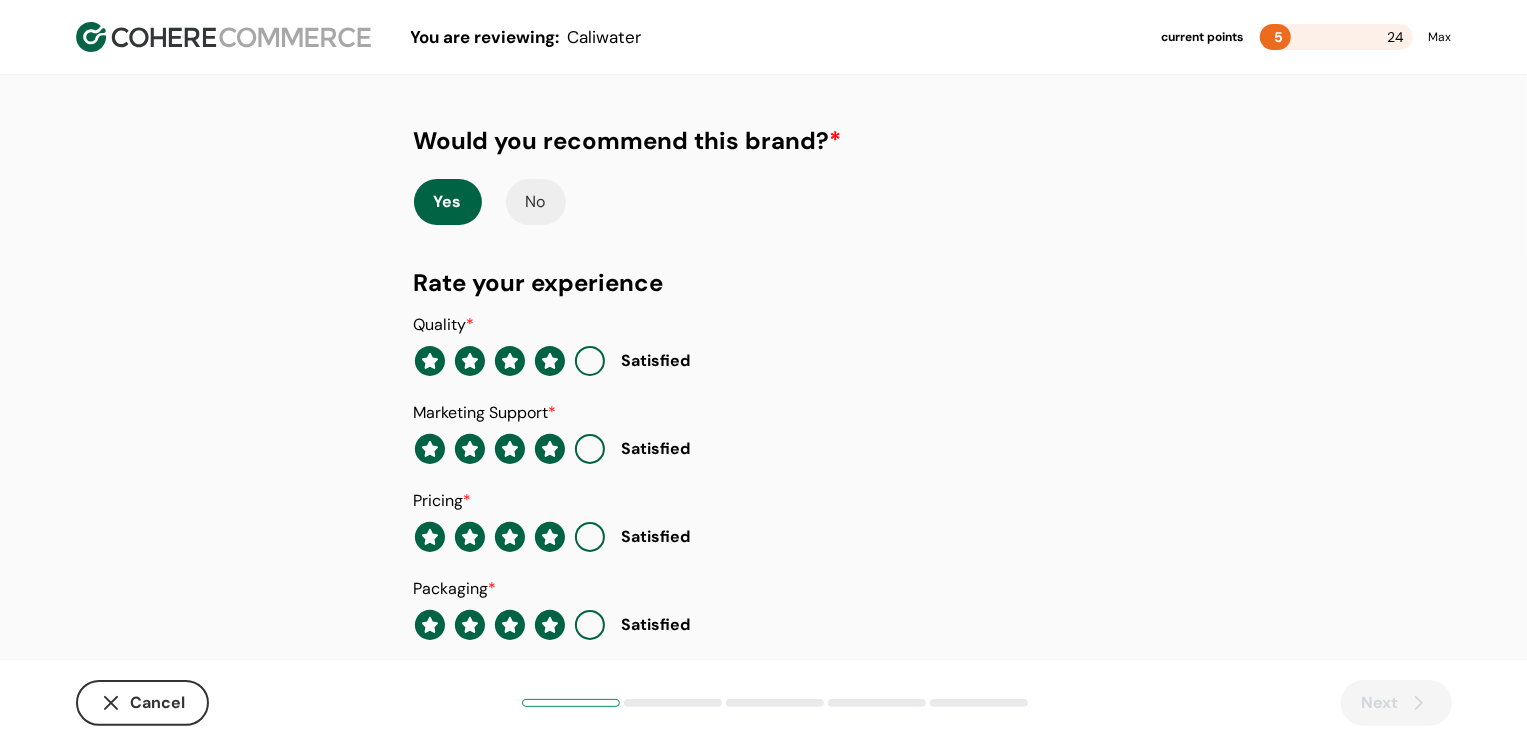 scroll, scrollTop: 205, scrollLeft: 0, axis: vertical 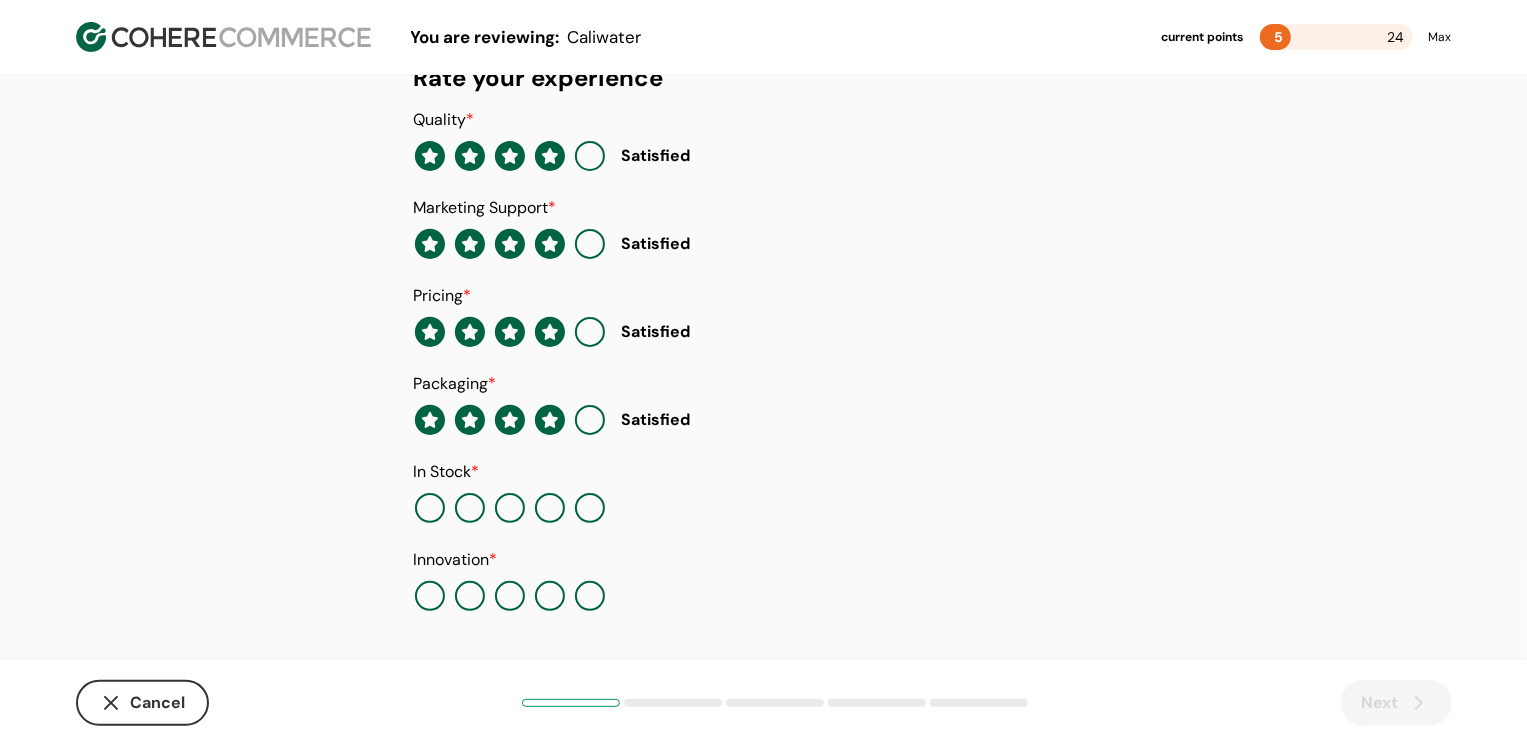 click at bounding box center (550, 508) 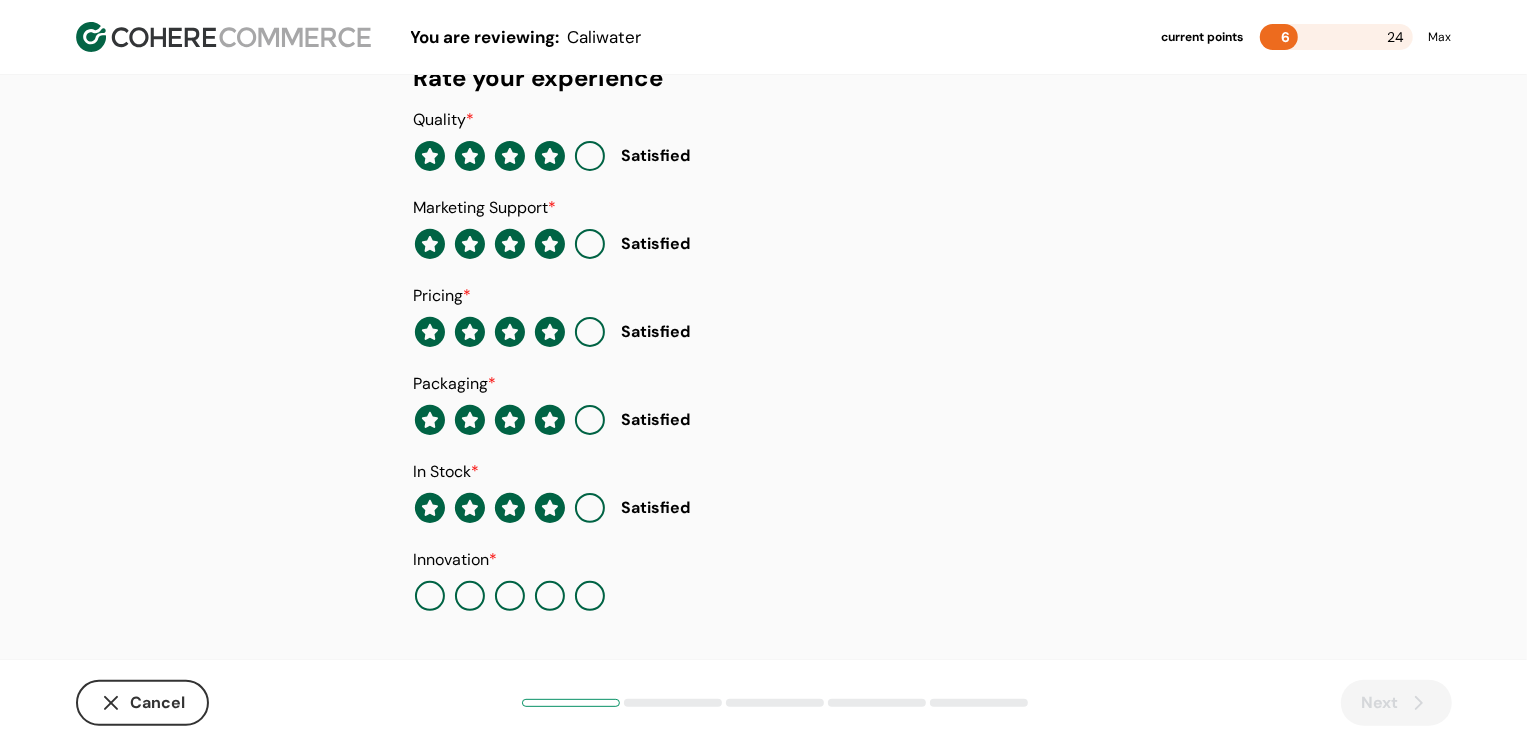 click at bounding box center (550, 596) 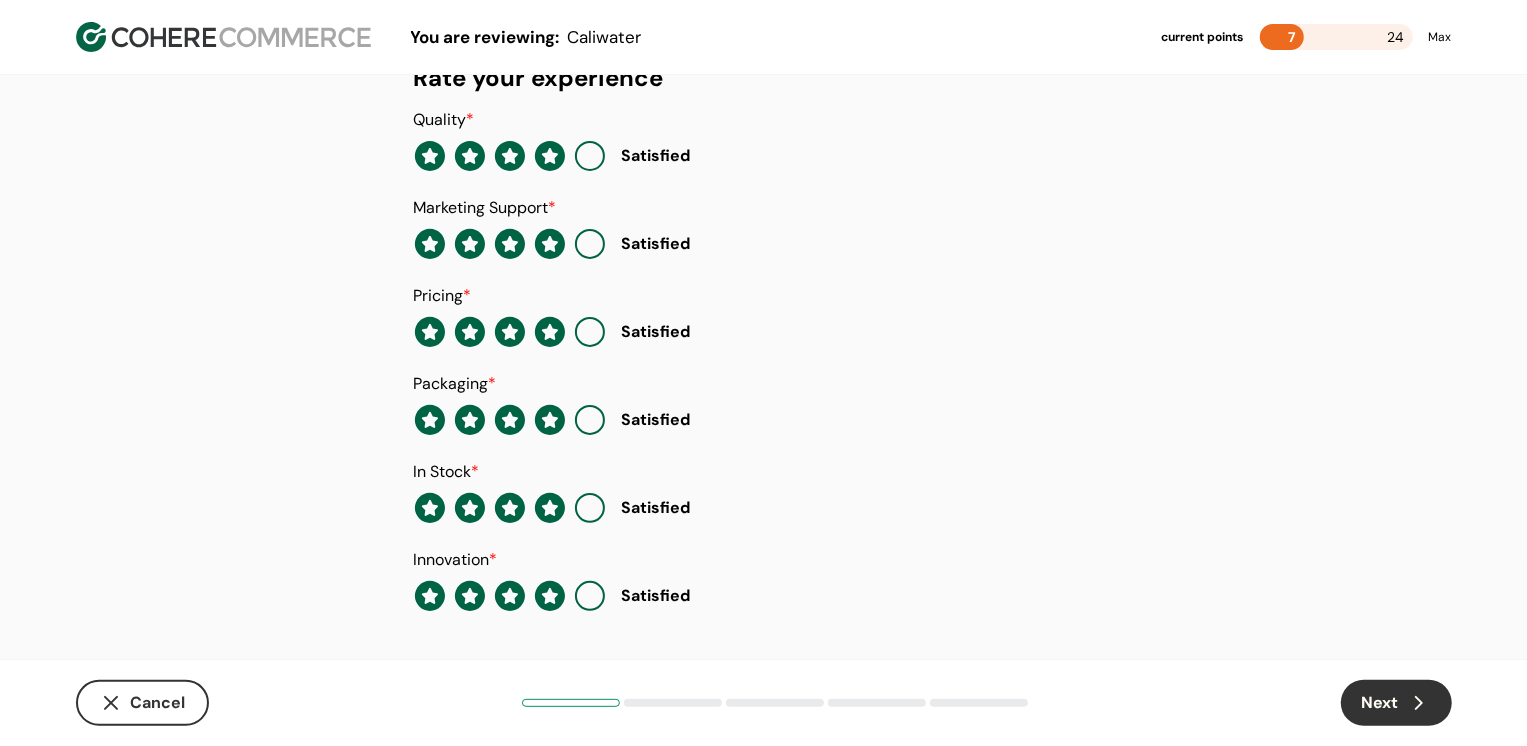 click 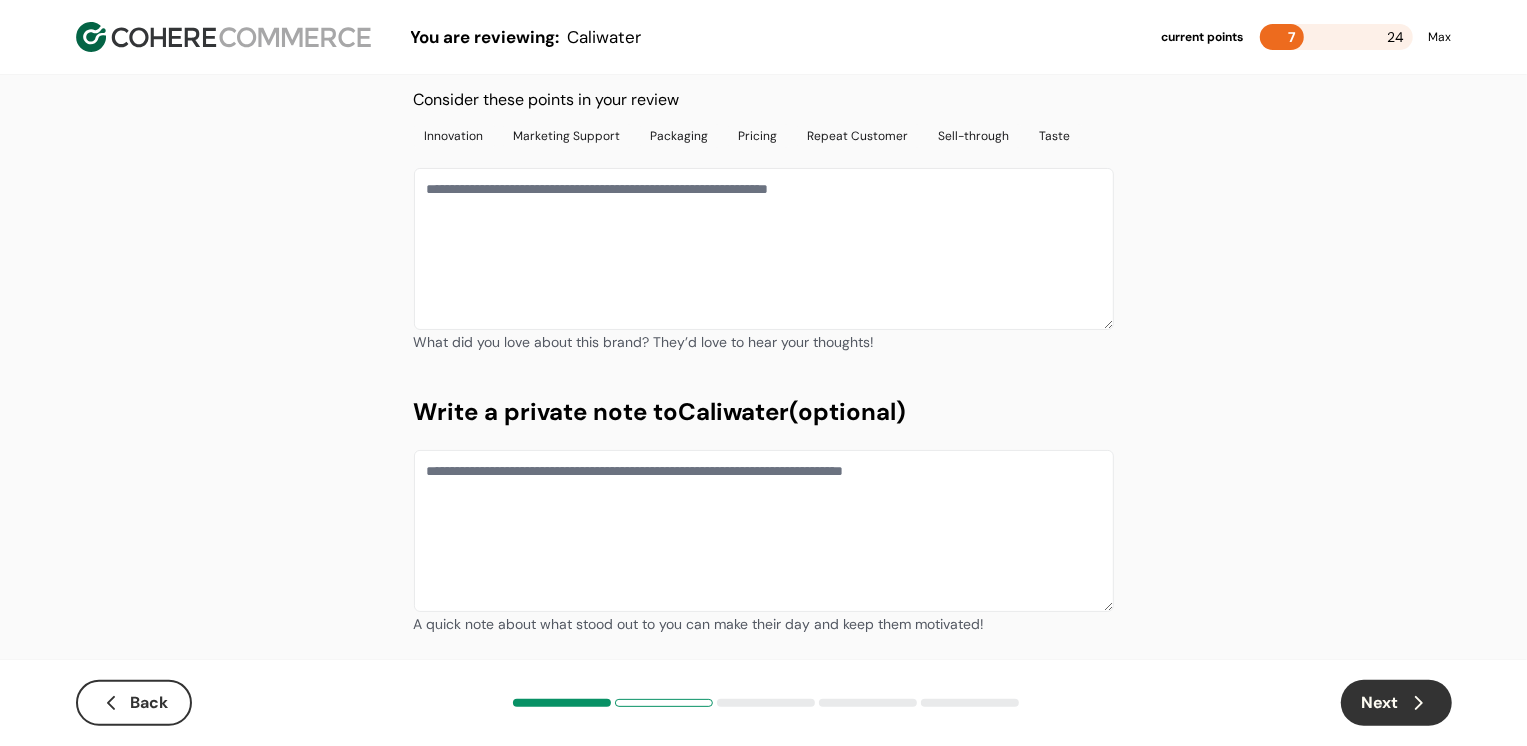 scroll, scrollTop: 106, scrollLeft: 0, axis: vertical 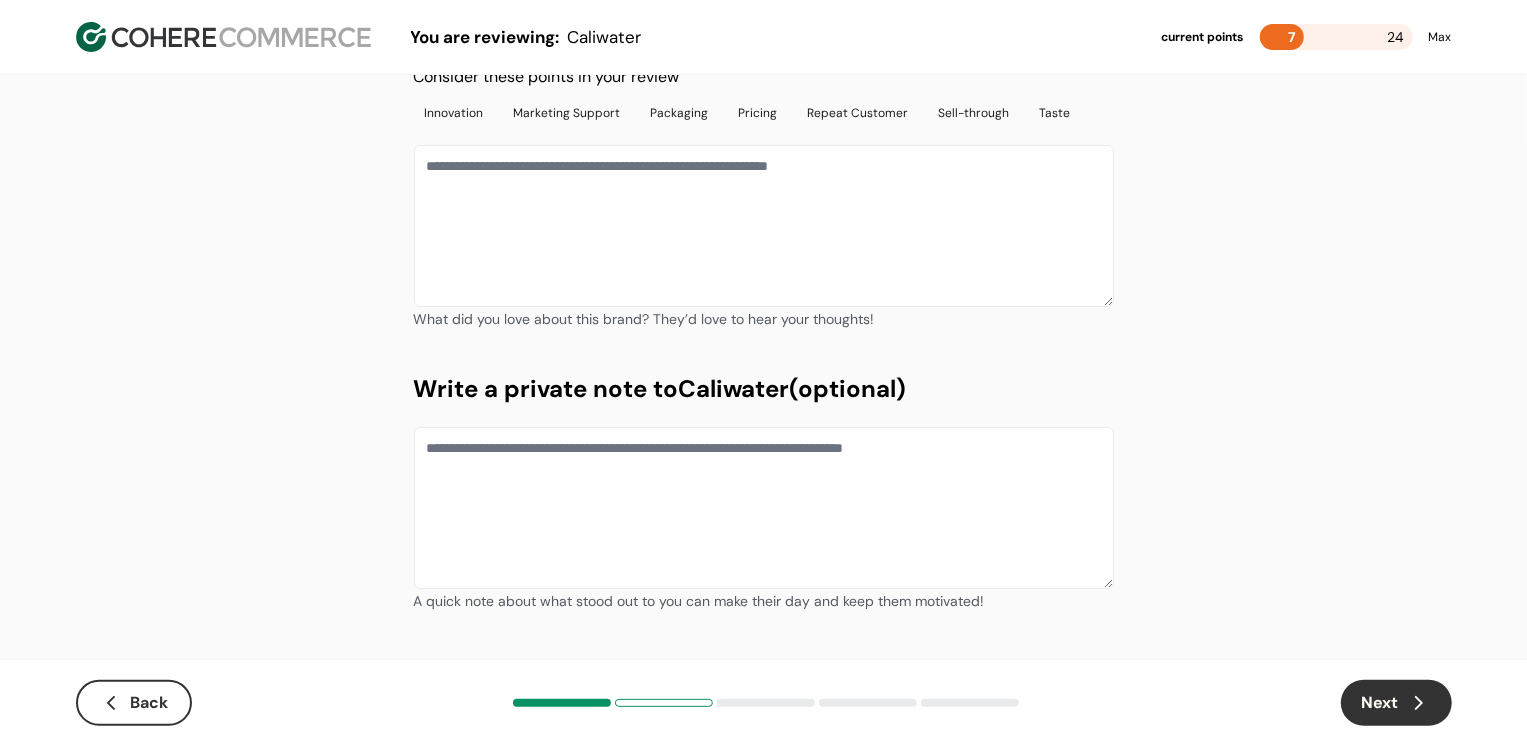 click at bounding box center (764, 226) 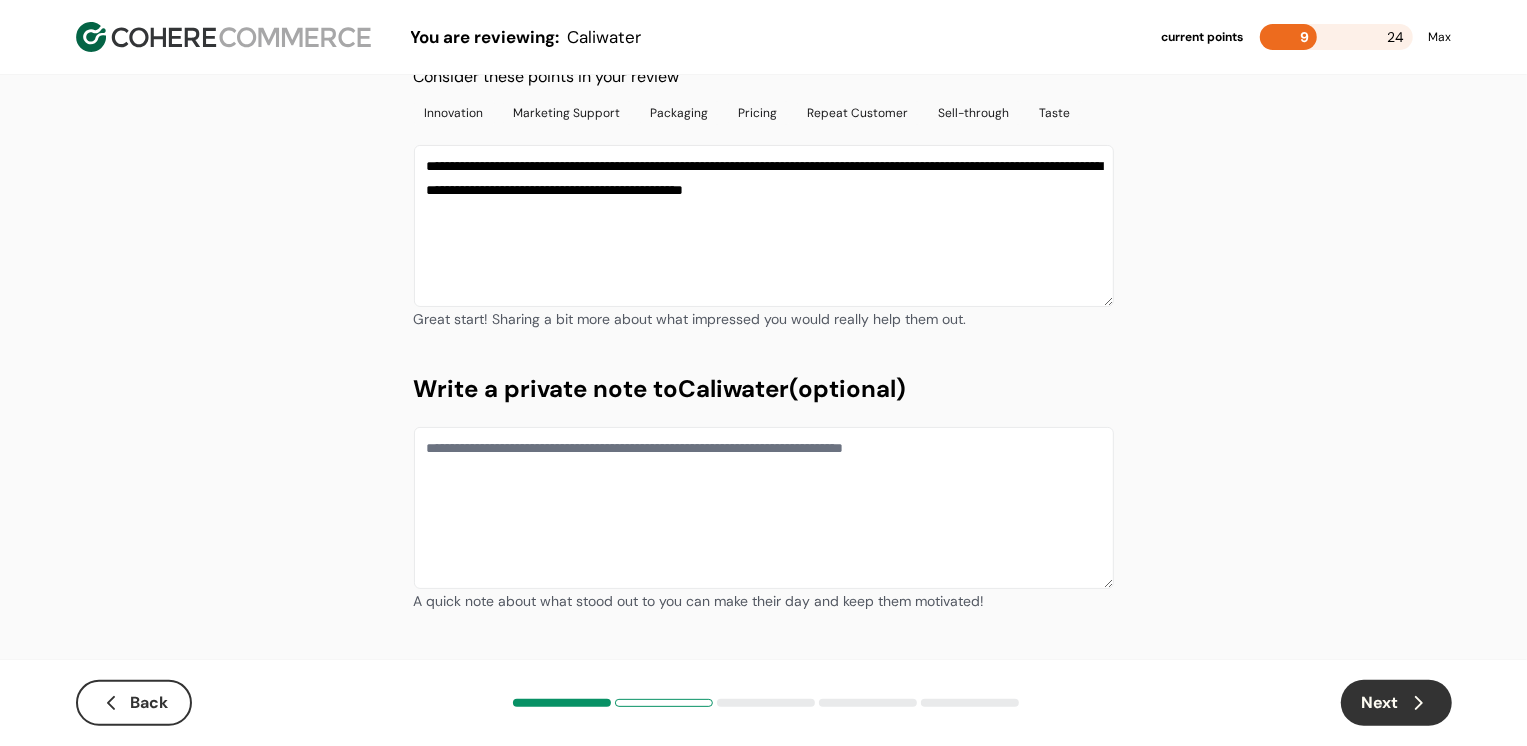 type on "**********" 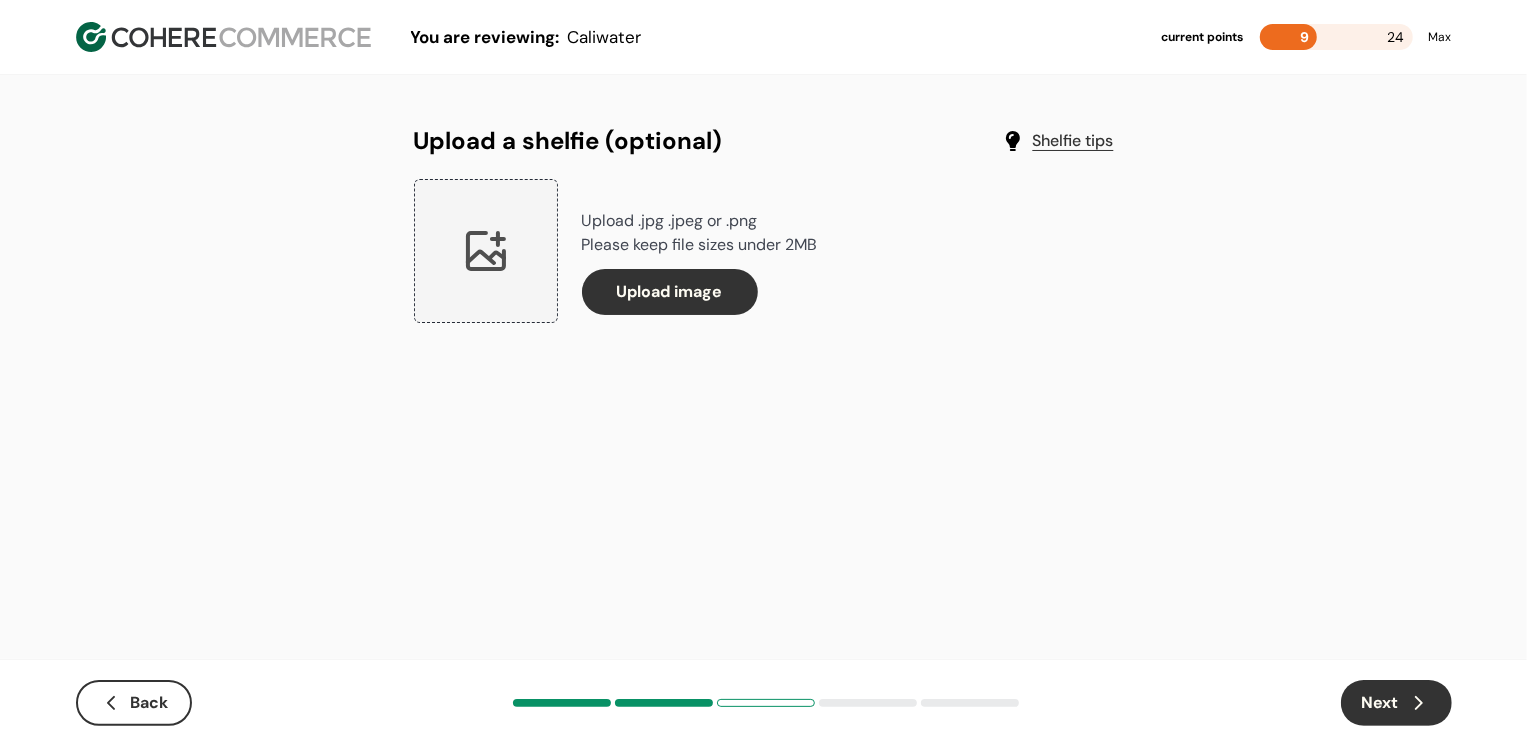 scroll, scrollTop: 0, scrollLeft: 0, axis: both 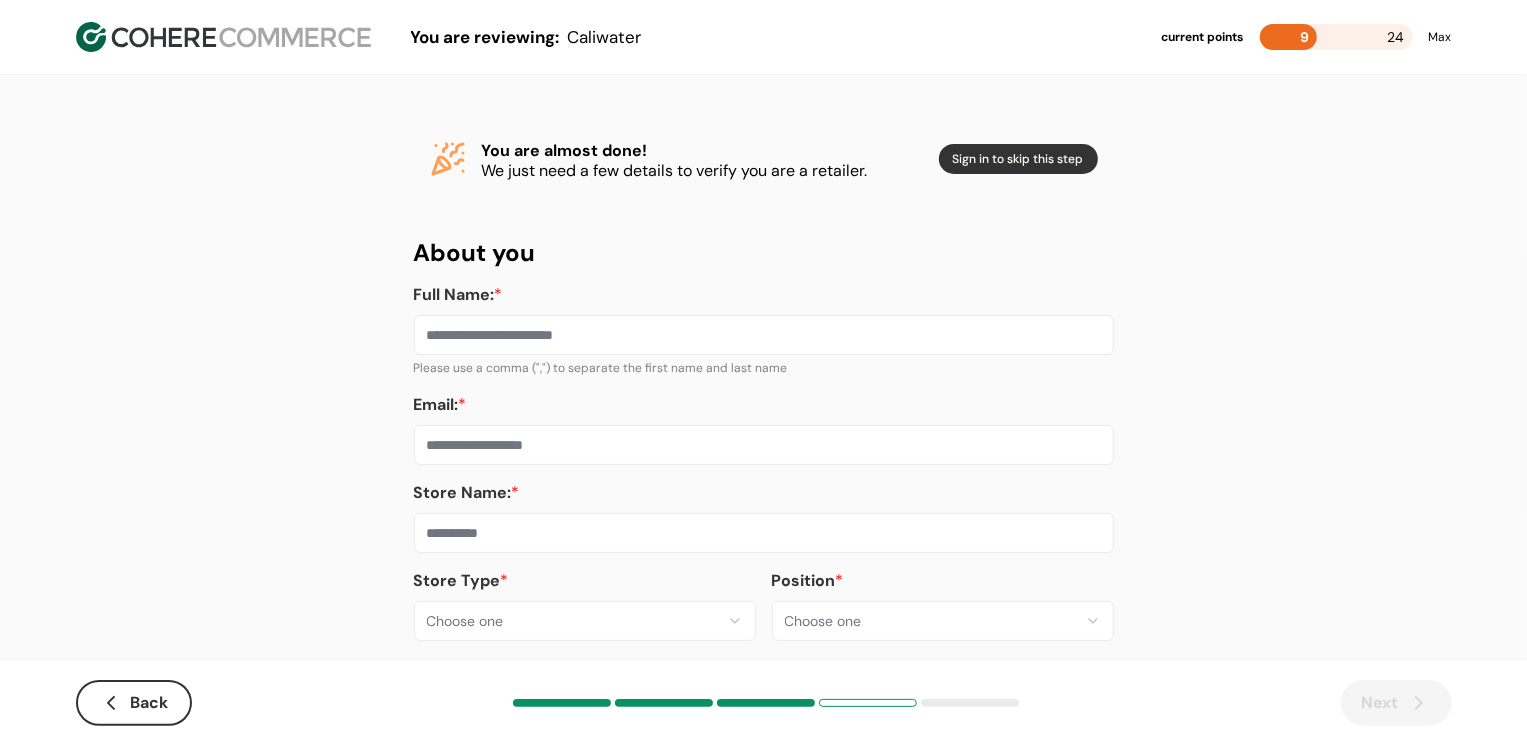 click on "**********" at bounding box center [763, 388] 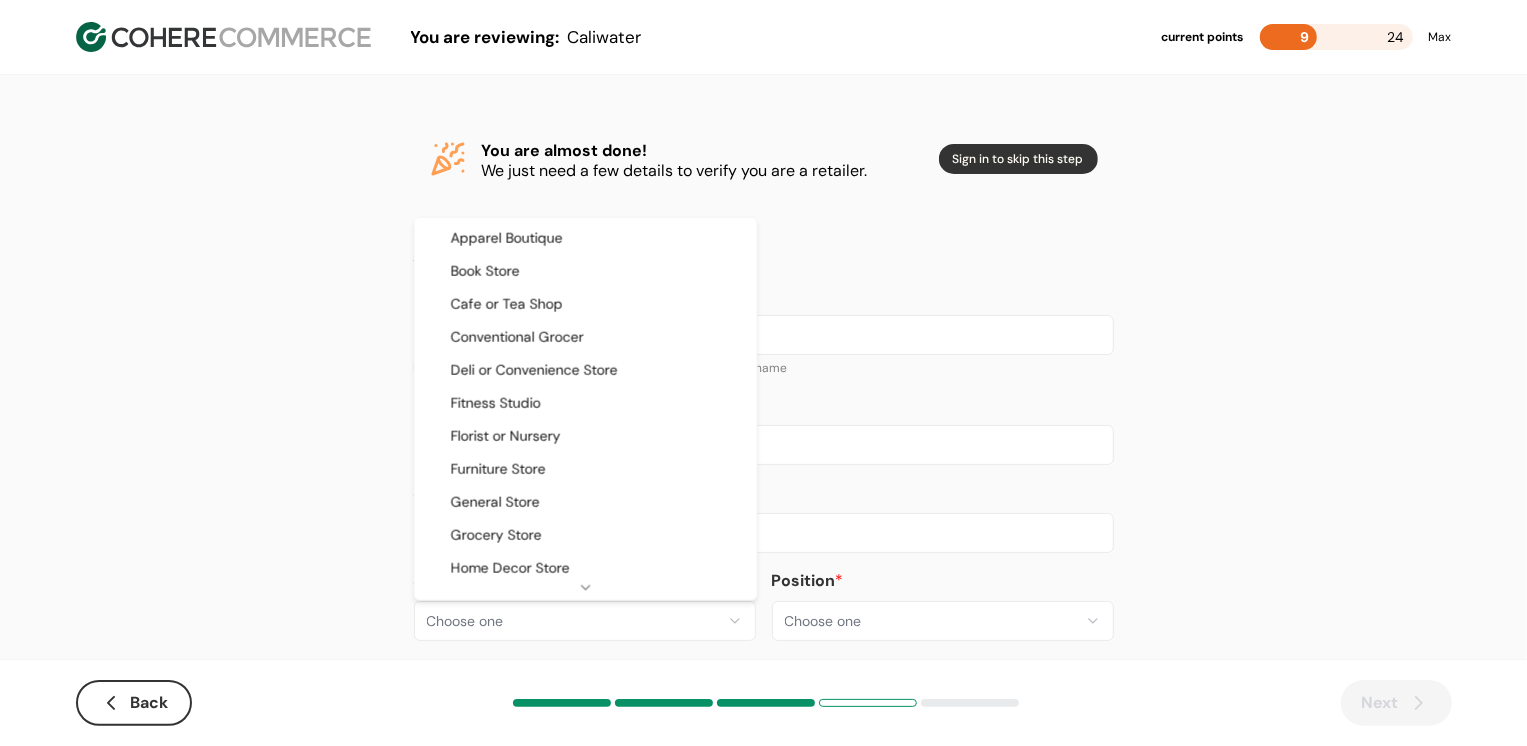 select on "**" 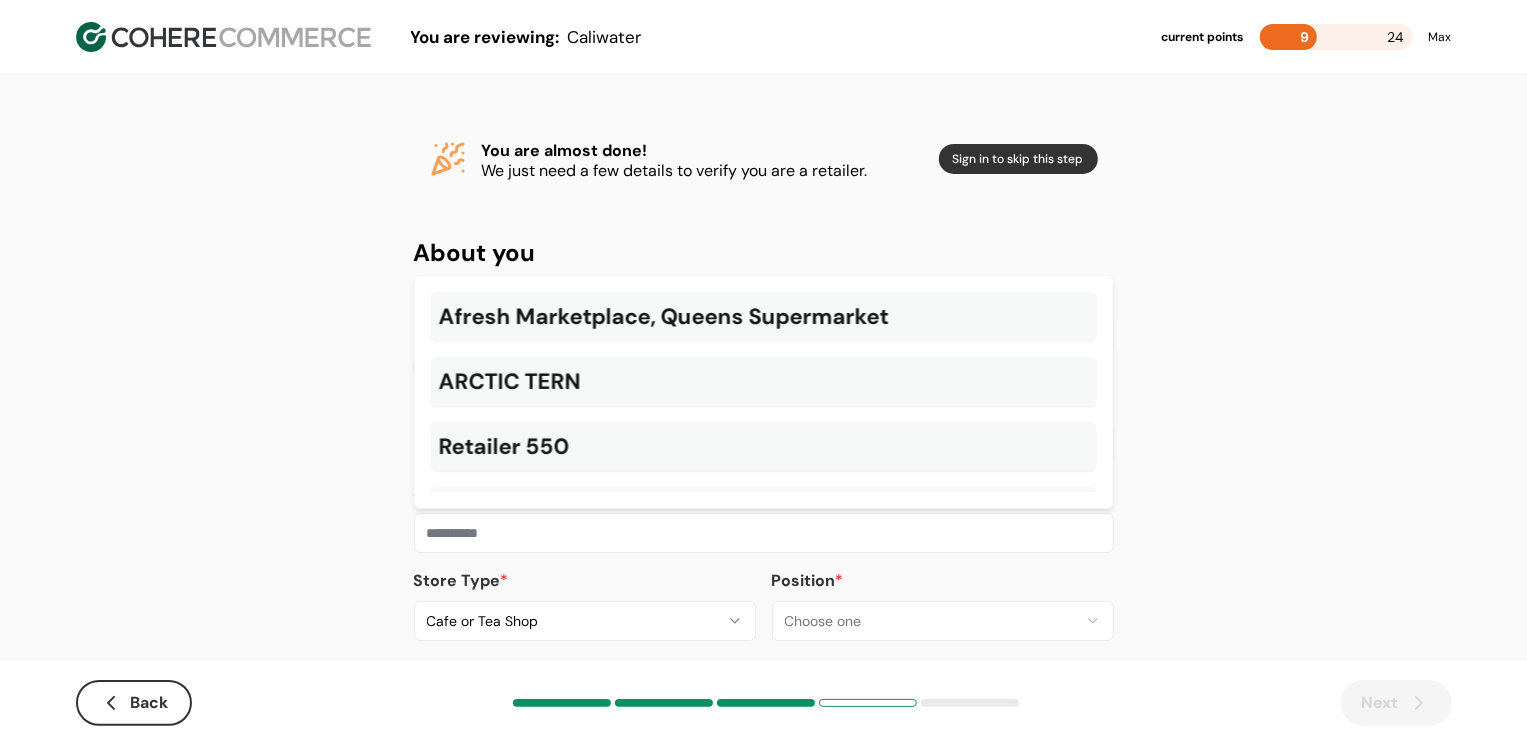 click at bounding box center (764, 533) 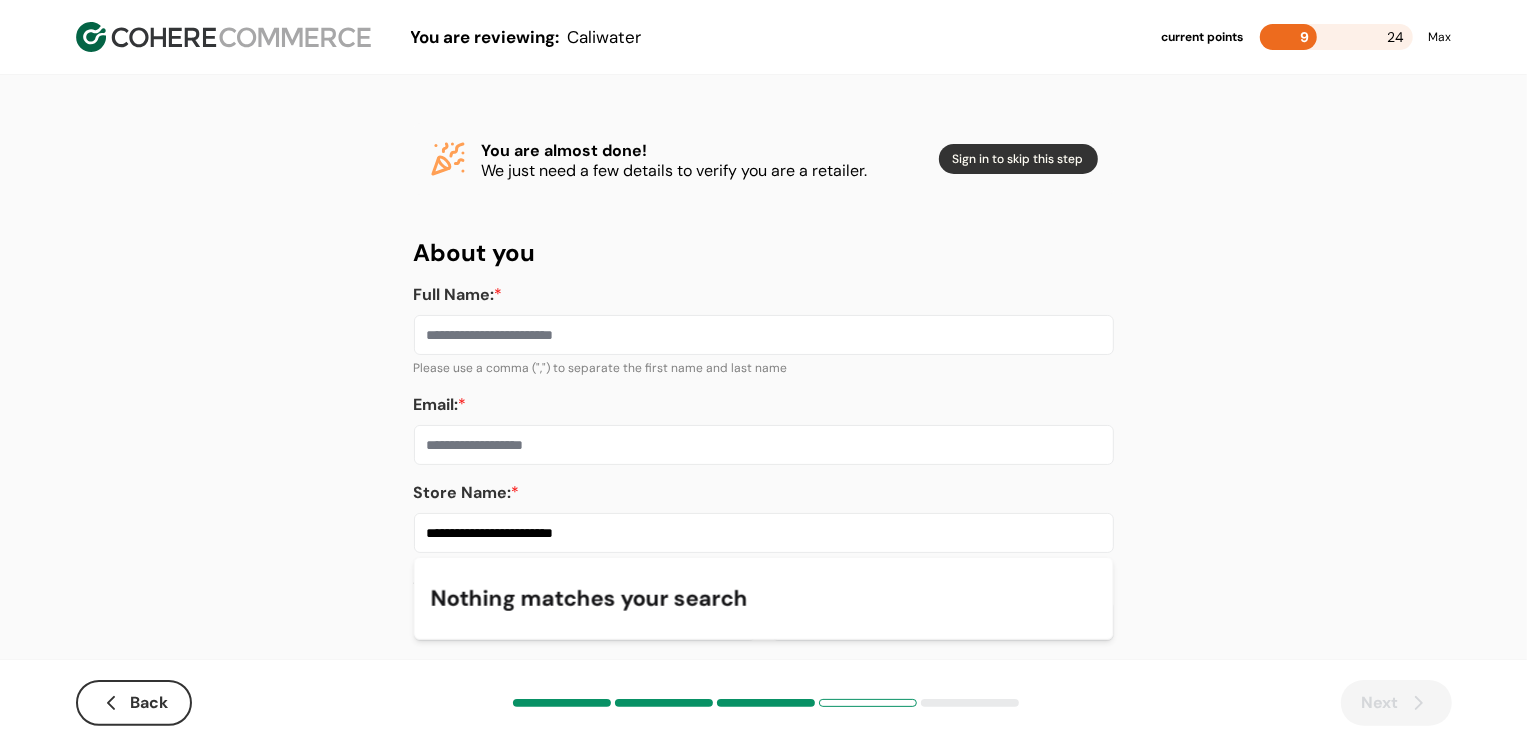 type on "**********" 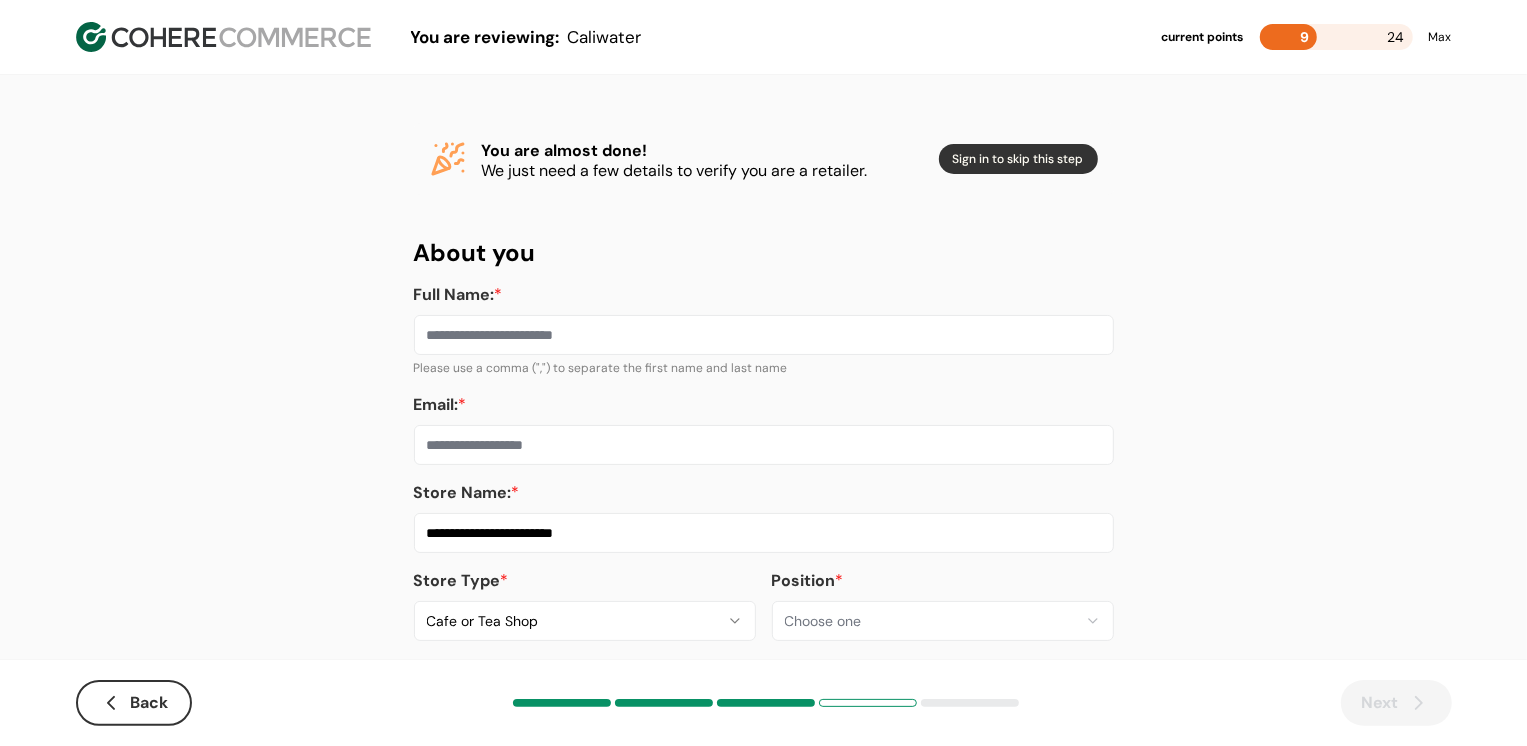 click on "Email:  *" at bounding box center (764, 445) 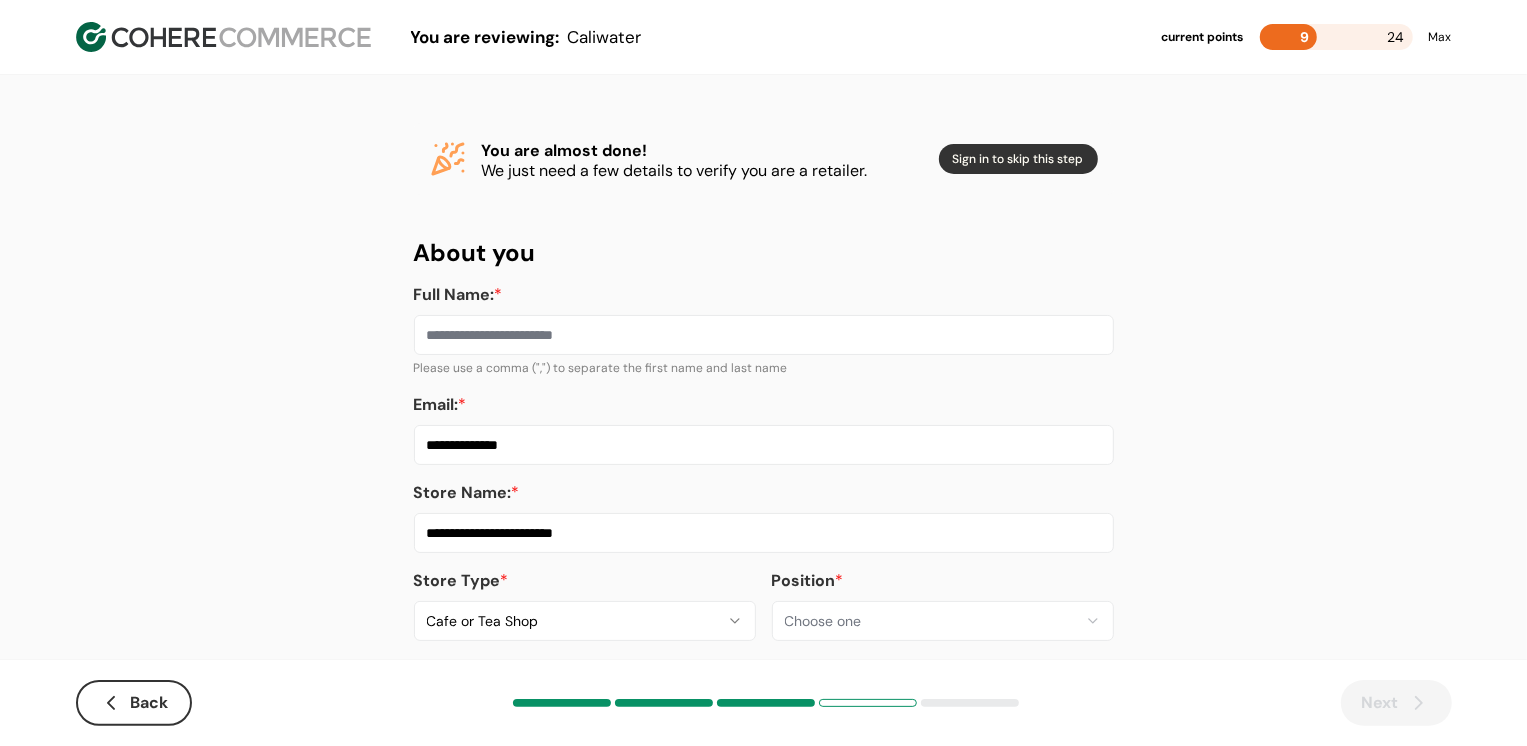 type on "**********" 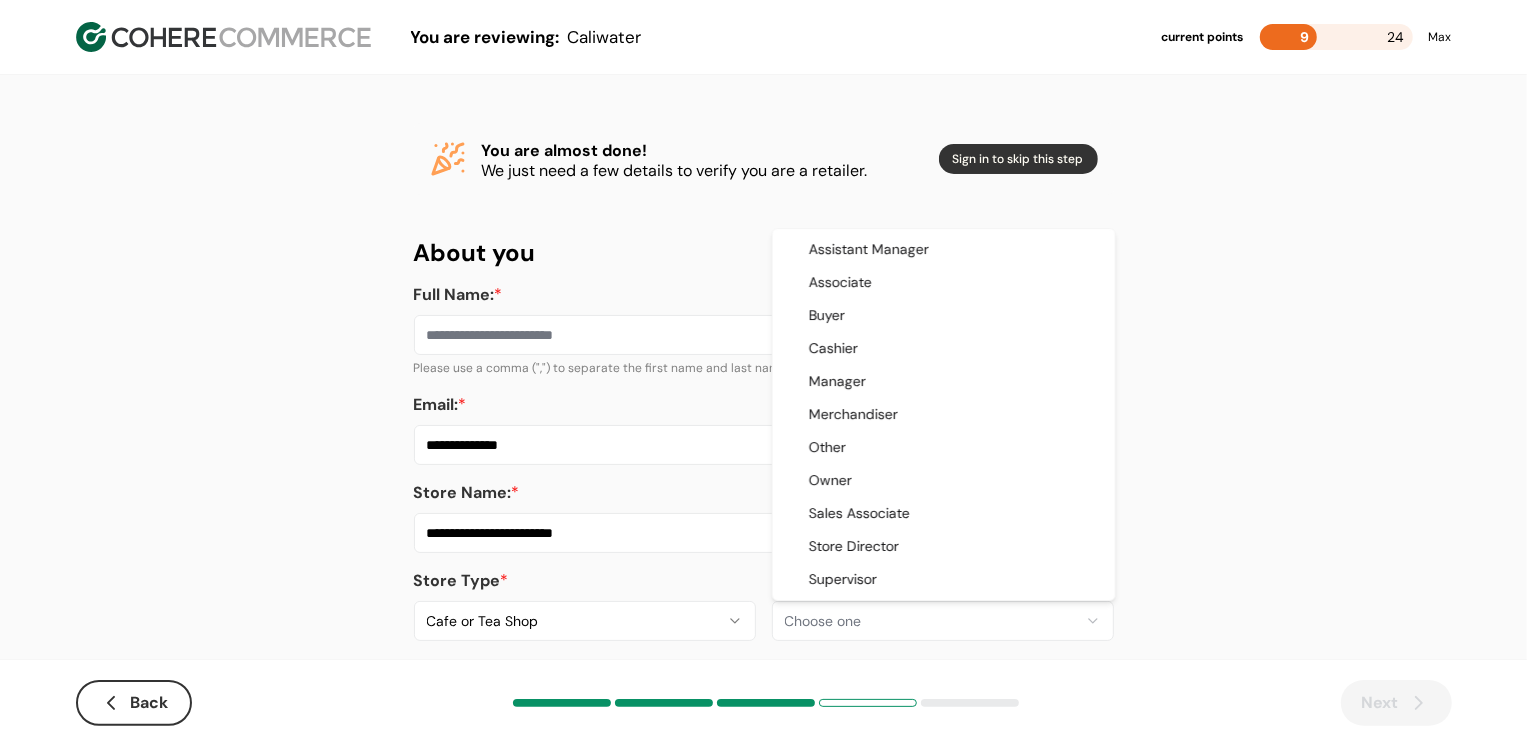 click on "**********" at bounding box center (763, 388) 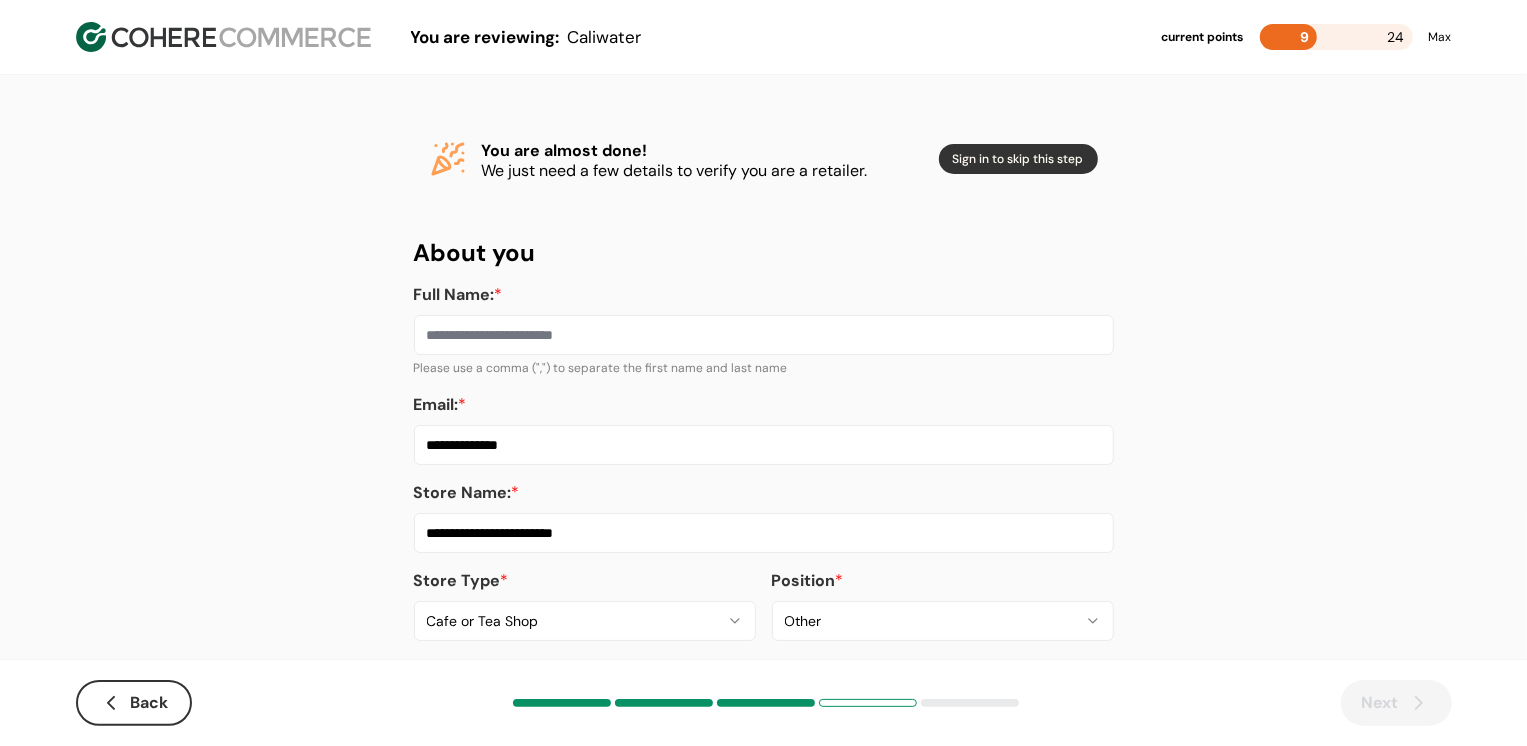 click on "Full Name:  *" at bounding box center (764, 335) 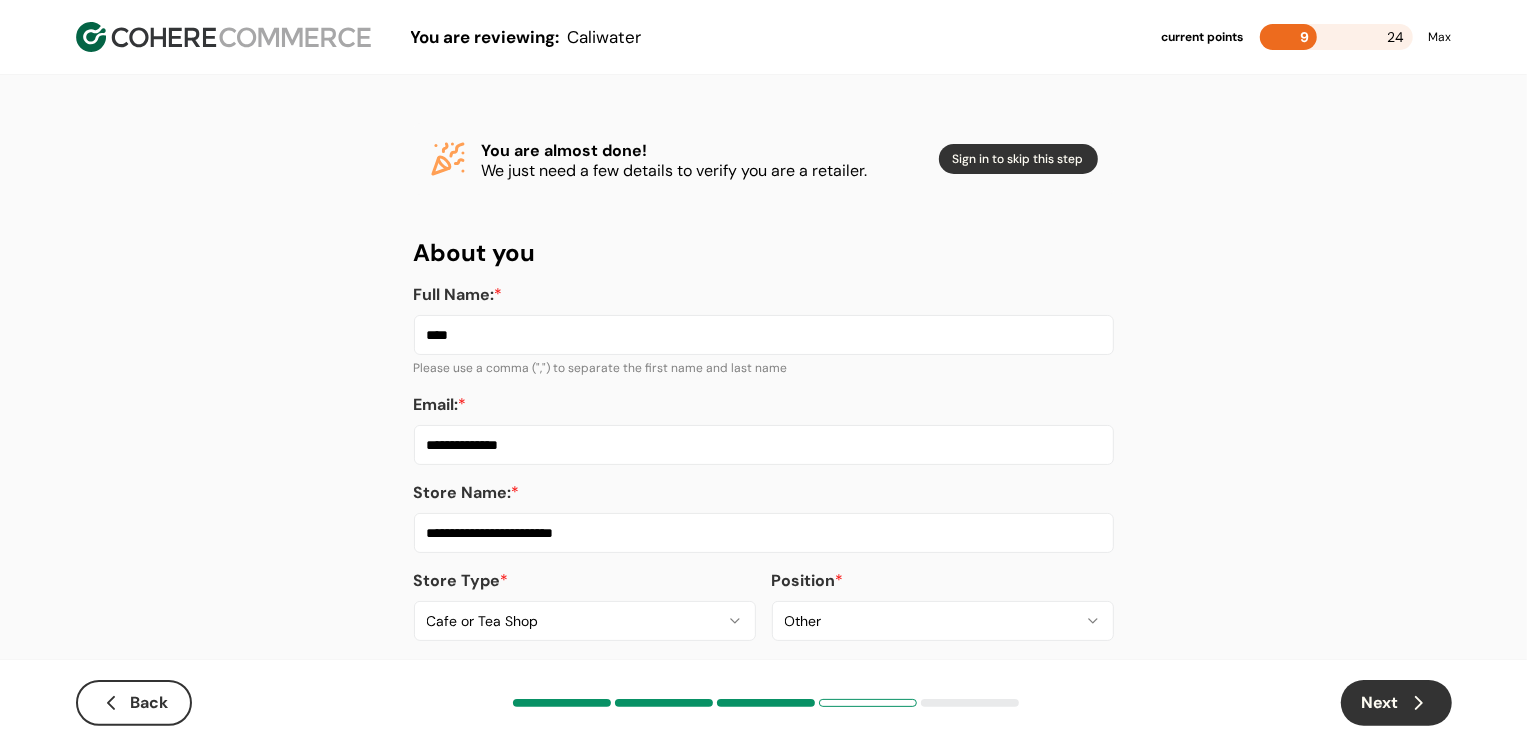 type on "****" 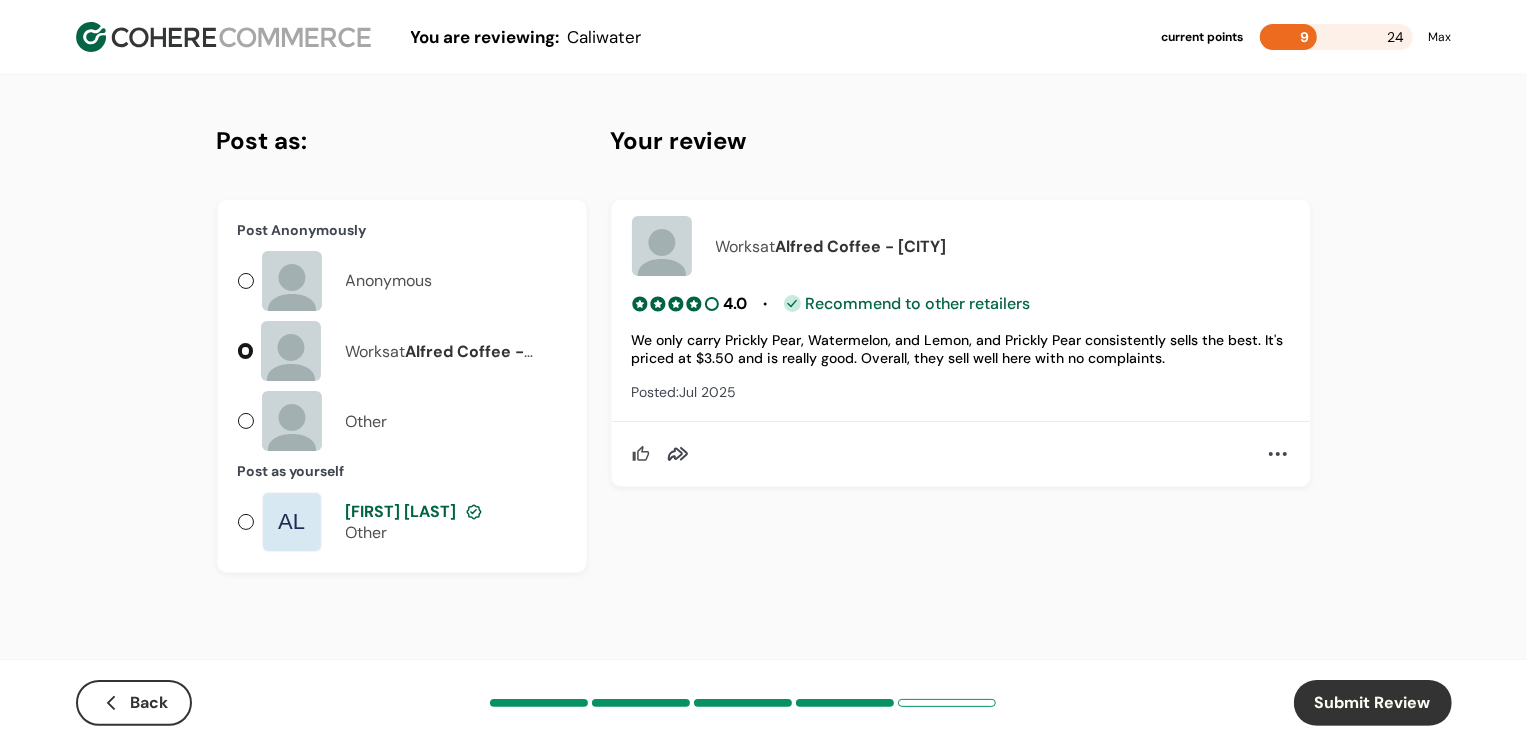 click on "Submit Review" at bounding box center [1373, 703] 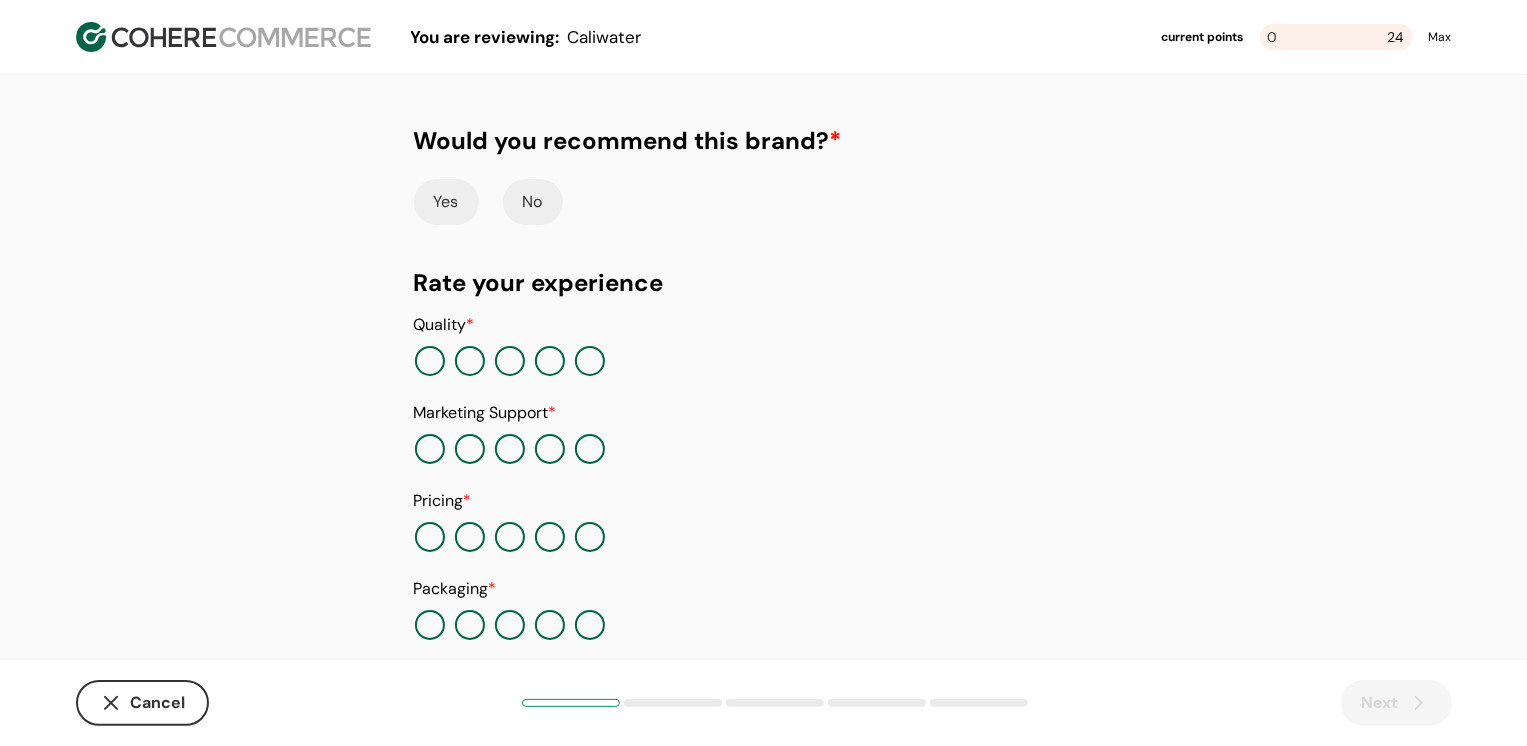 click on "Yes" at bounding box center (446, 202) 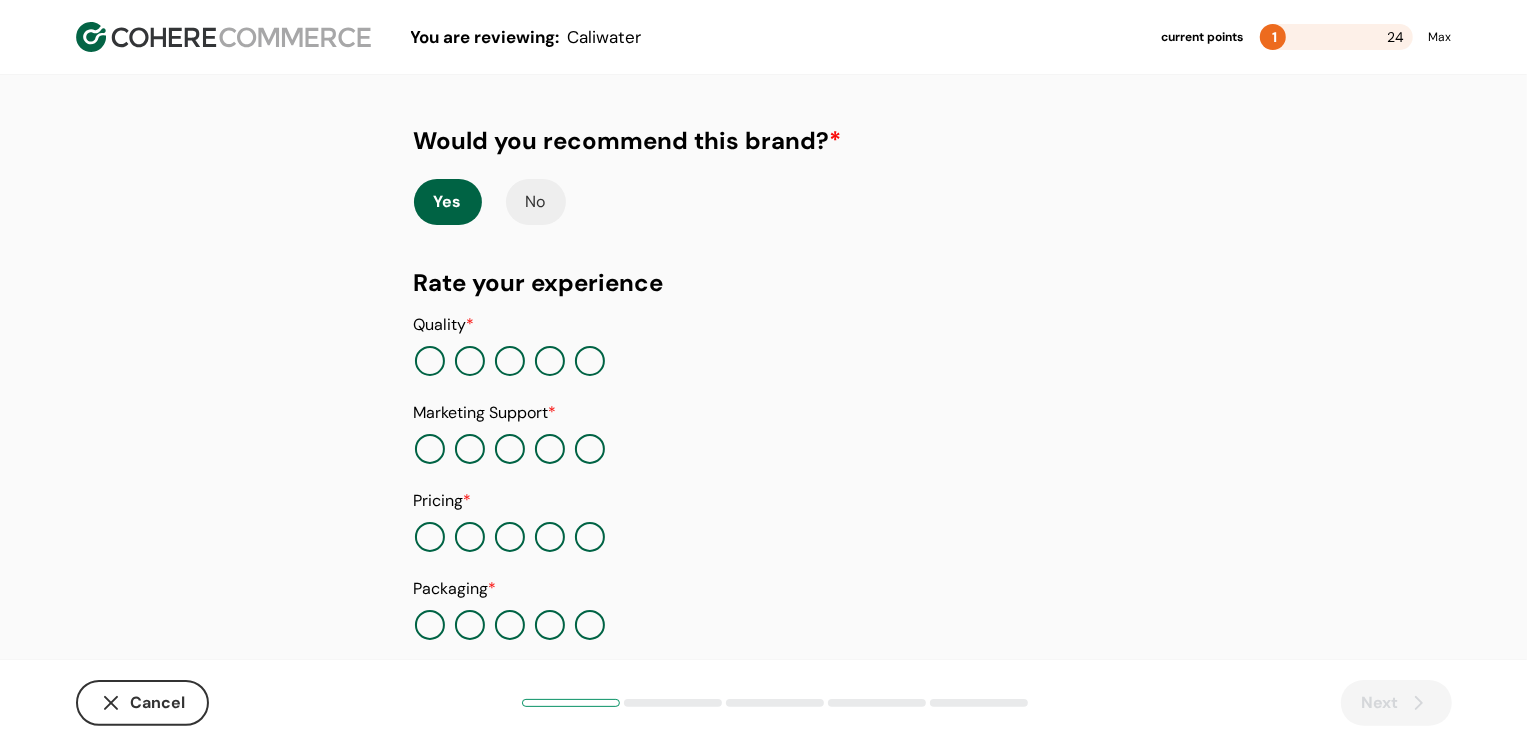 click at bounding box center (510, 361) 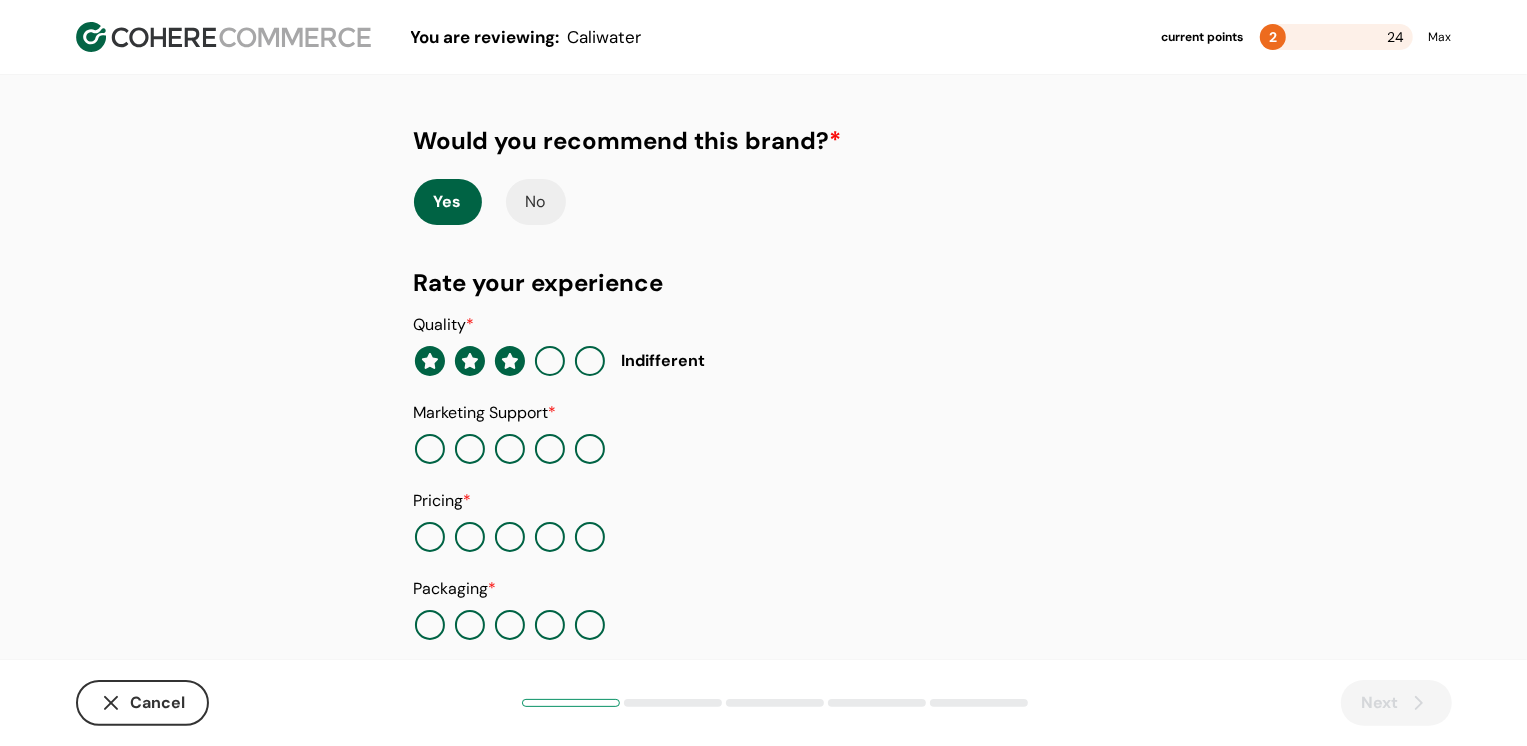 click at bounding box center [470, 449] 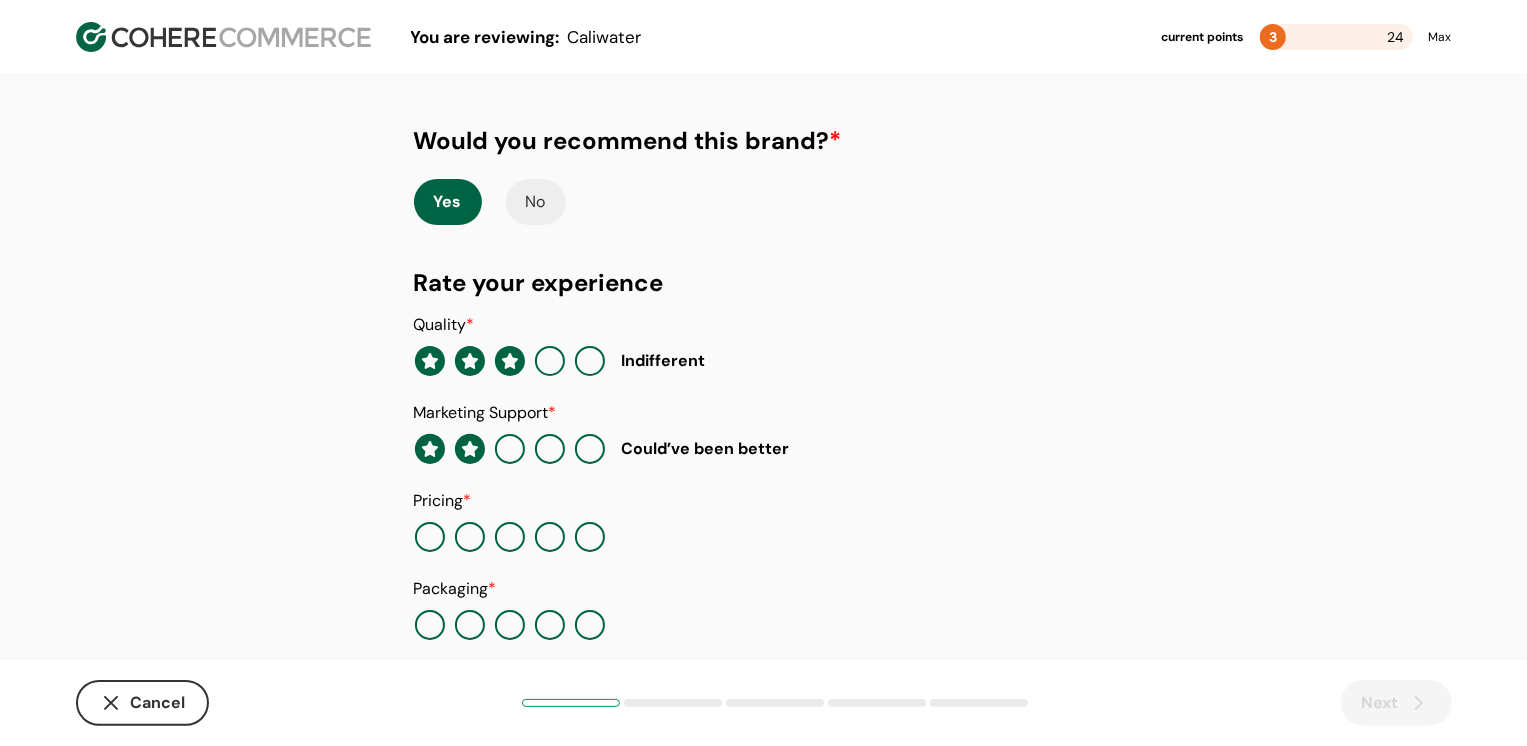 click at bounding box center [550, 537] 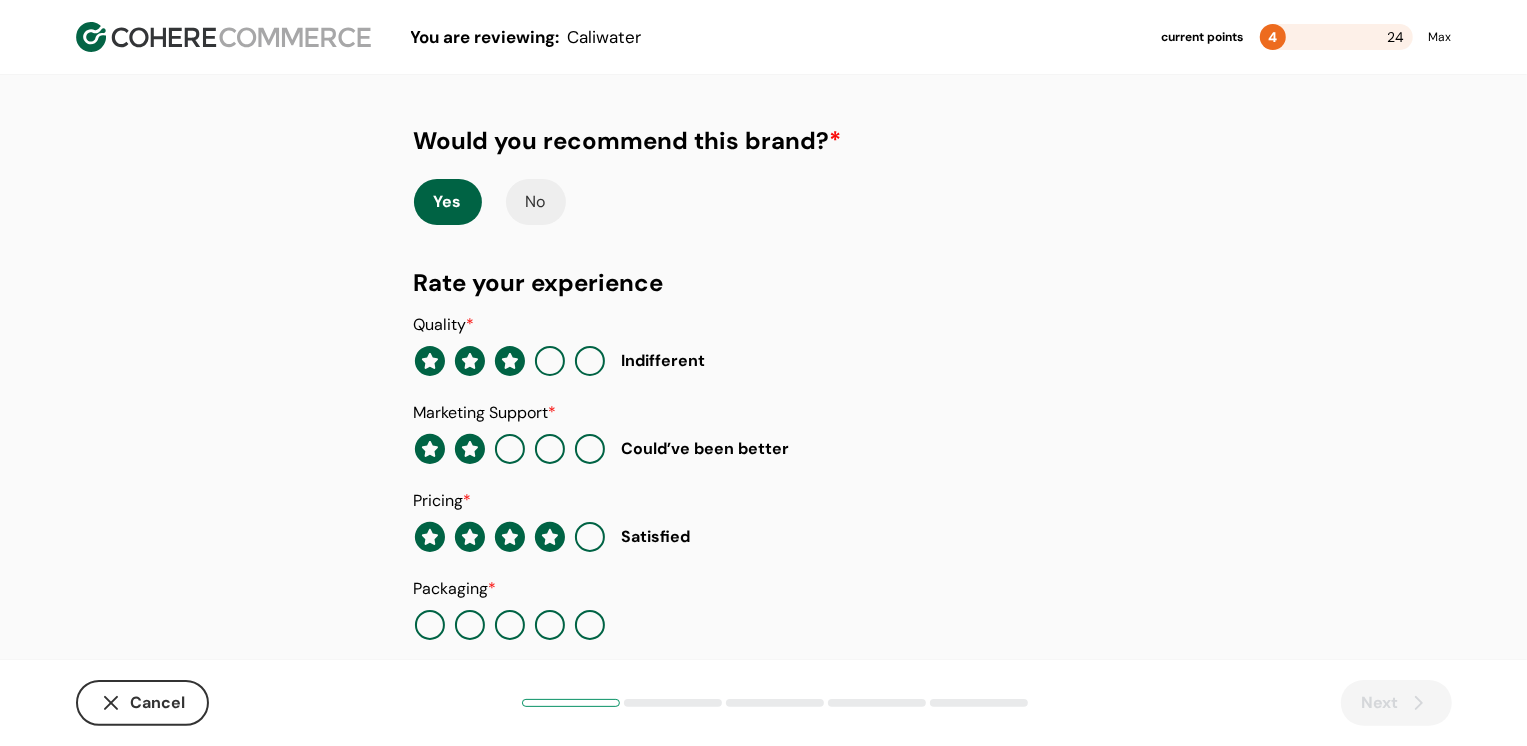 scroll, scrollTop: 205, scrollLeft: 0, axis: vertical 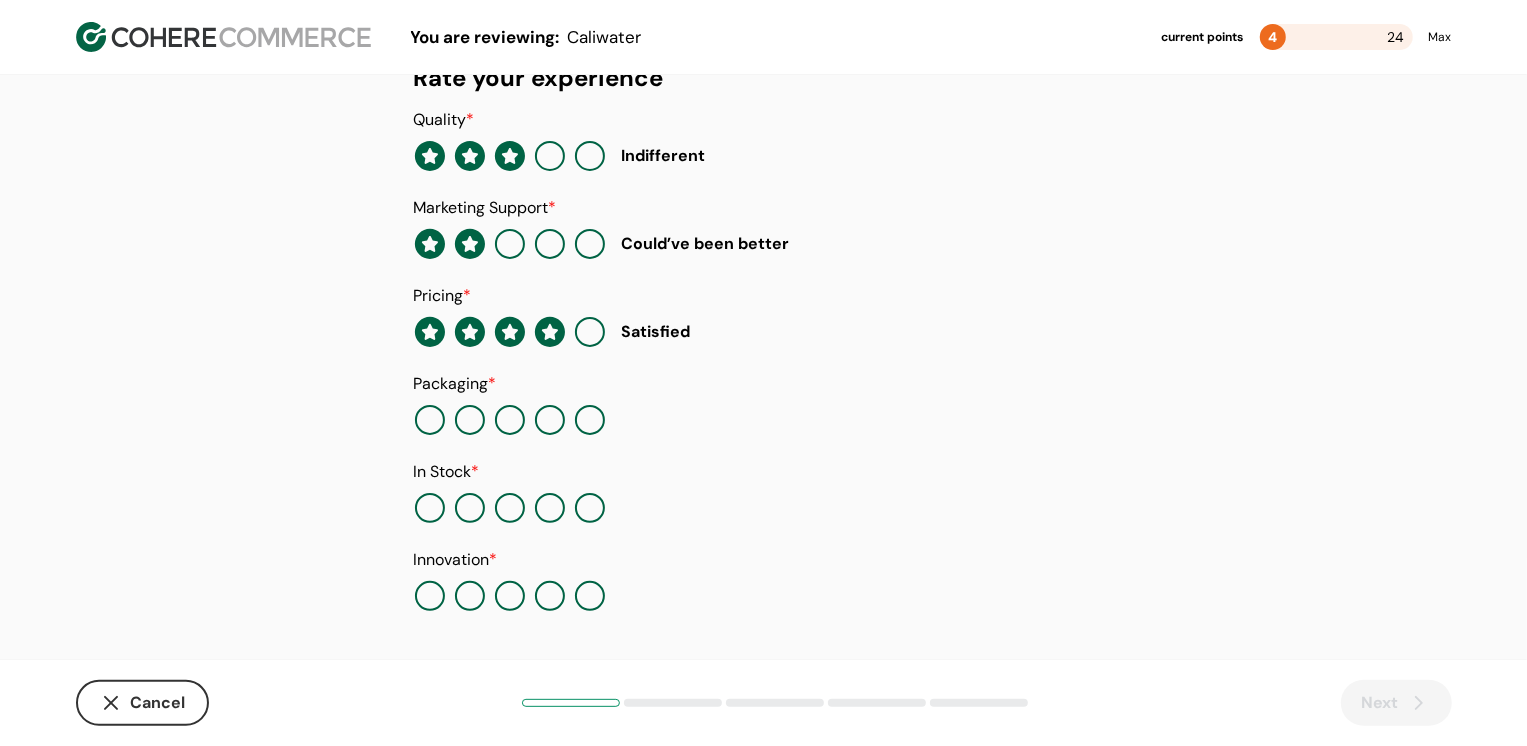 click at bounding box center (550, 420) 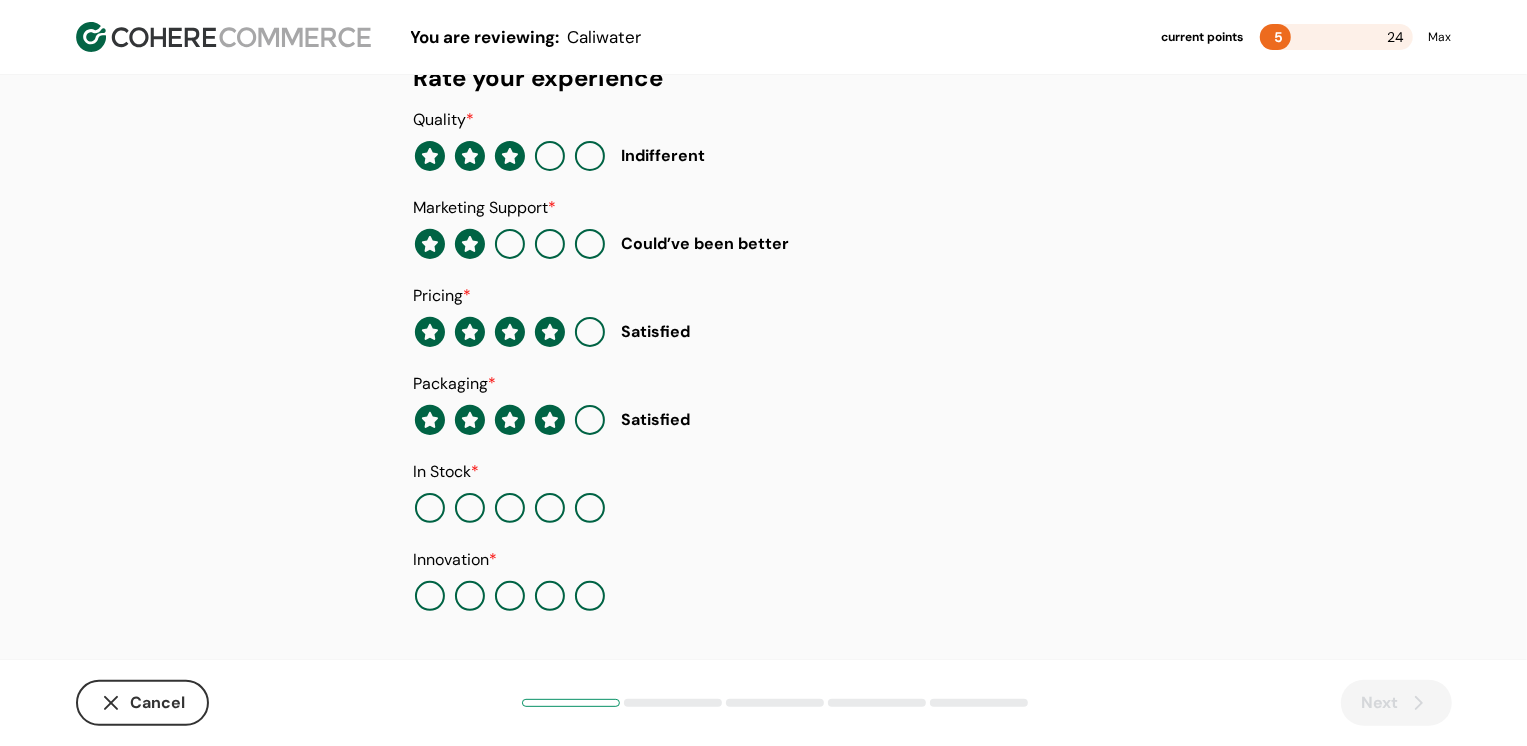 click at bounding box center [590, 508] 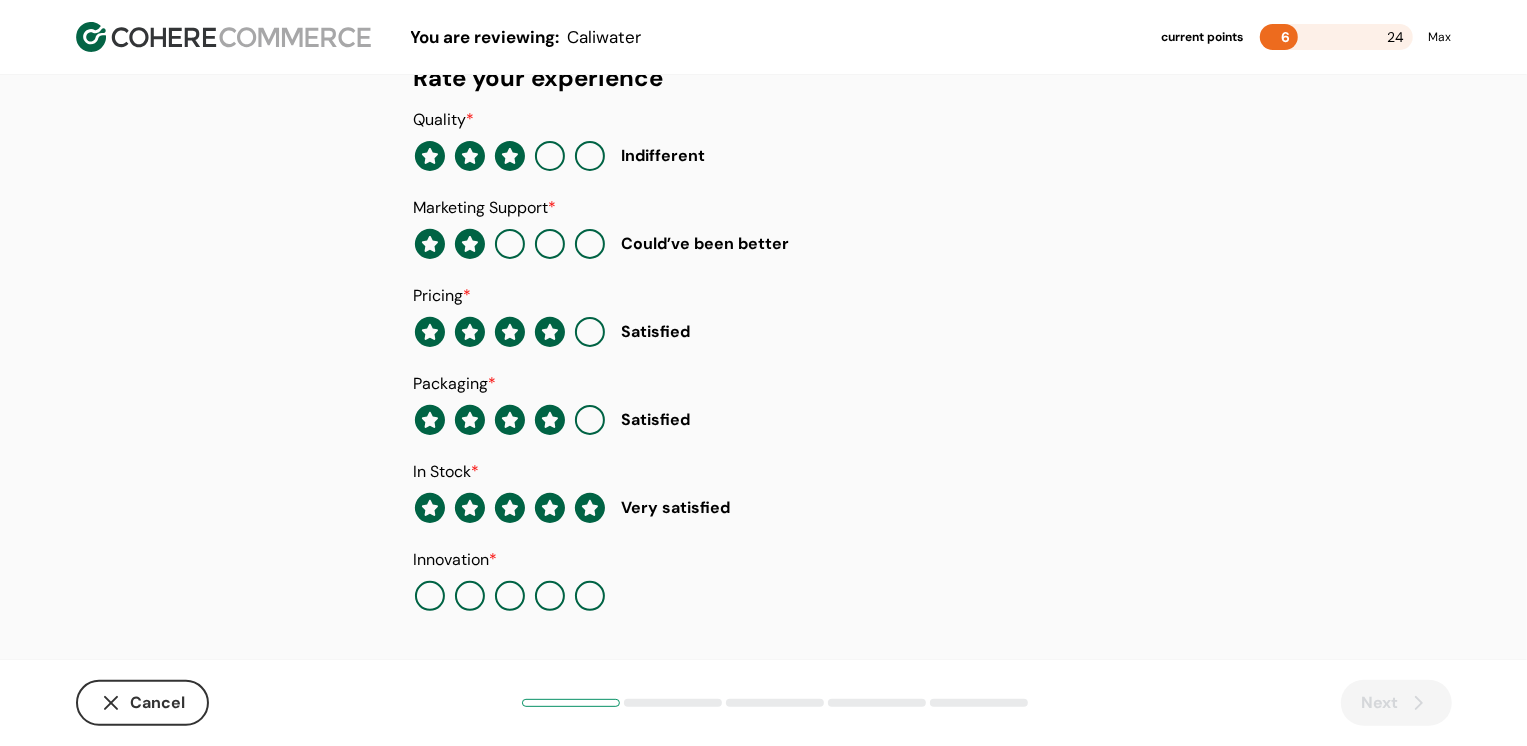 click at bounding box center [510, 596] 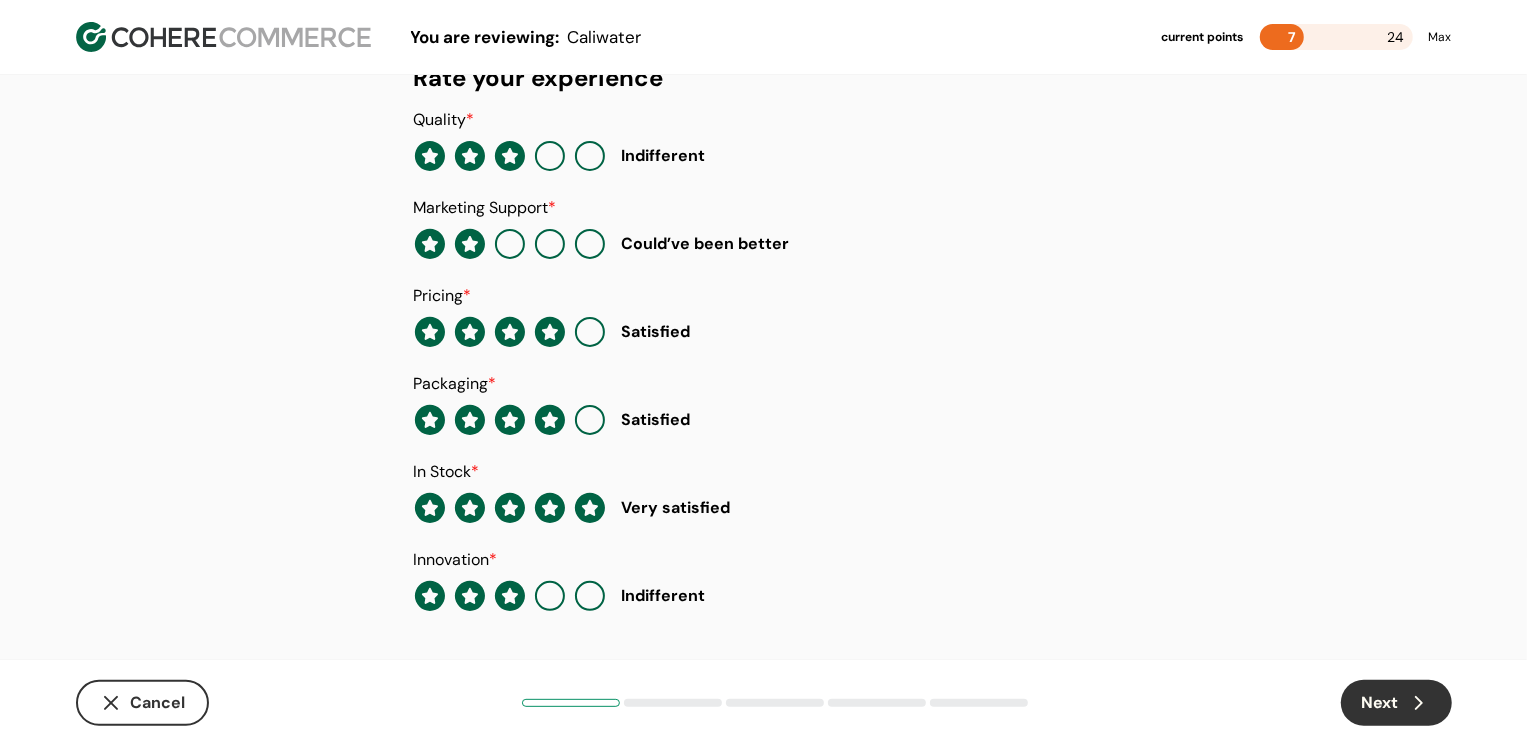 click on "Next" at bounding box center [1396, 703] 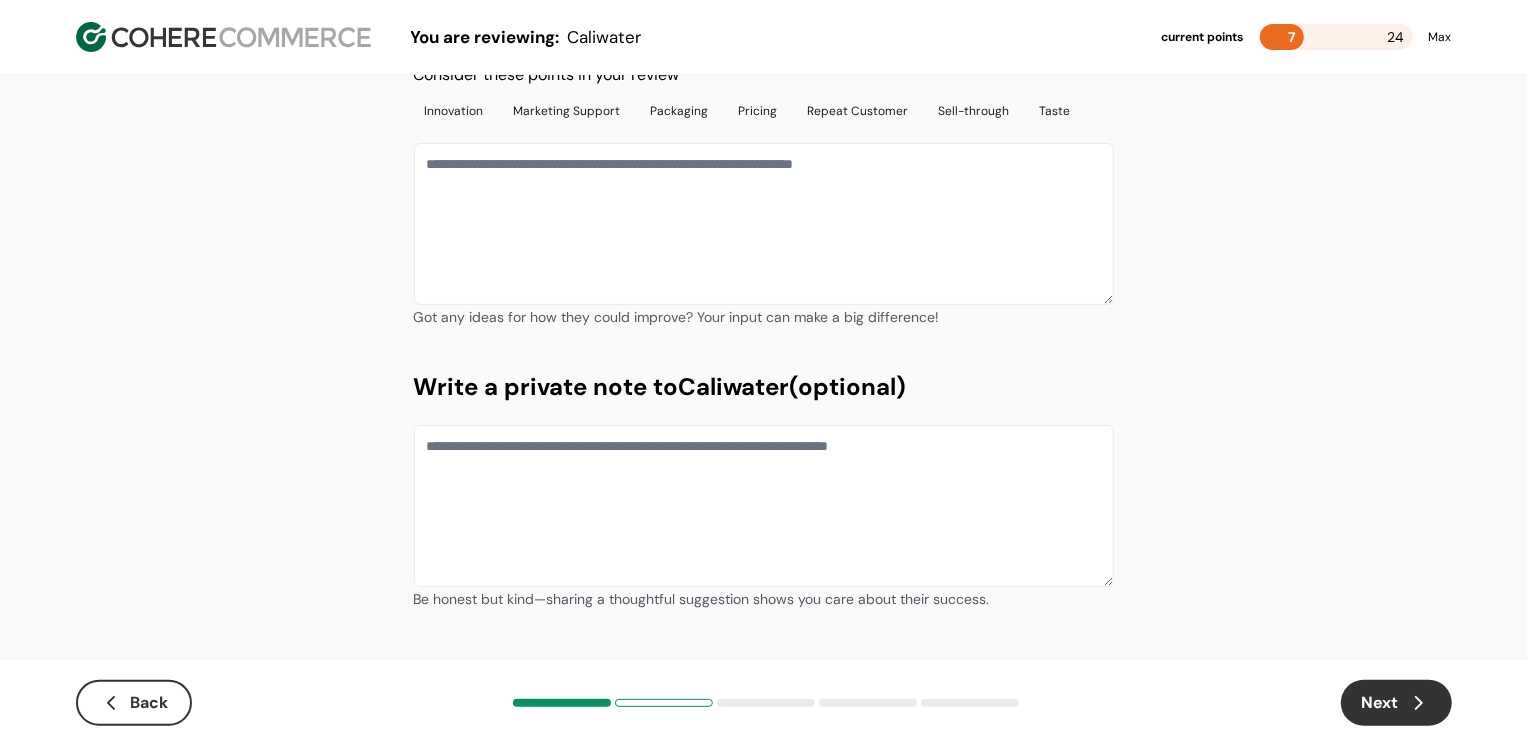 scroll, scrollTop: 0, scrollLeft: 0, axis: both 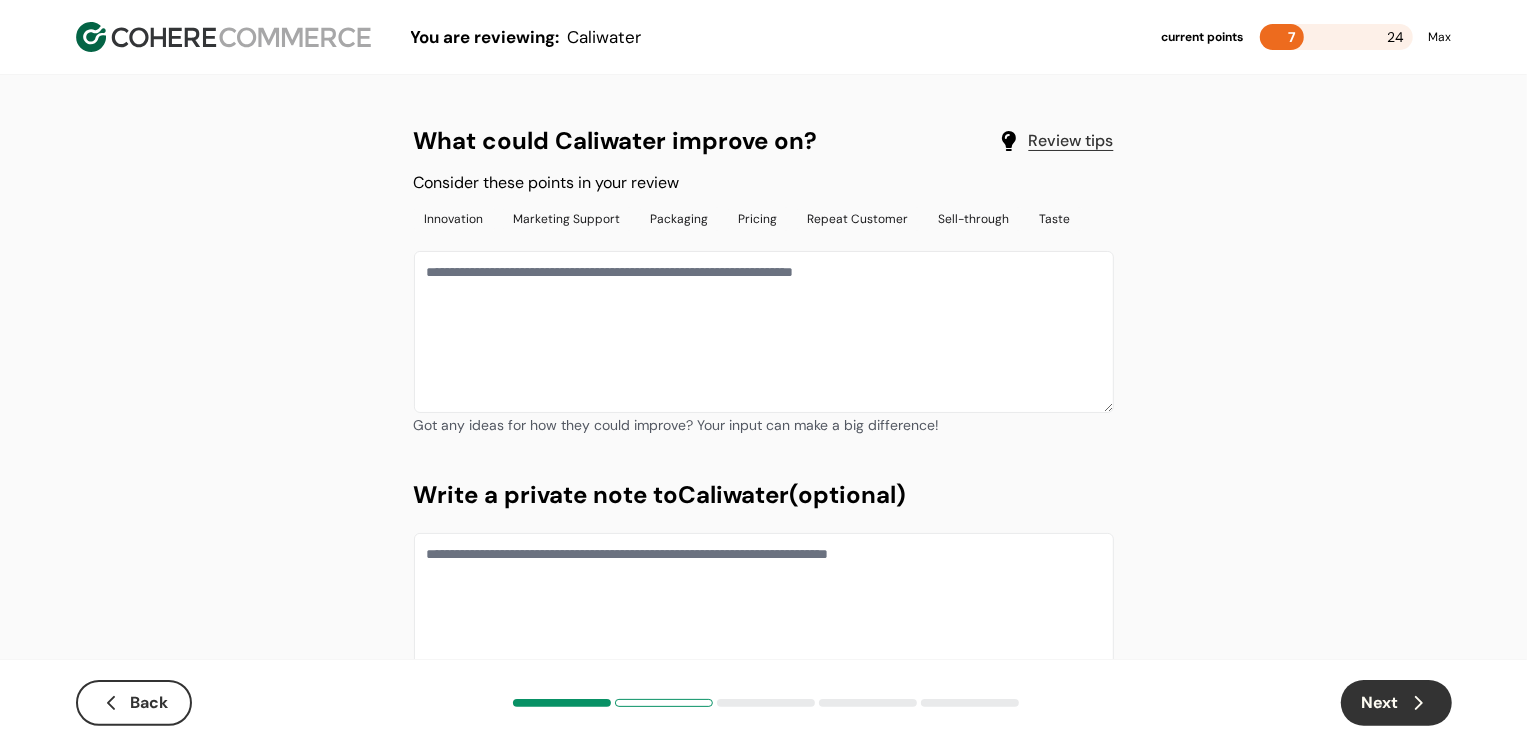 click at bounding box center [764, 332] 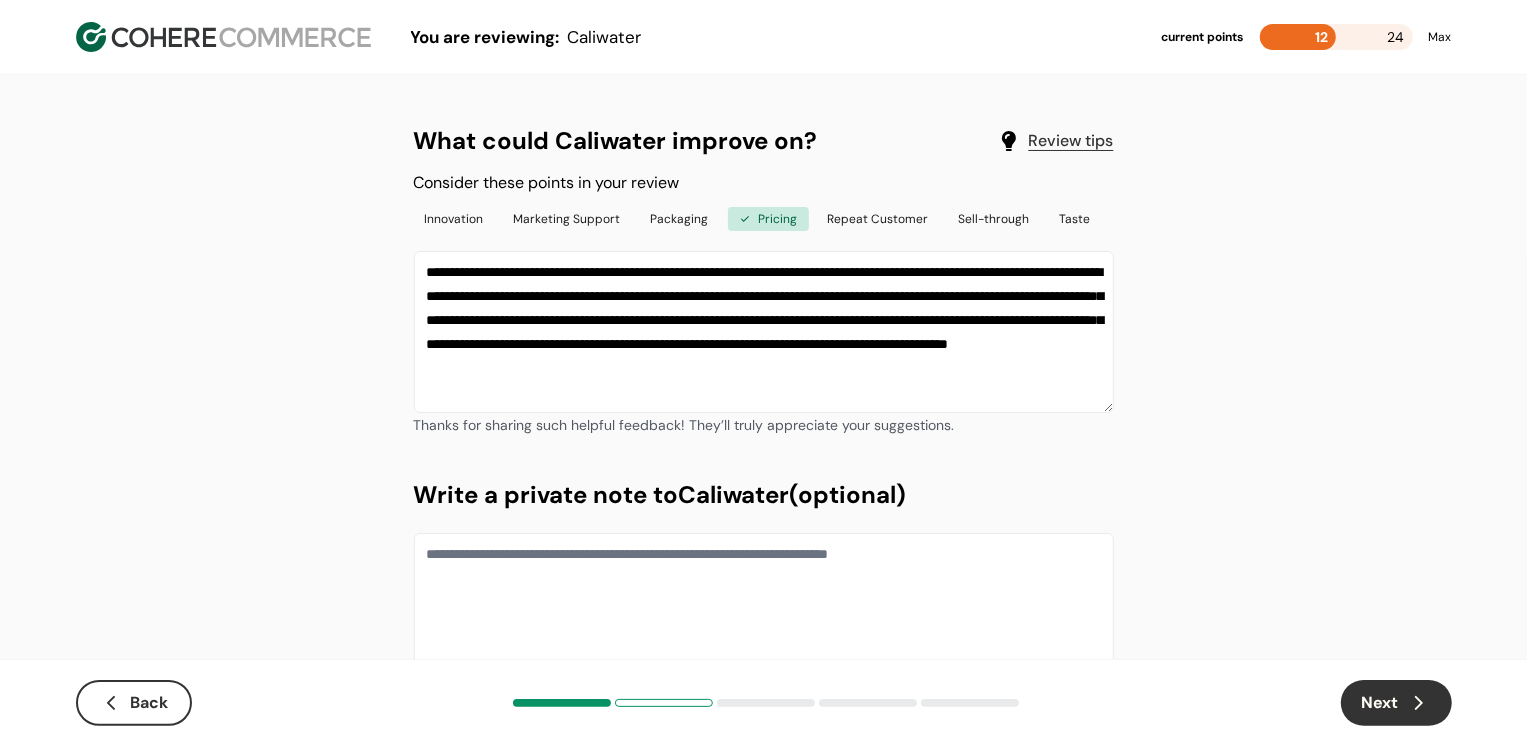 type on "**********" 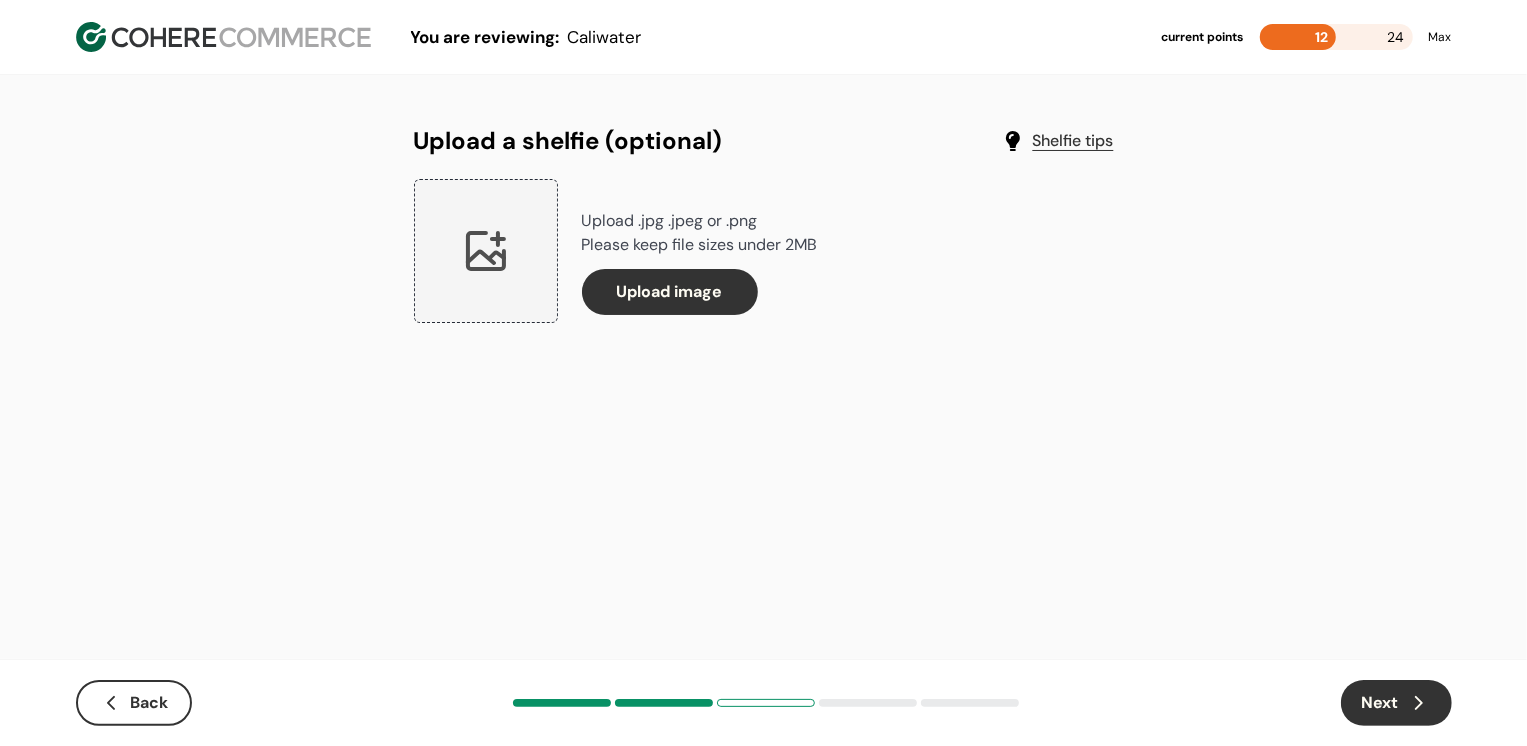 click on "Next" at bounding box center [1396, 703] 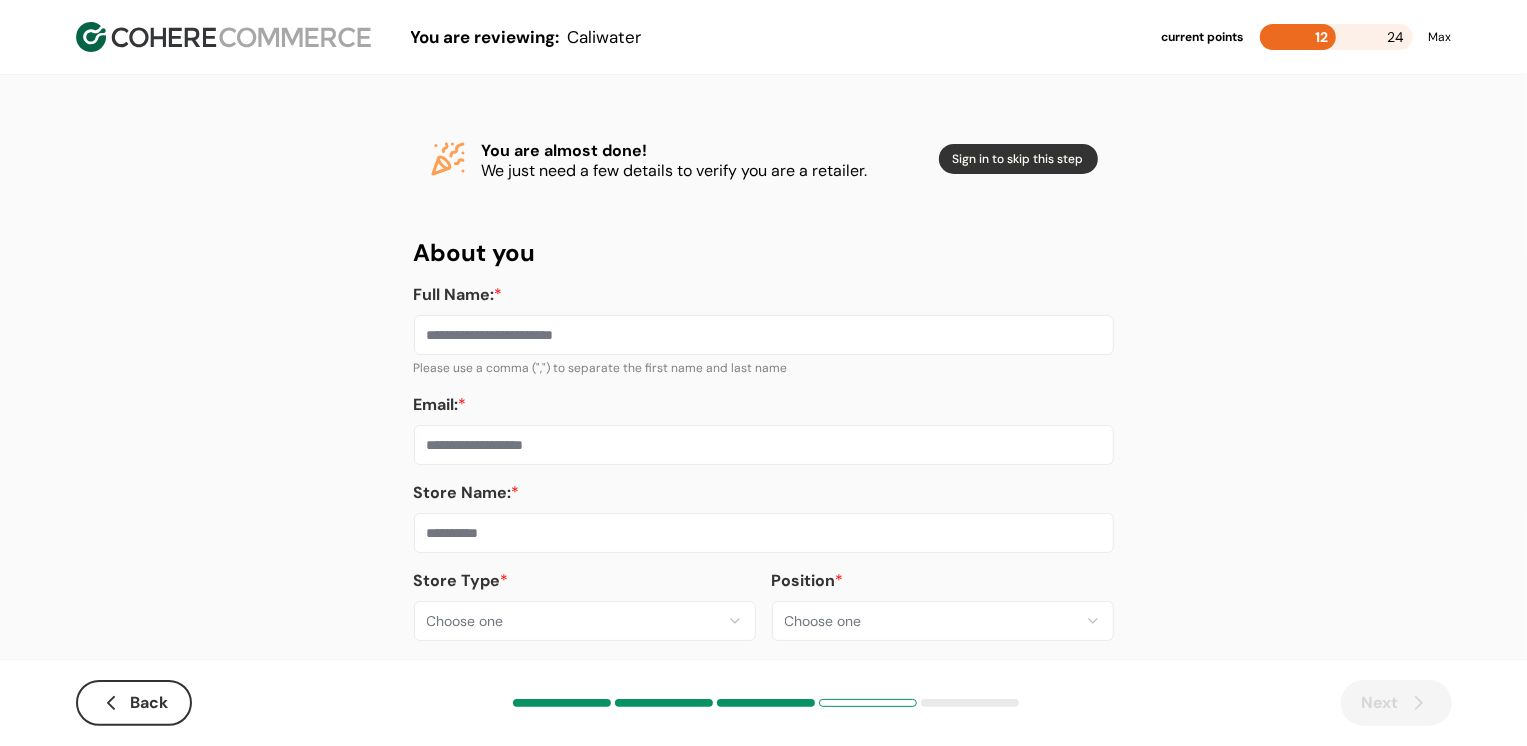click on "**********" at bounding box center [764, 382] 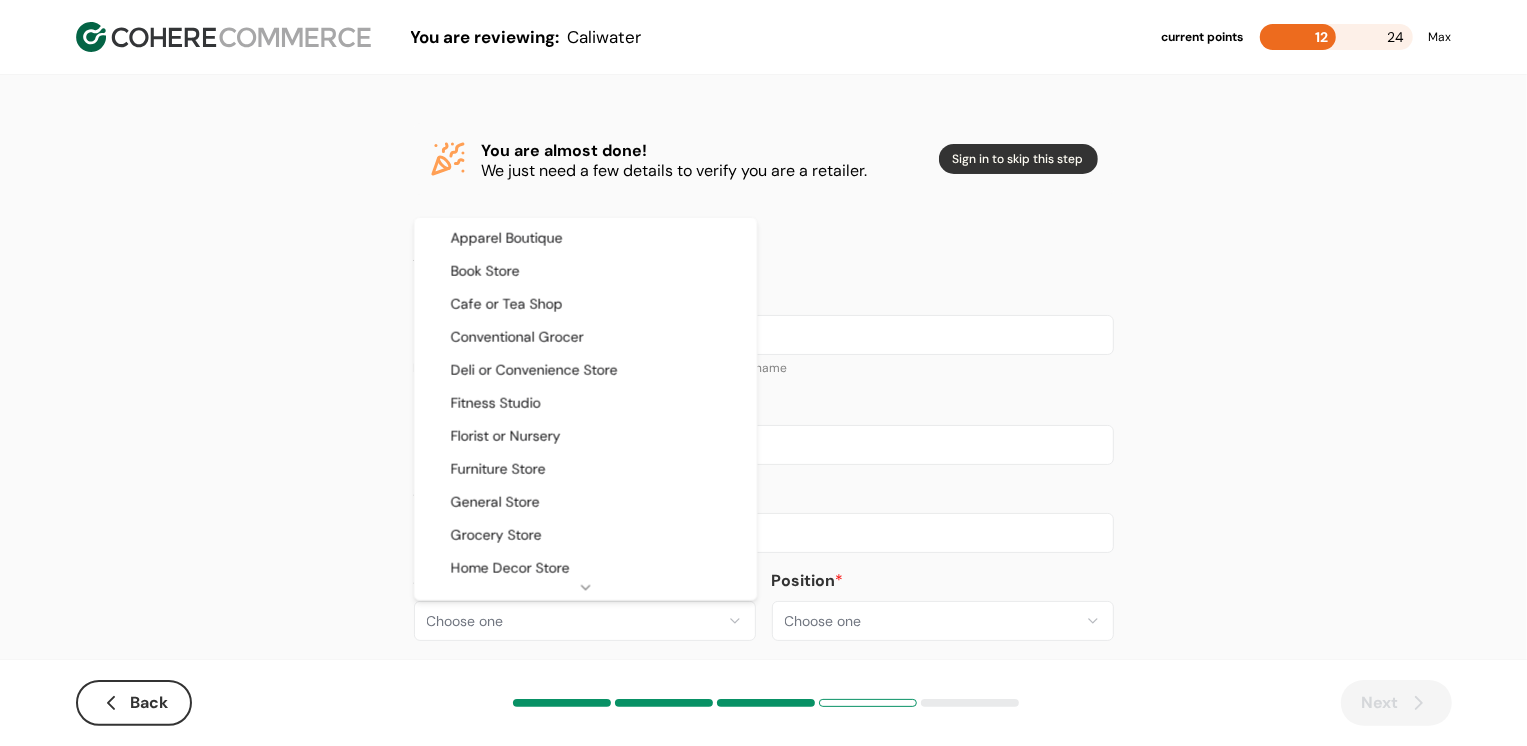 click on "**********" at bounding box center (763, 388) 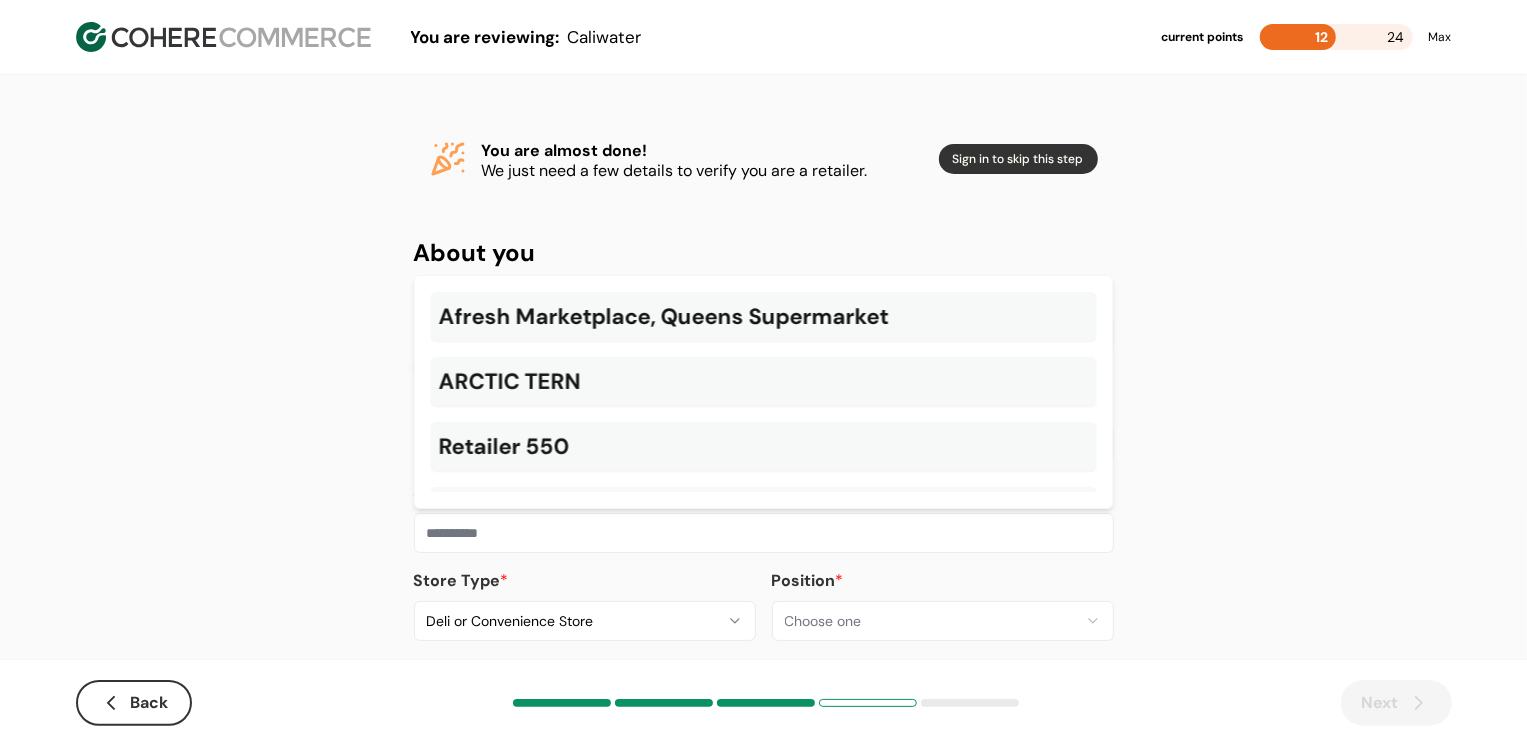 click at bounding box center [764, 533] 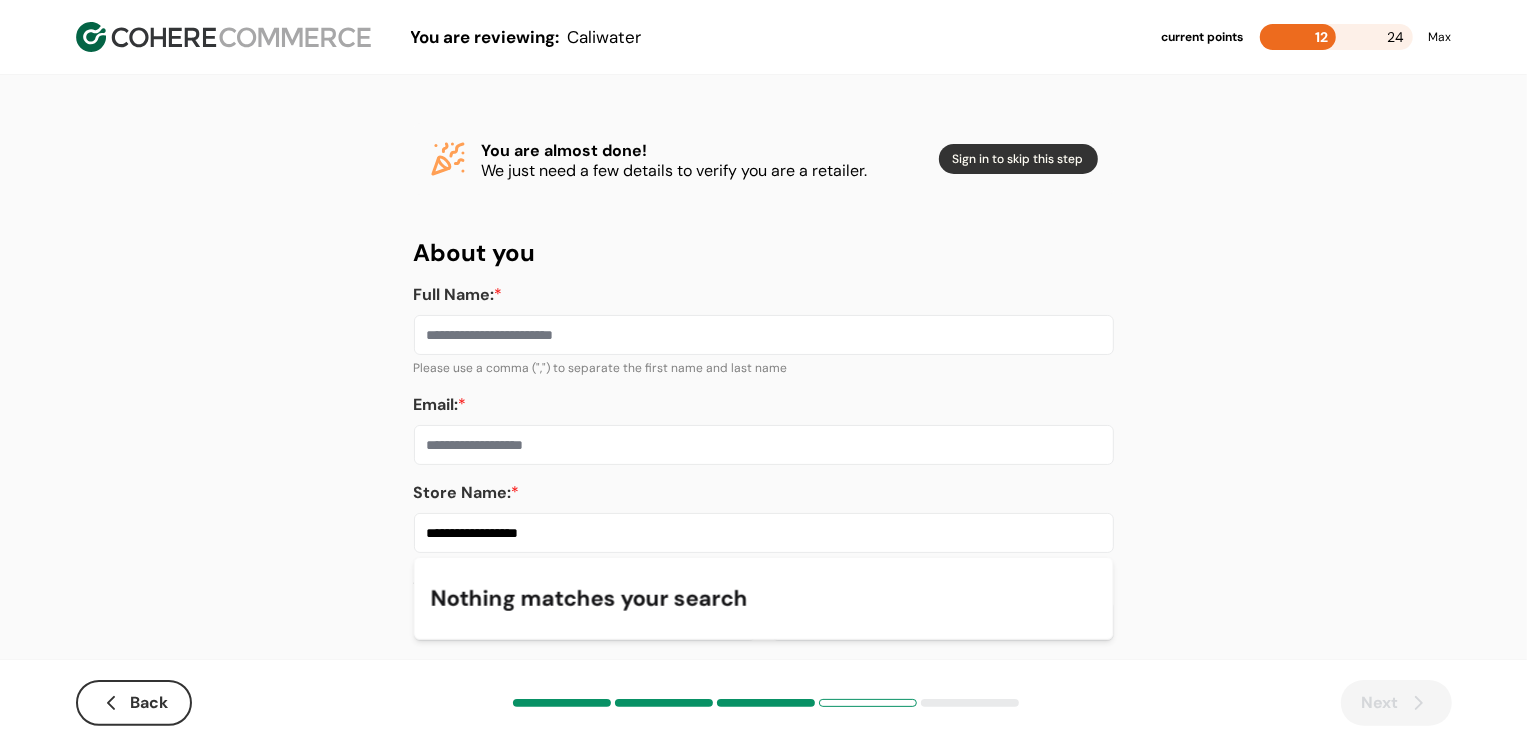 type on "**********" 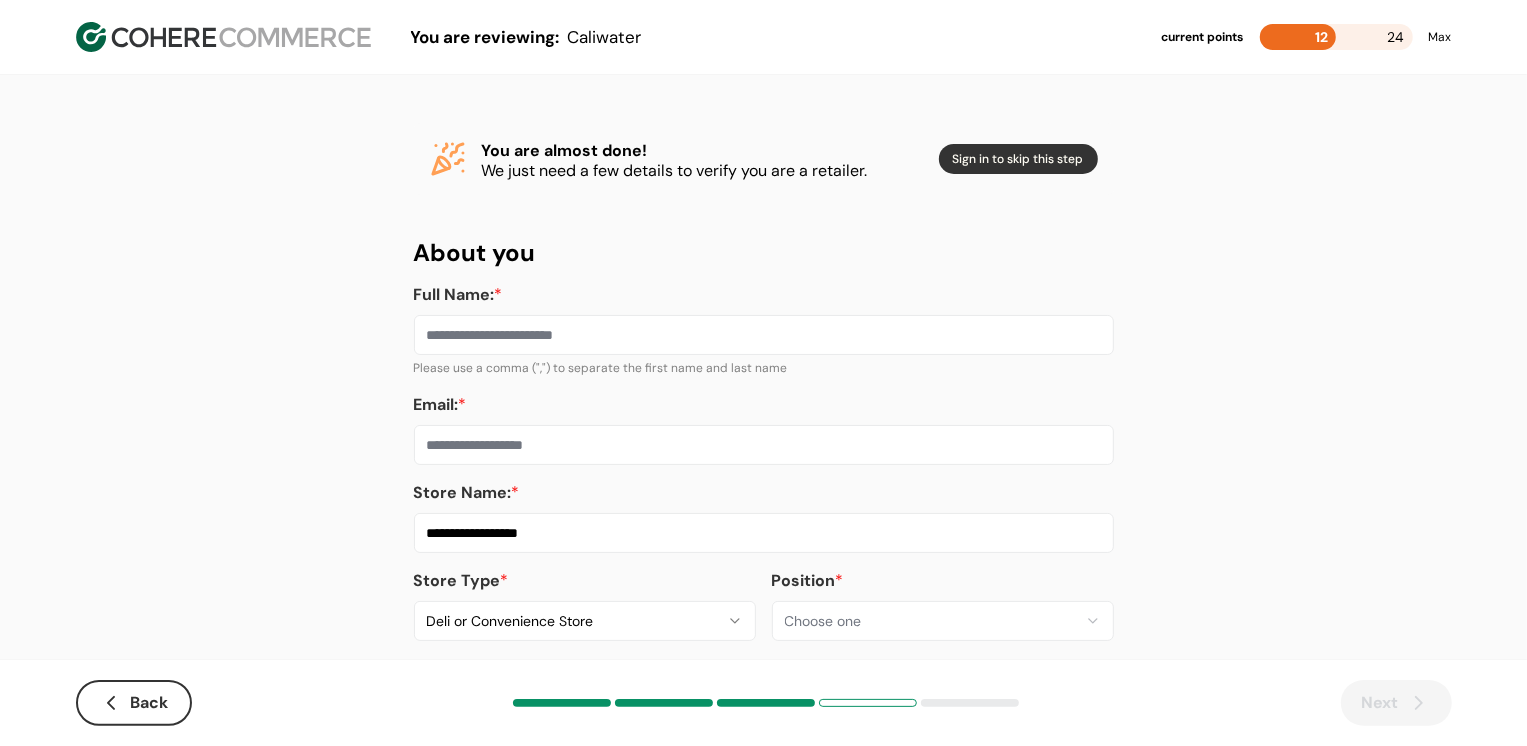 click on "**********" at bounding box center [764, 382] 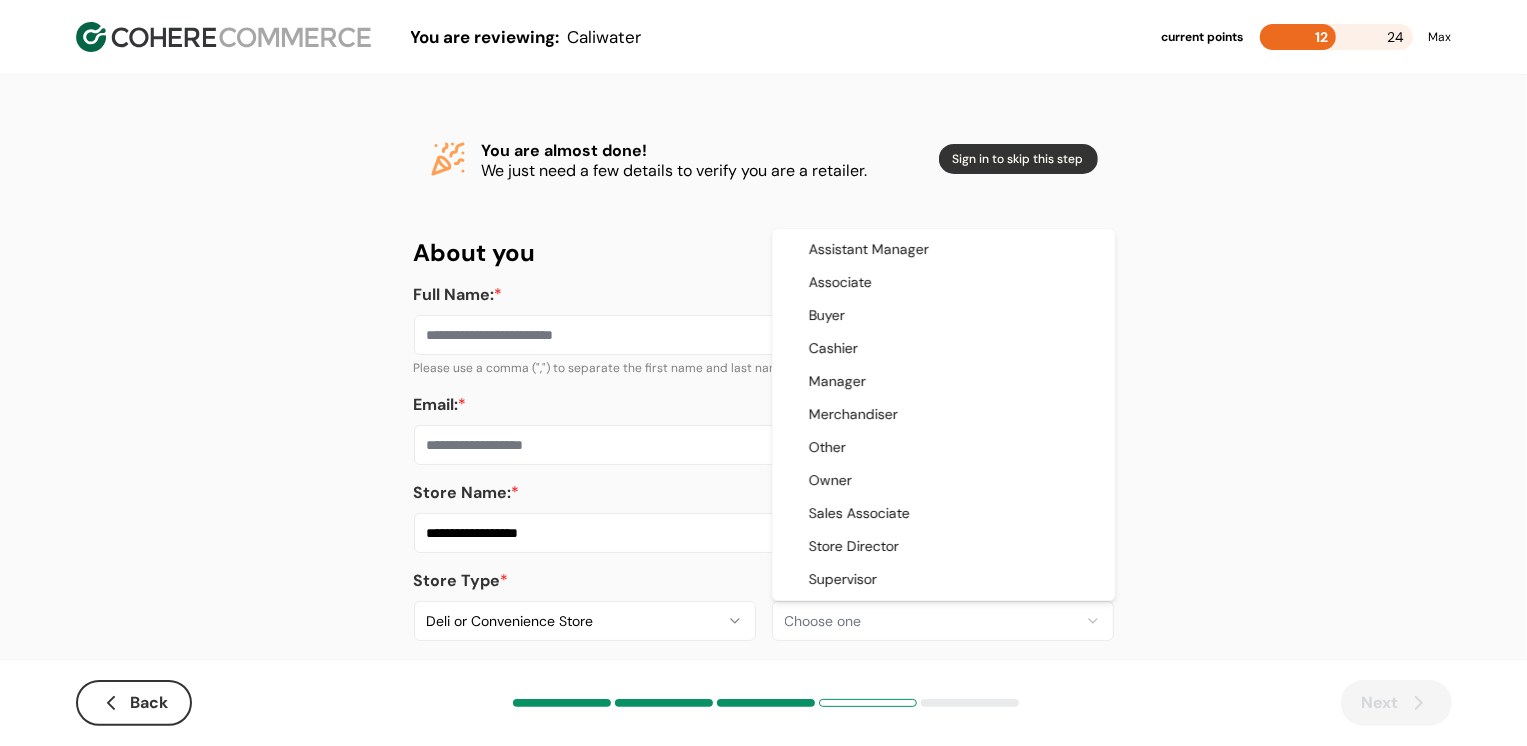 click on "**********" at bounding box center [763, 388] 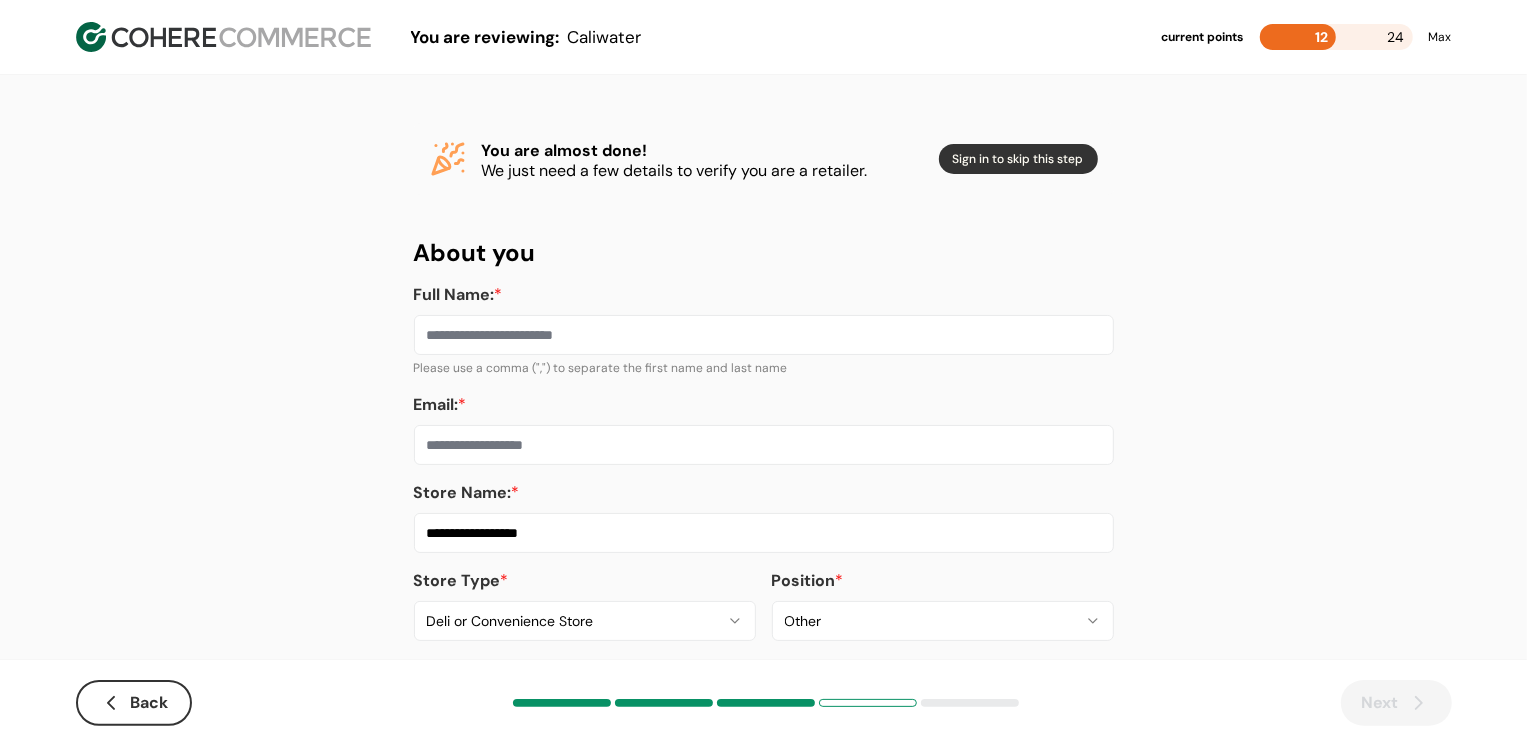 click on "Full Name:  *" at bounding box center [764, 335] 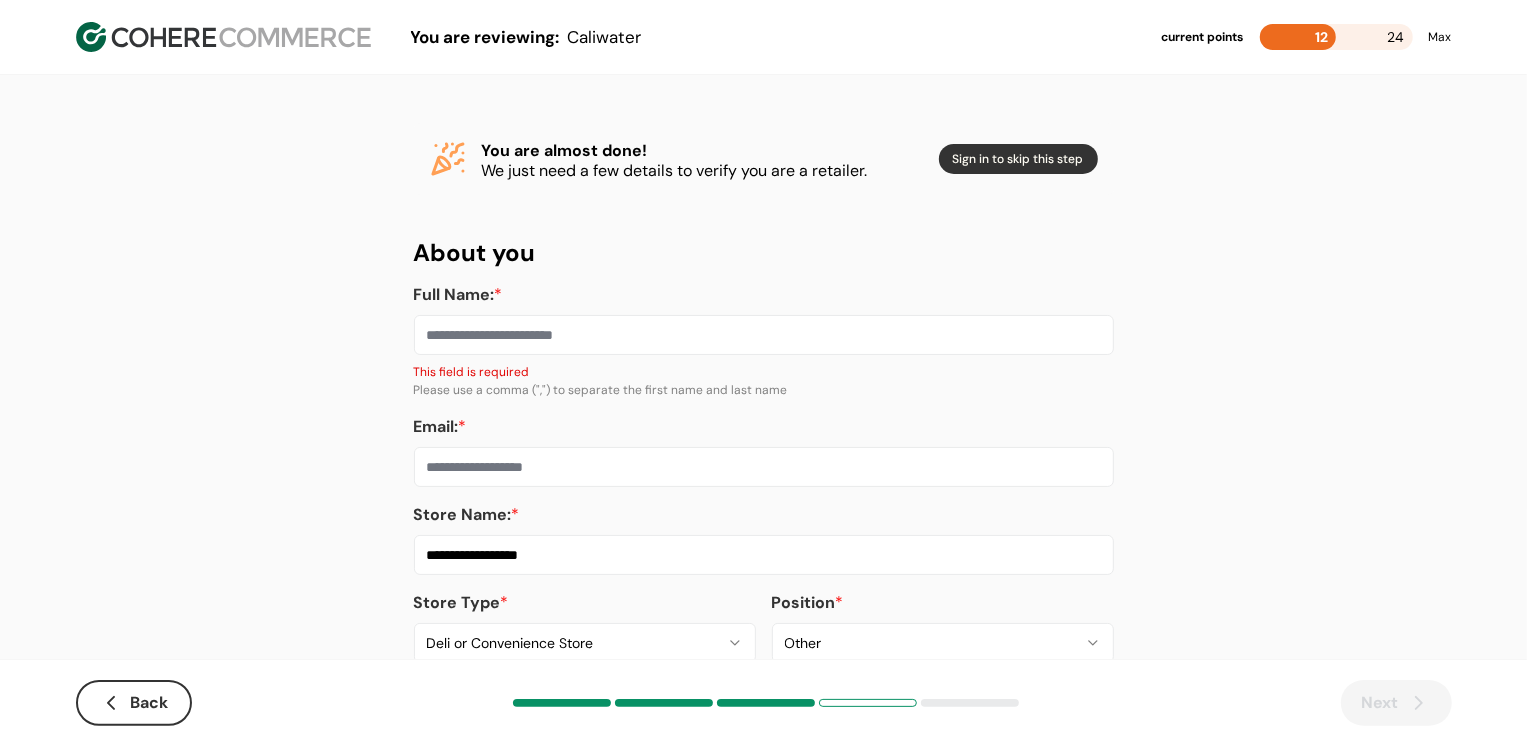 paste on "**********" 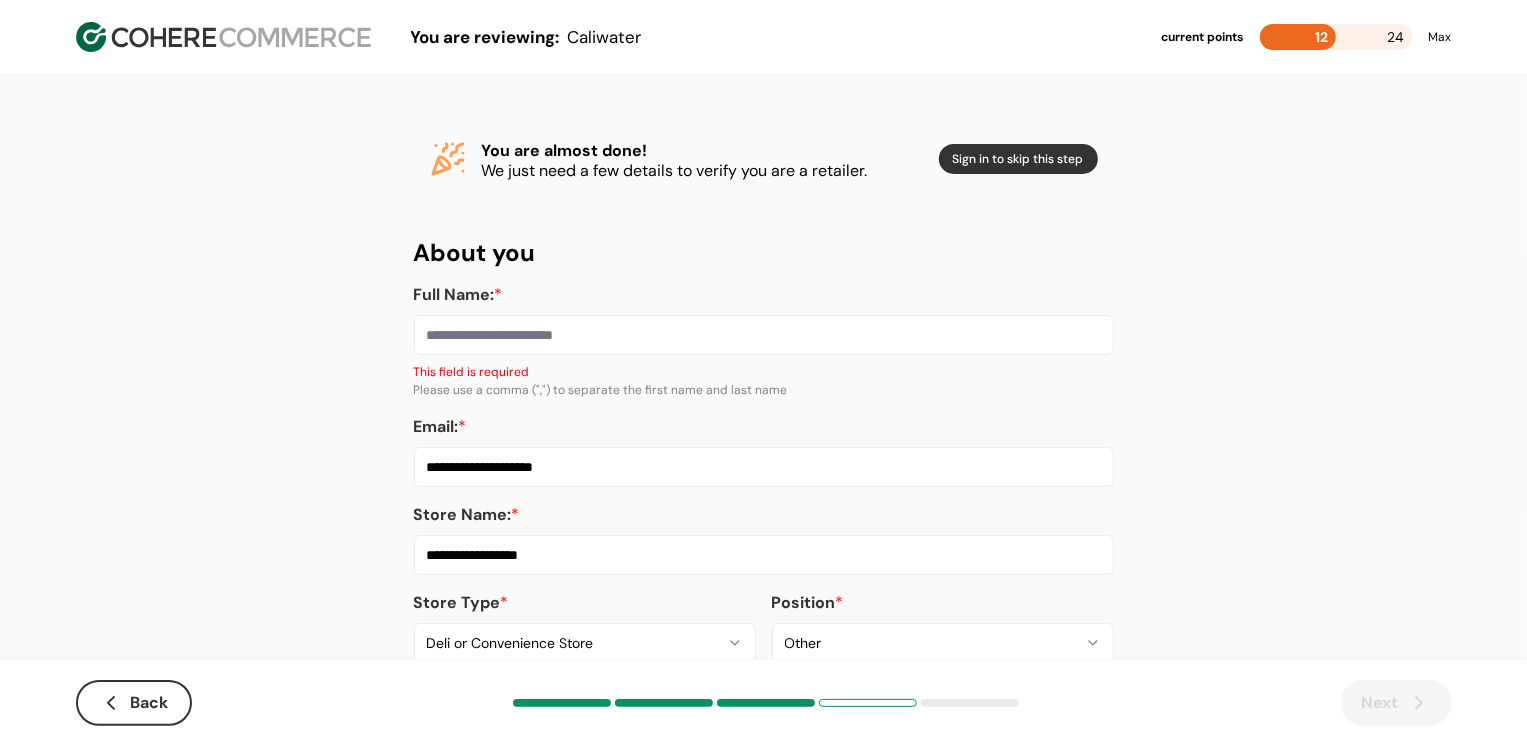 type on "**********" 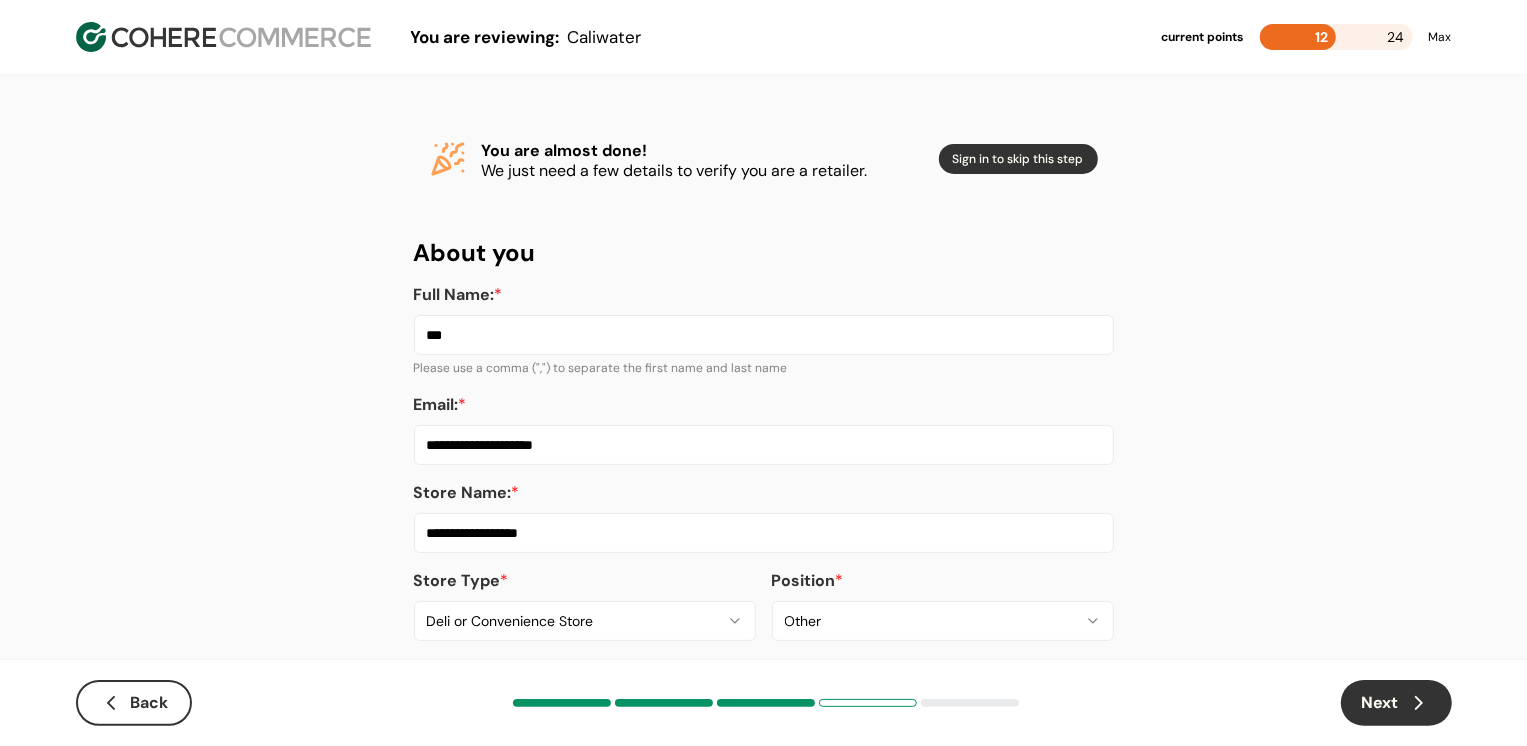 type on "***" 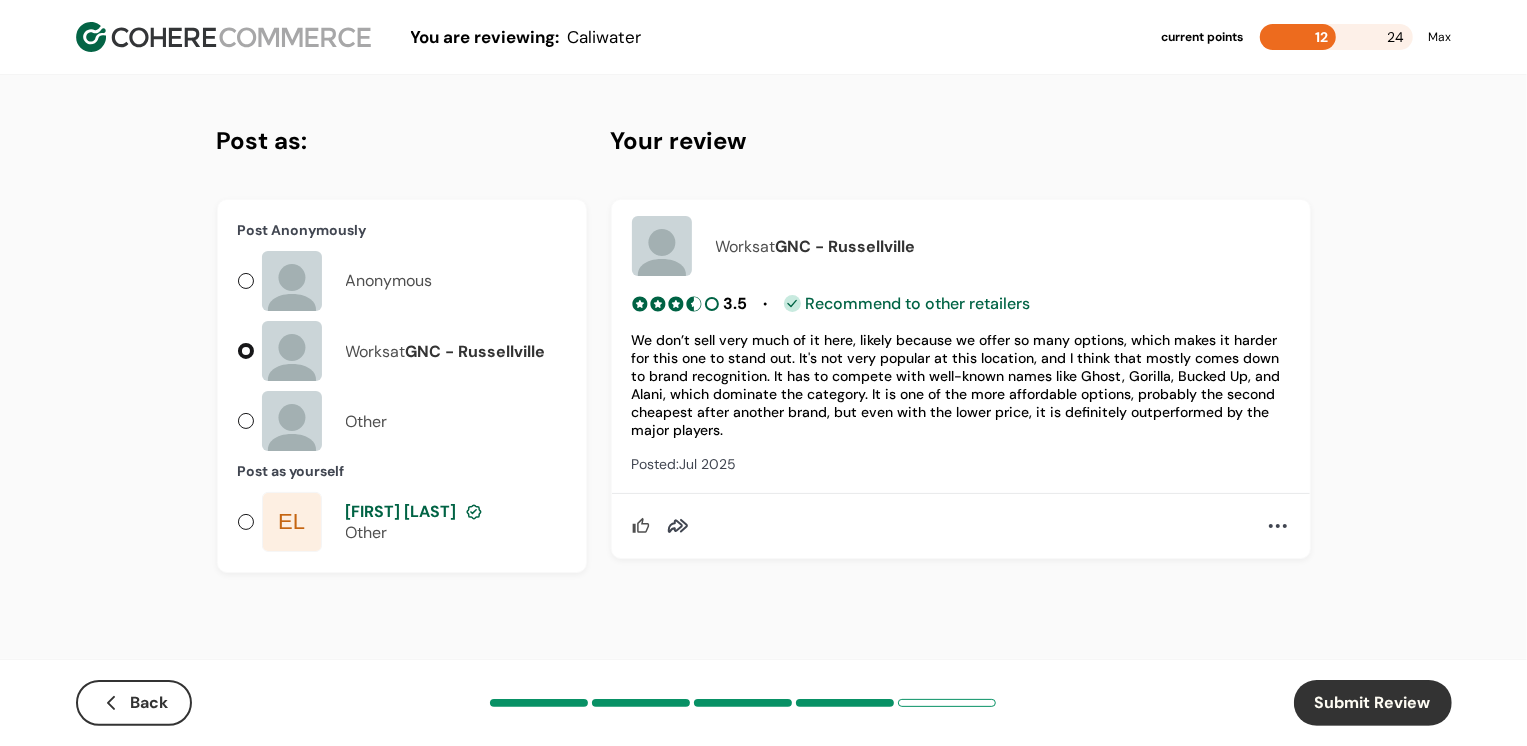 click on "Submit Review" at bounding box center [1373, 703] 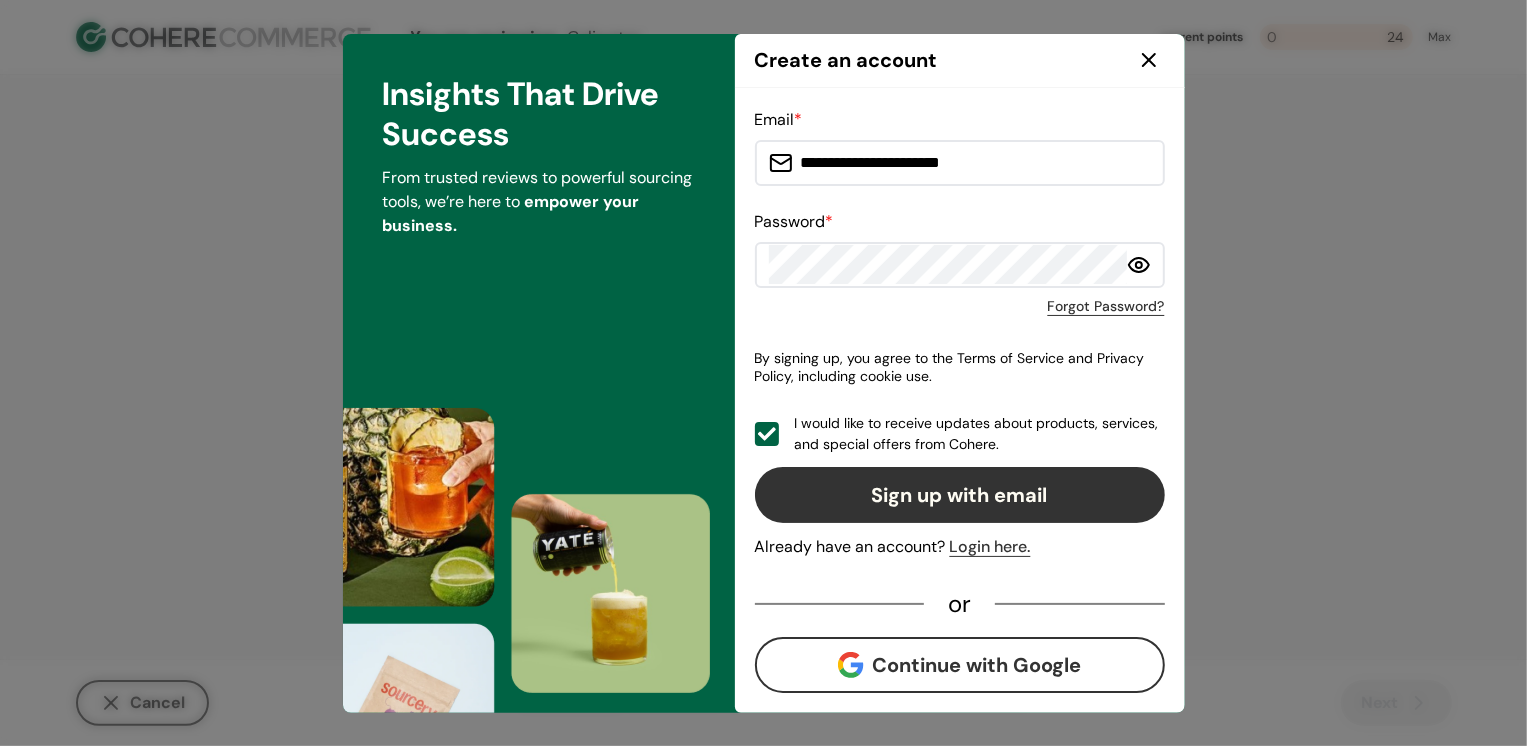 click 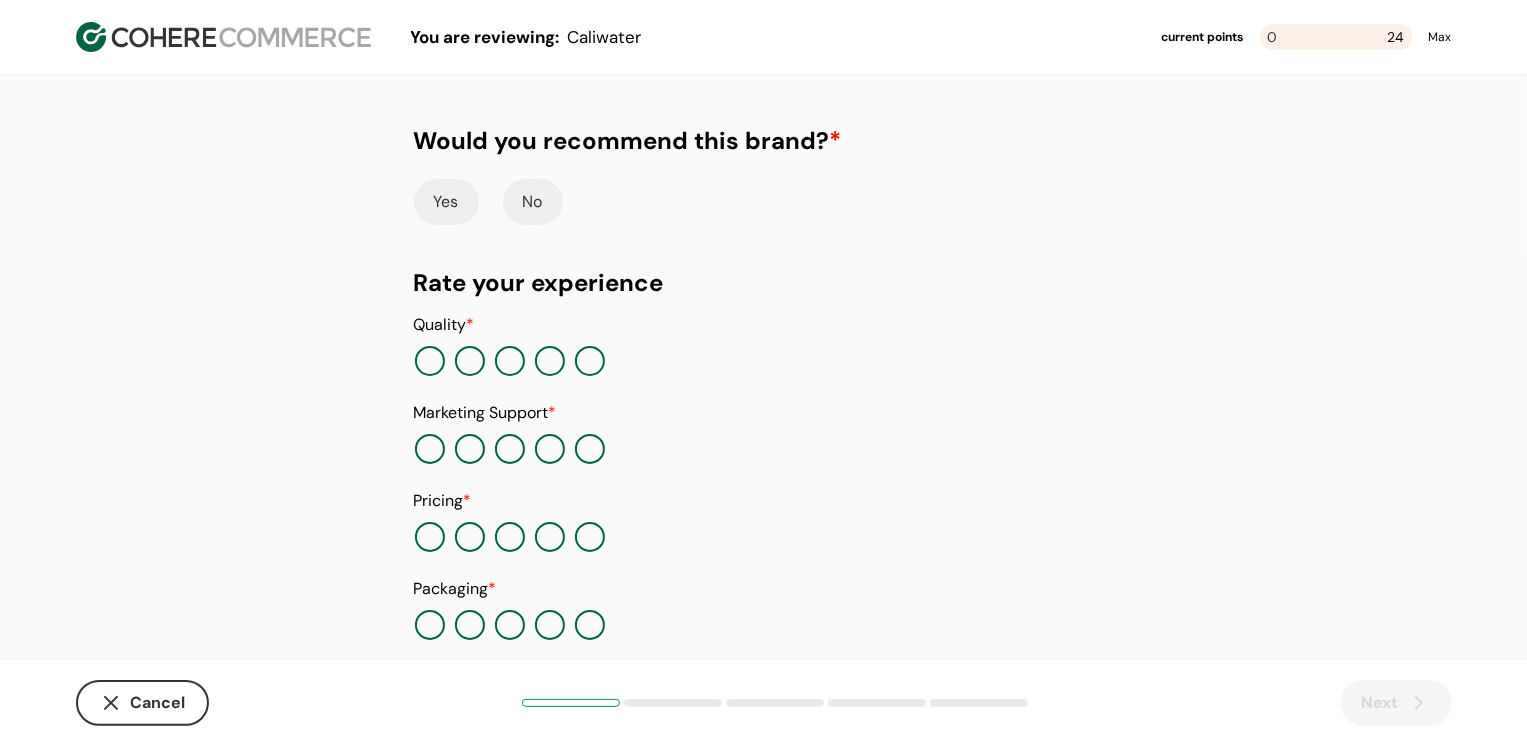 click at bounding box center [550, 361] 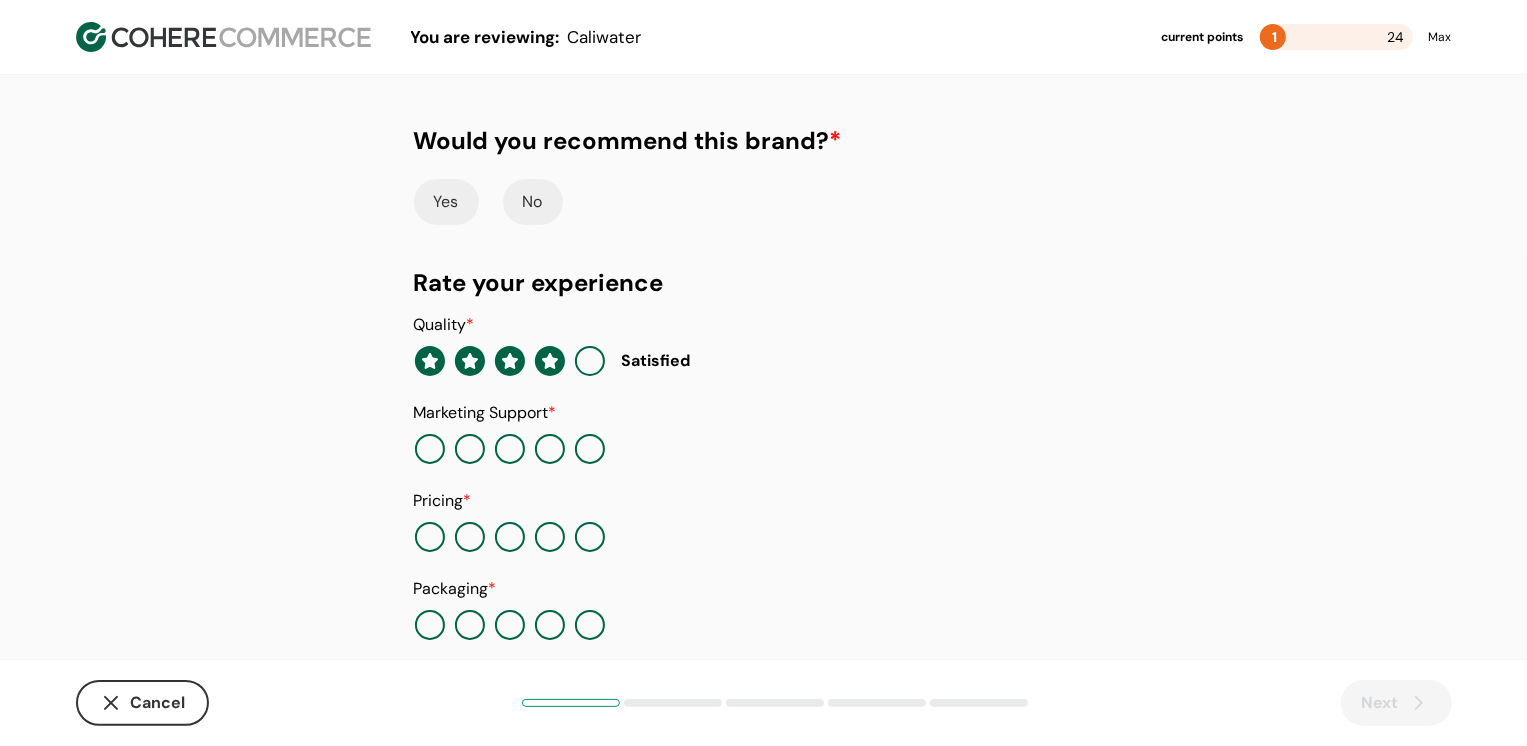 click 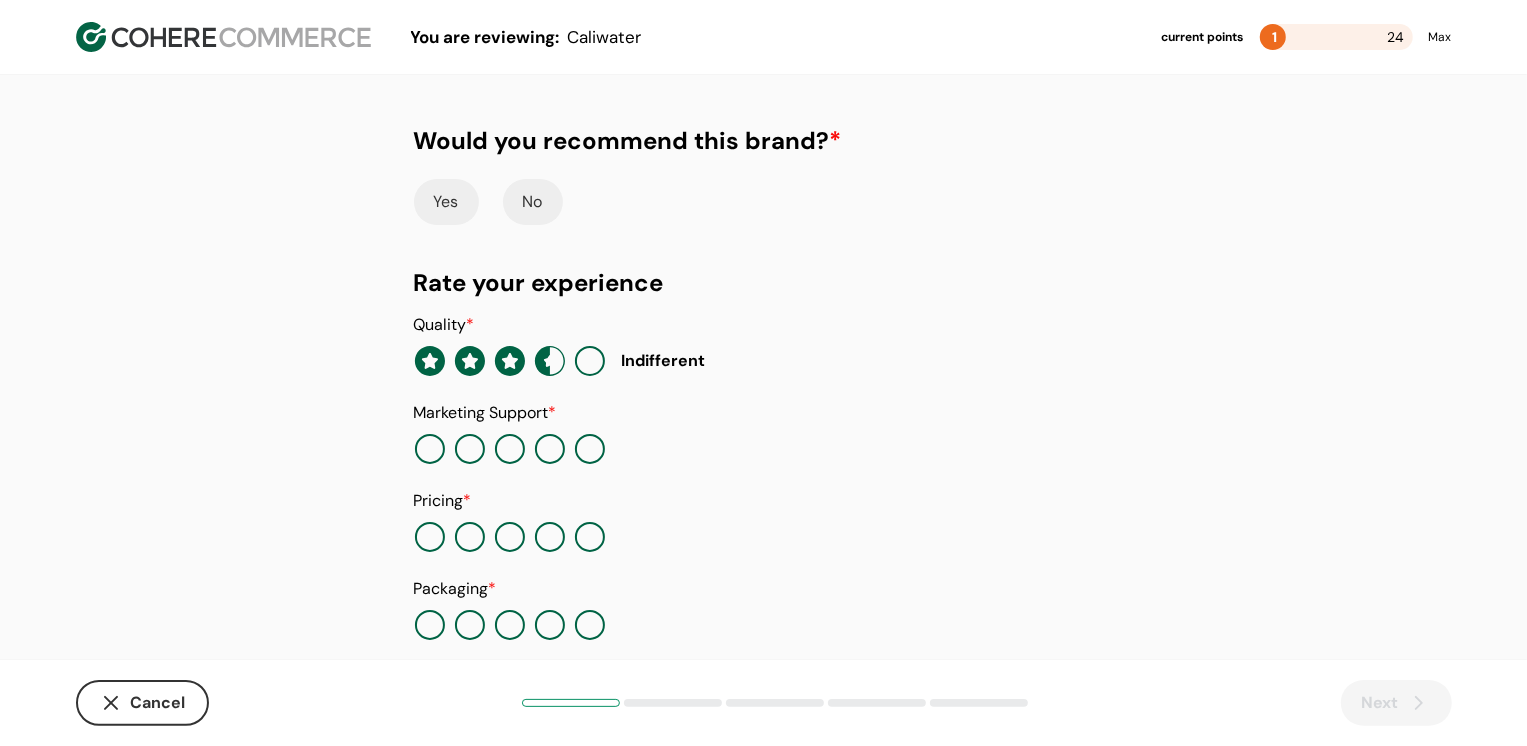 click on "Yes" at bounding box center [446, 202] 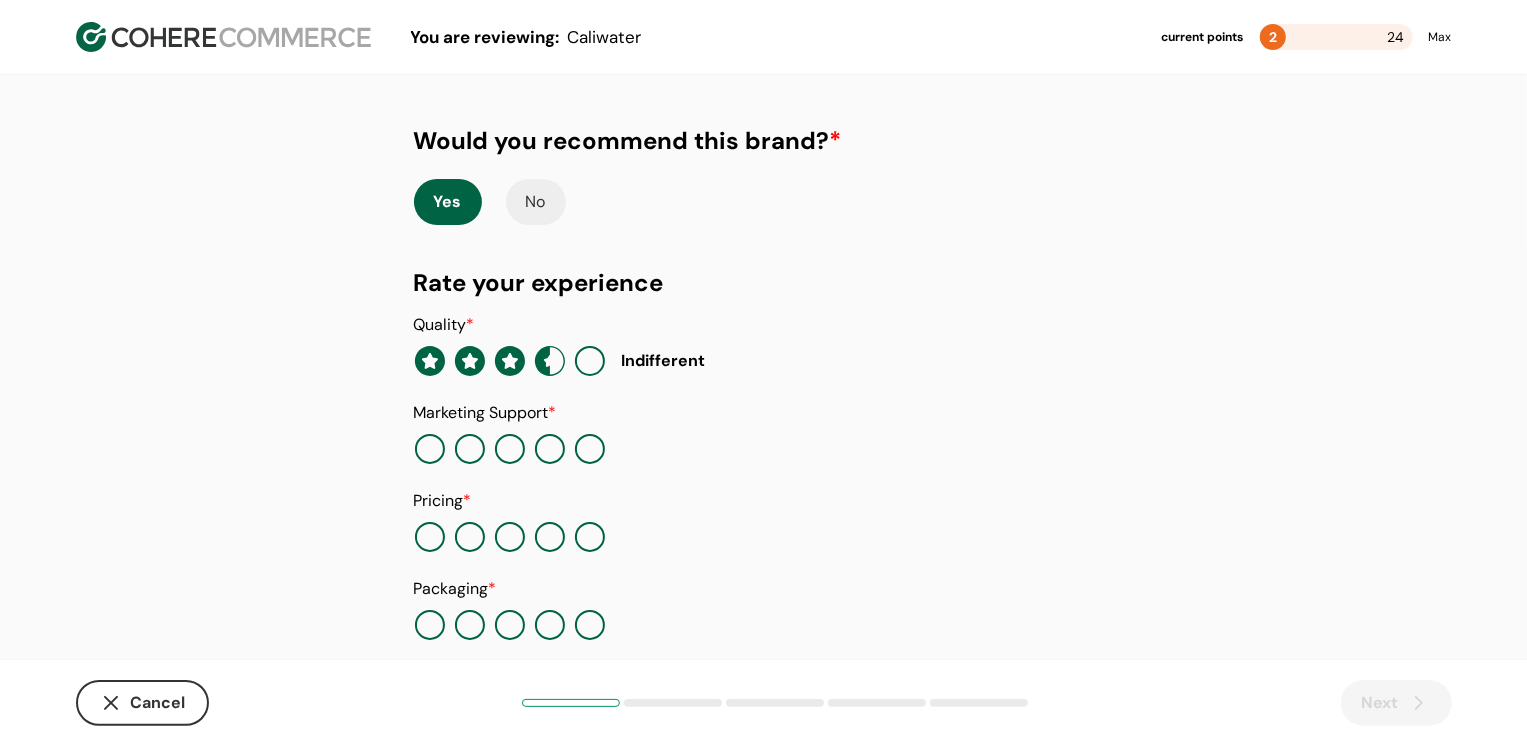 scroll, scrollTop: 205, scrollLeft: 0, axis: vertical 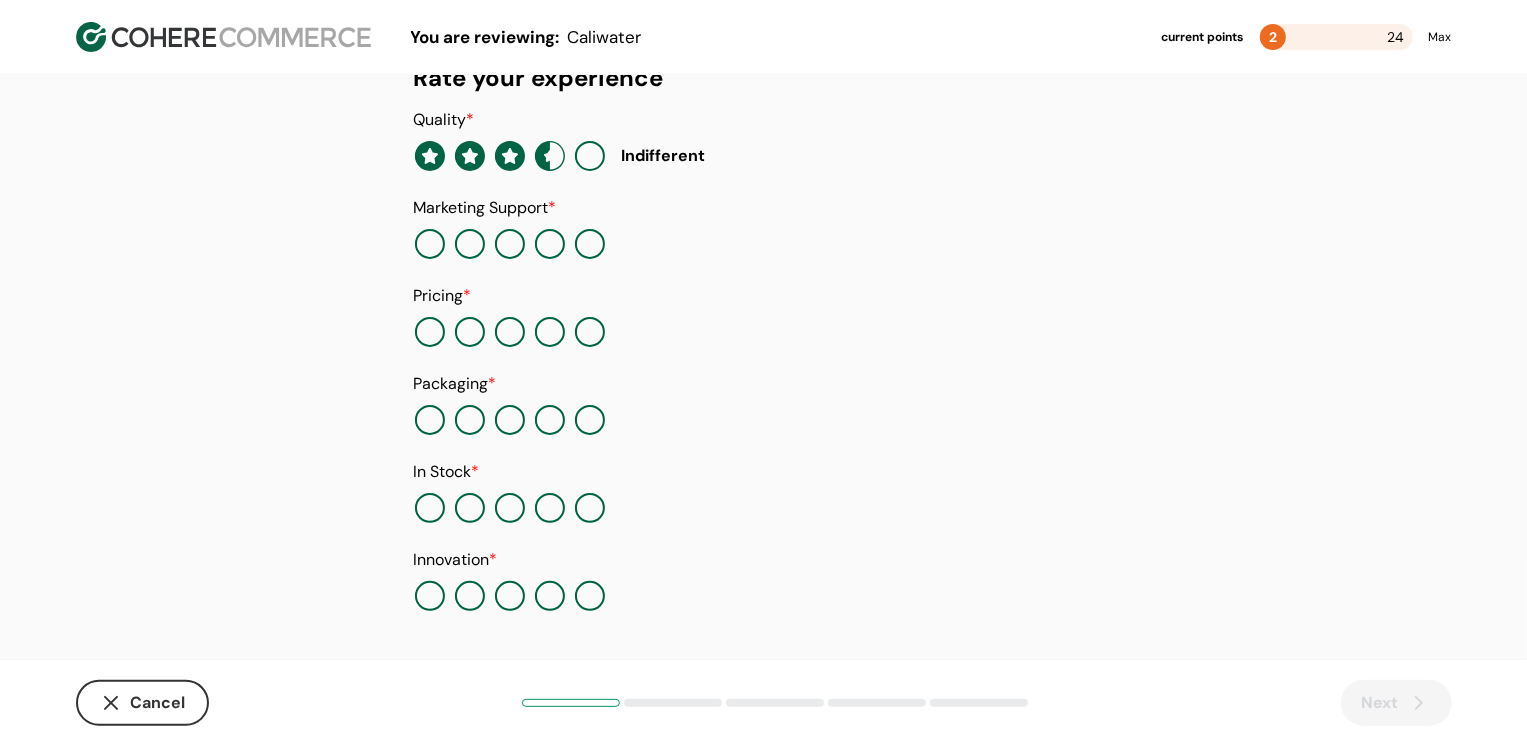 click at bounding box center [510, 244] 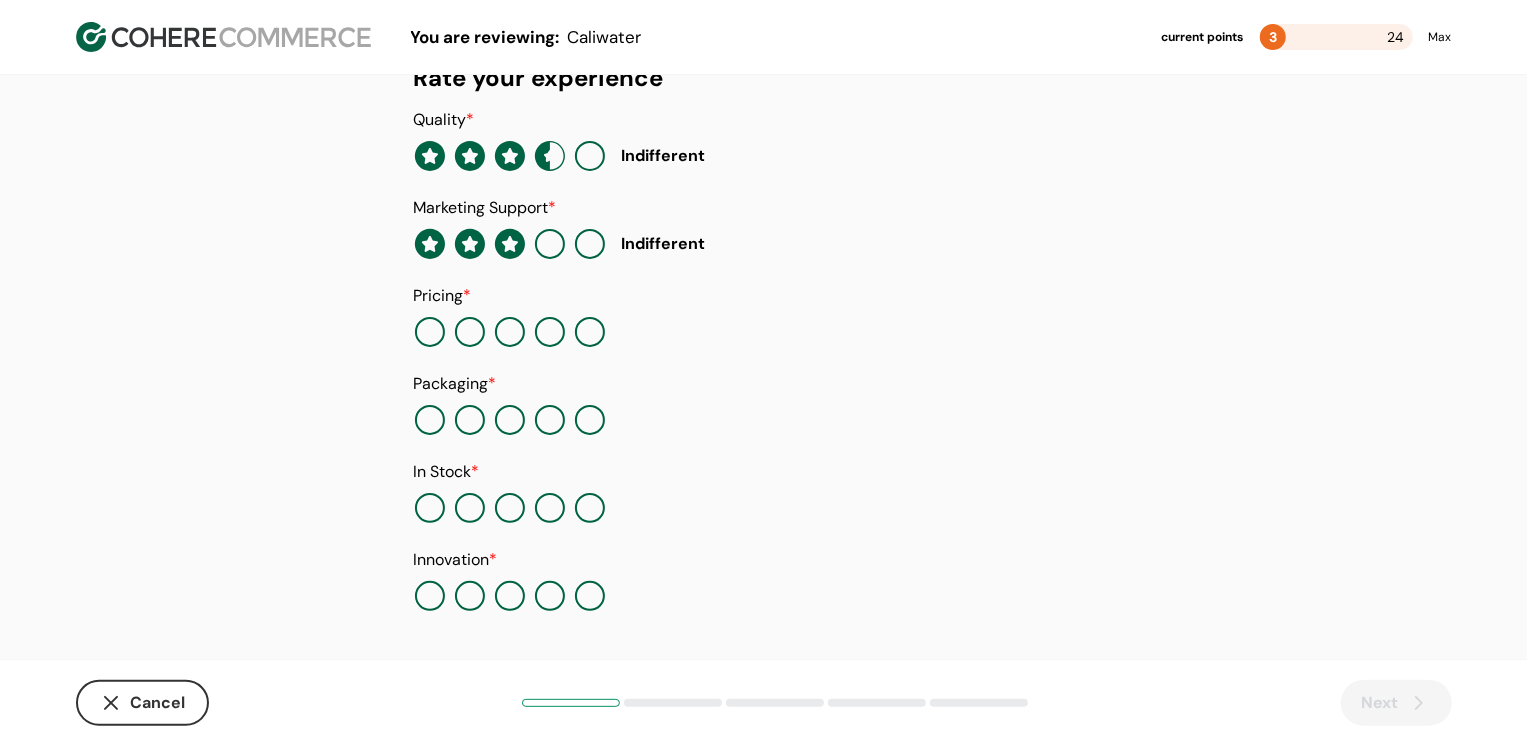click at bounding box center (590, 332) 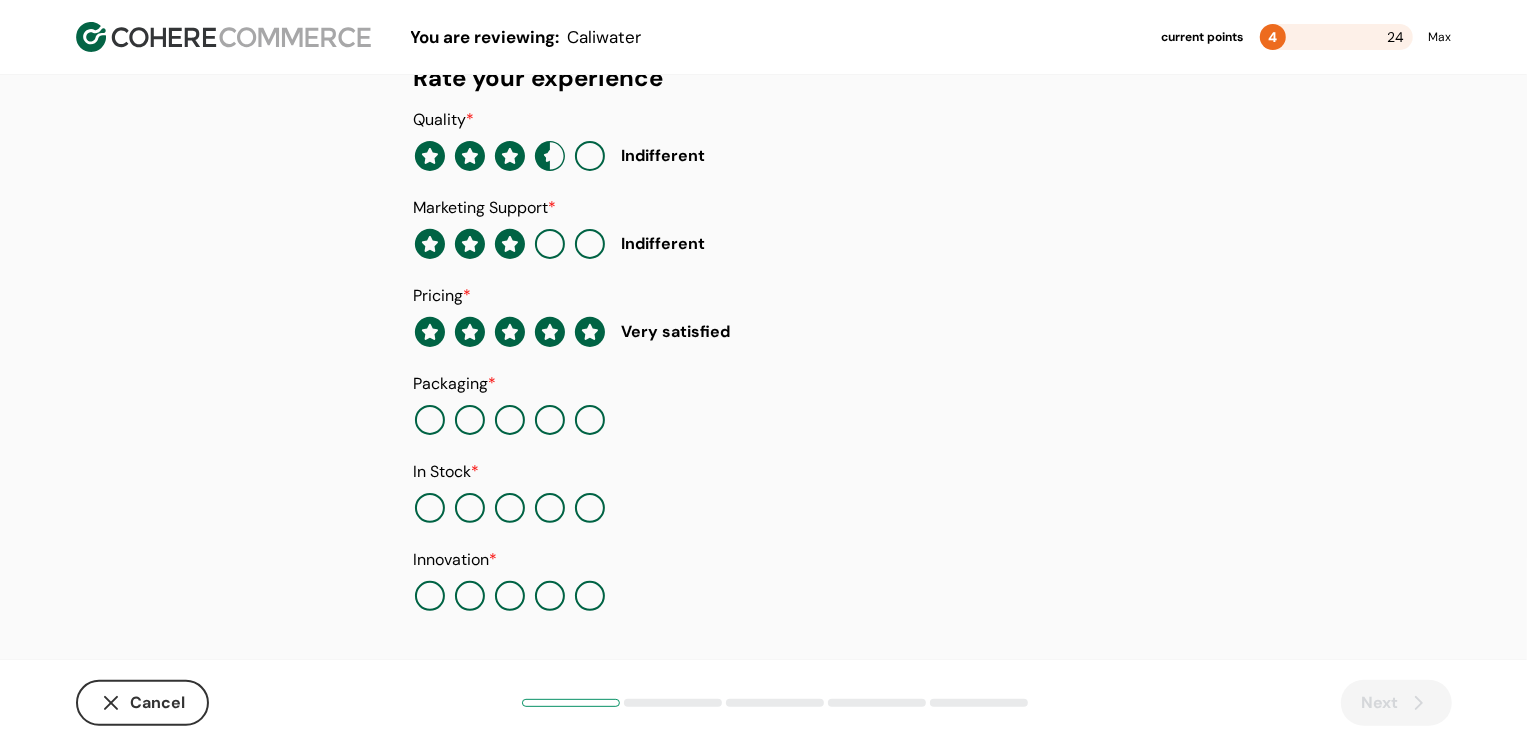 click at bounding box center [590, 420] 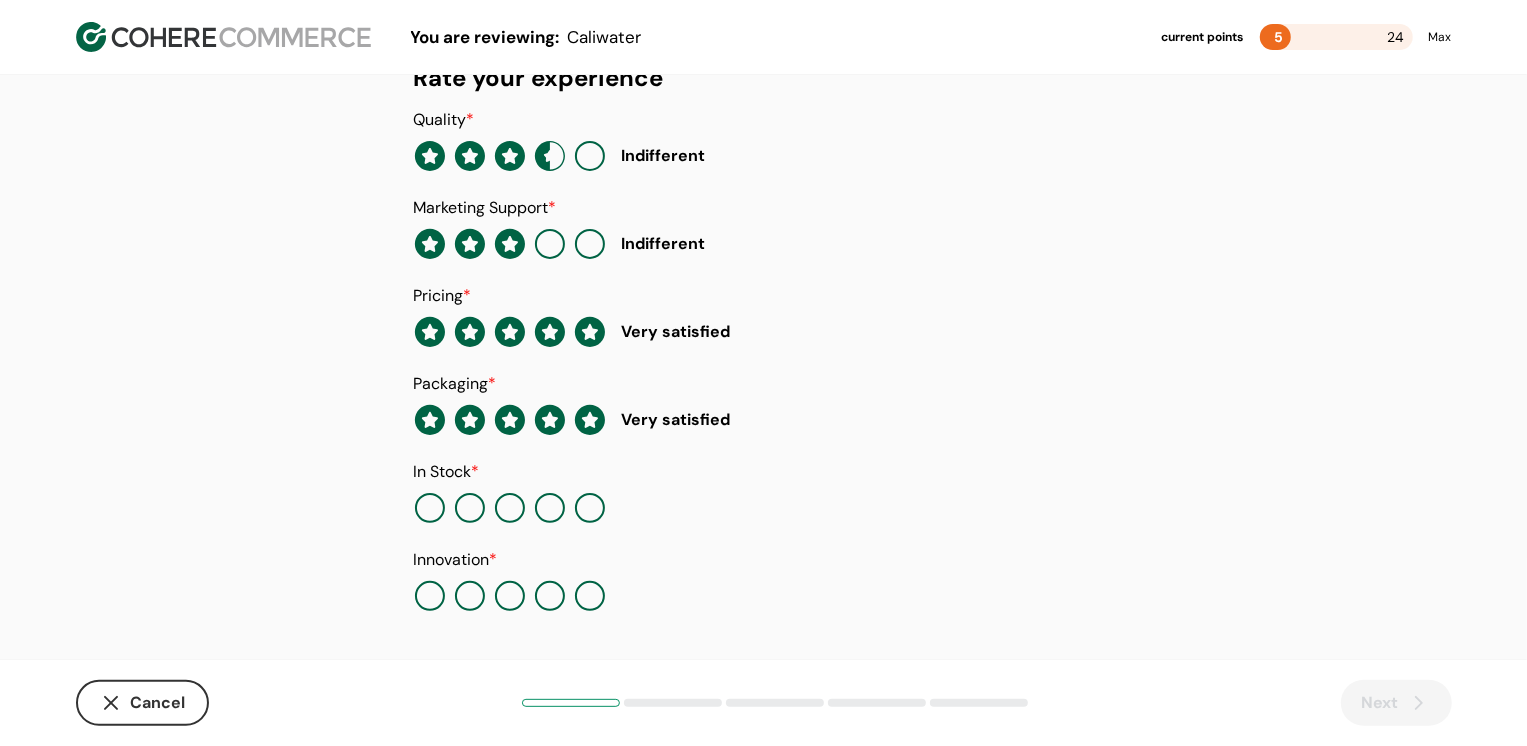 click at bounding box center (550, 508) 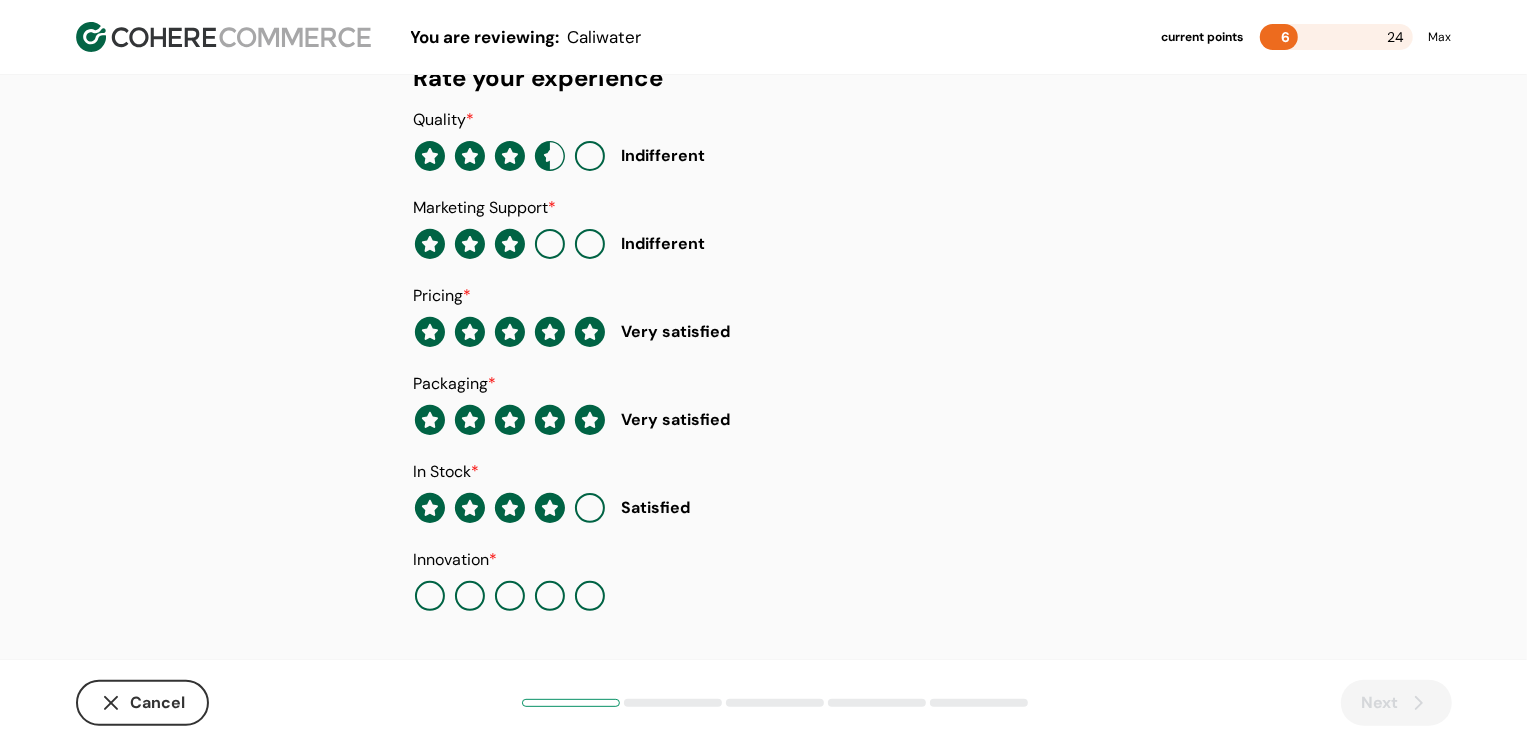 click 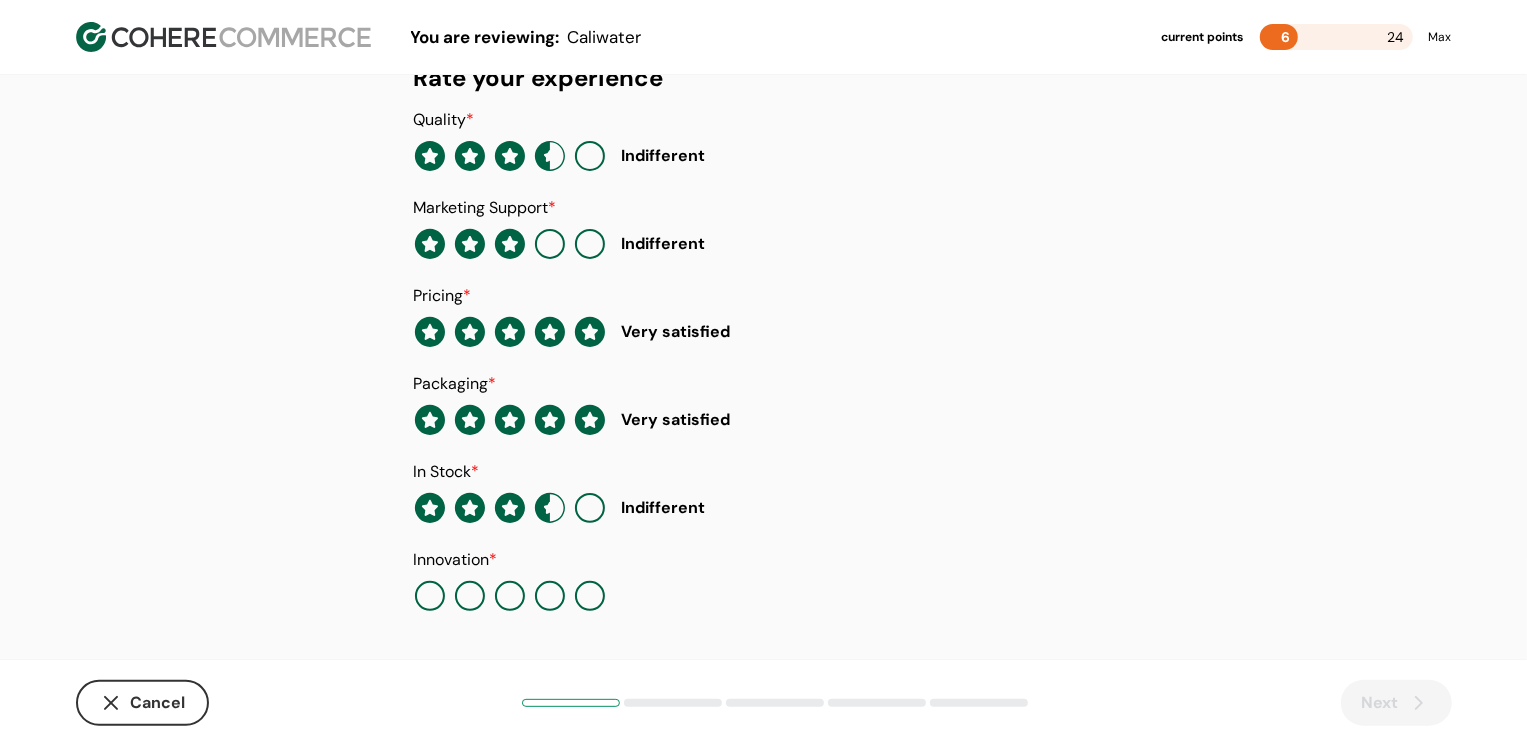 click at bounding box center (550, 596) 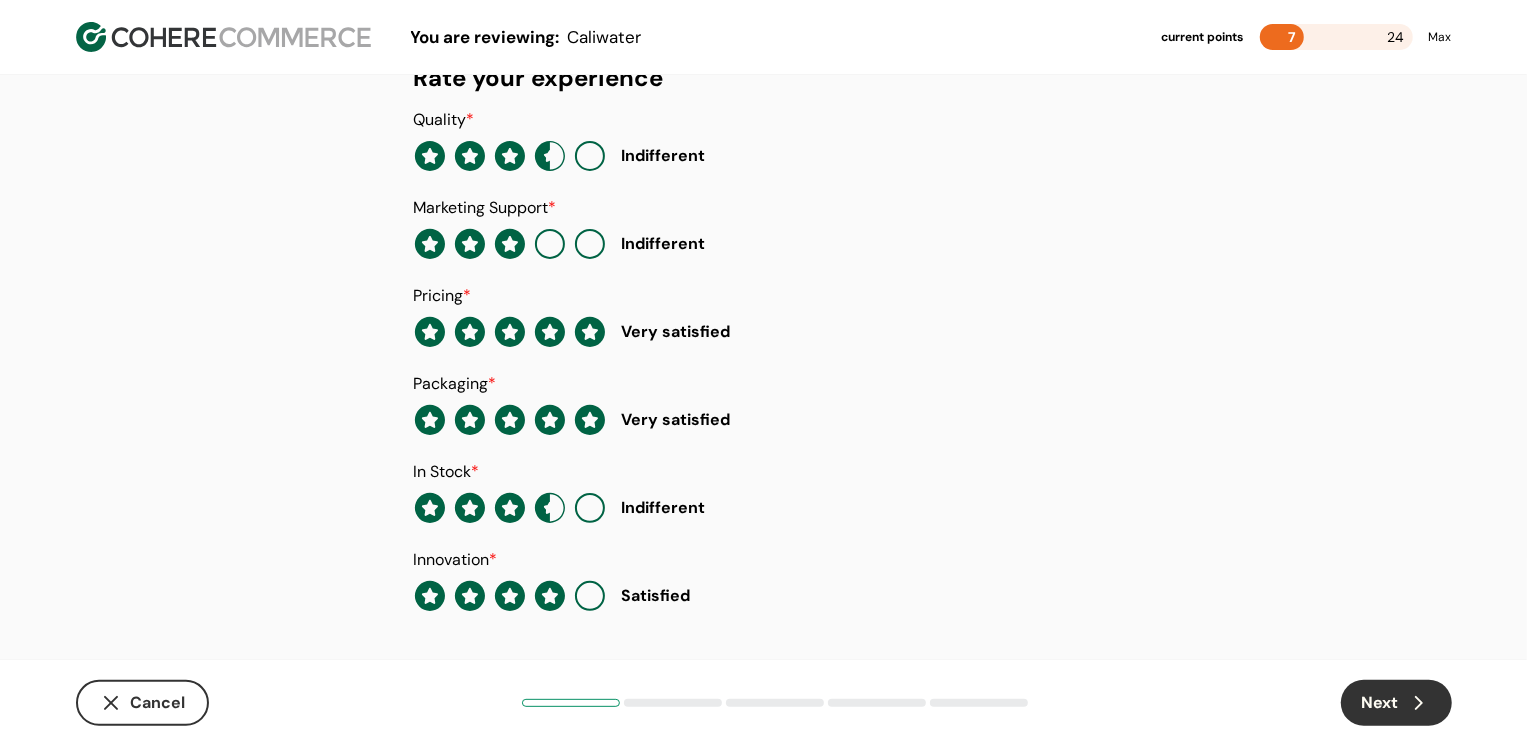 click on "Next" at bounding box center [1396, 703] 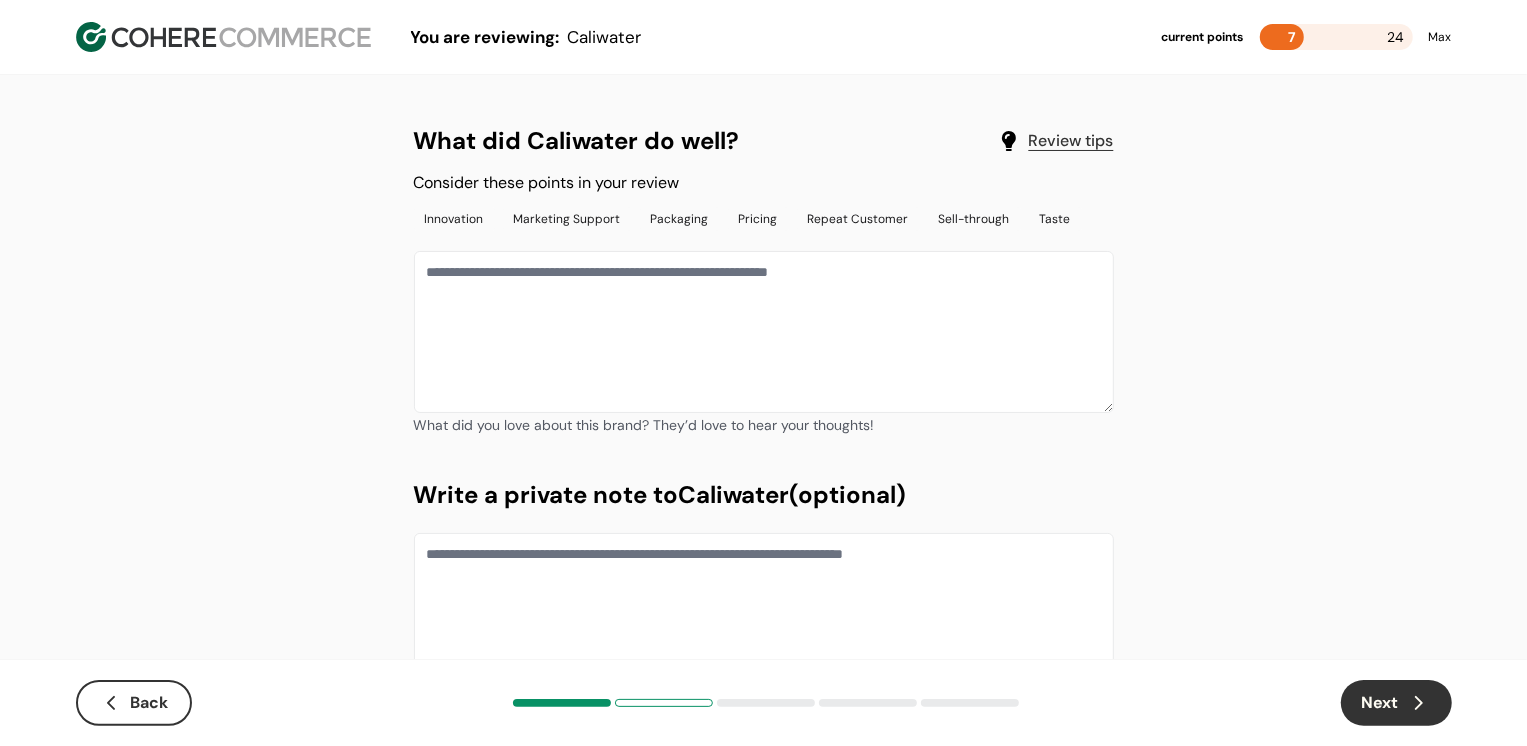 click at bounding box center (764, 332) 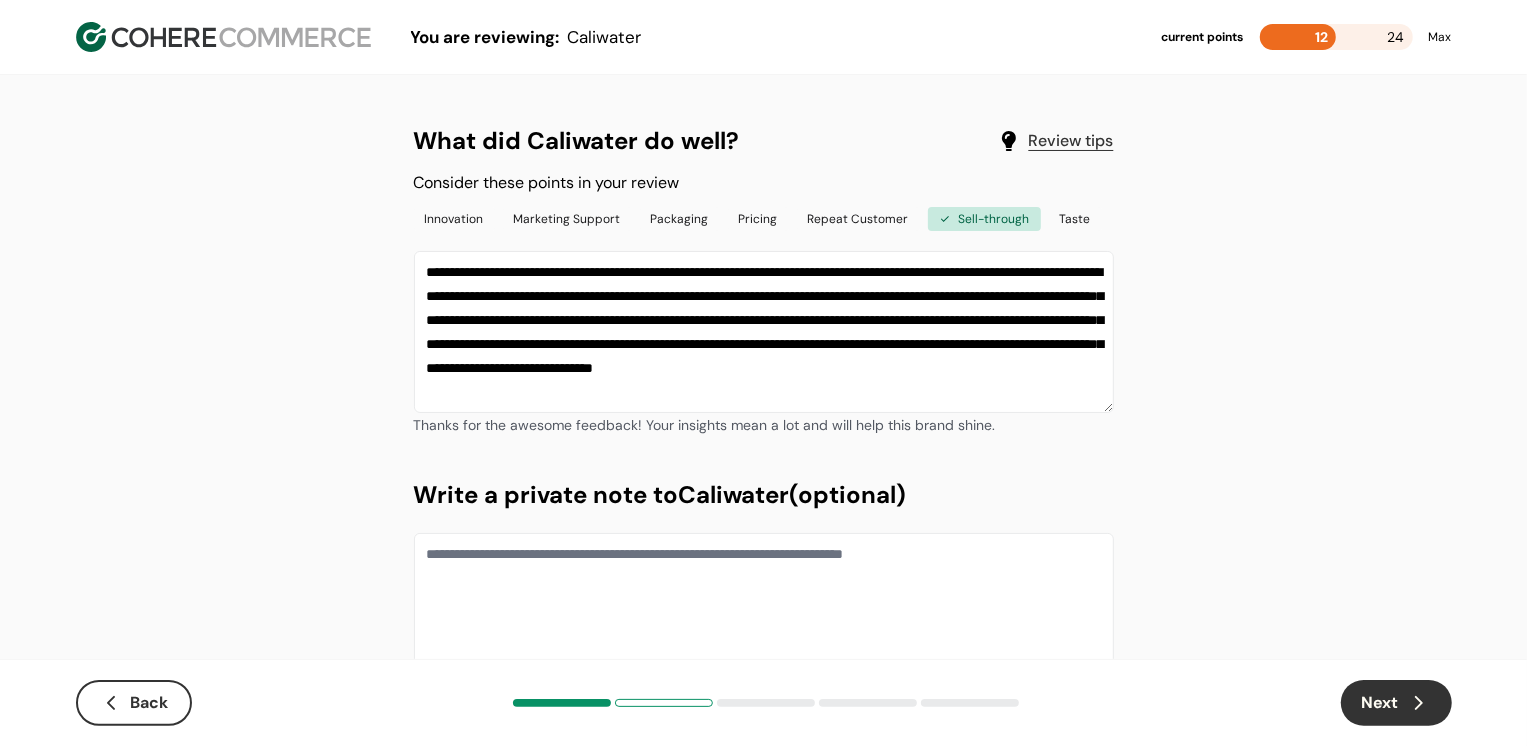 type on "**********" 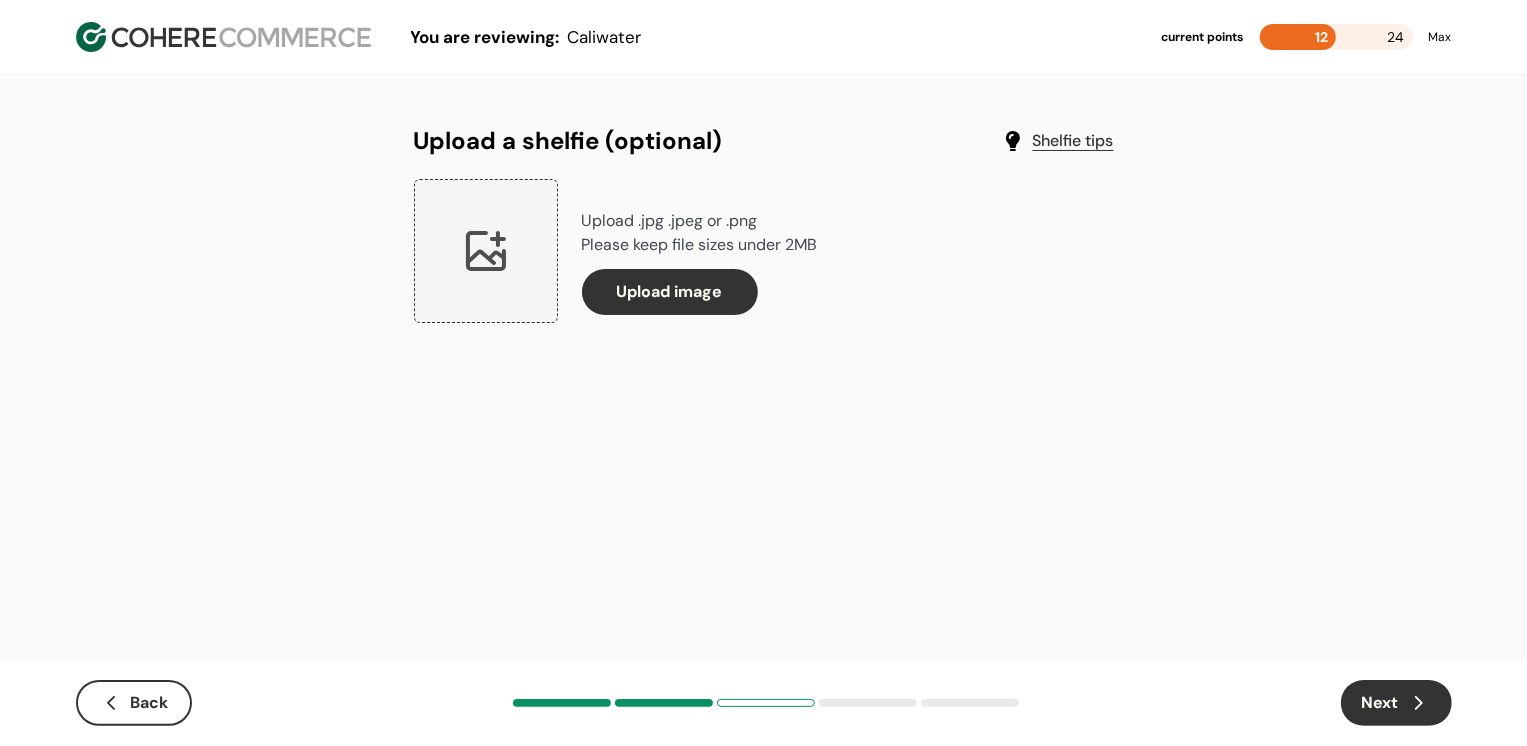 click on "Next" at bounding box center (1396, 703) 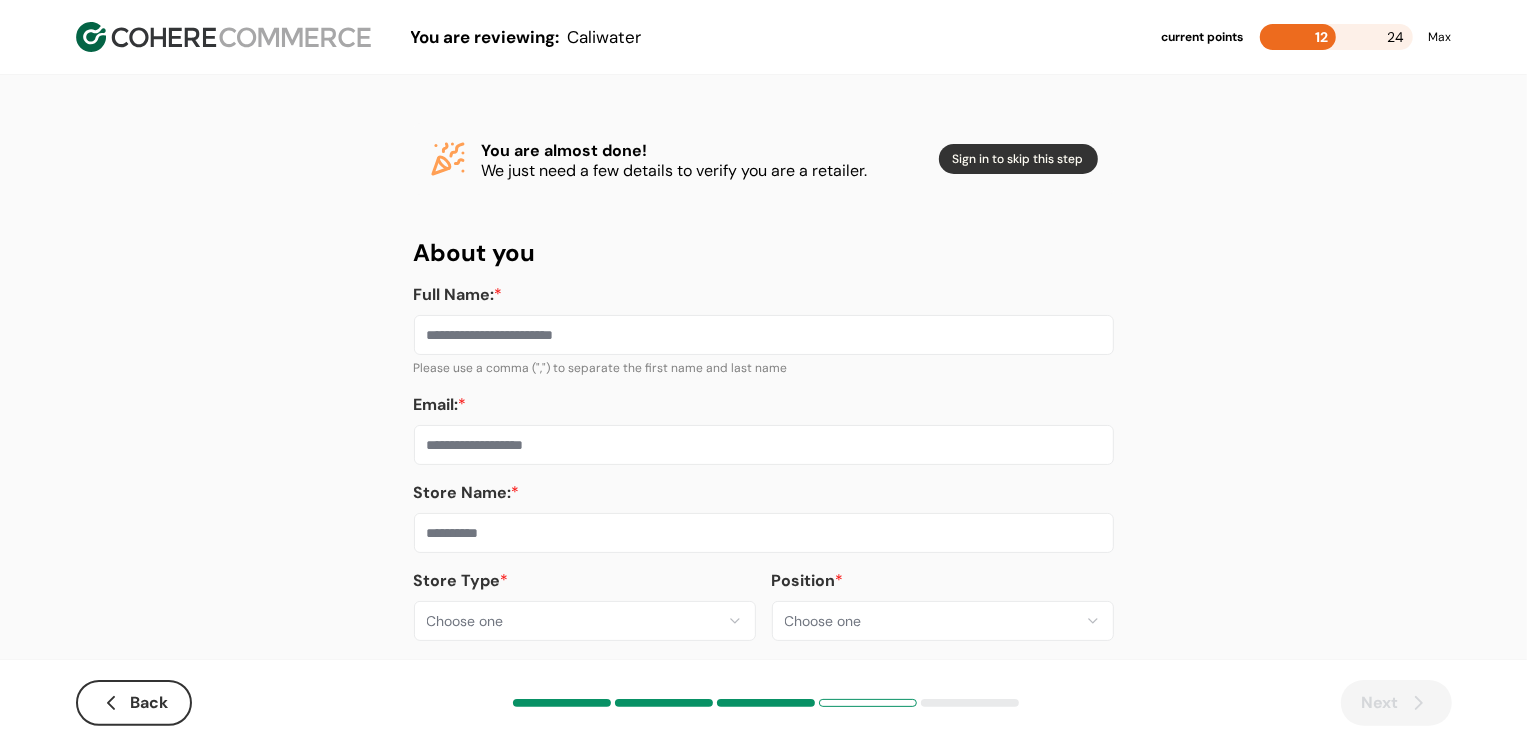 click on "**********" at bounding box center [763, 388] 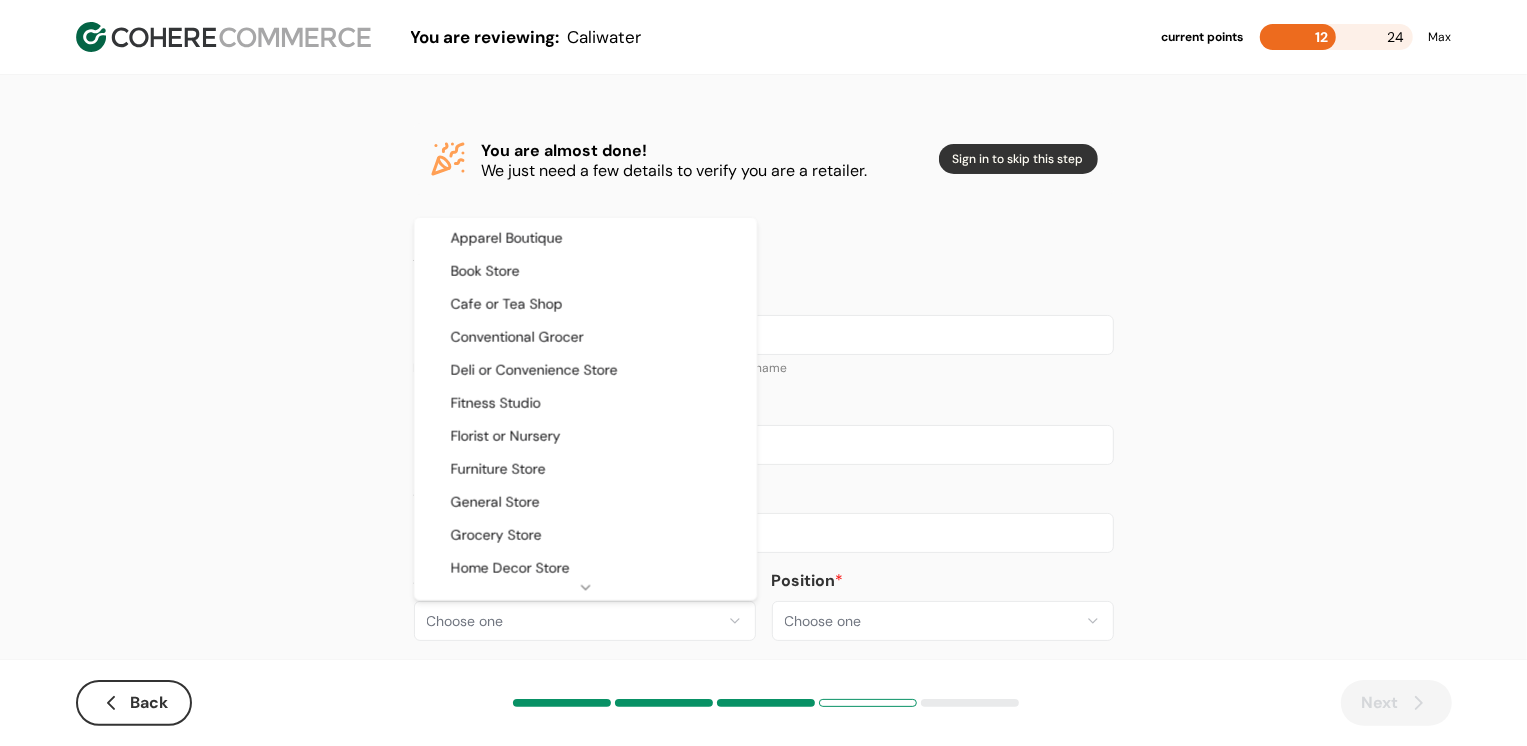 select on "**" 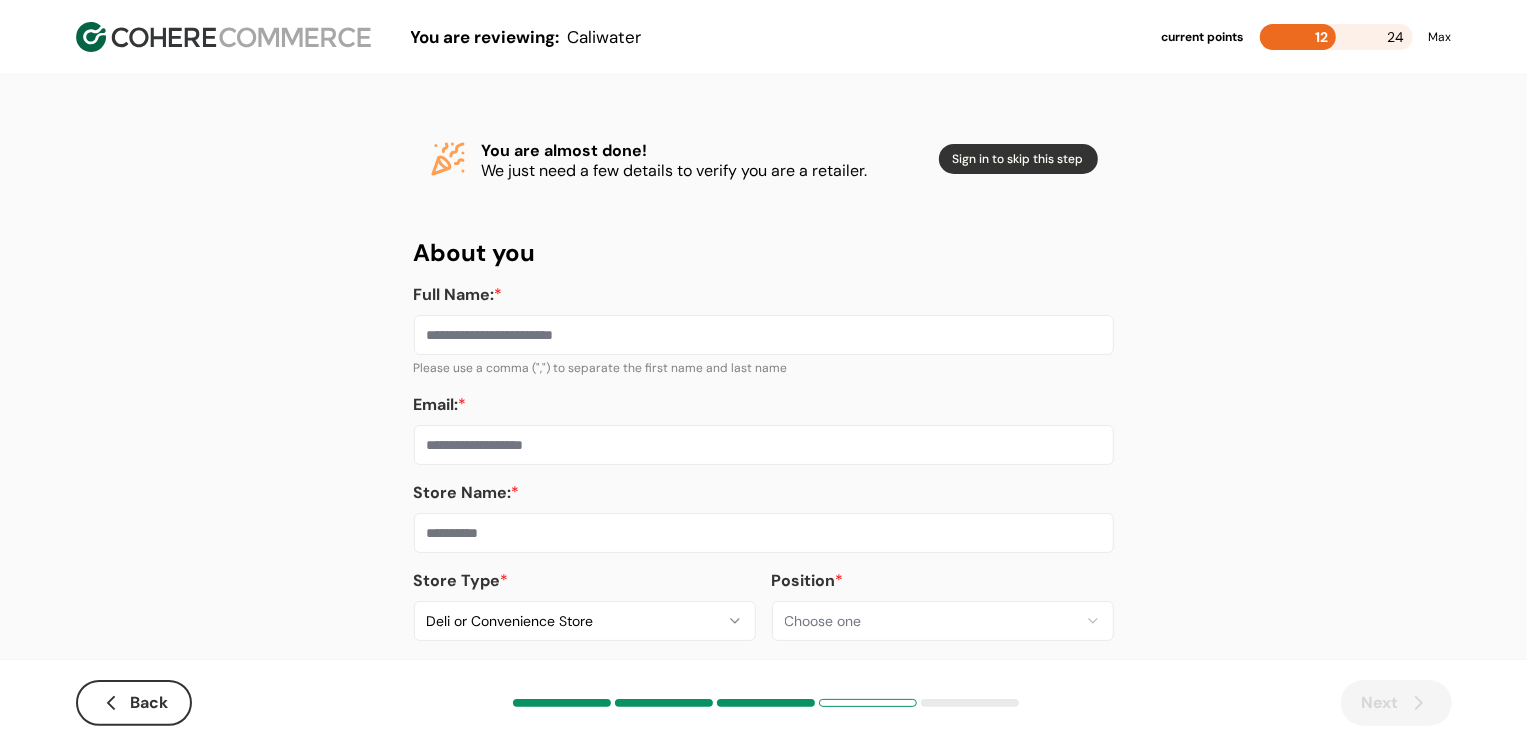 click at bounding box center [764, 533] 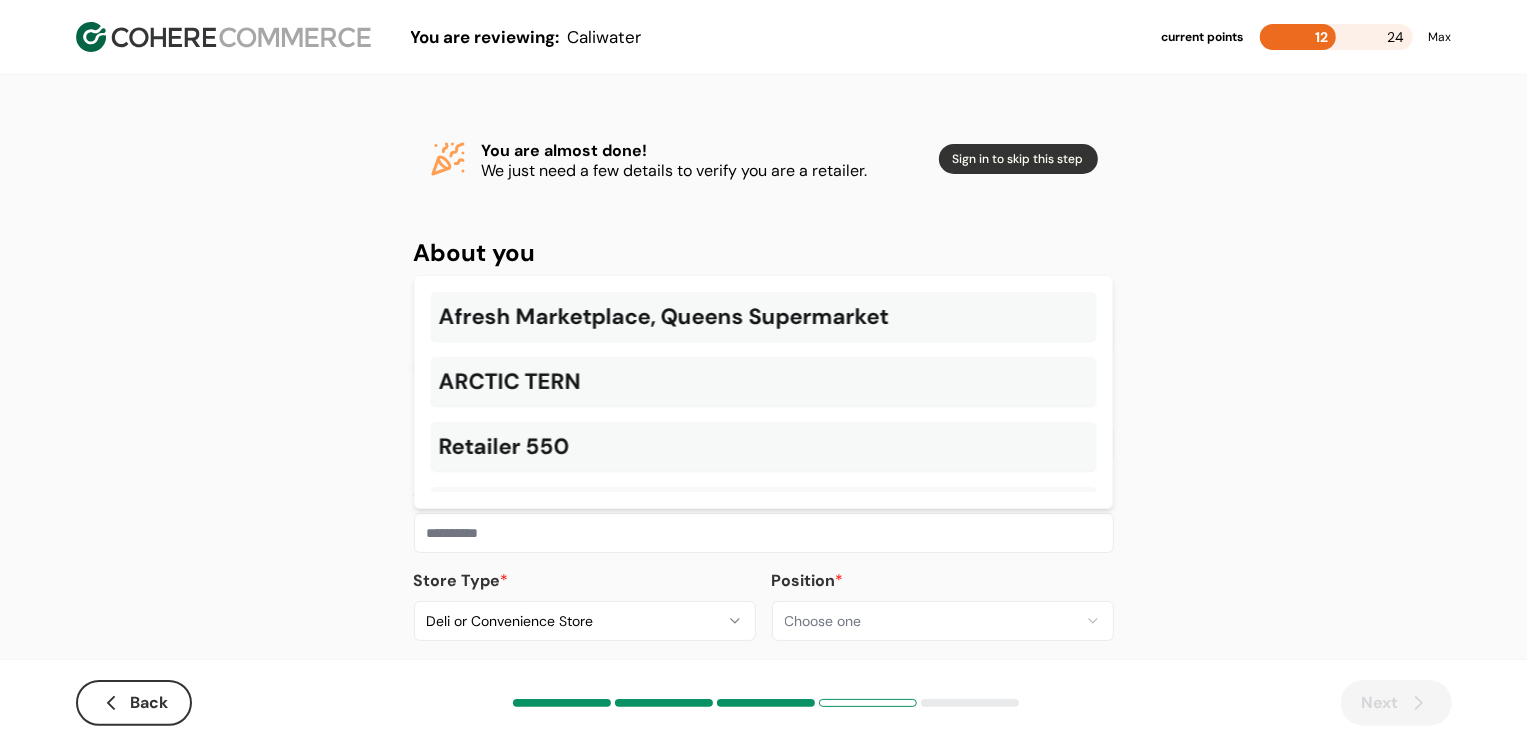 paste on "**********" 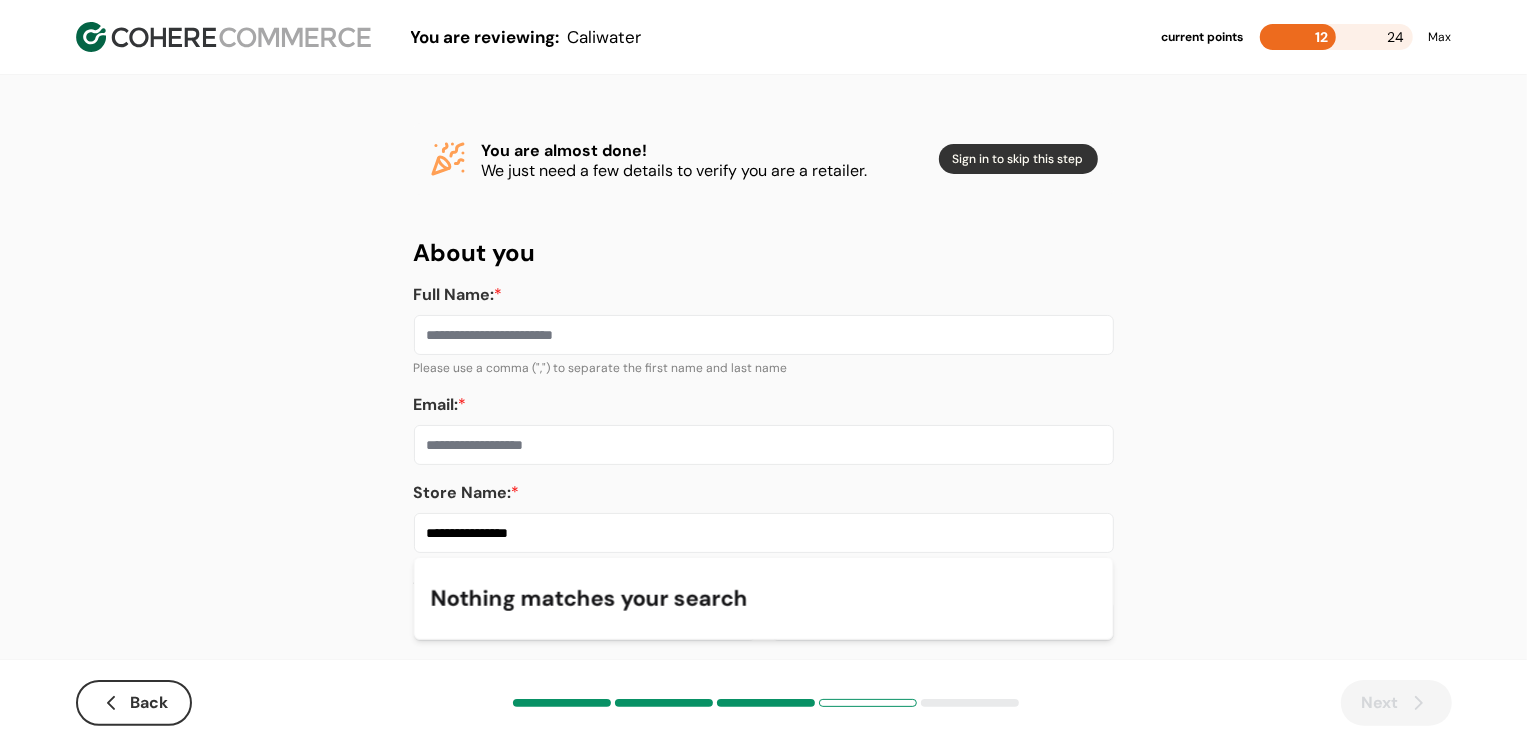 type on "**********" 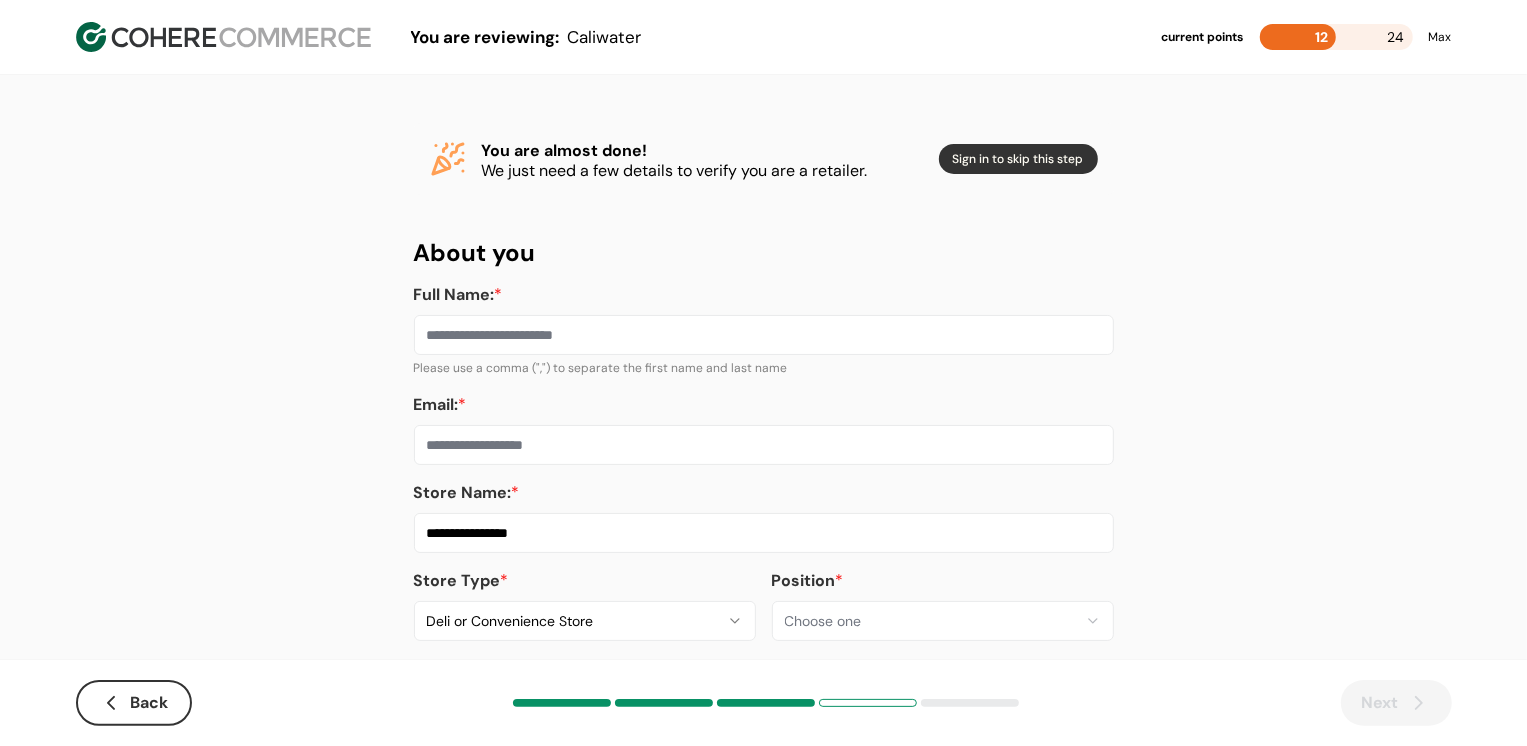 click on "Email:  *" at bounding box center (764, 445) 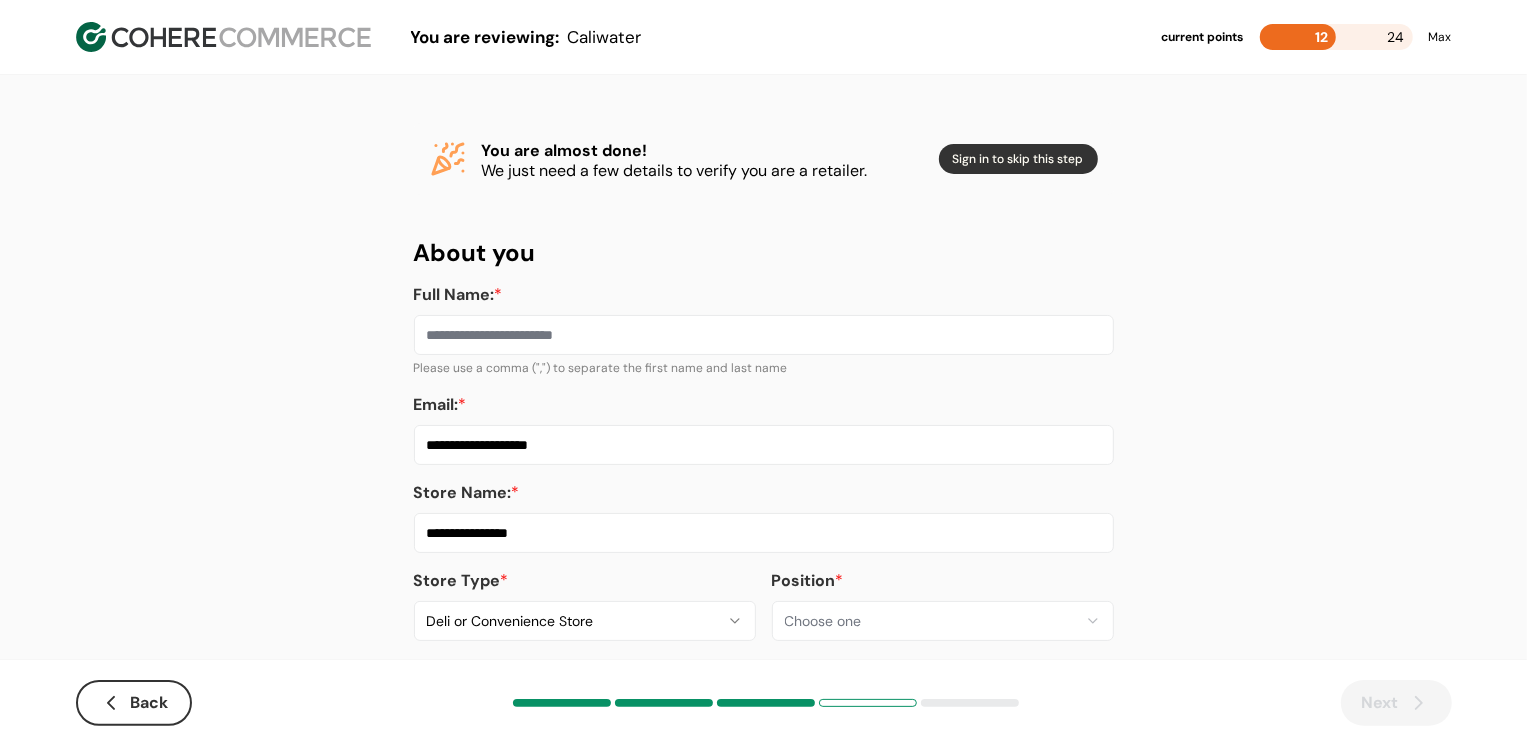 type on "**********" 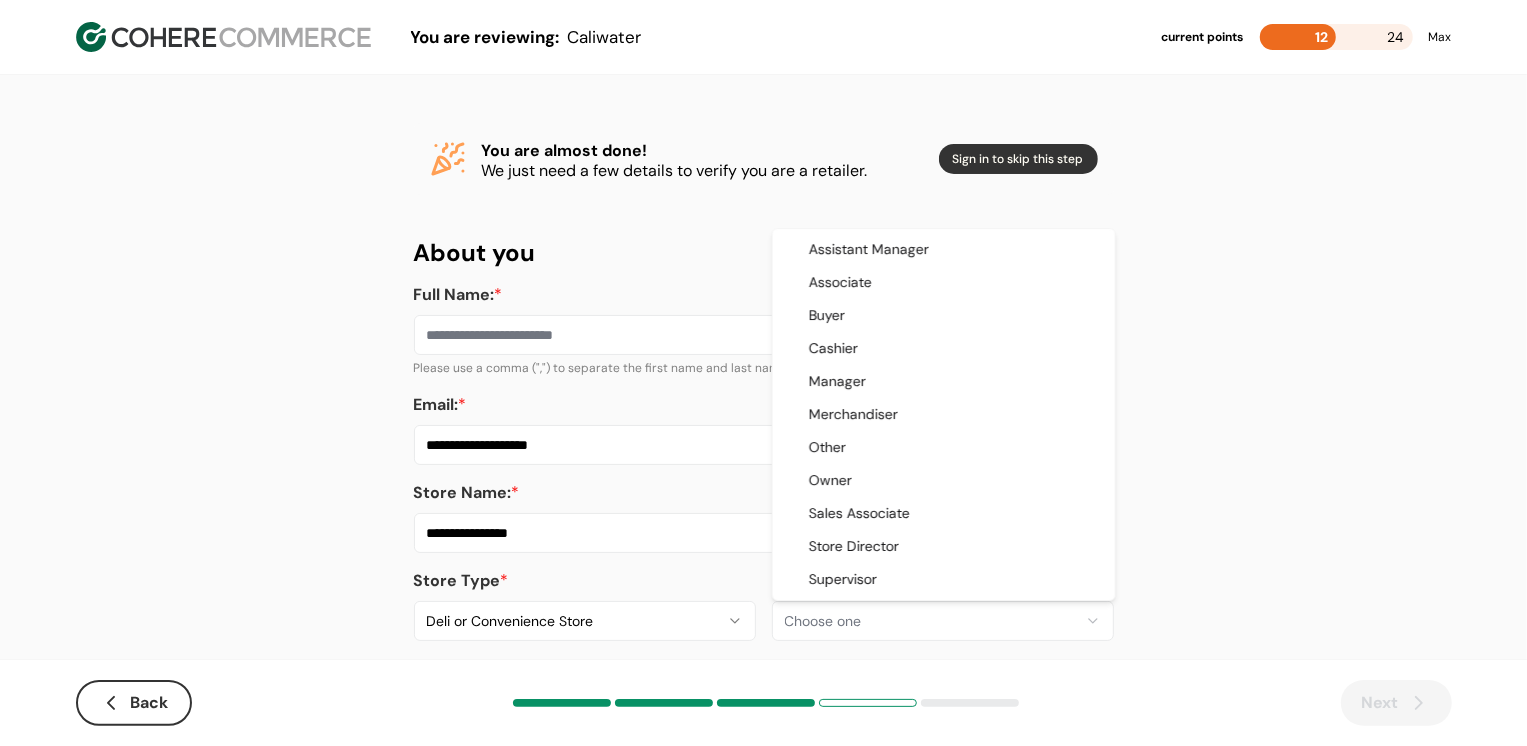select on "**********" 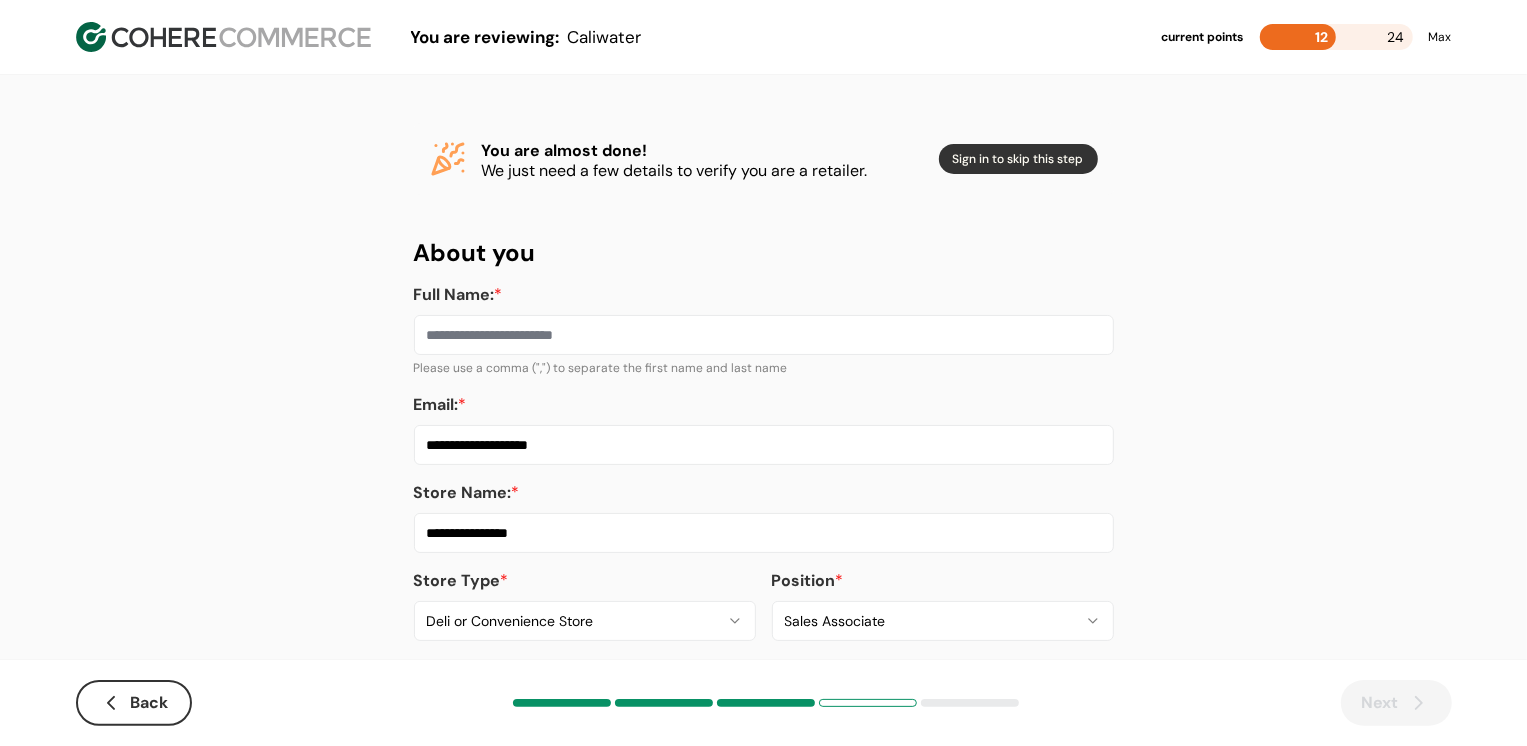 click on "Full Name:  *" at bounding box center [764, 335] 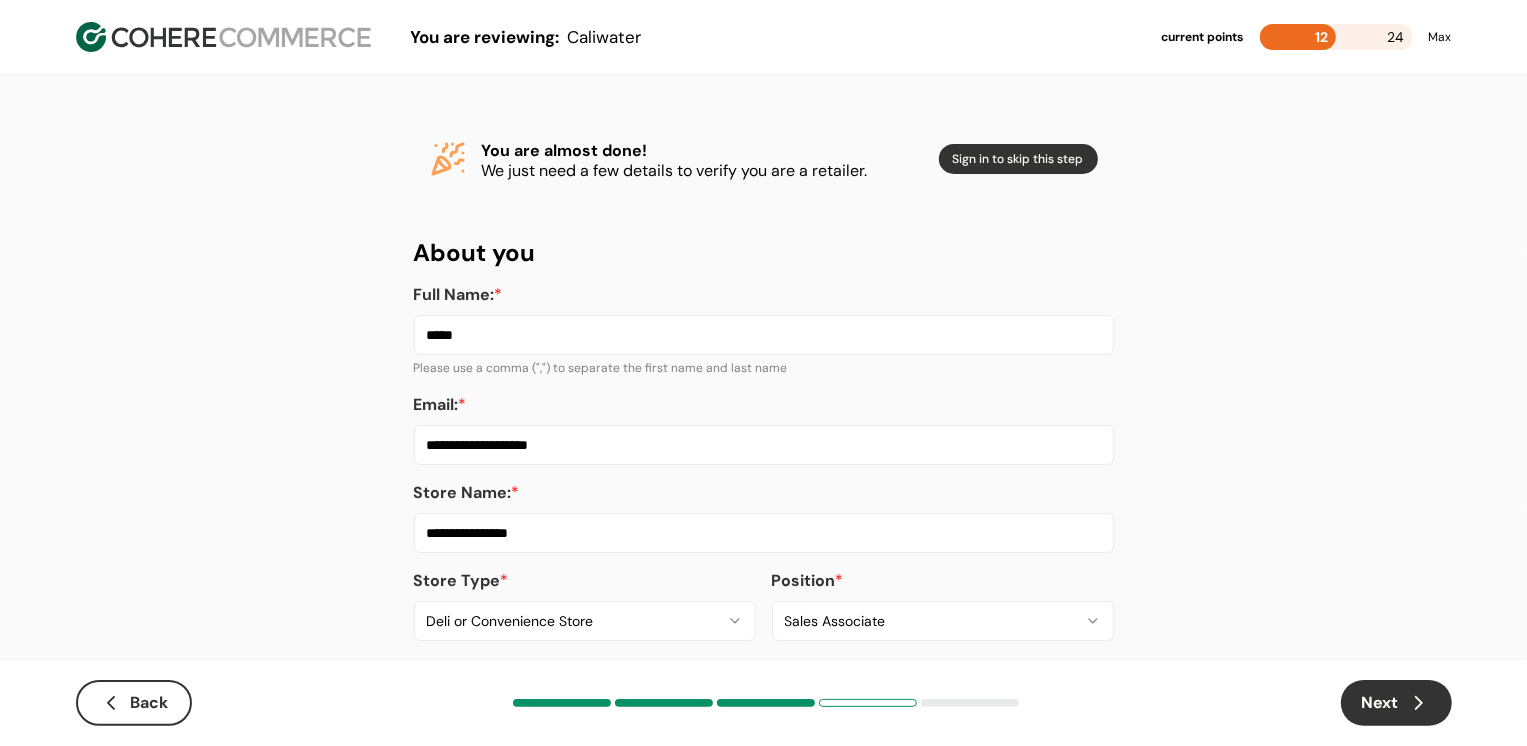 scroll, scrollTop: 29, scrollLeft: 0, axis: vertical 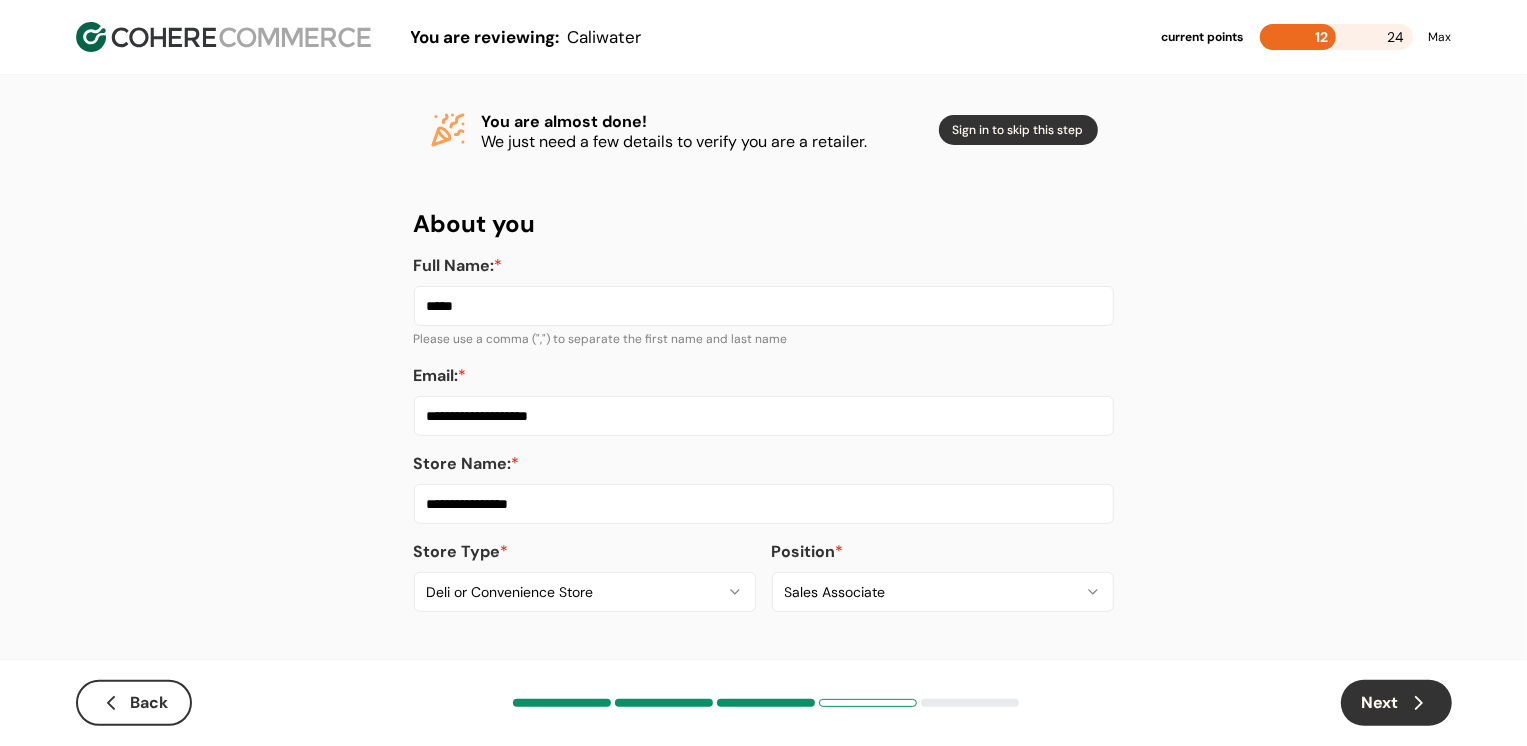 type on "*****" 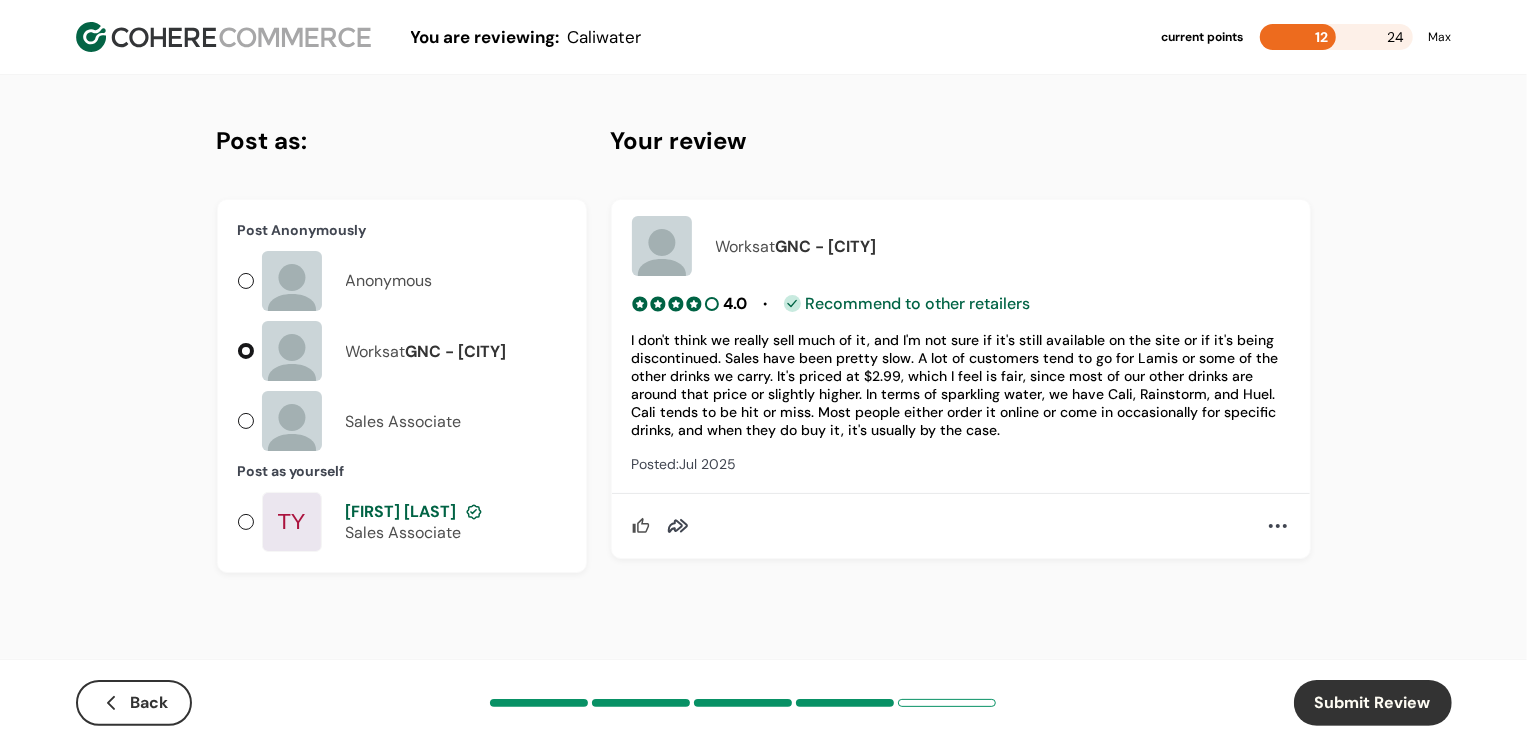 click on "Sales Associate" at bounding box center [414, 532] 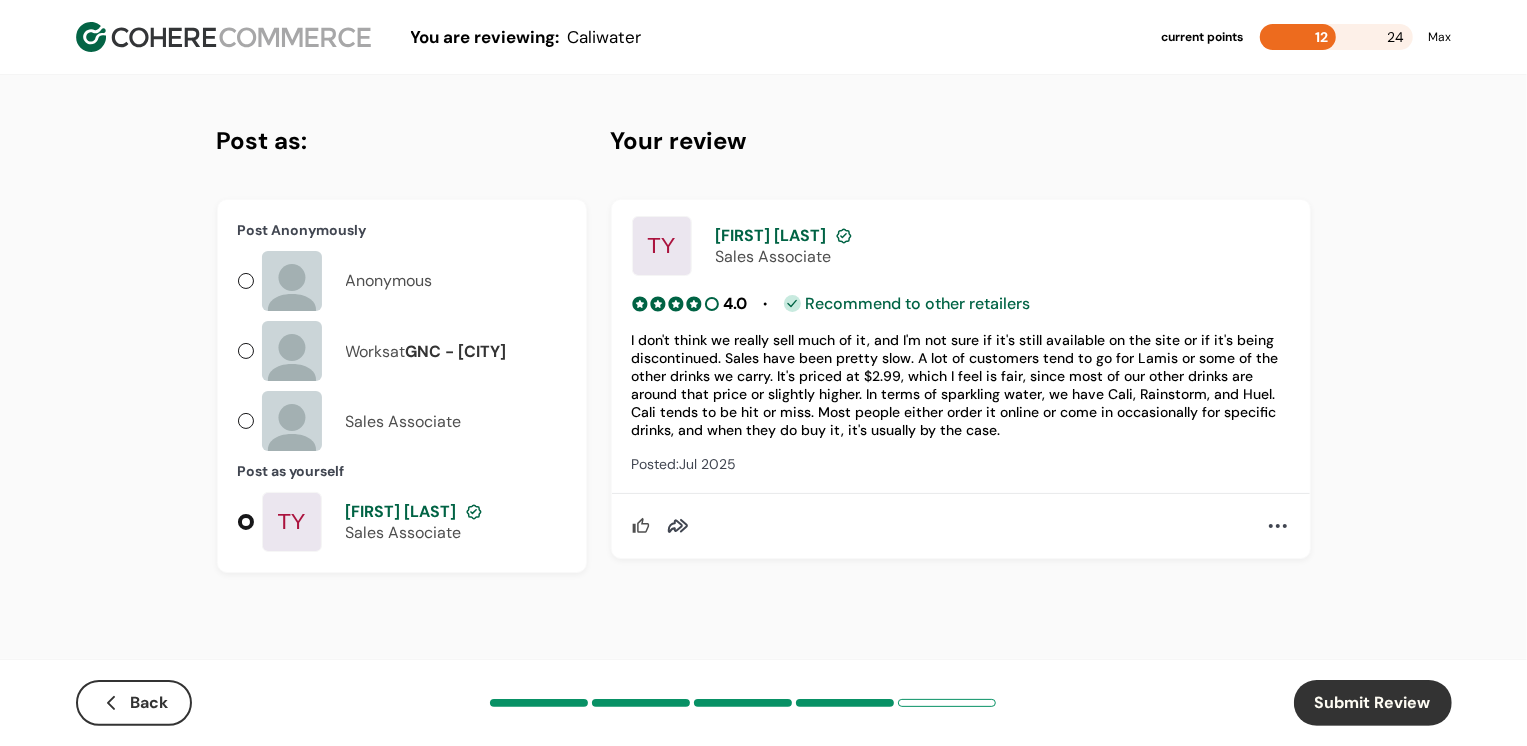 click on "Submit Review" at bounding box center (1373, 703) 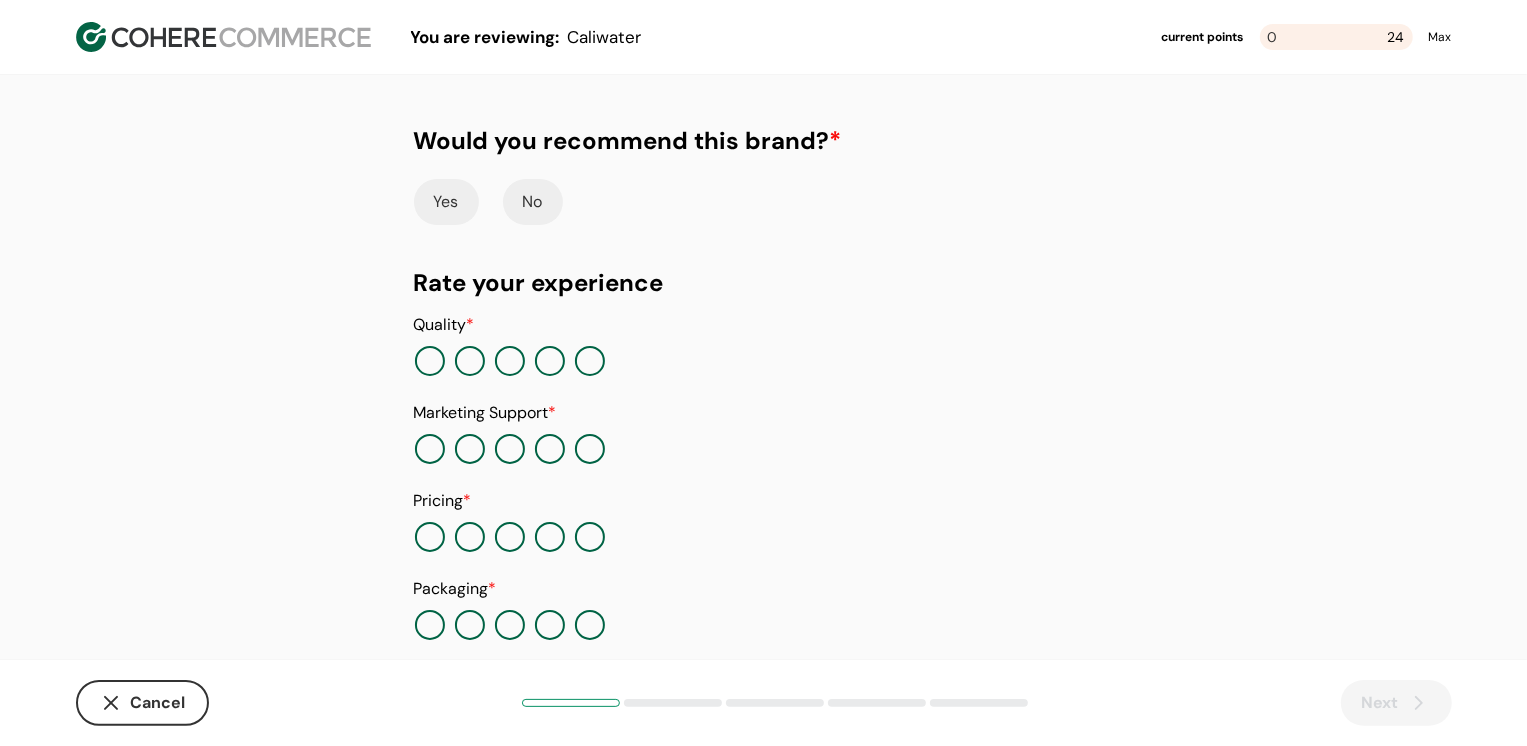 click on "Yes" at bounding box center [446, 202] 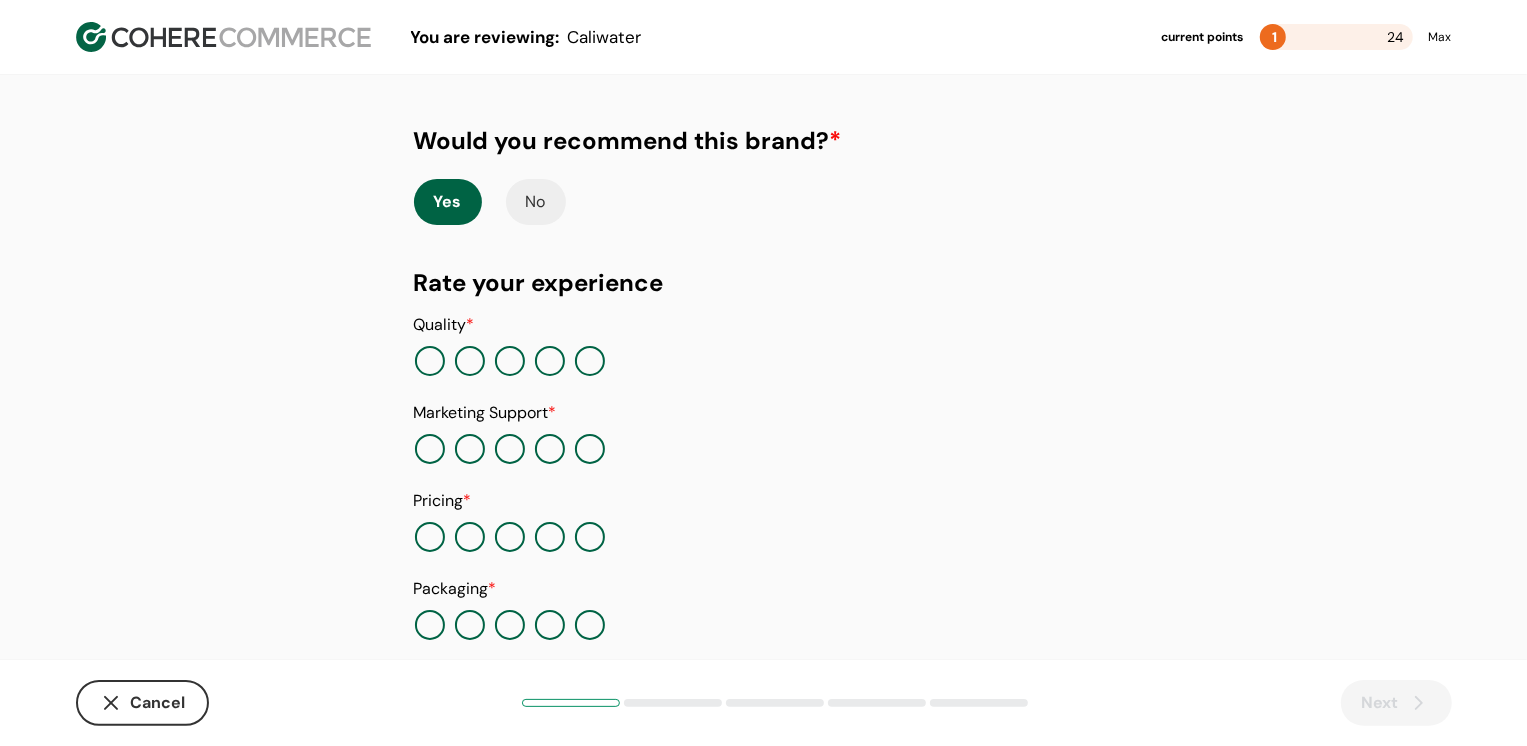 click at bounding box center (590, 361) 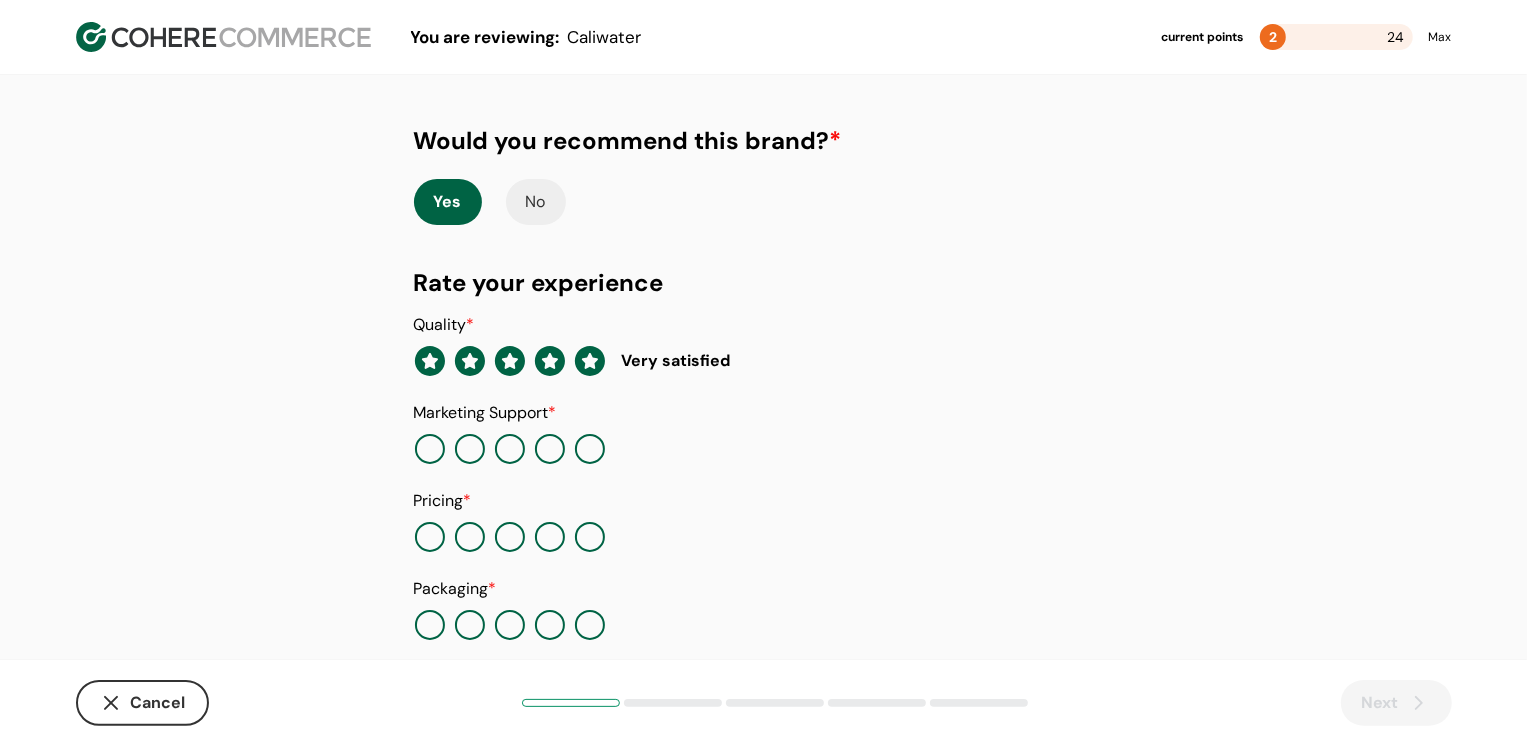 click 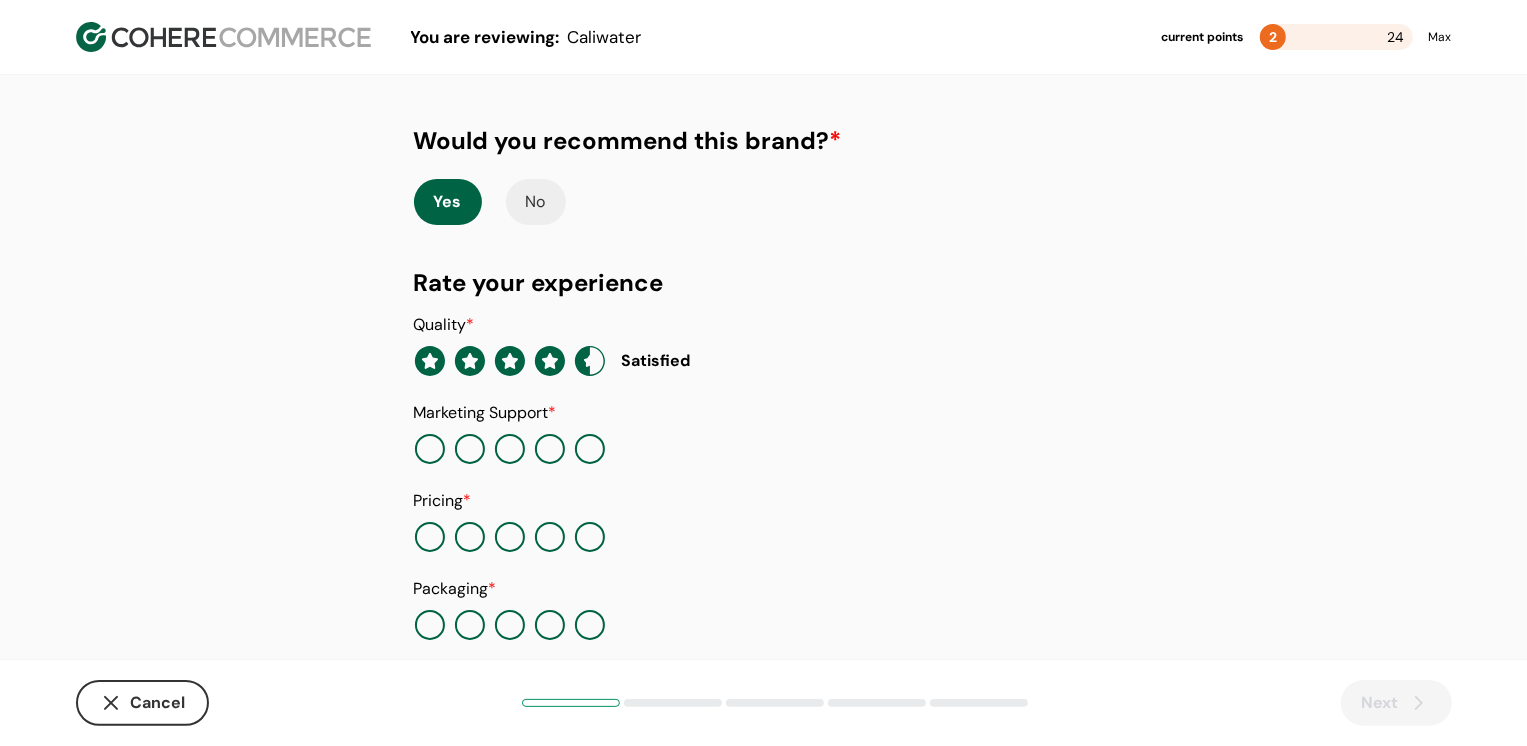 click at bounding box center (430, 449) 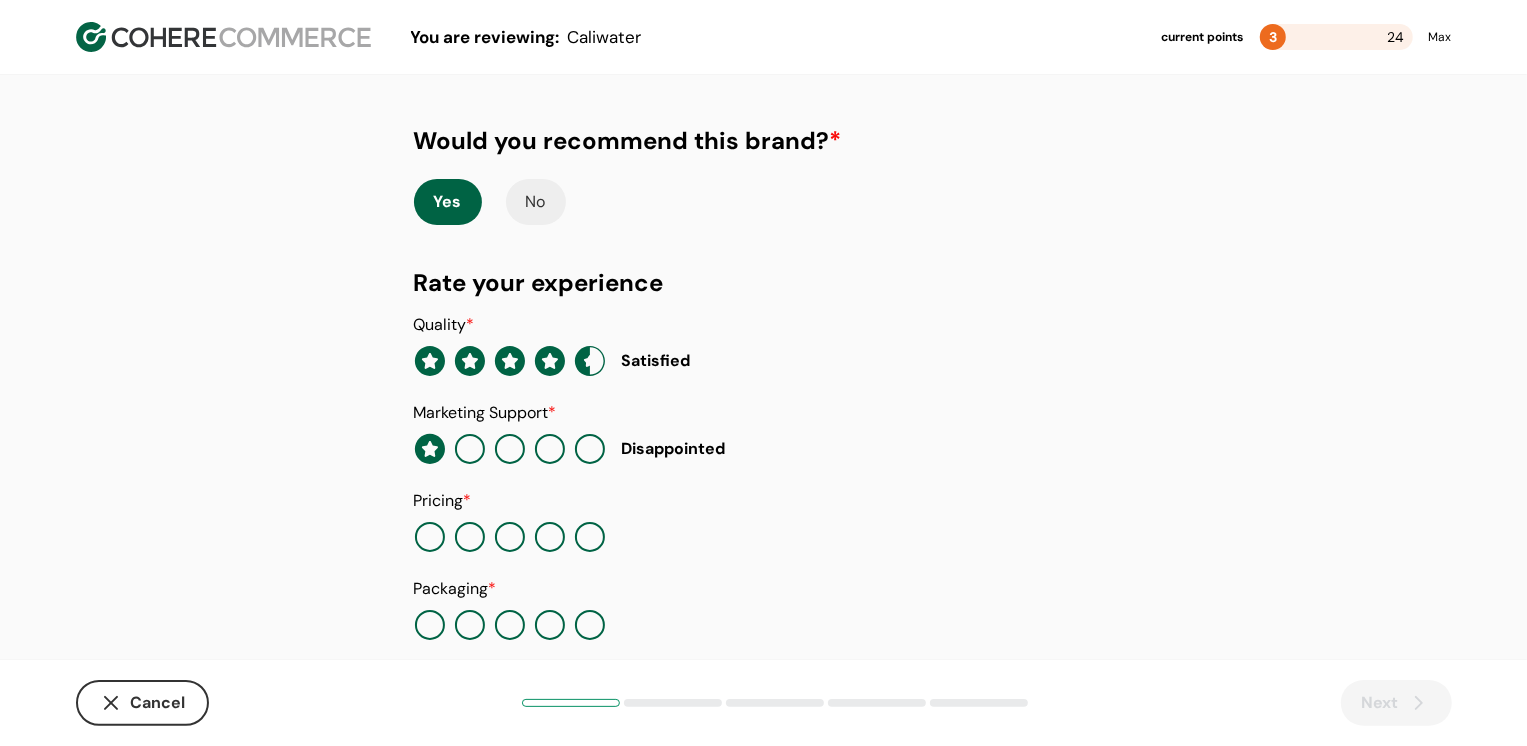 scroll, scrollTop: 205, scrollLeft: 0, axis: vertical 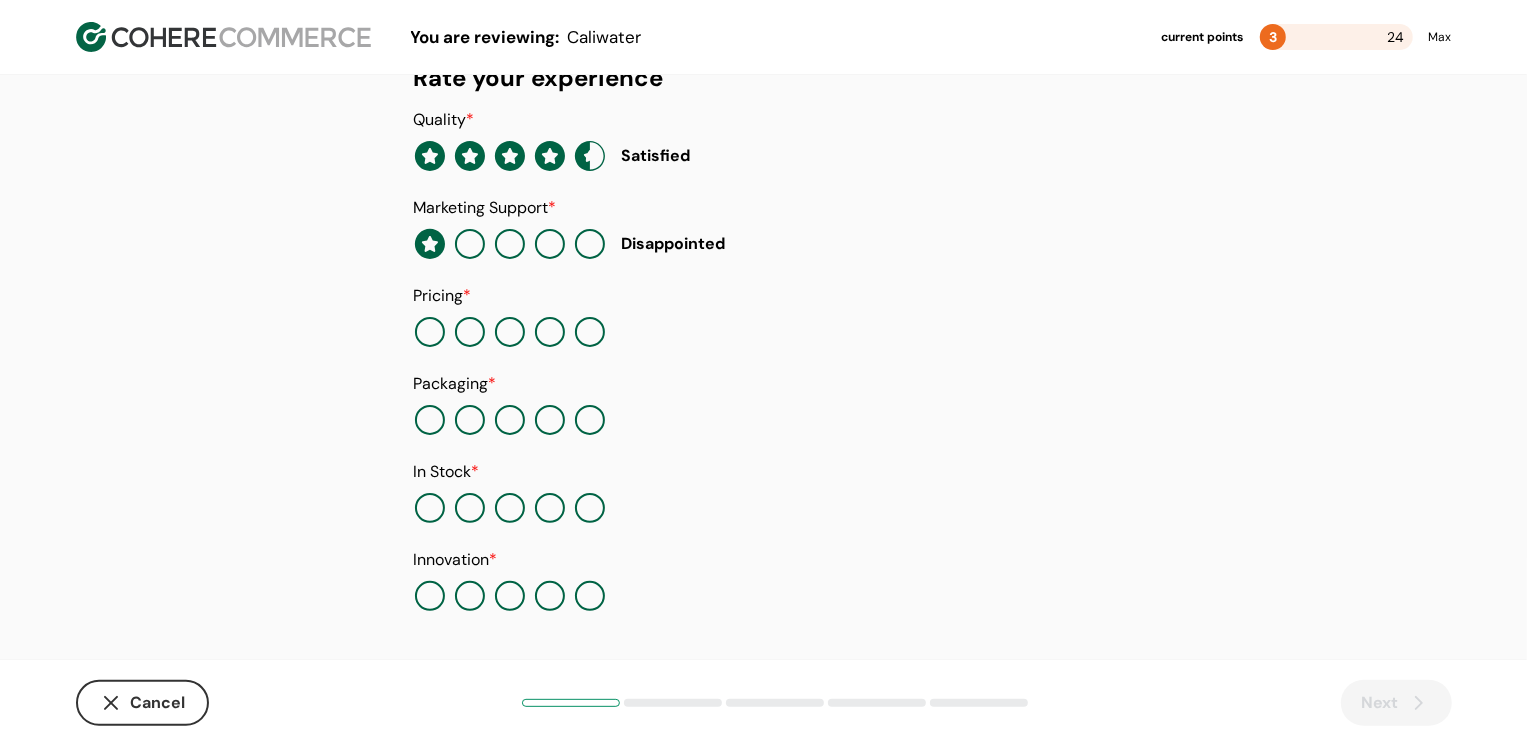 click at bounding box center [590, 332] 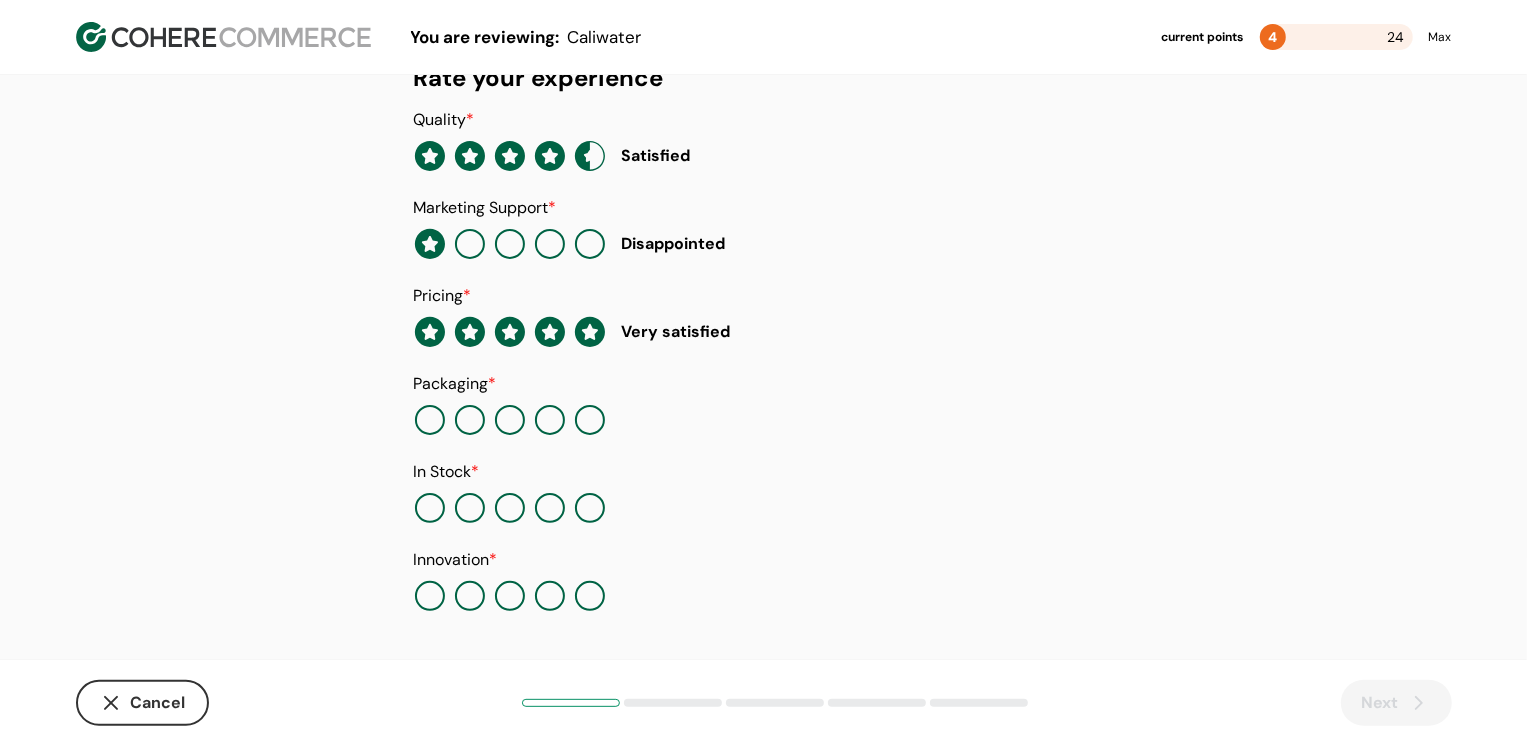 click at bounding box center [550, 420] 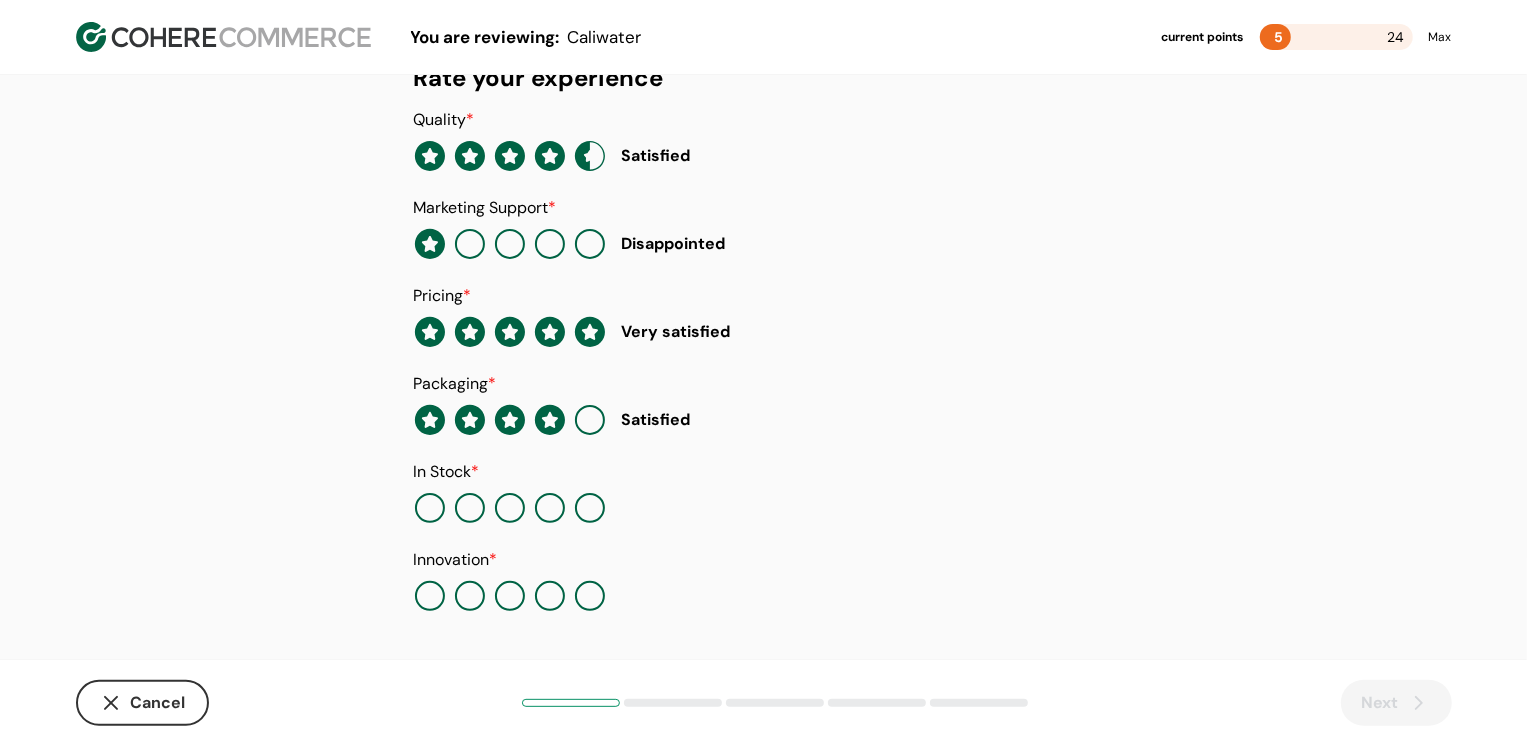 click 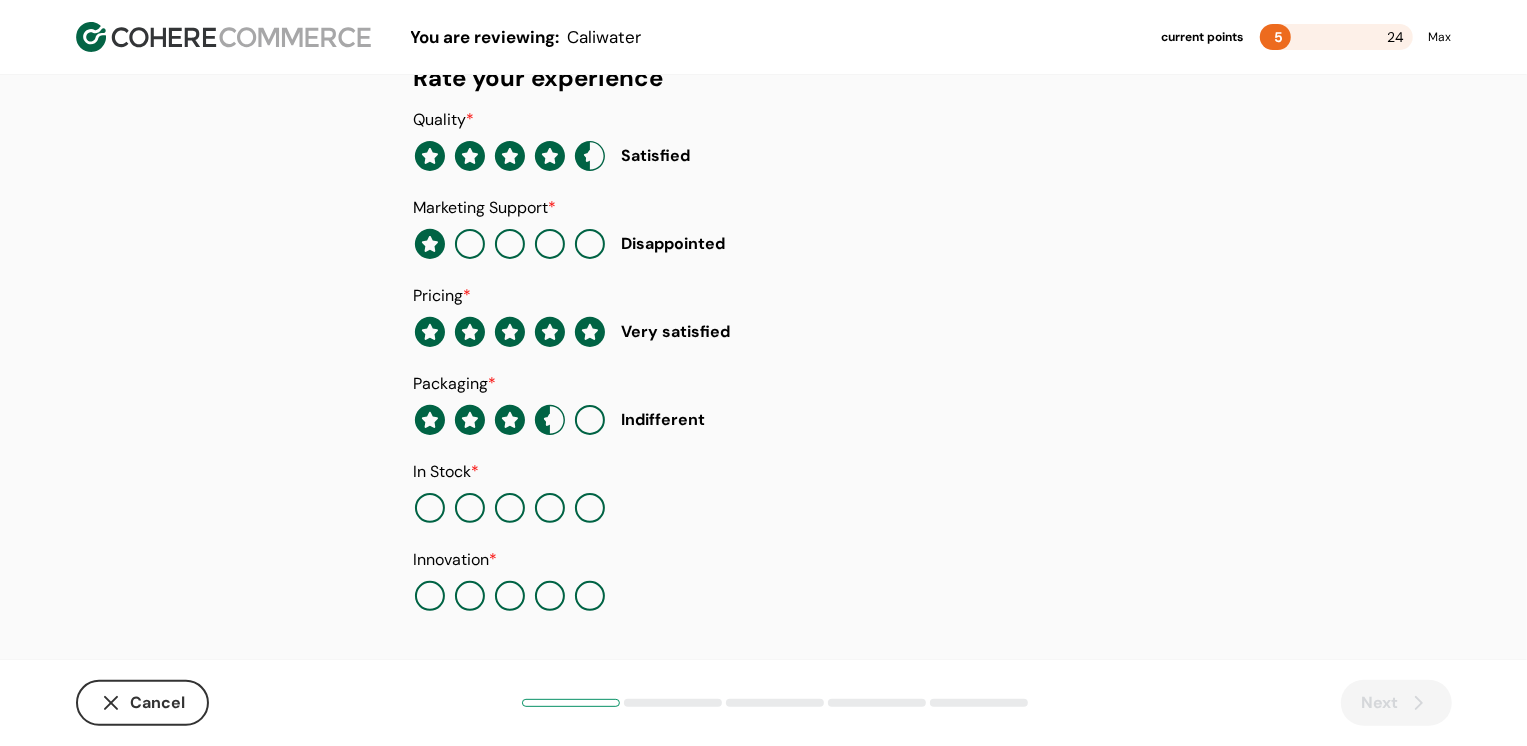 click at bounding box center (550, 508) 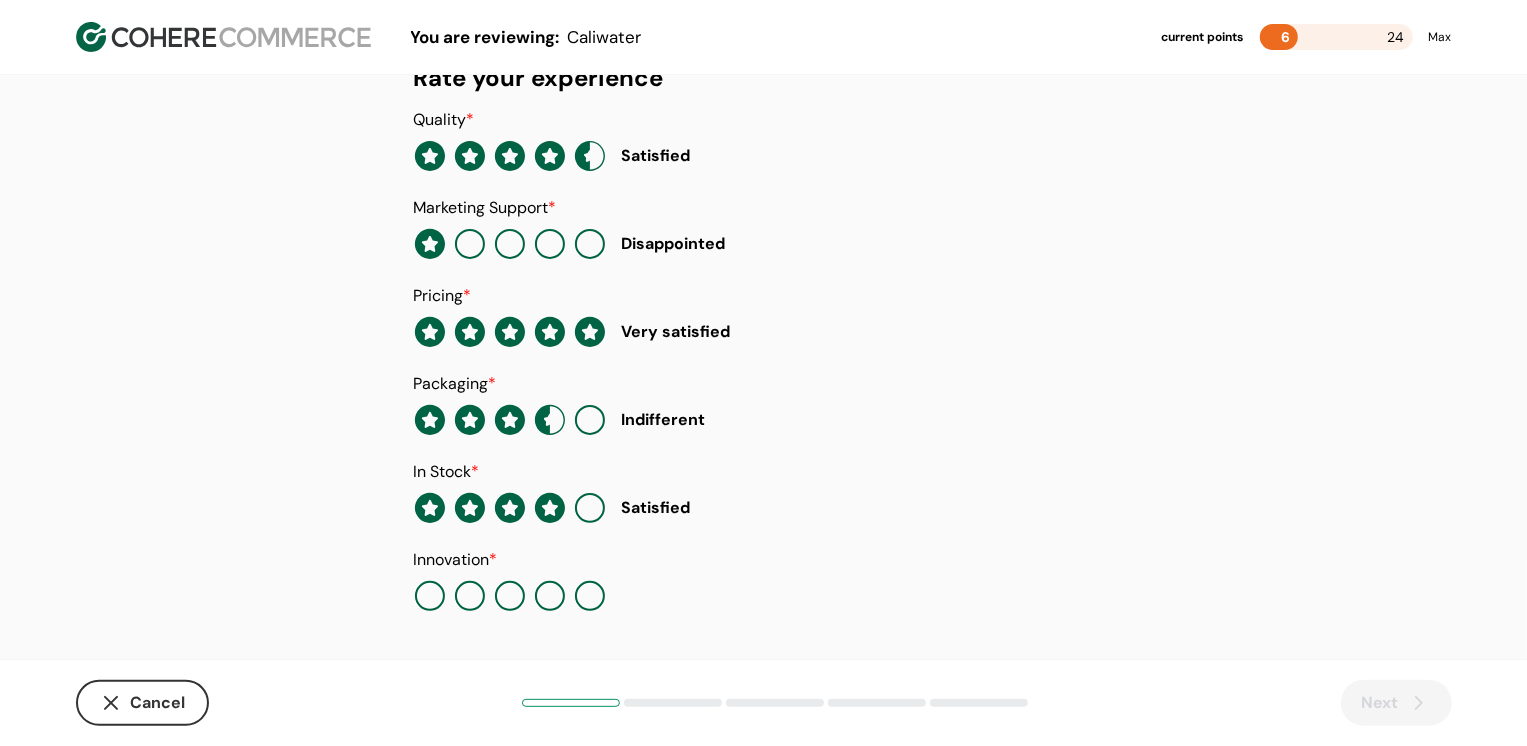 click 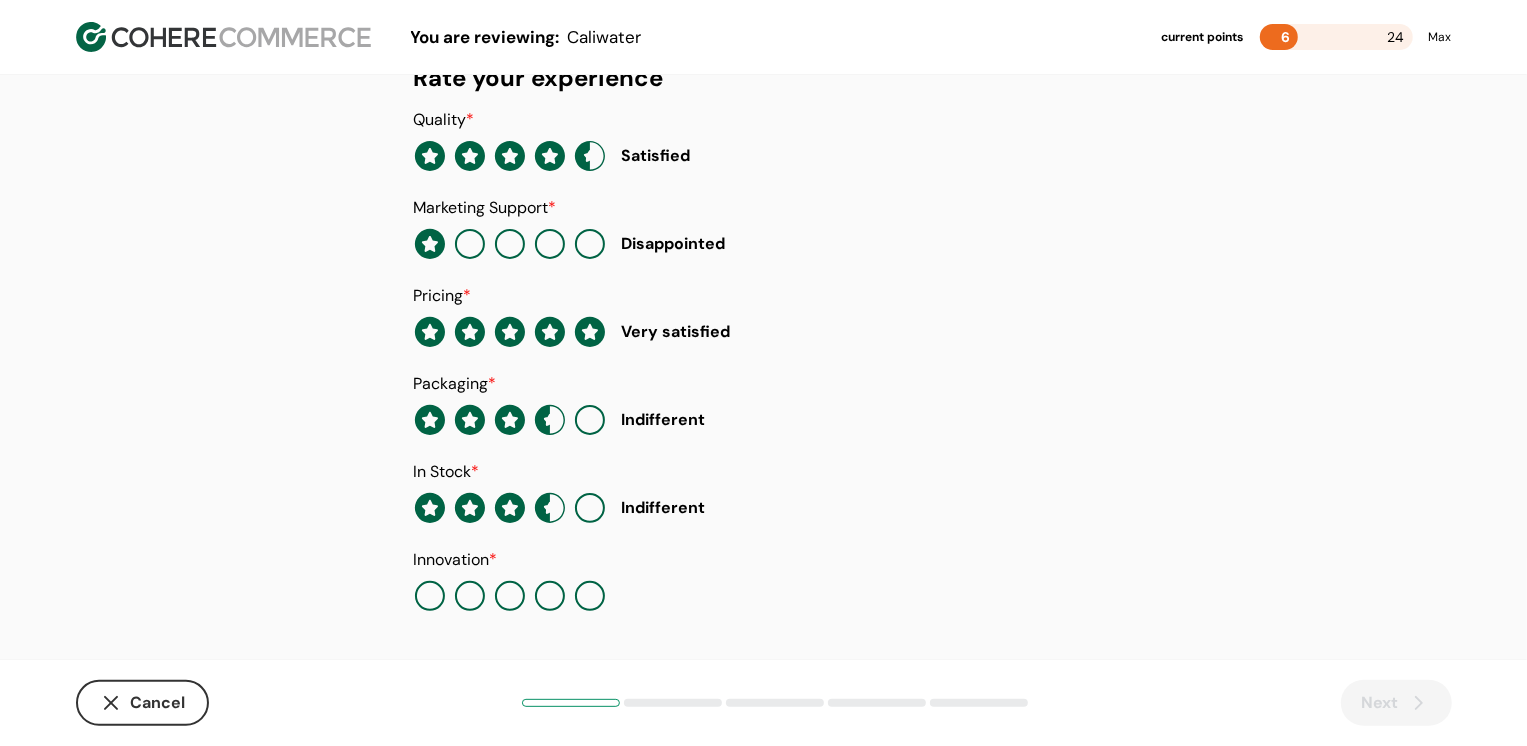 click at bounding box center (550, 596) 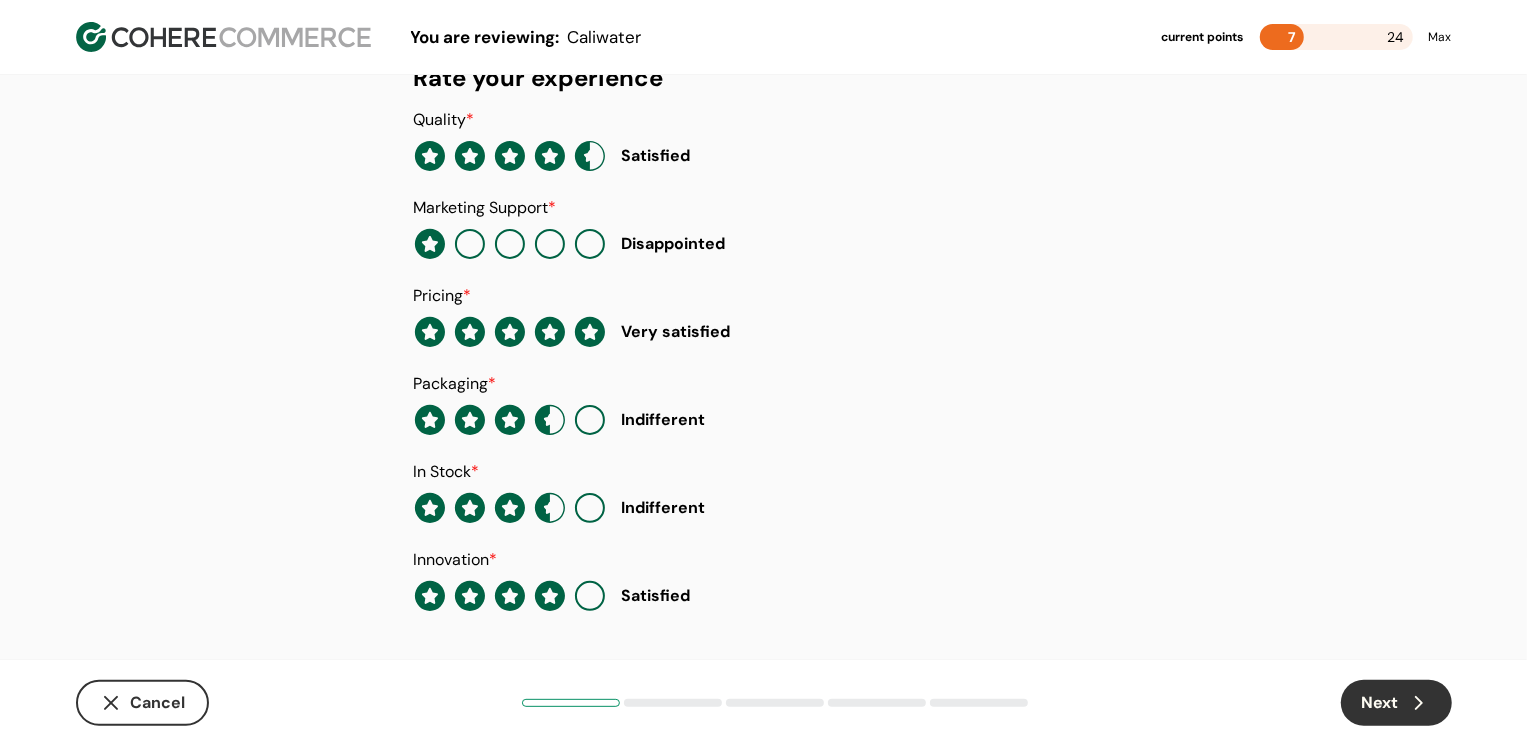 click 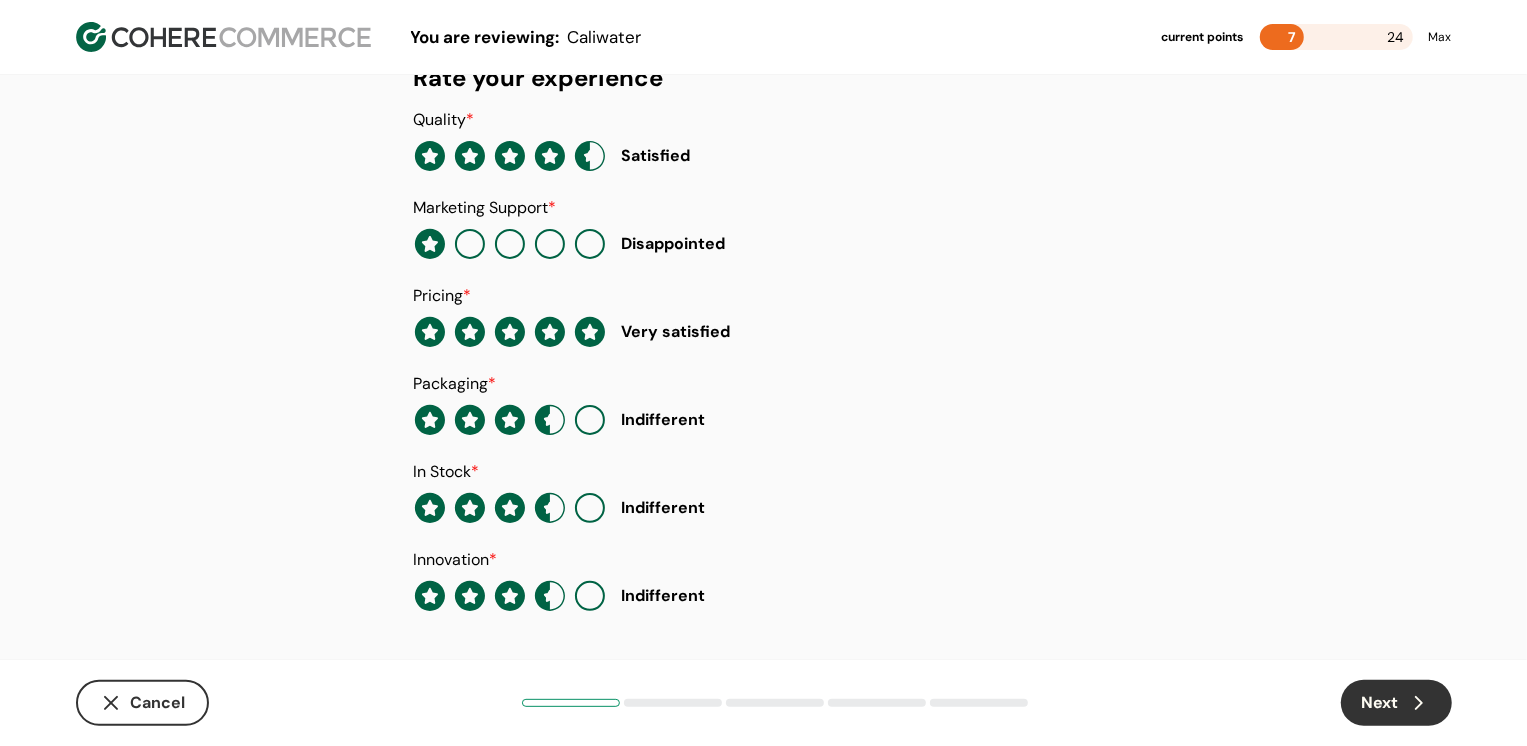 click on "Next" at bounding box center [1396, 703] 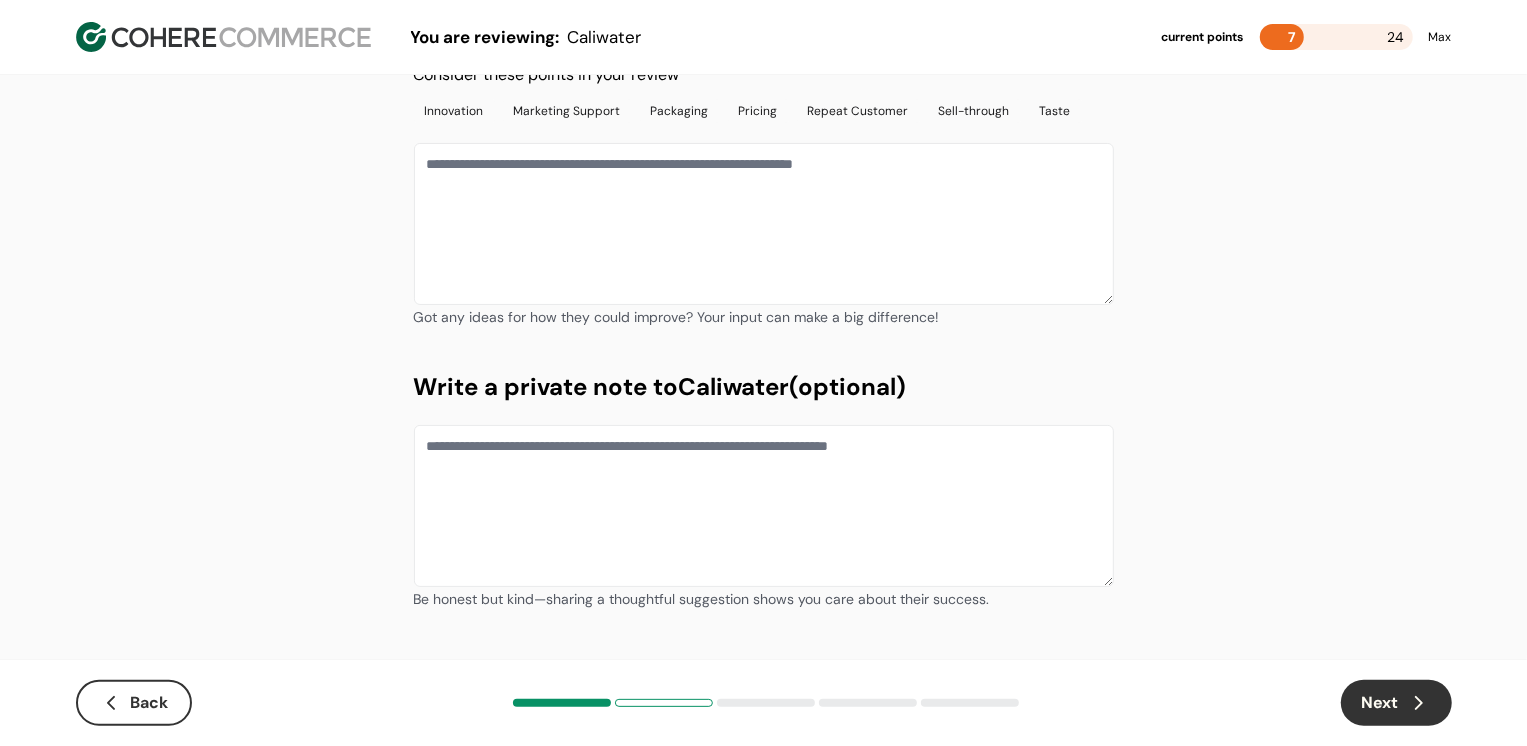 scroll, scrollTop: 0, scrollLeft: 0, axis: both 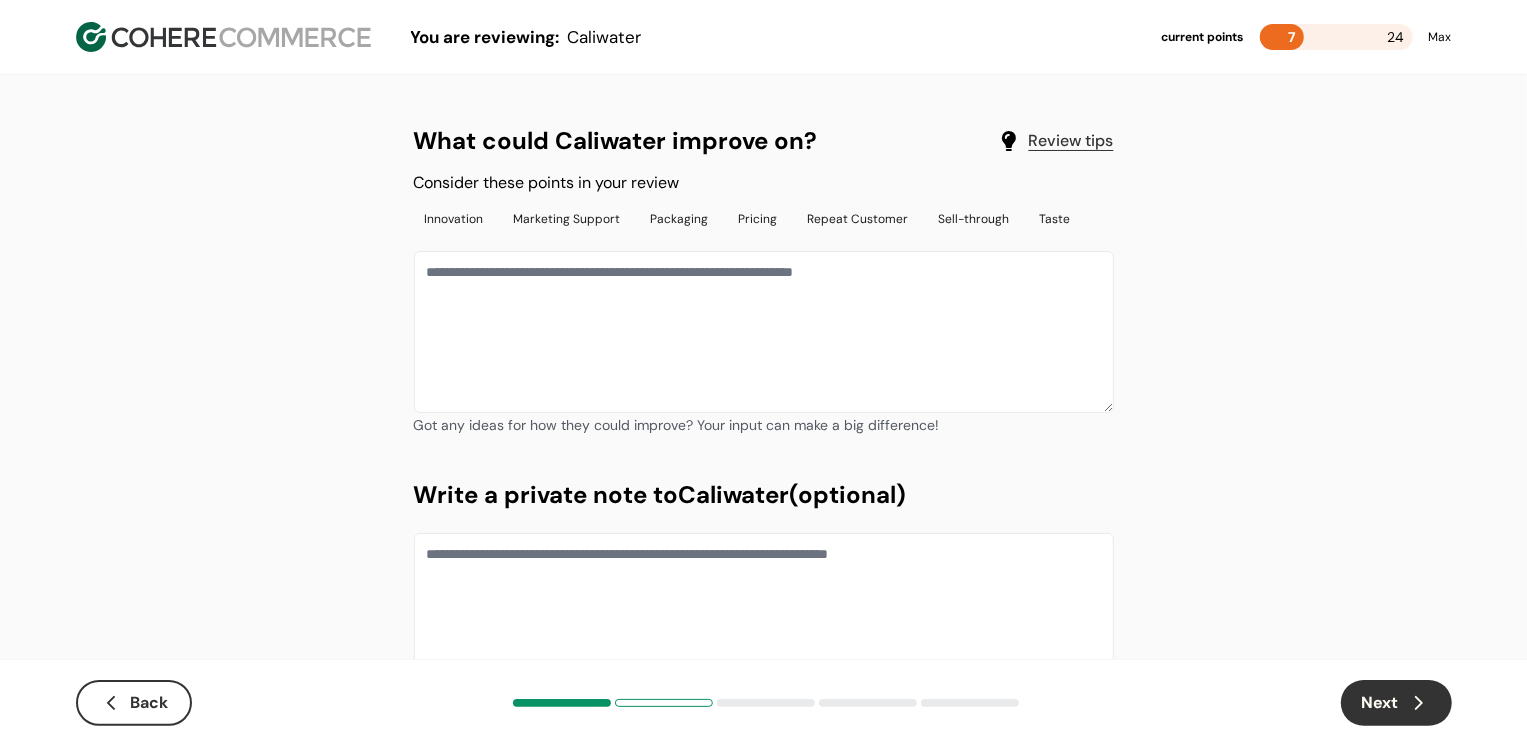 click at bounding box center [764, 332] 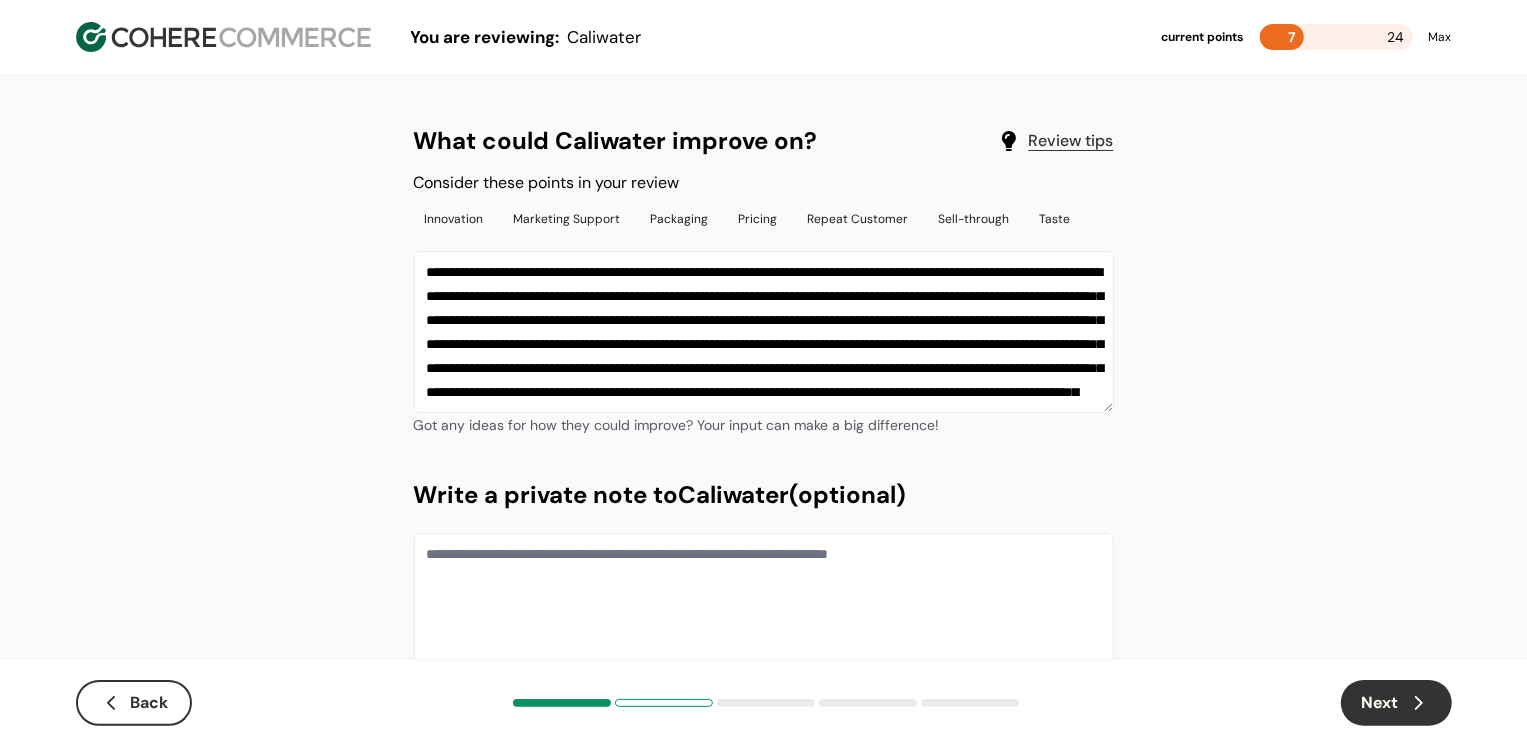 scroll, scrollTop: 37, scrollLeft: 0, axis: vertical 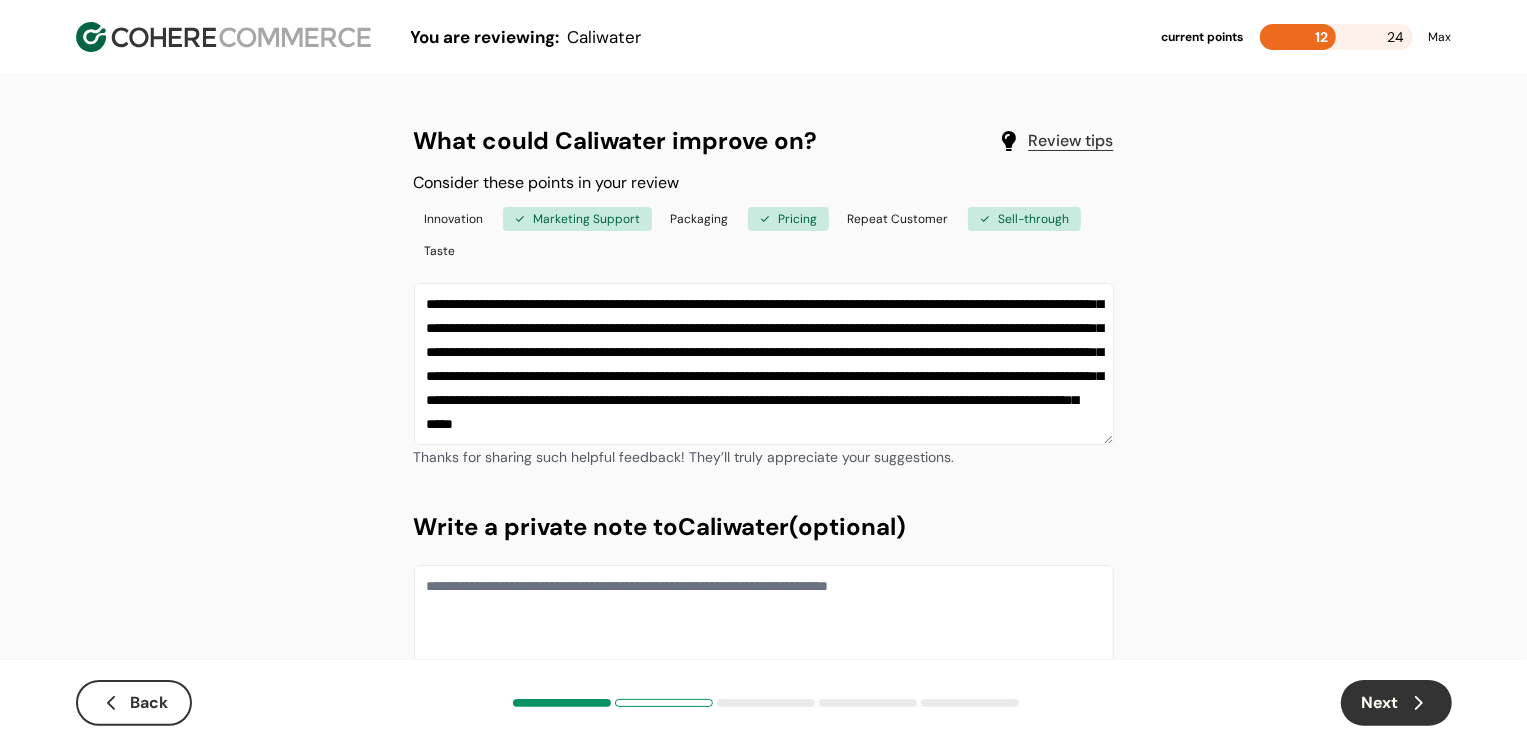 type on "**********" 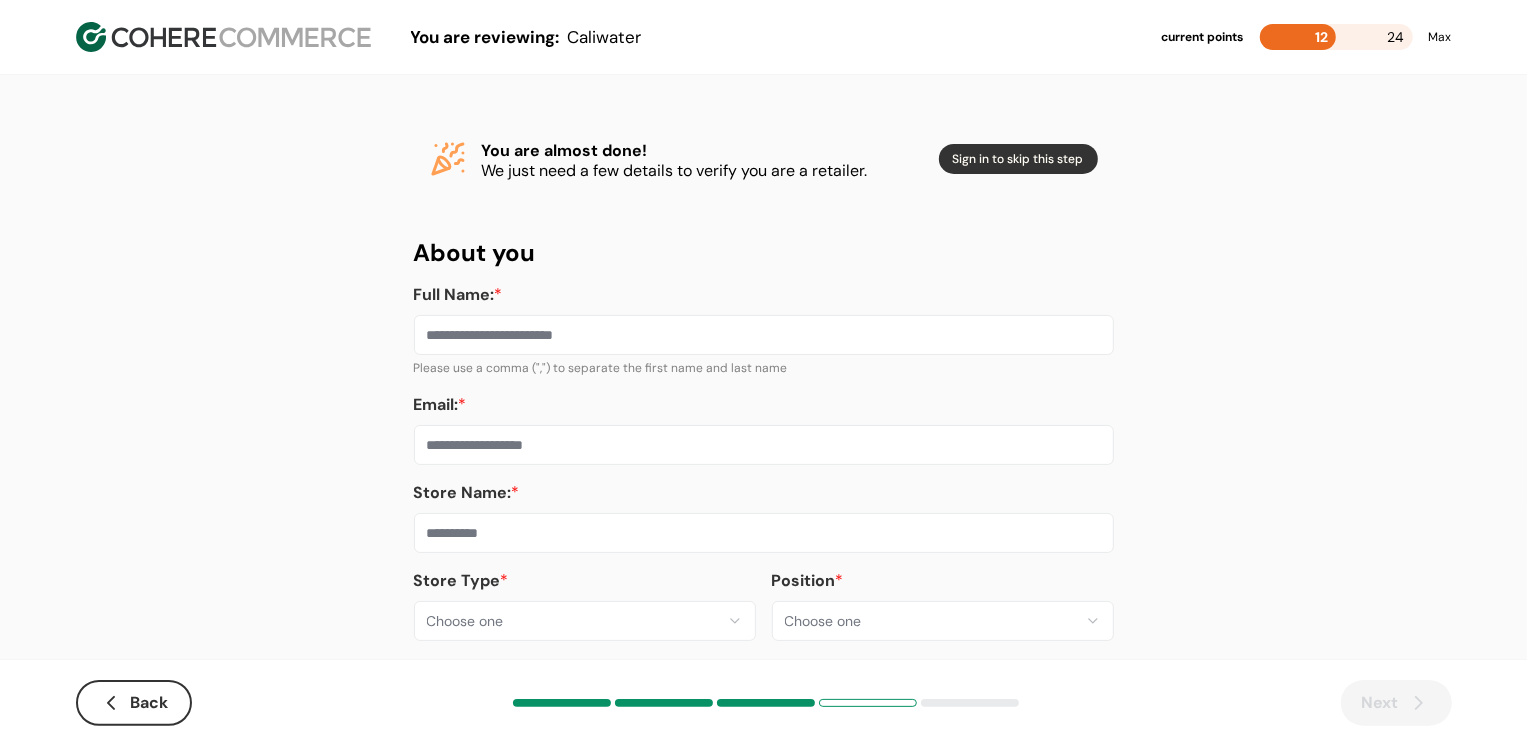 click on "**********" at bounding box center [763, 388] 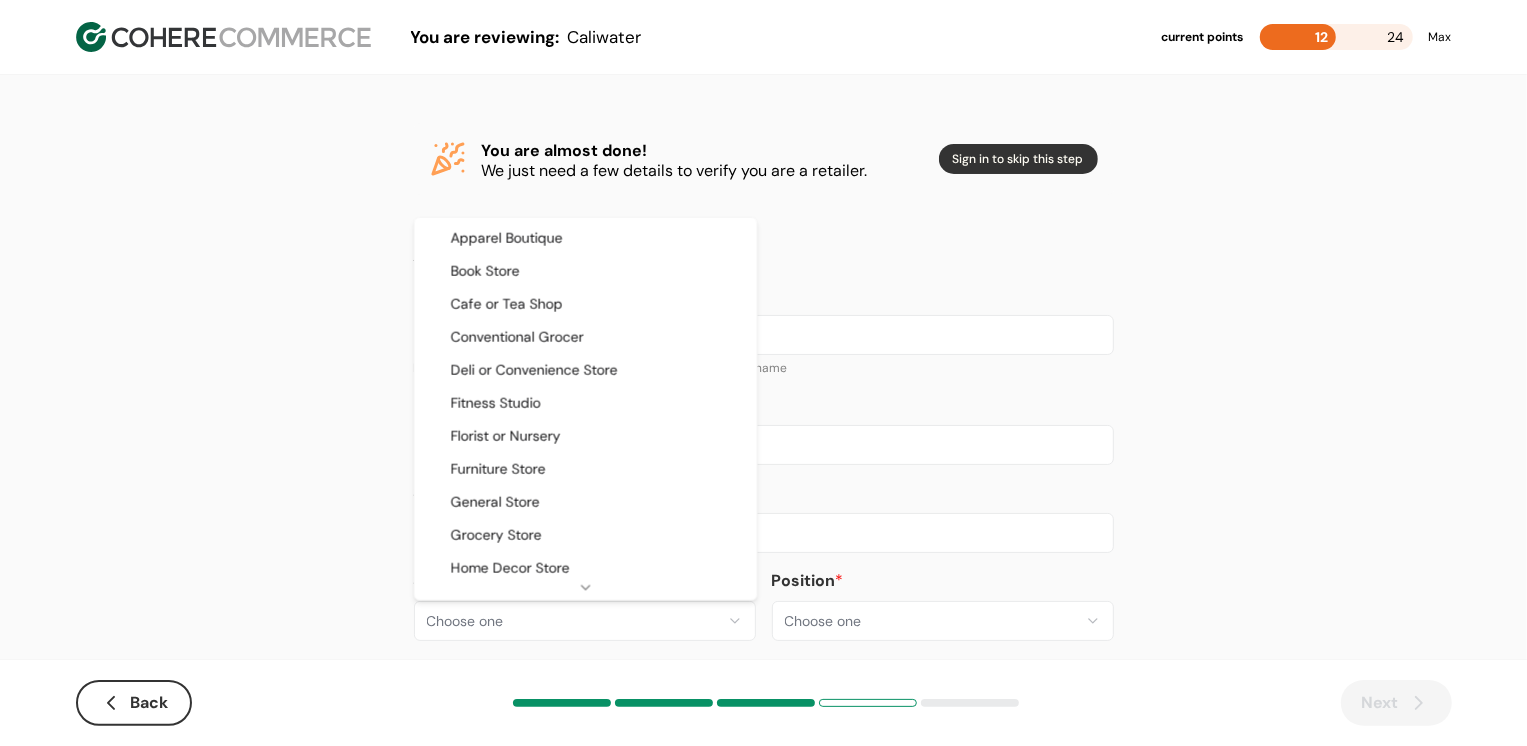 select on "**" 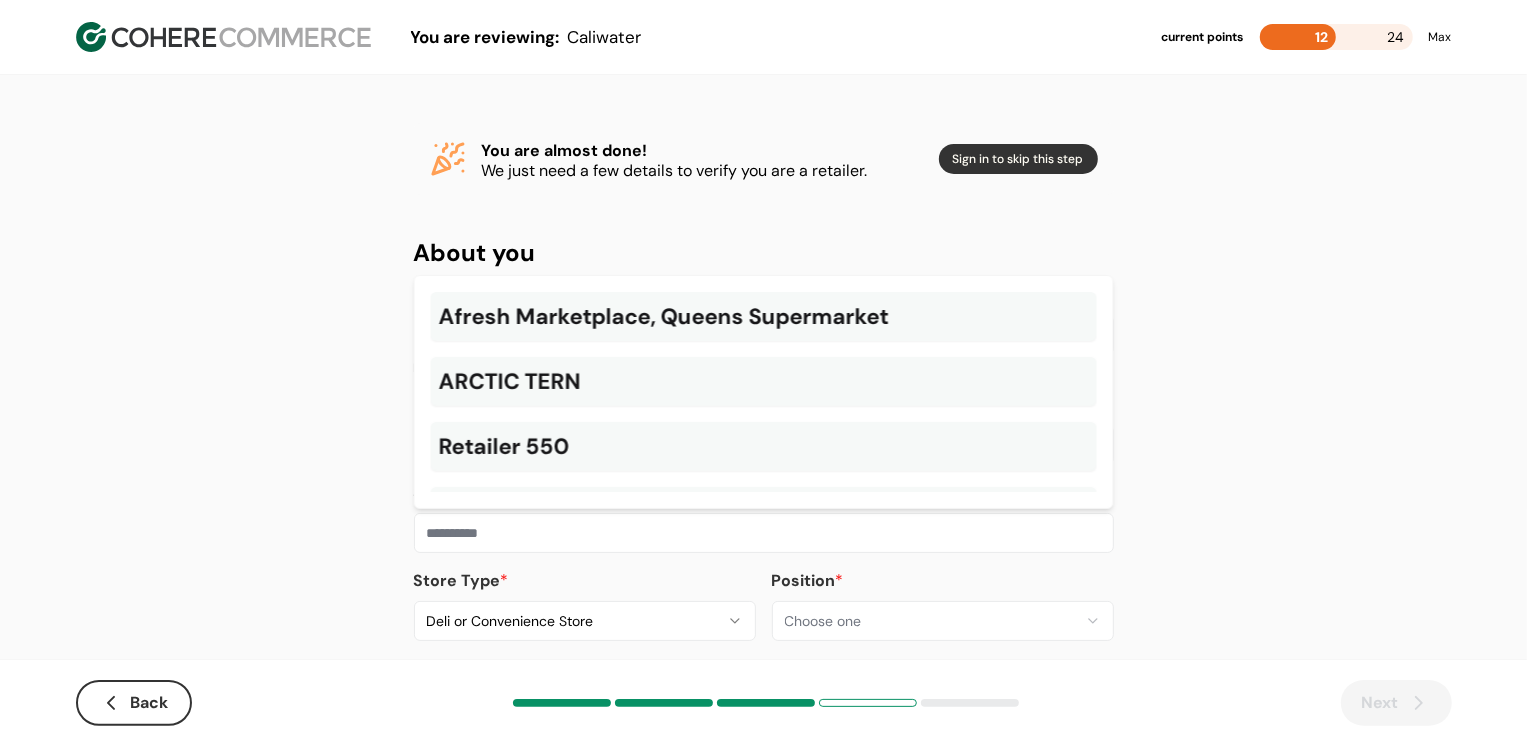 click at bounding box center [764, 533] 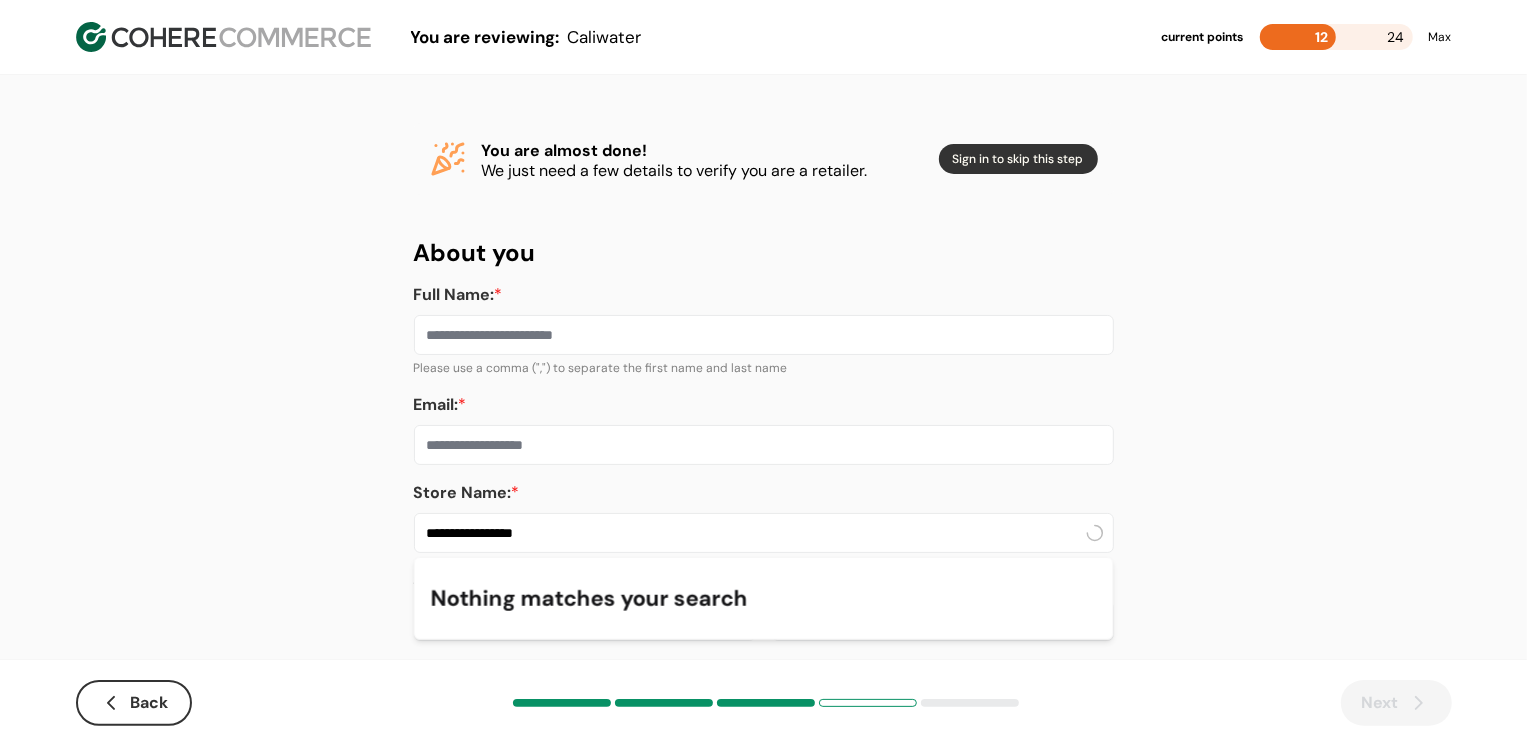 type on "**********" 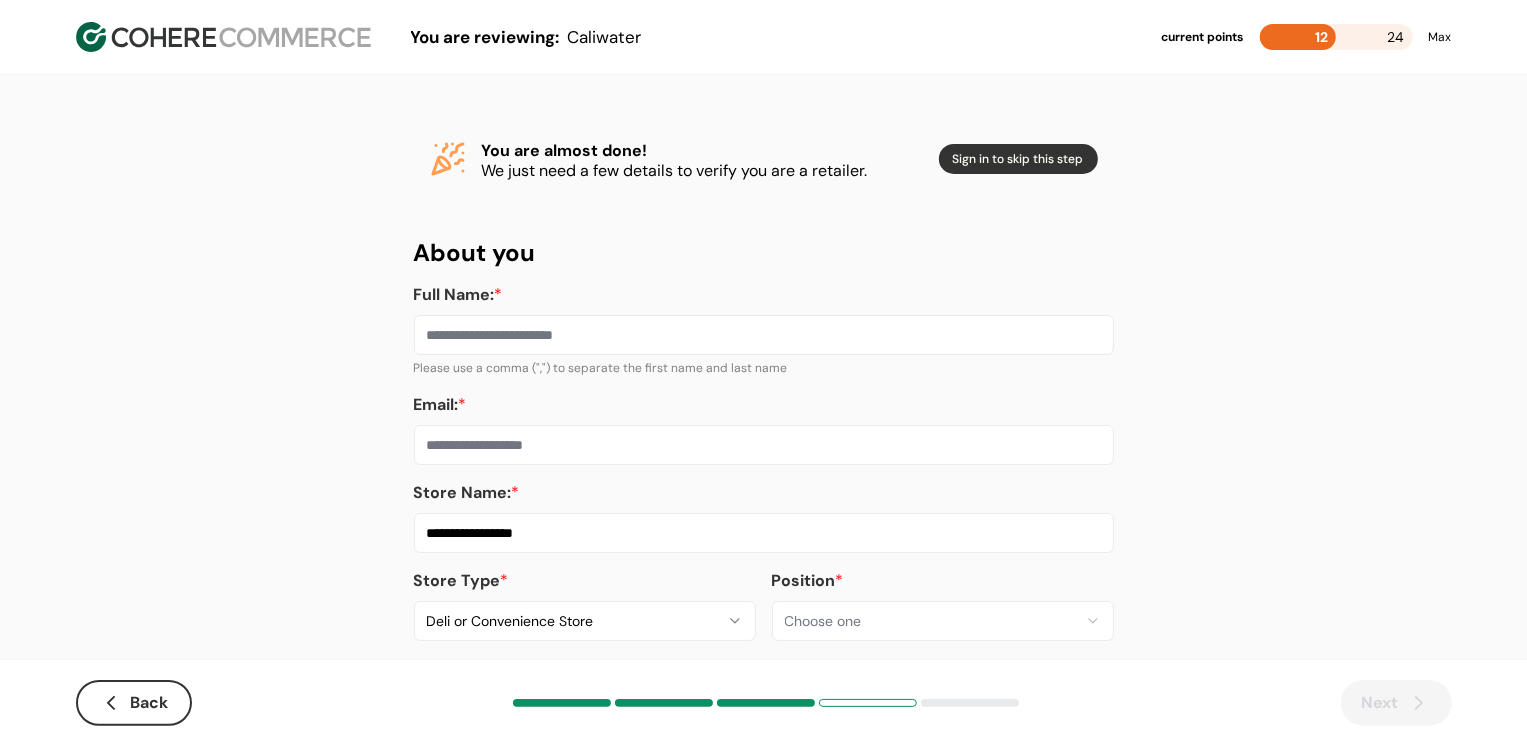 click on "Email:  *" at bounding box center [764, 445] 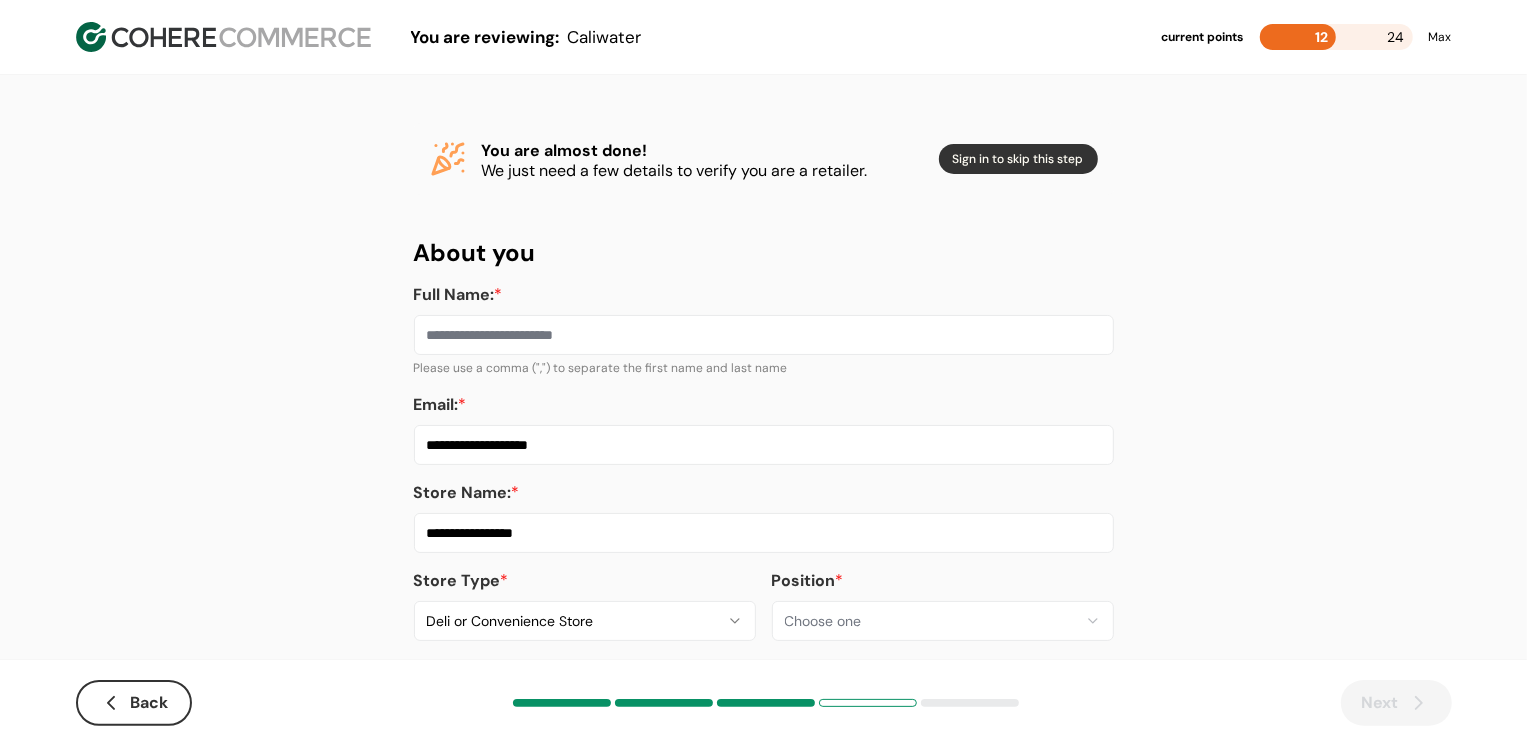 type on "**********" 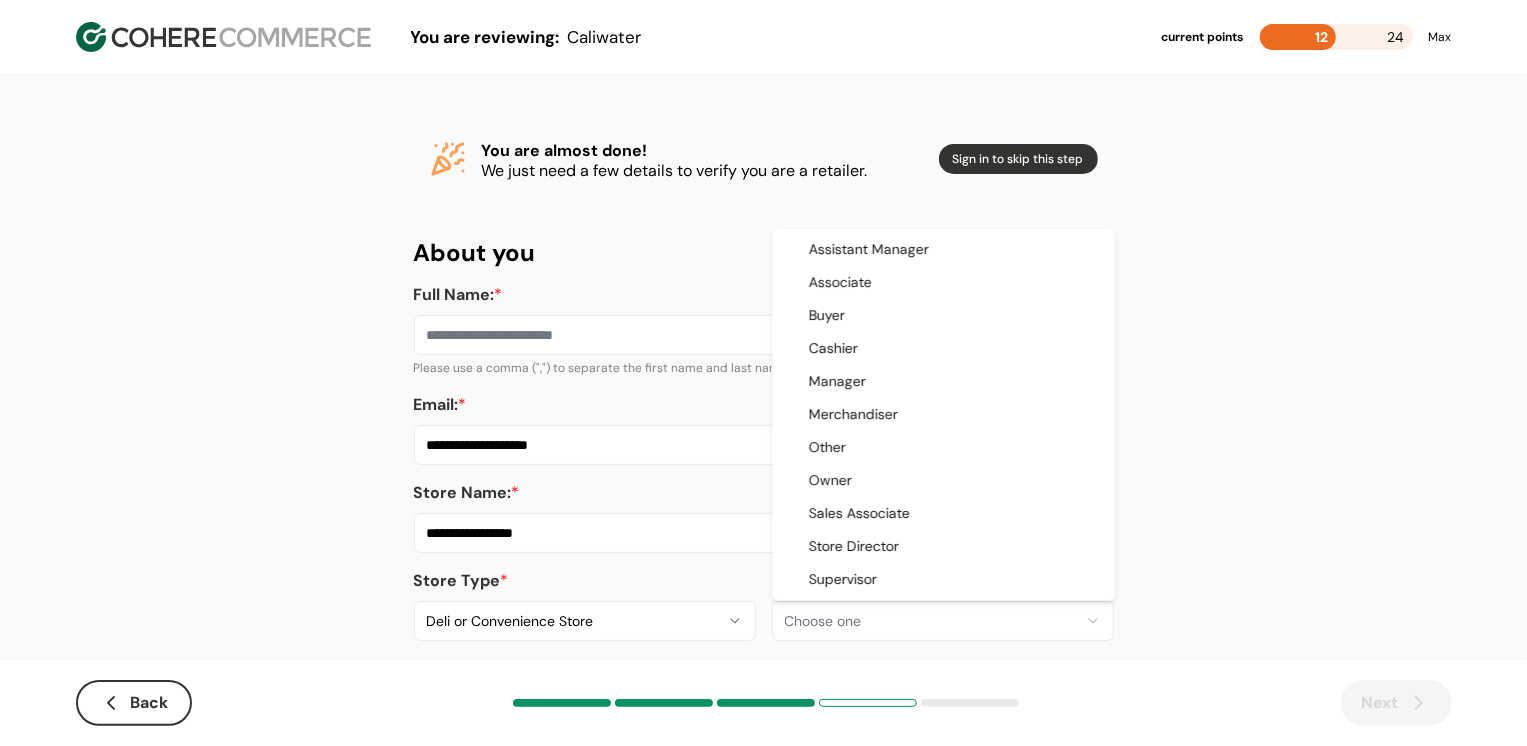 click on "**********" at bounding box center [763, 388] 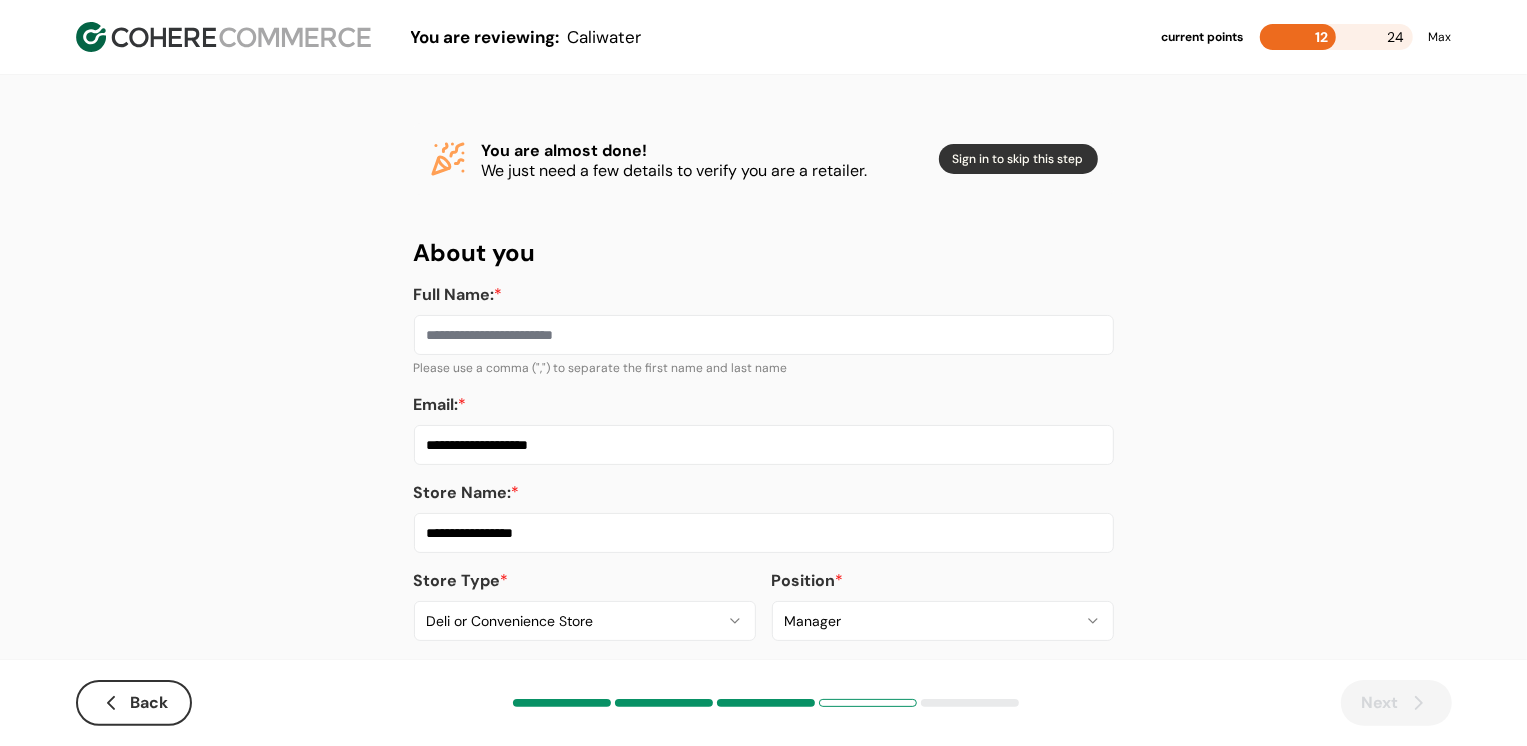 click on "Full Name:  *" at bounding box center [764, 335] 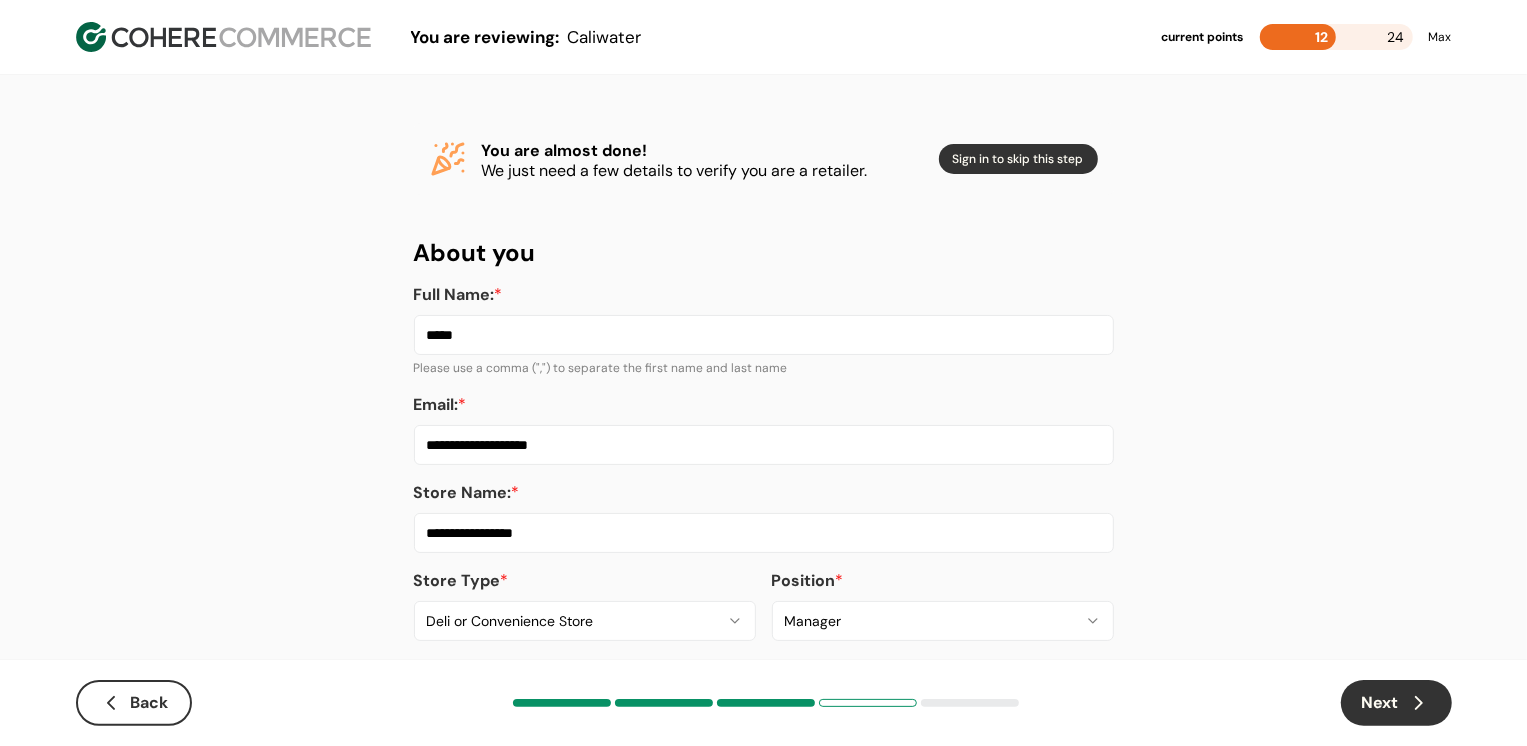 type on "*****" 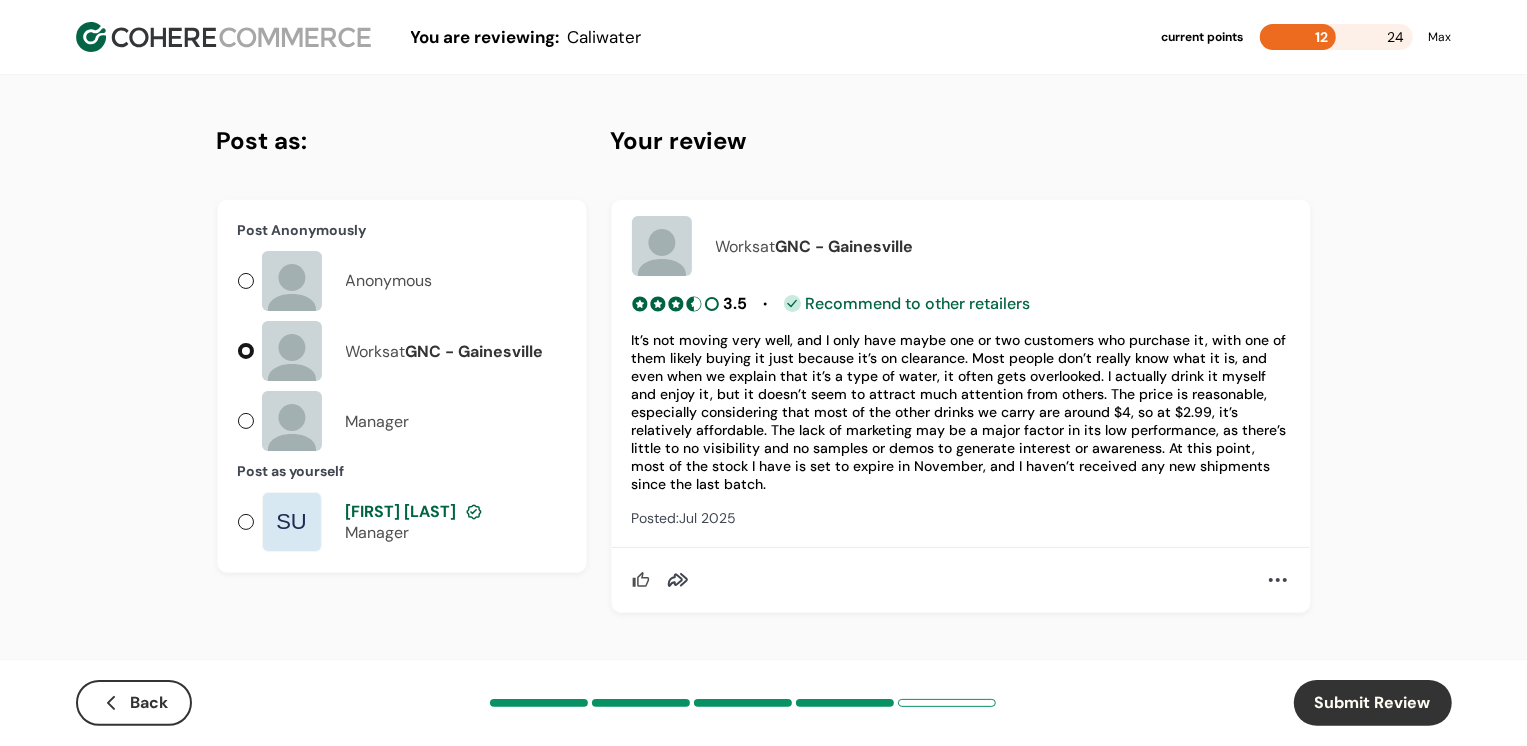 click on "[FIRST] [LAST]" at bounding box center [401, 511] 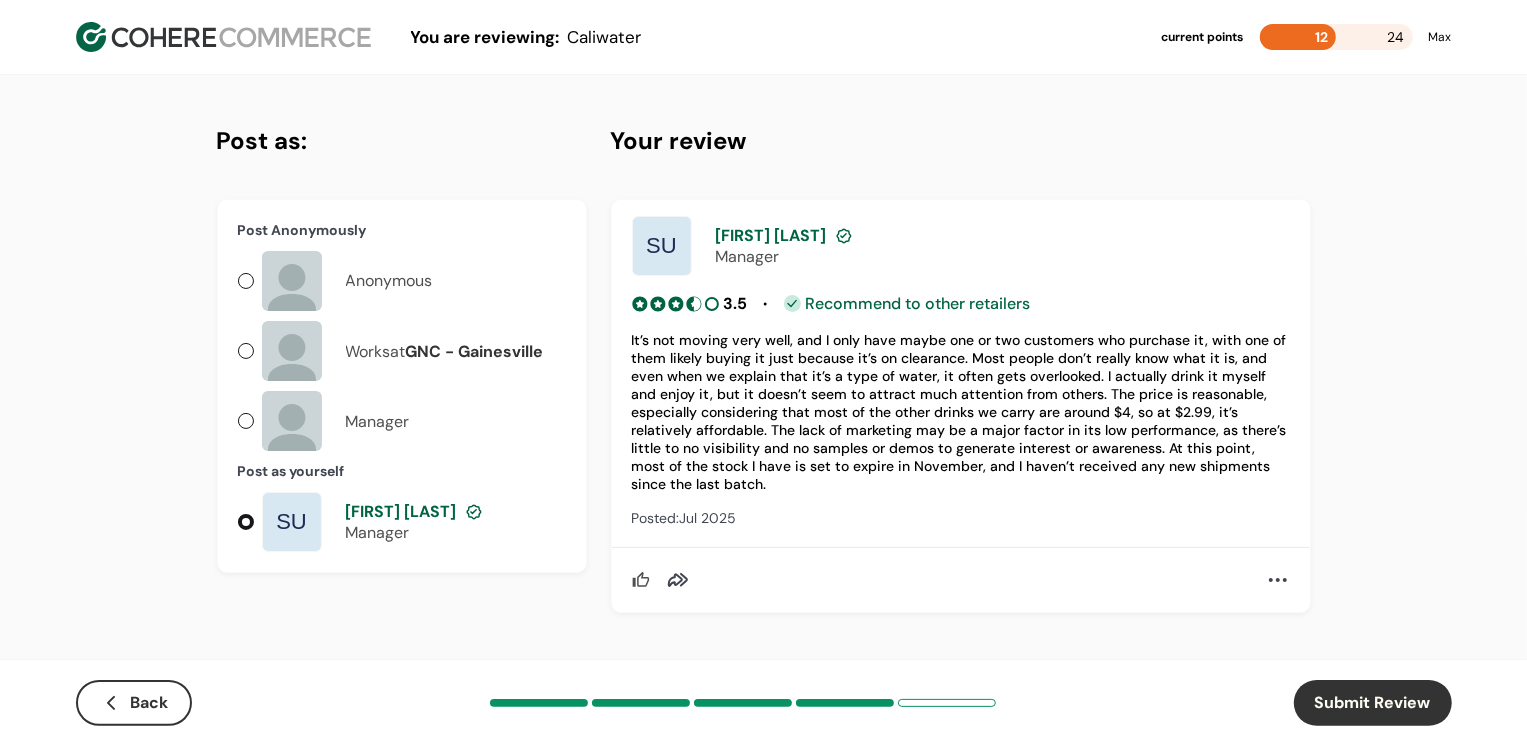 click on "Submit Review" at bounding box center [1373, 703] 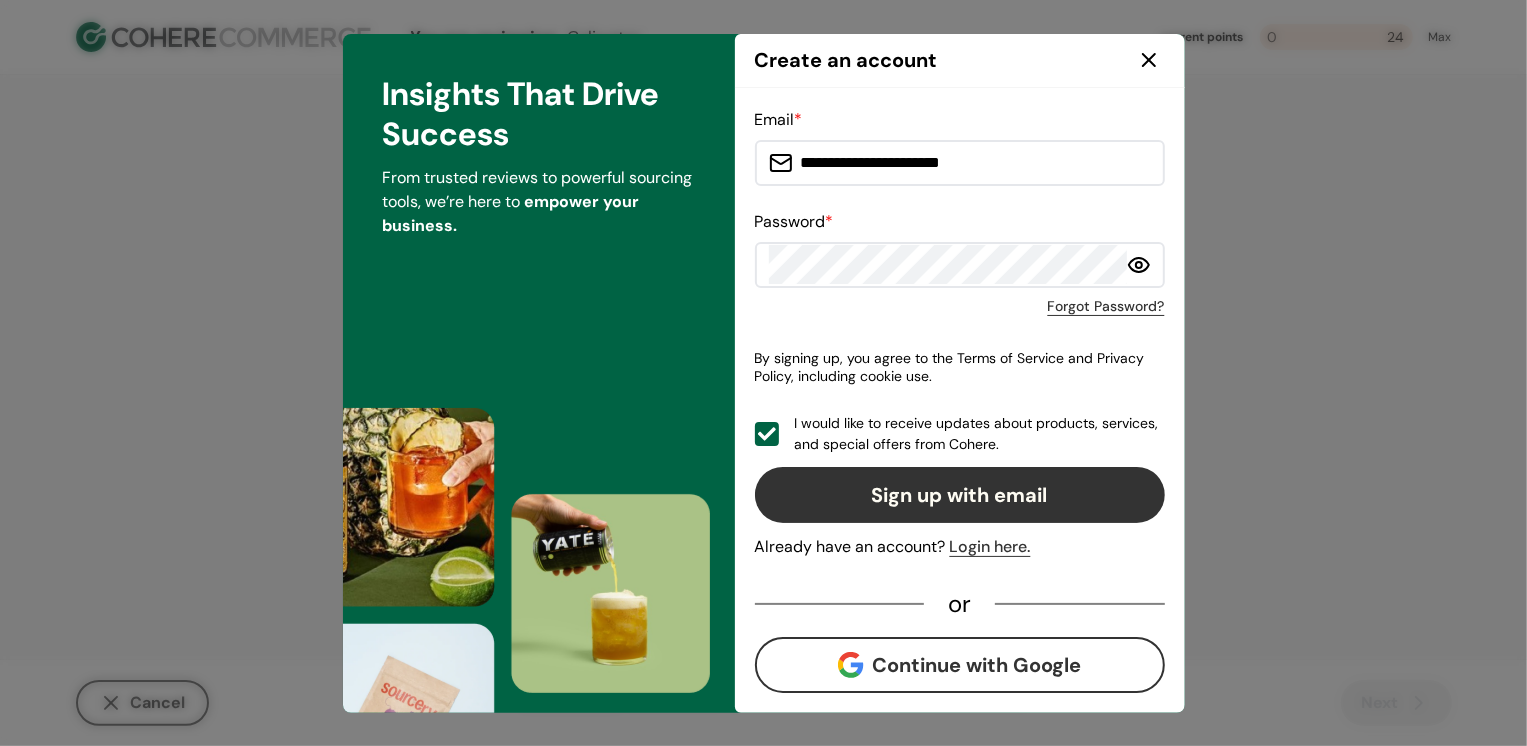 click 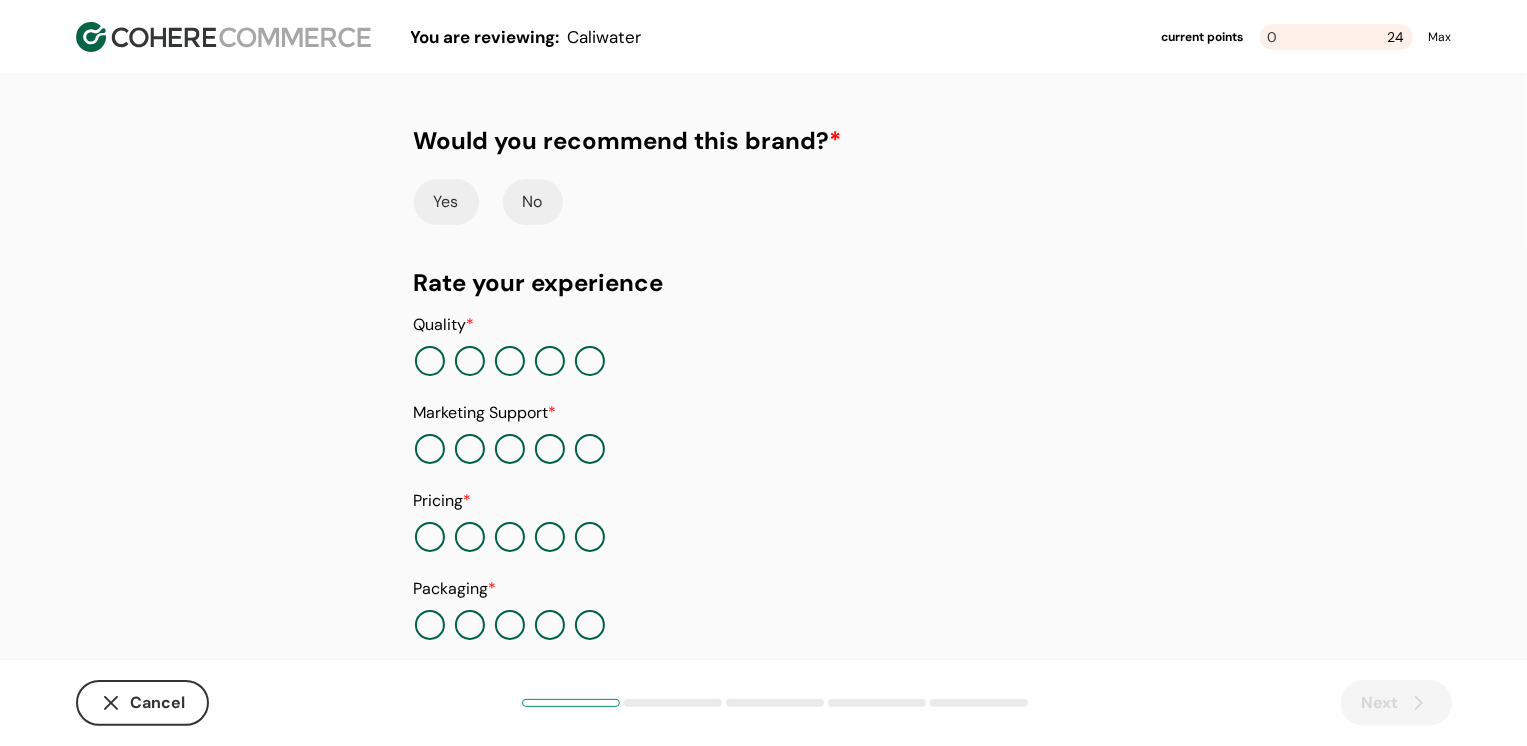 click on "Yes" at bounding box center (446, 202) 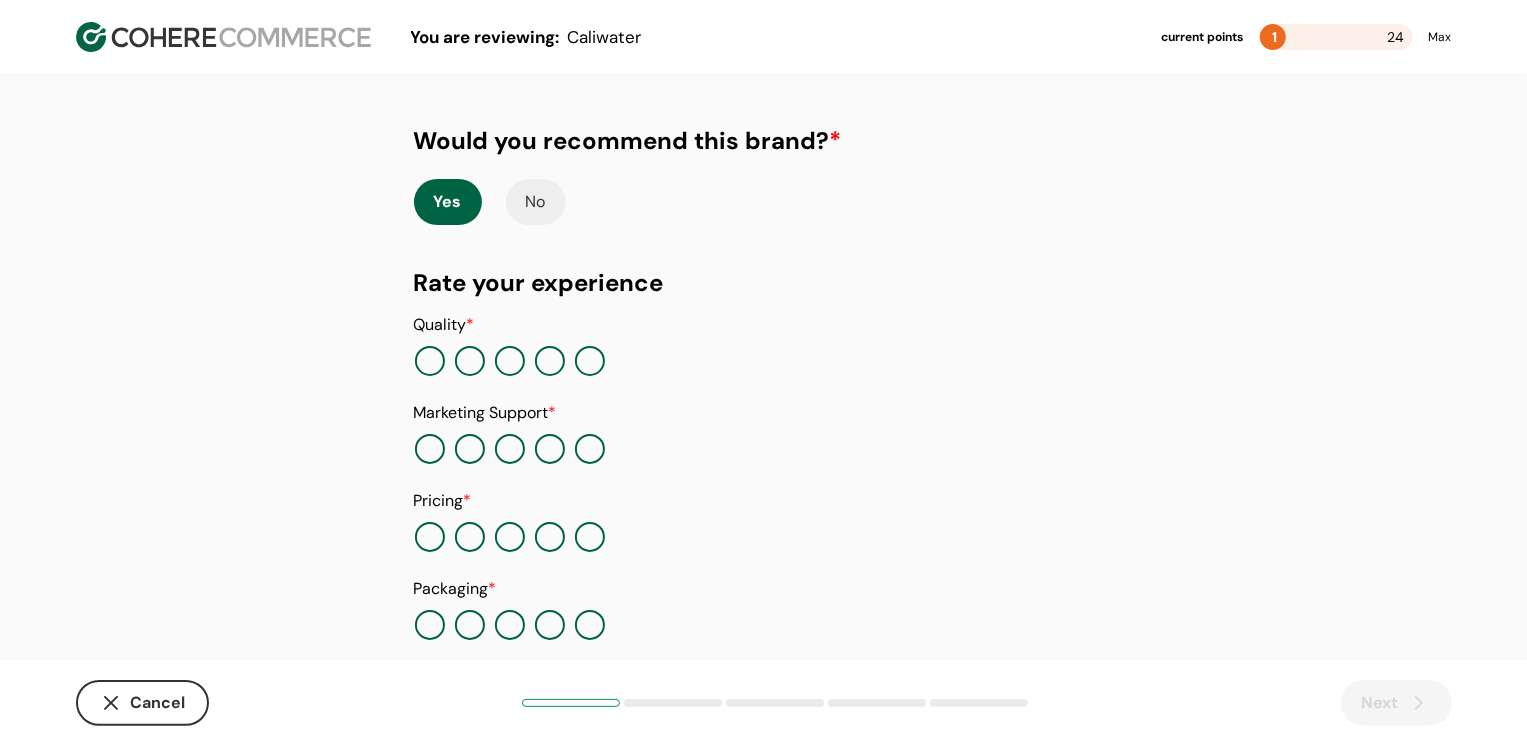 click at bounding box center [590, 361] 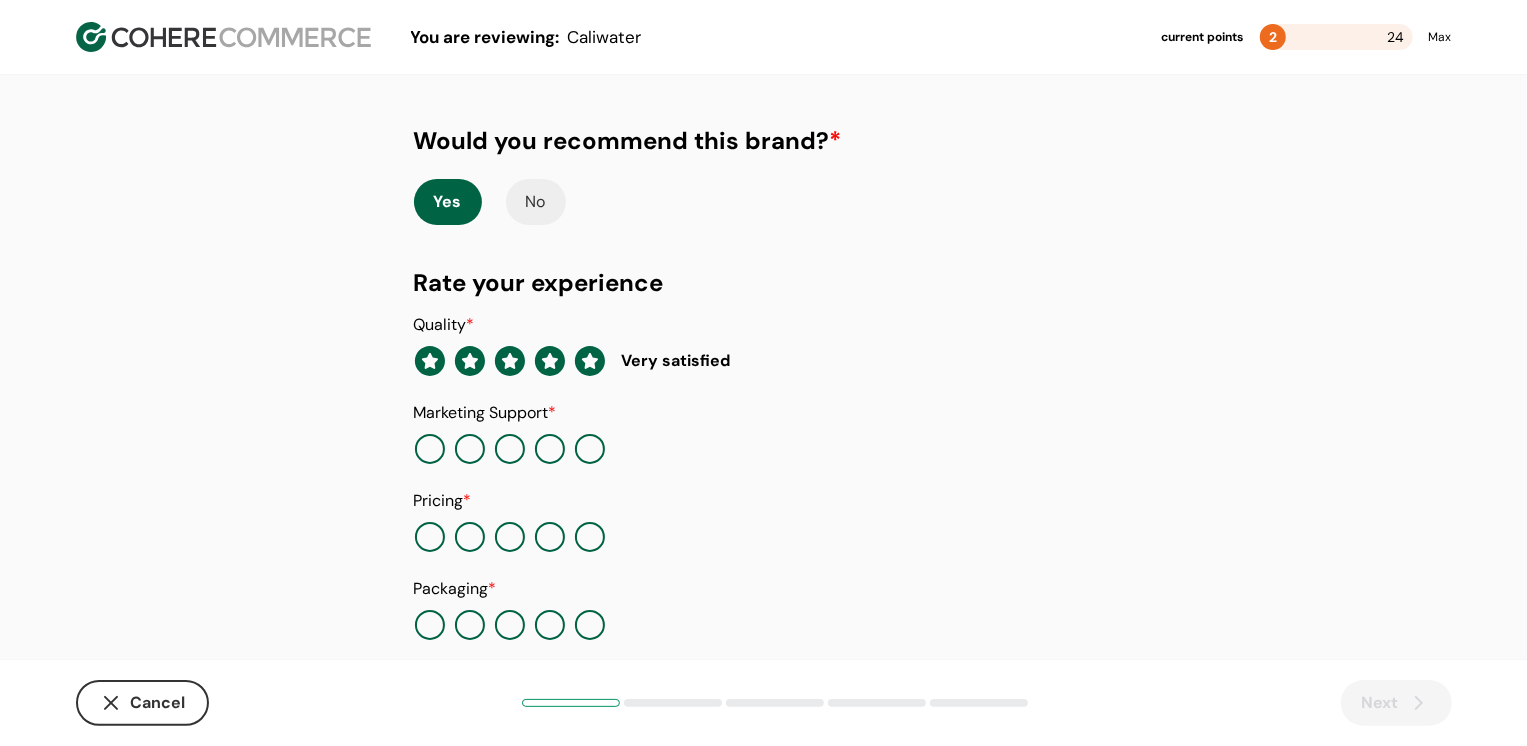 click 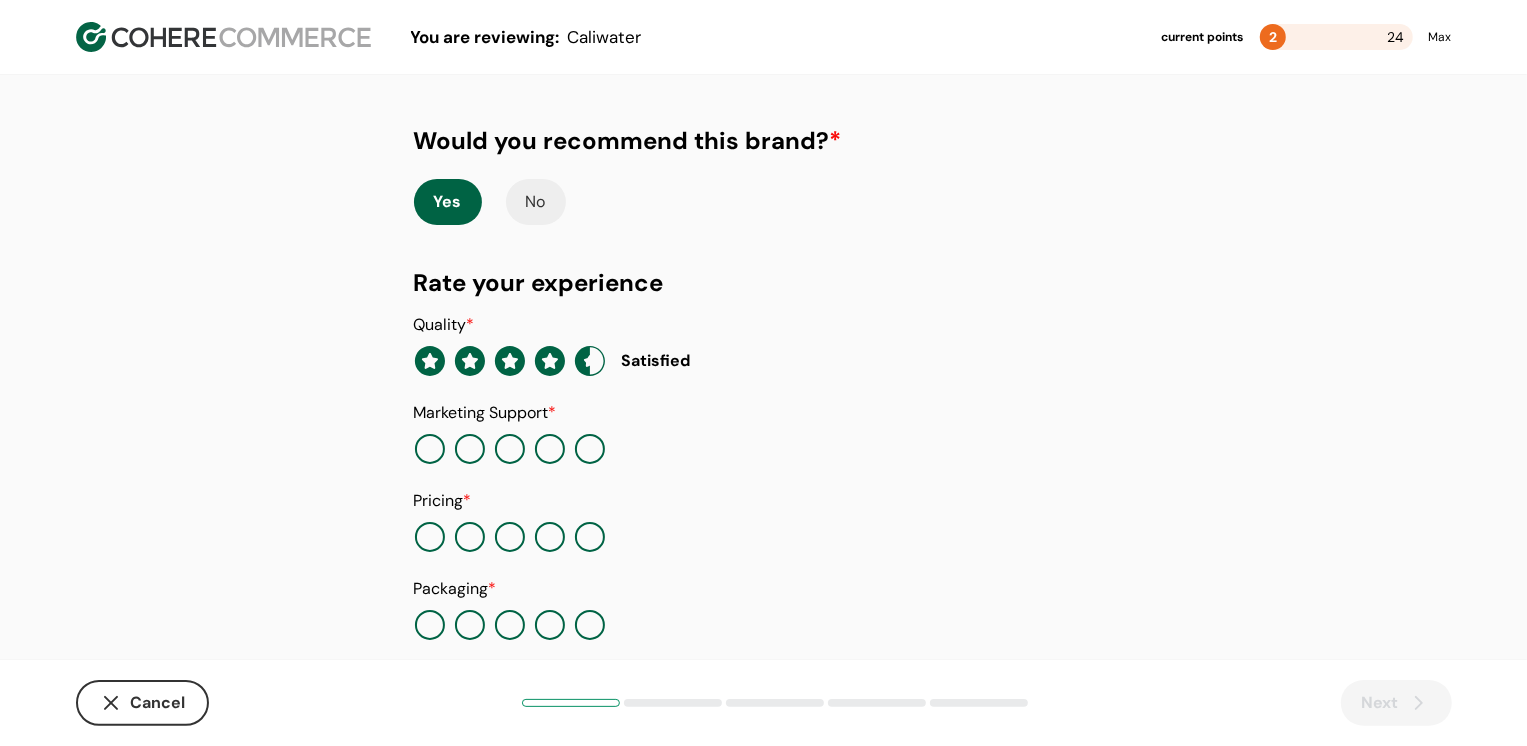 click at bounding box center [430, 449] 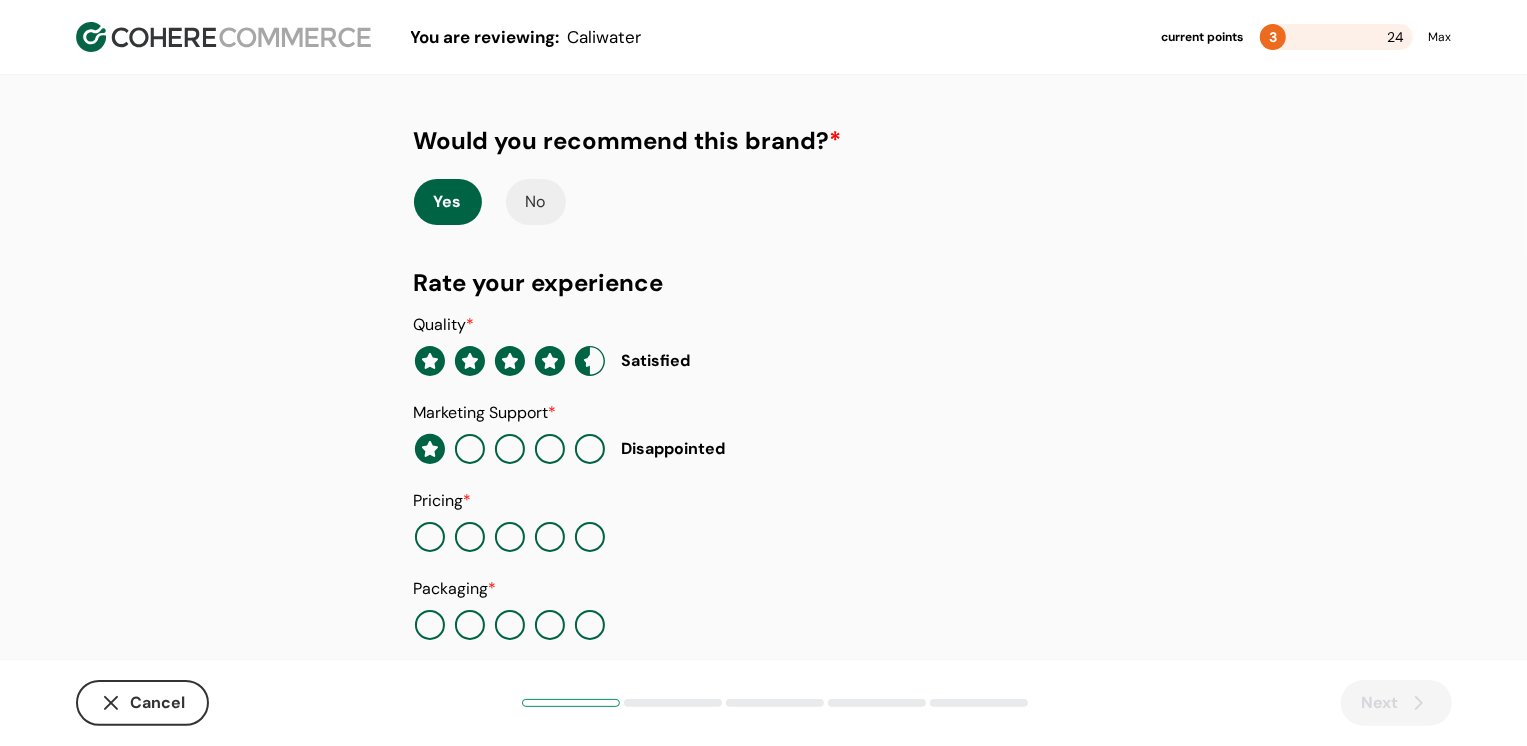 scroll, scrollTop: 205, scrollLeft: 0, axis: vertical 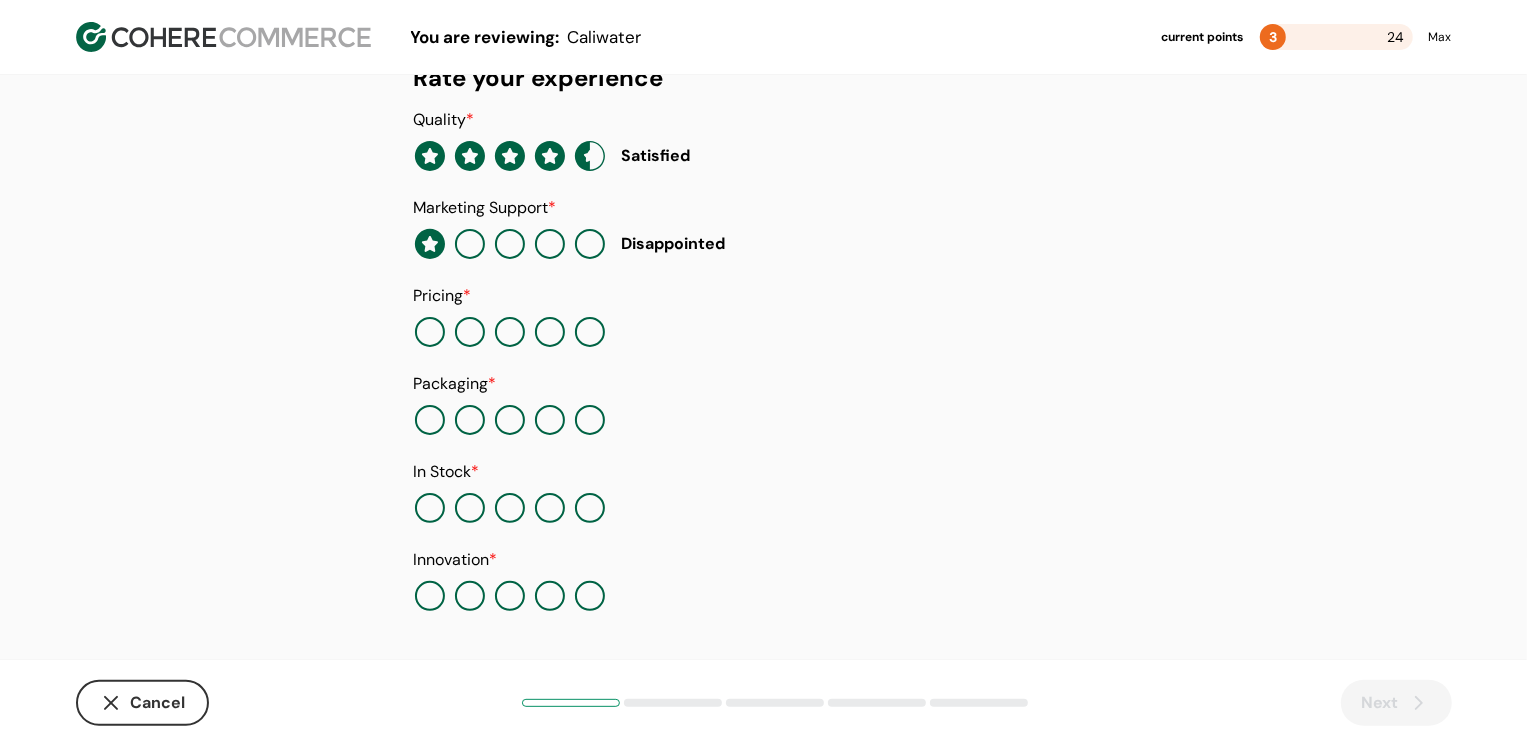 click at bounding box center [510, 332] 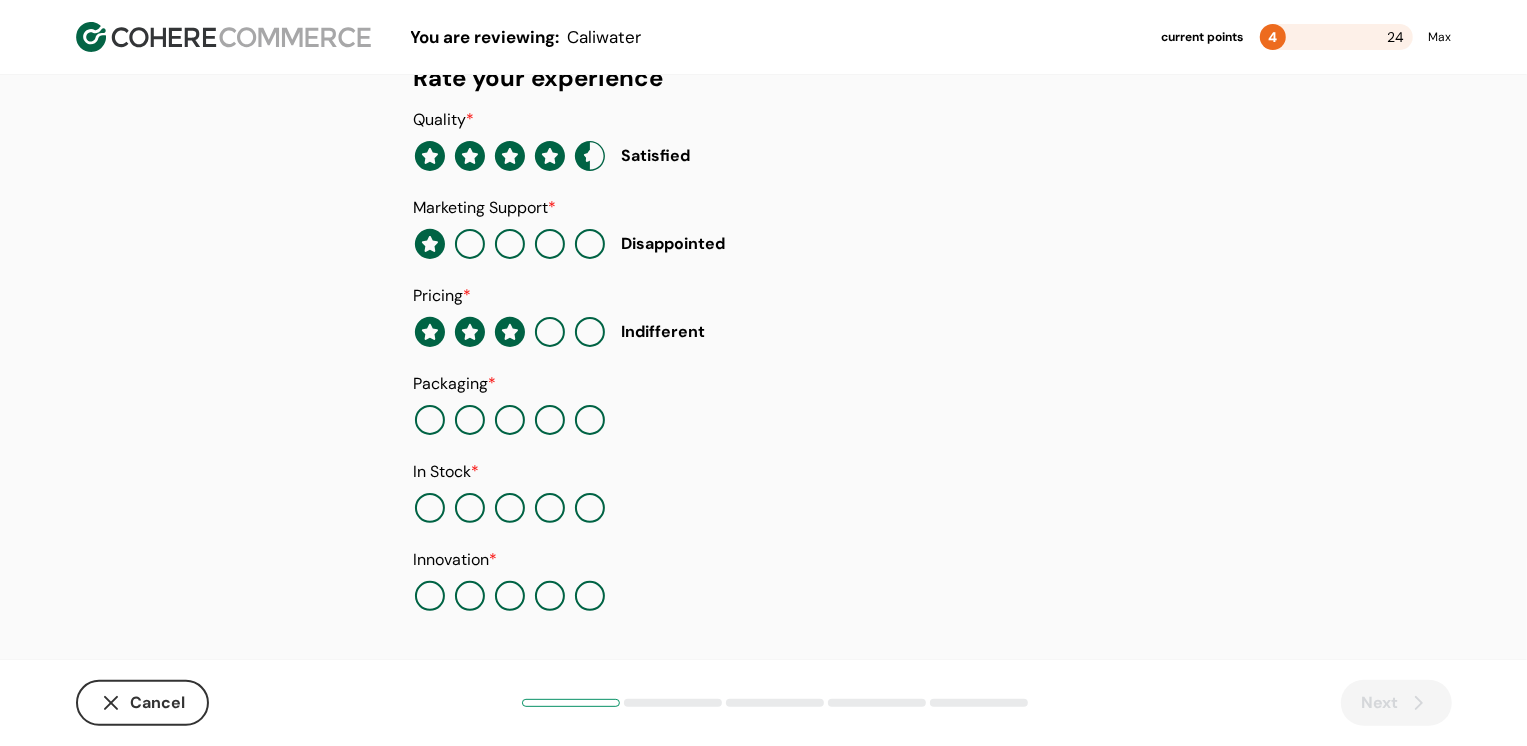 click at bounding box center [590, 420] 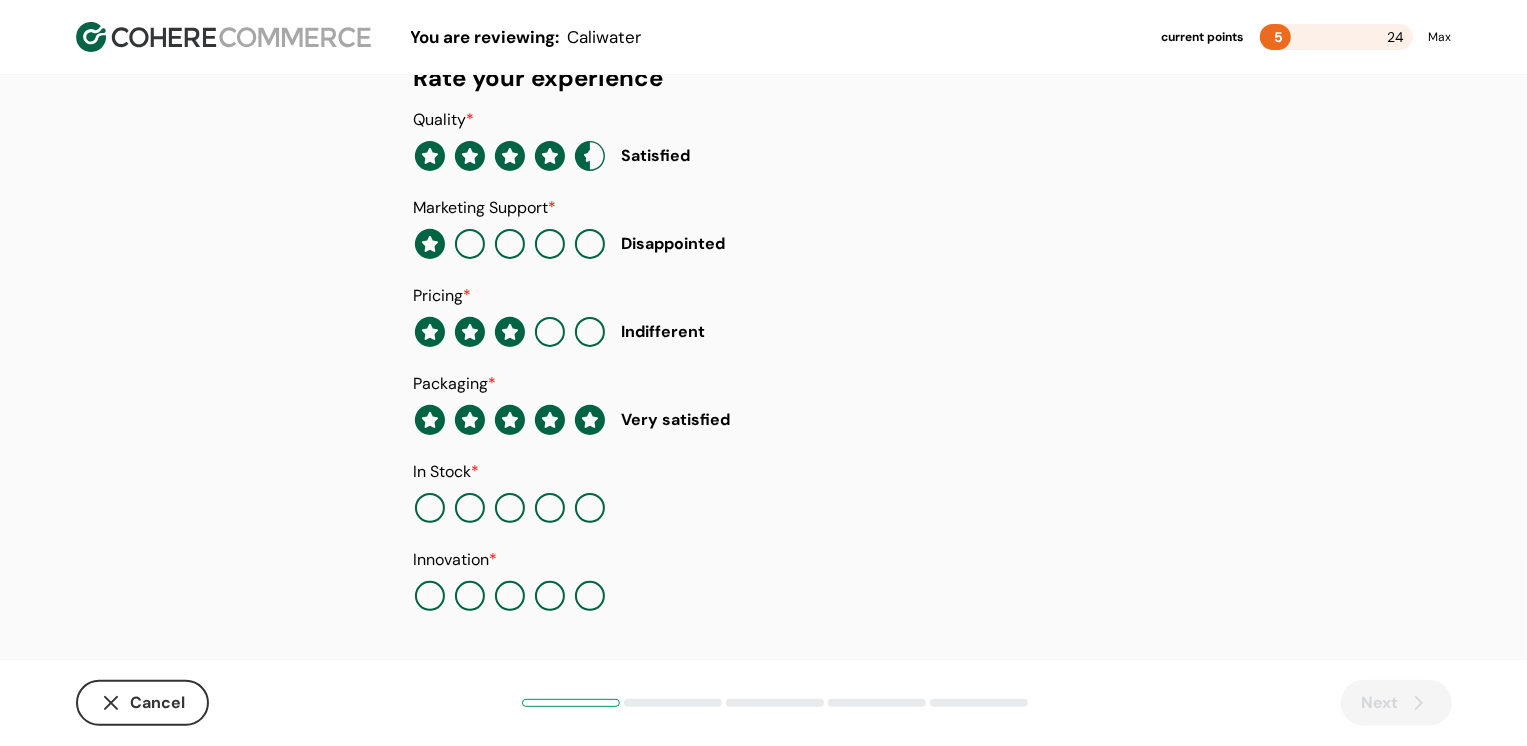 click at bounding box center (550, 508) 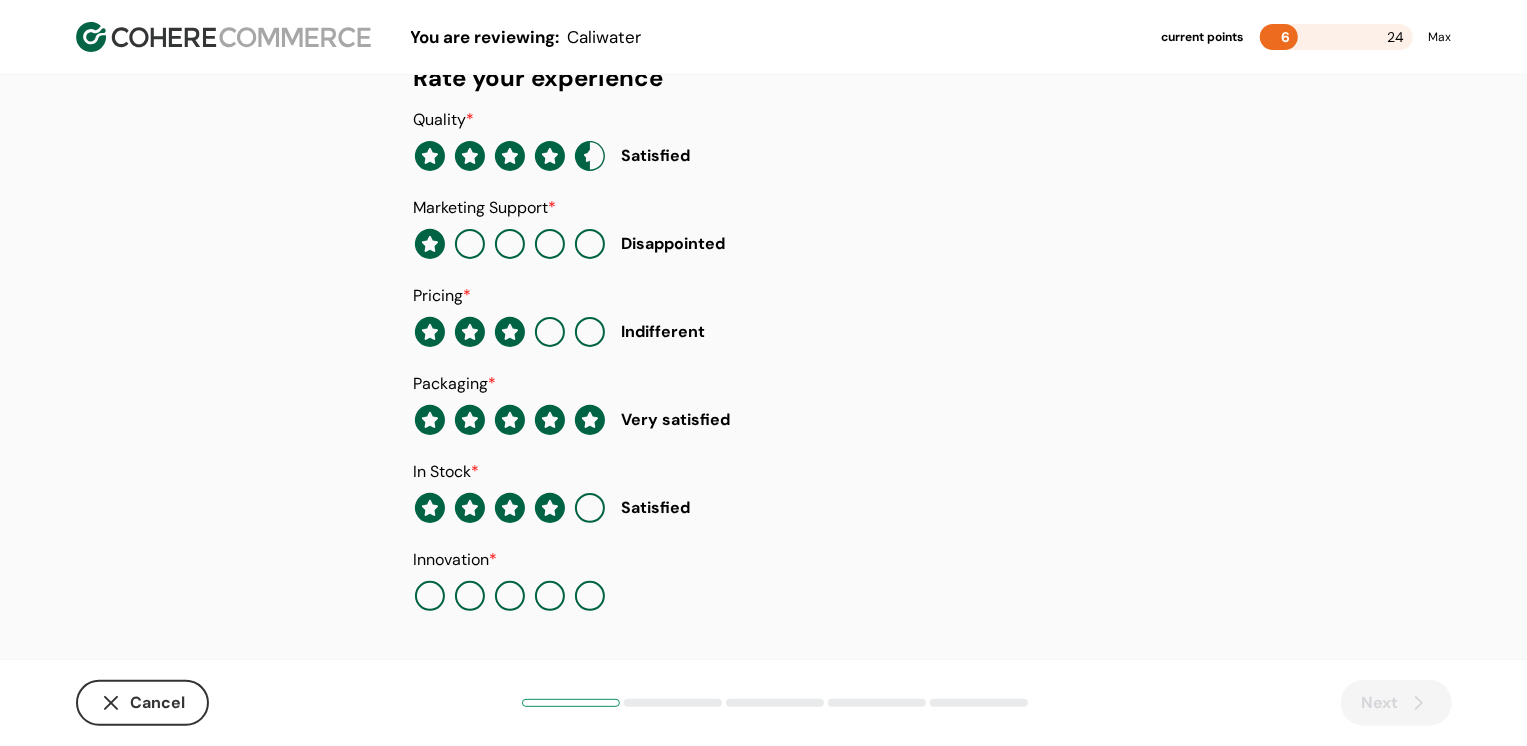 click at bounding box center (510, 596) 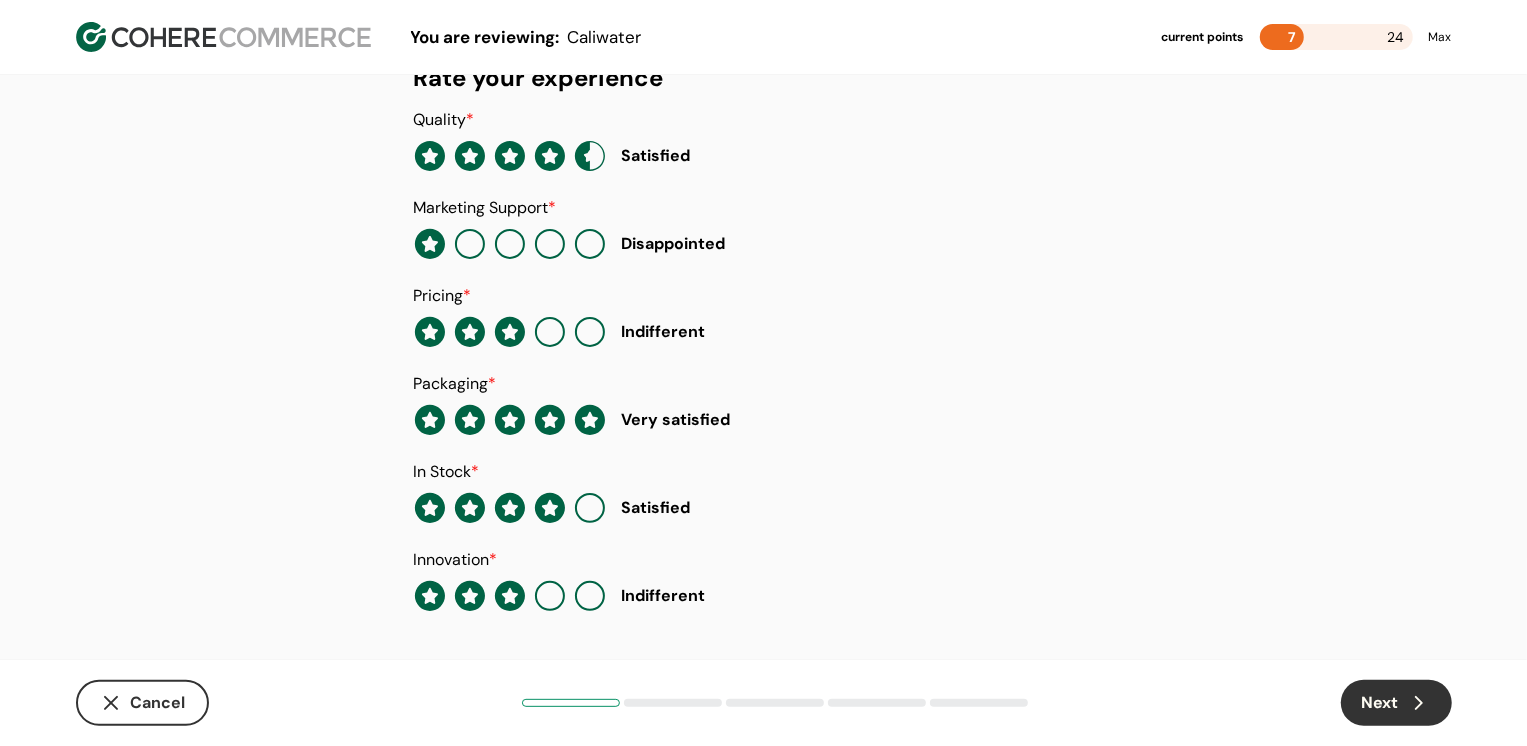 click 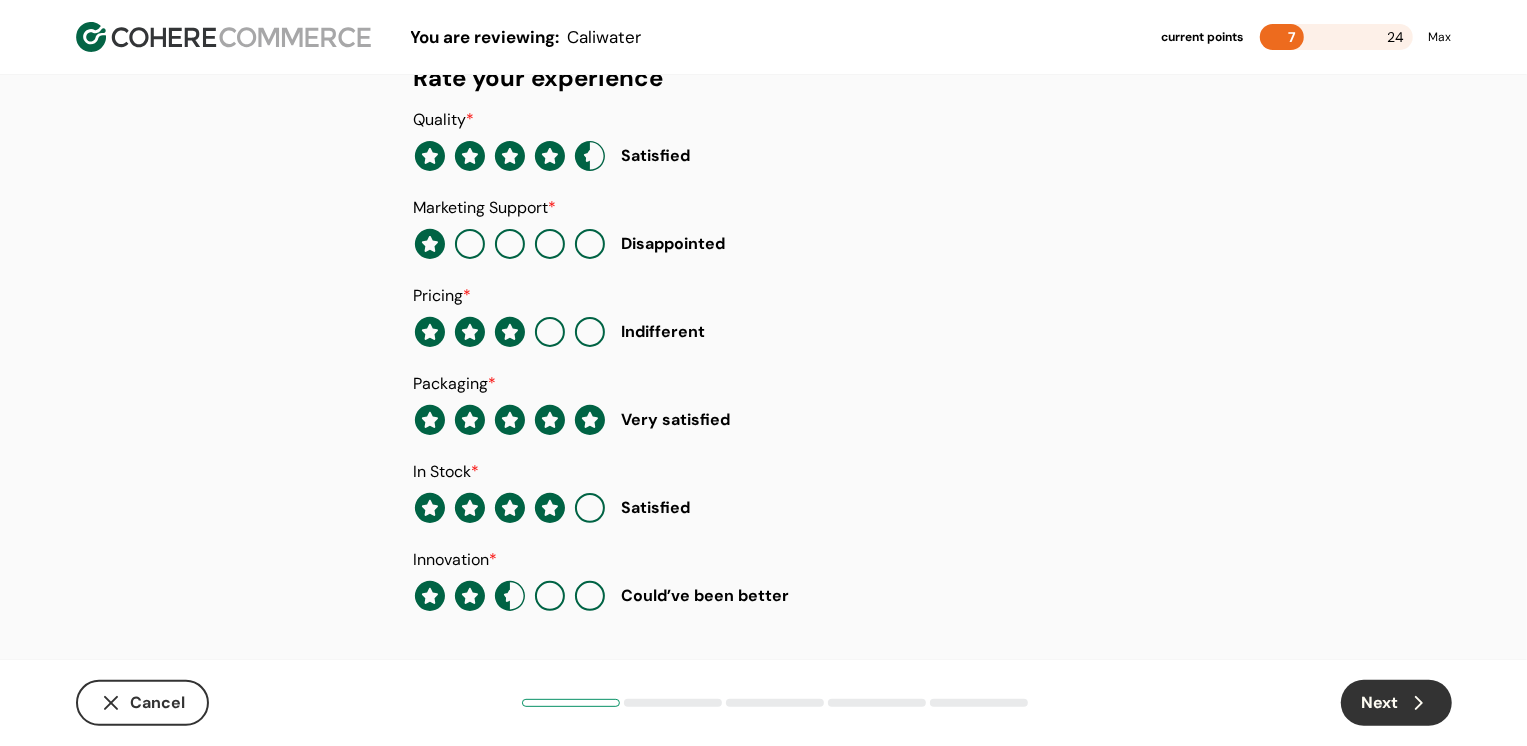 click 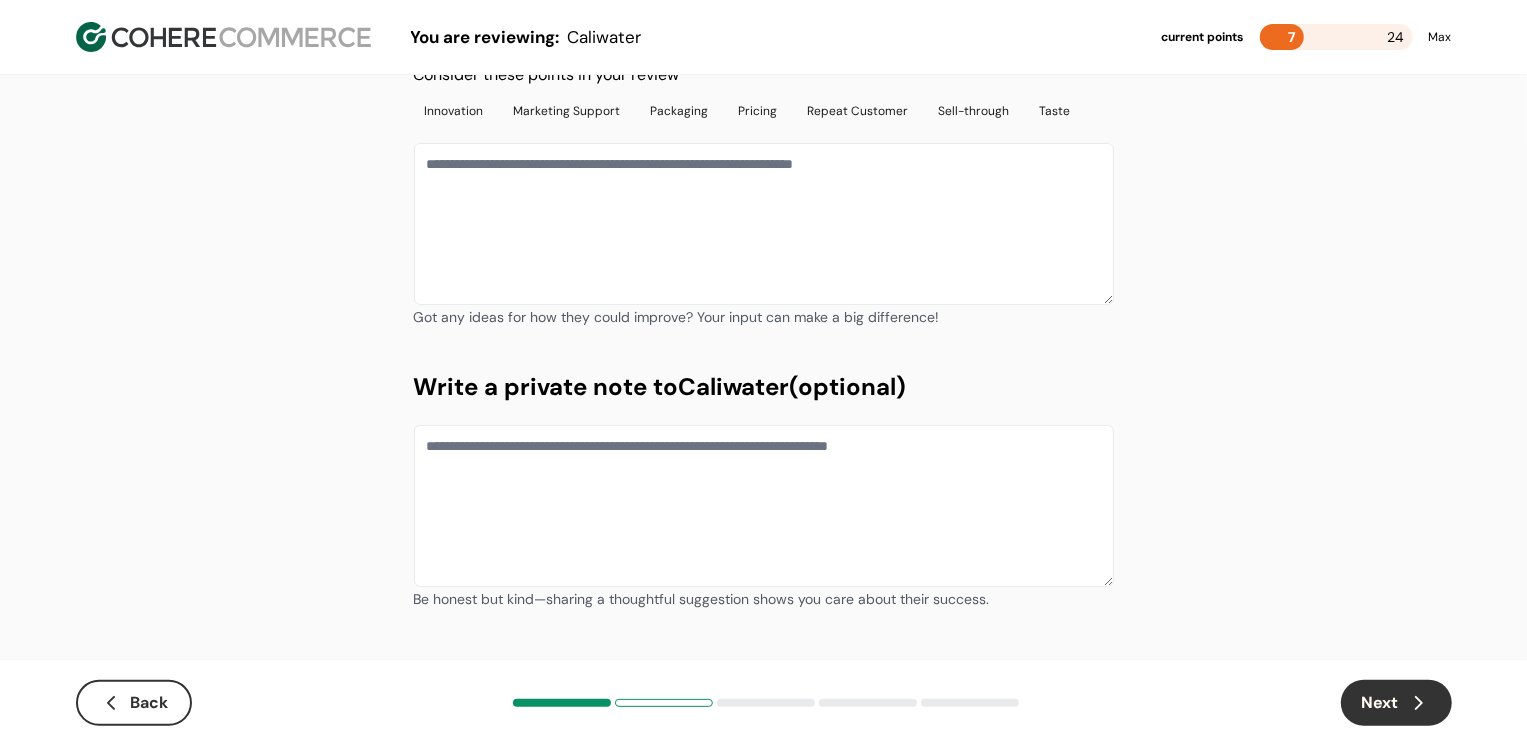 scroll, scrollTop: 0, scrollLeft: 0, axis: both 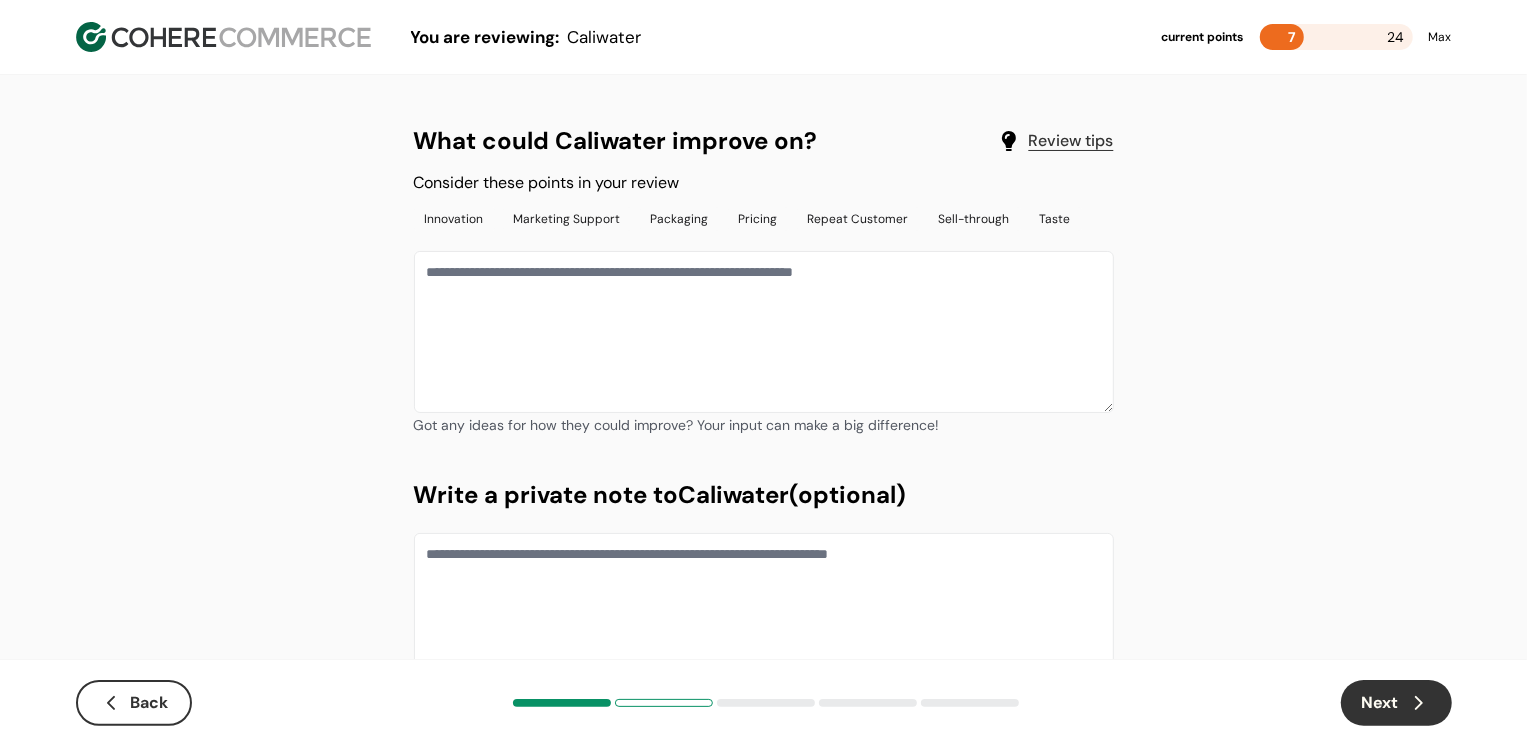 click at bounding box center [764, 332] 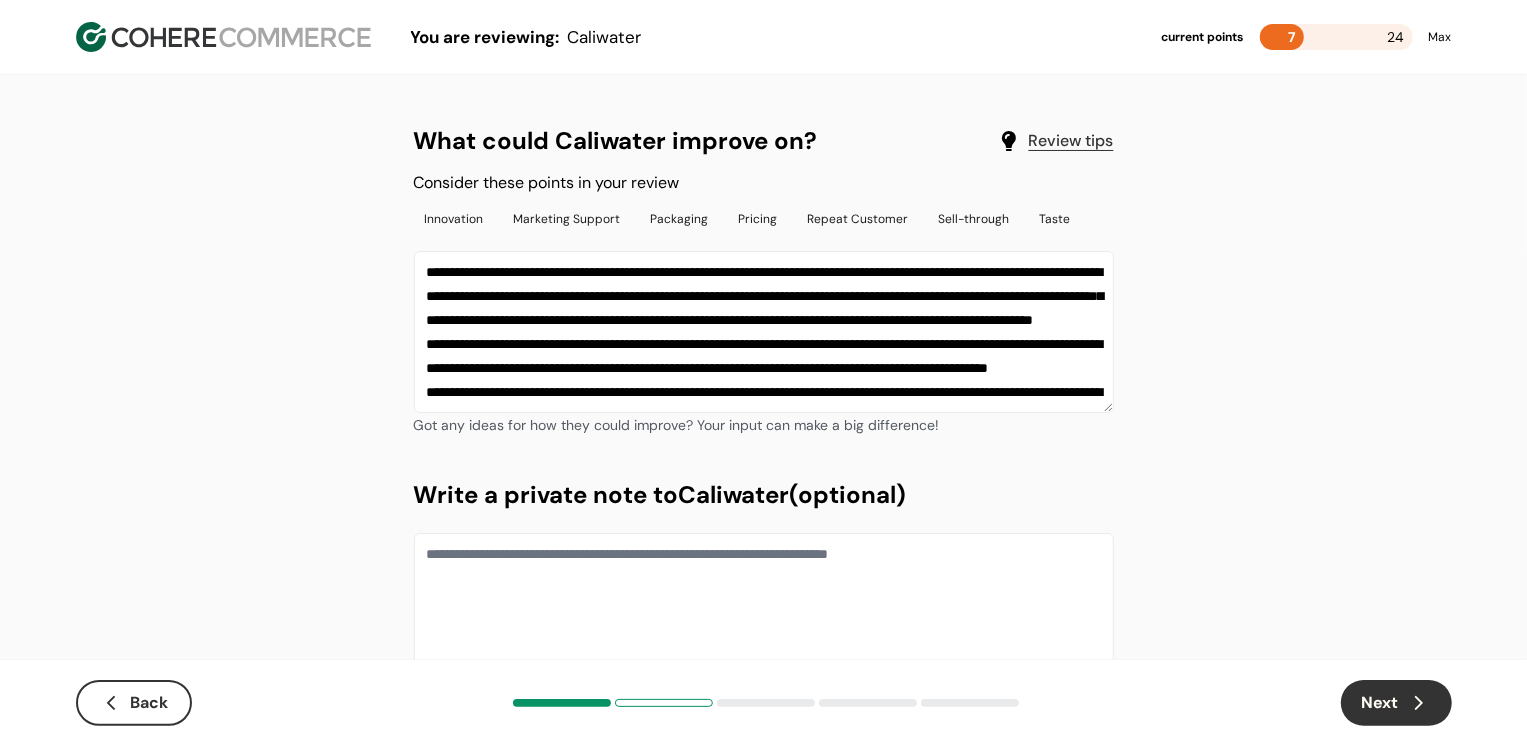 scroll, scrollTop: 133, scrollLeft: 0, axis: vertical 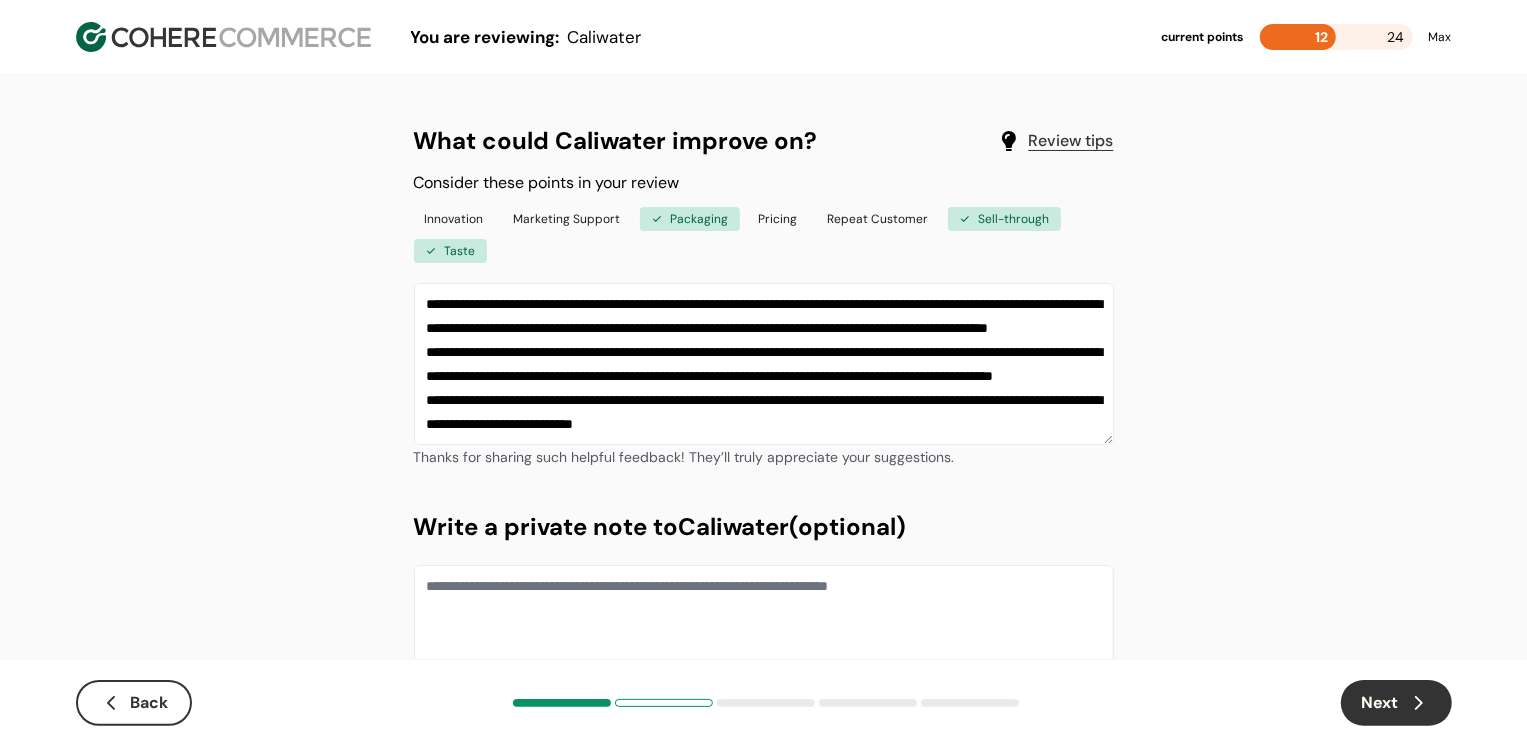 type on "**********" 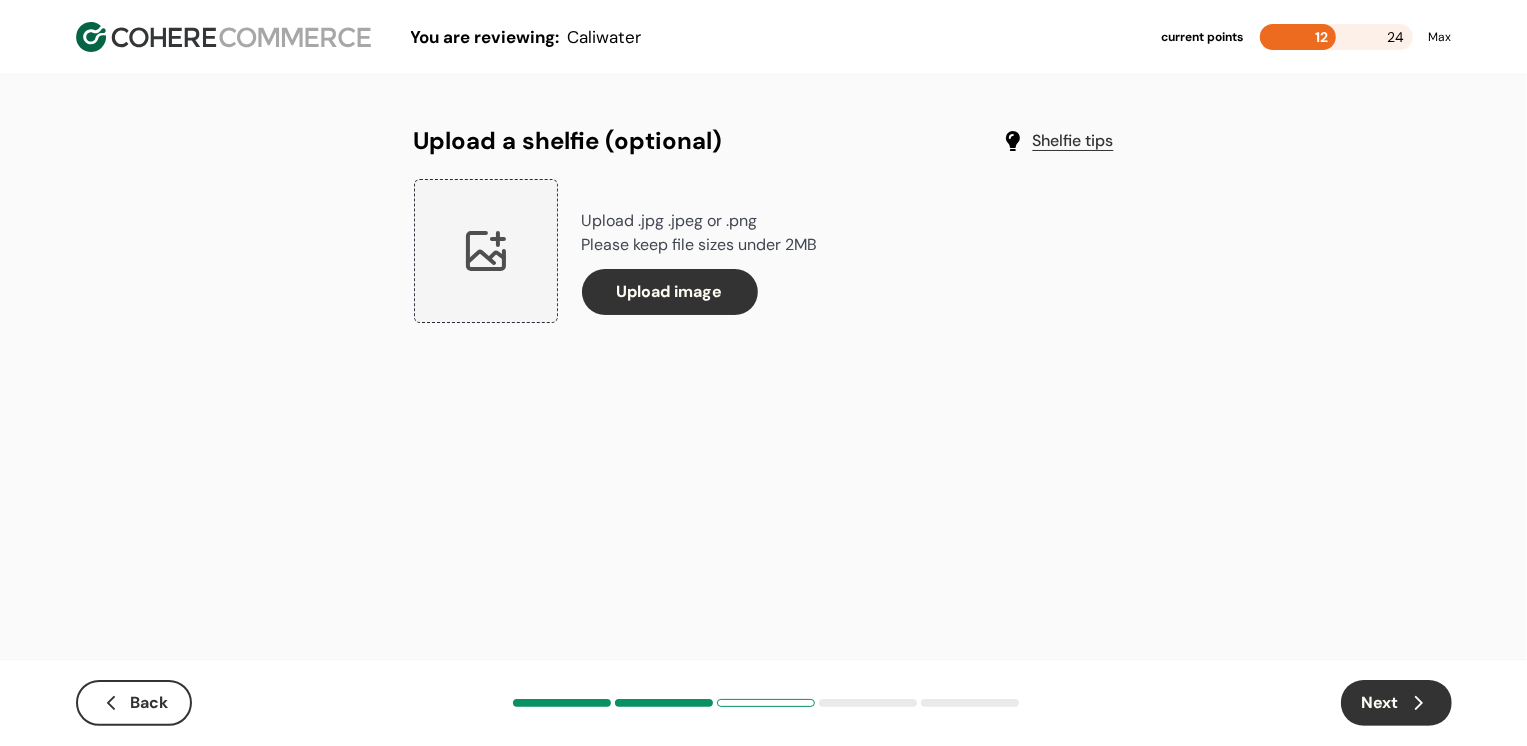 click on "Next" at bounding box center (1396, 703) 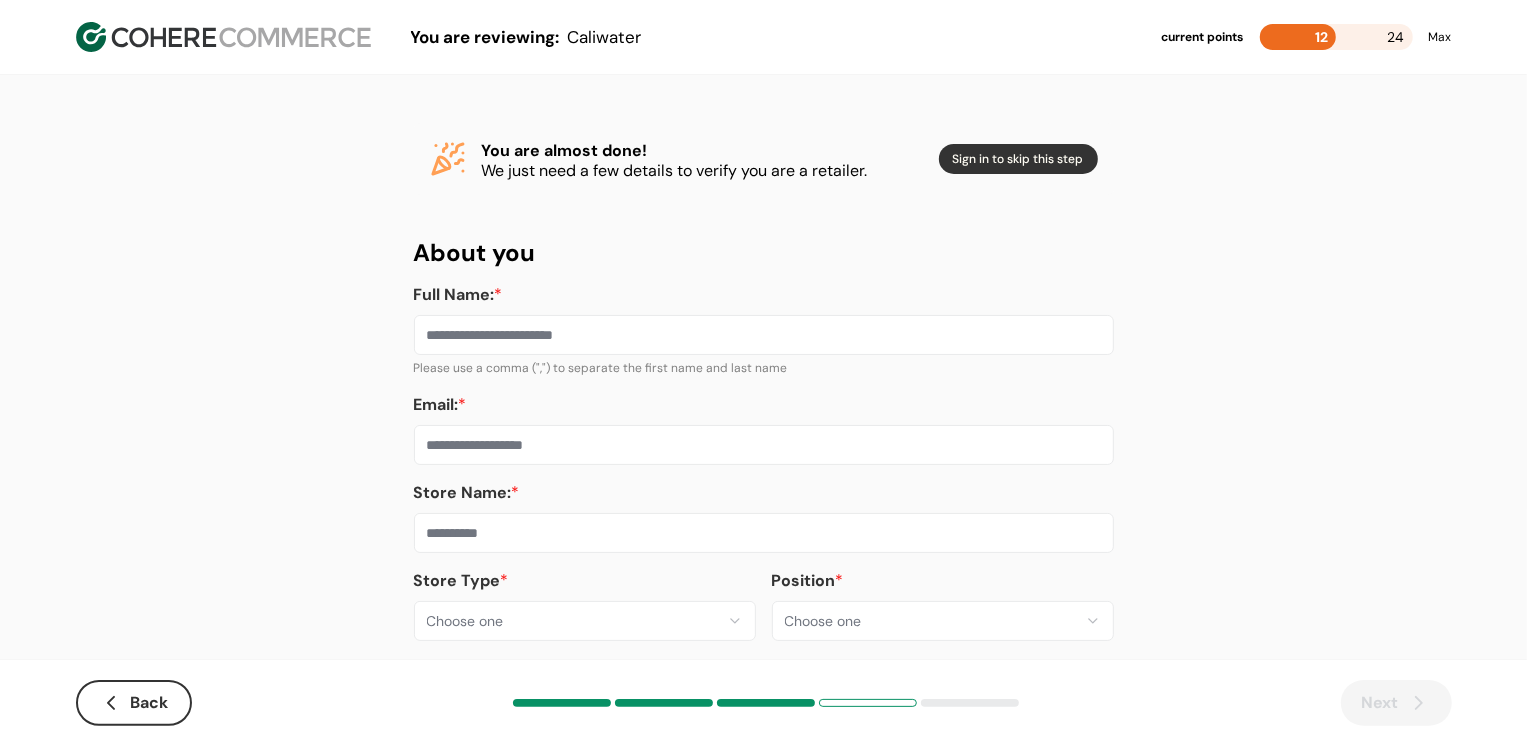 click on "**********" at bounding box center (763, 388) 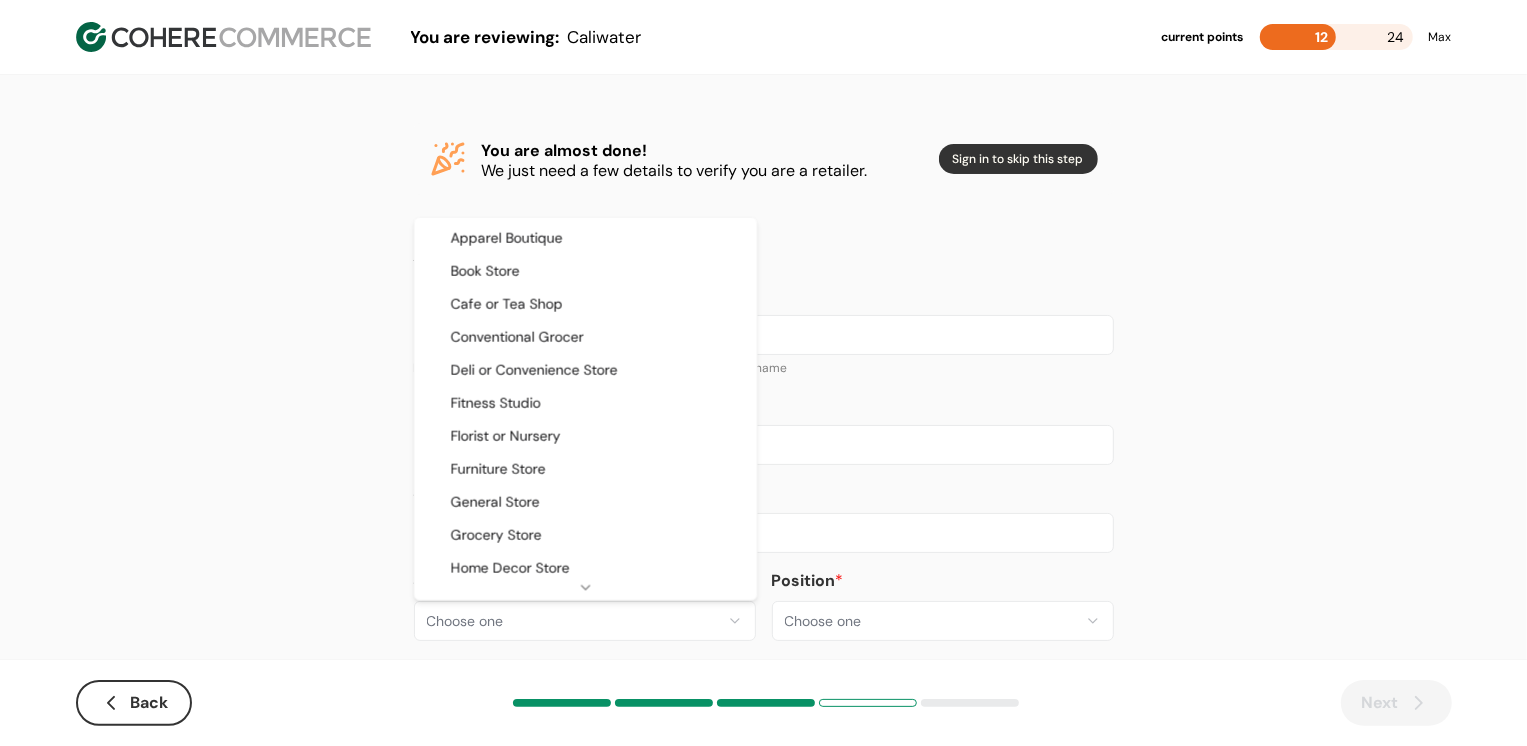 select on "**" 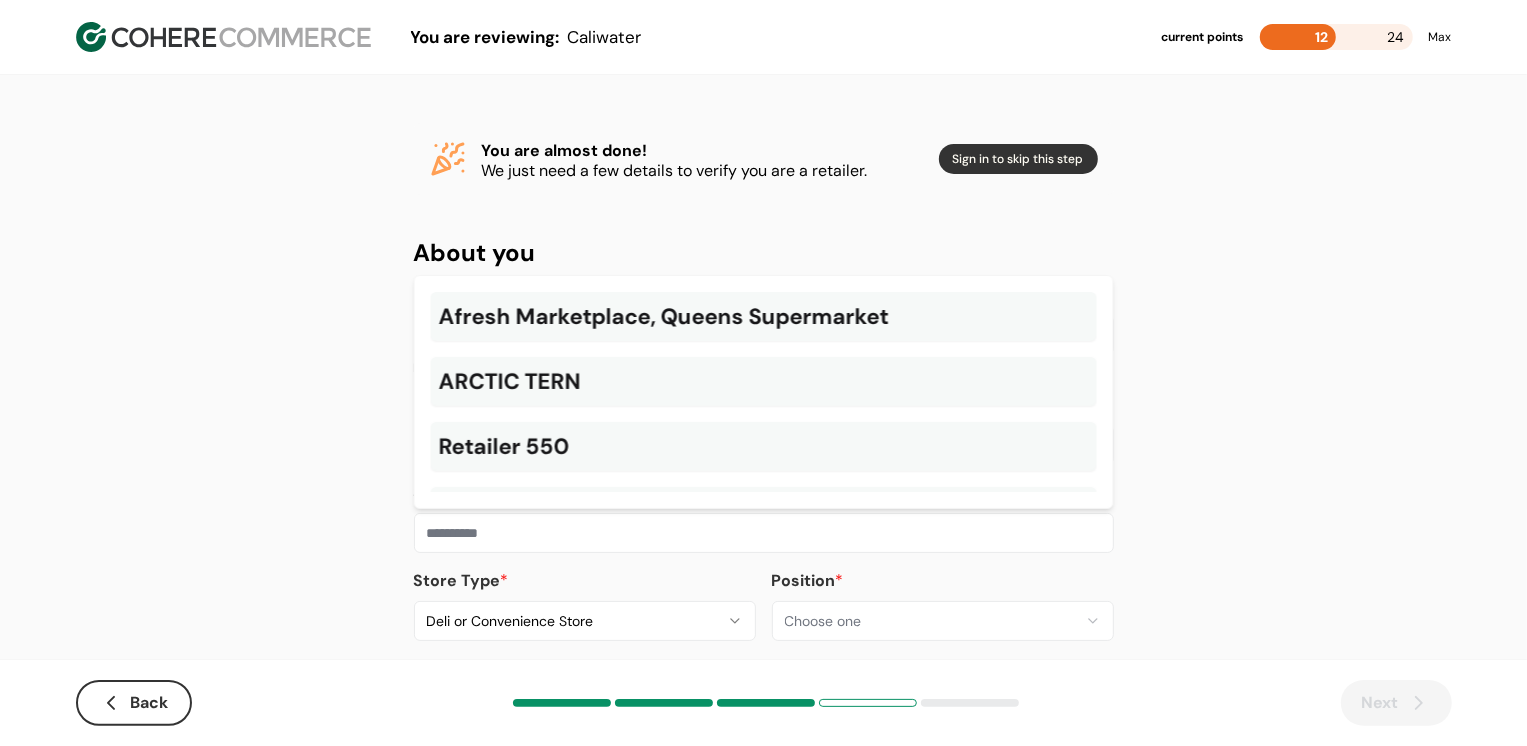 click at bounding box center (764, 533) 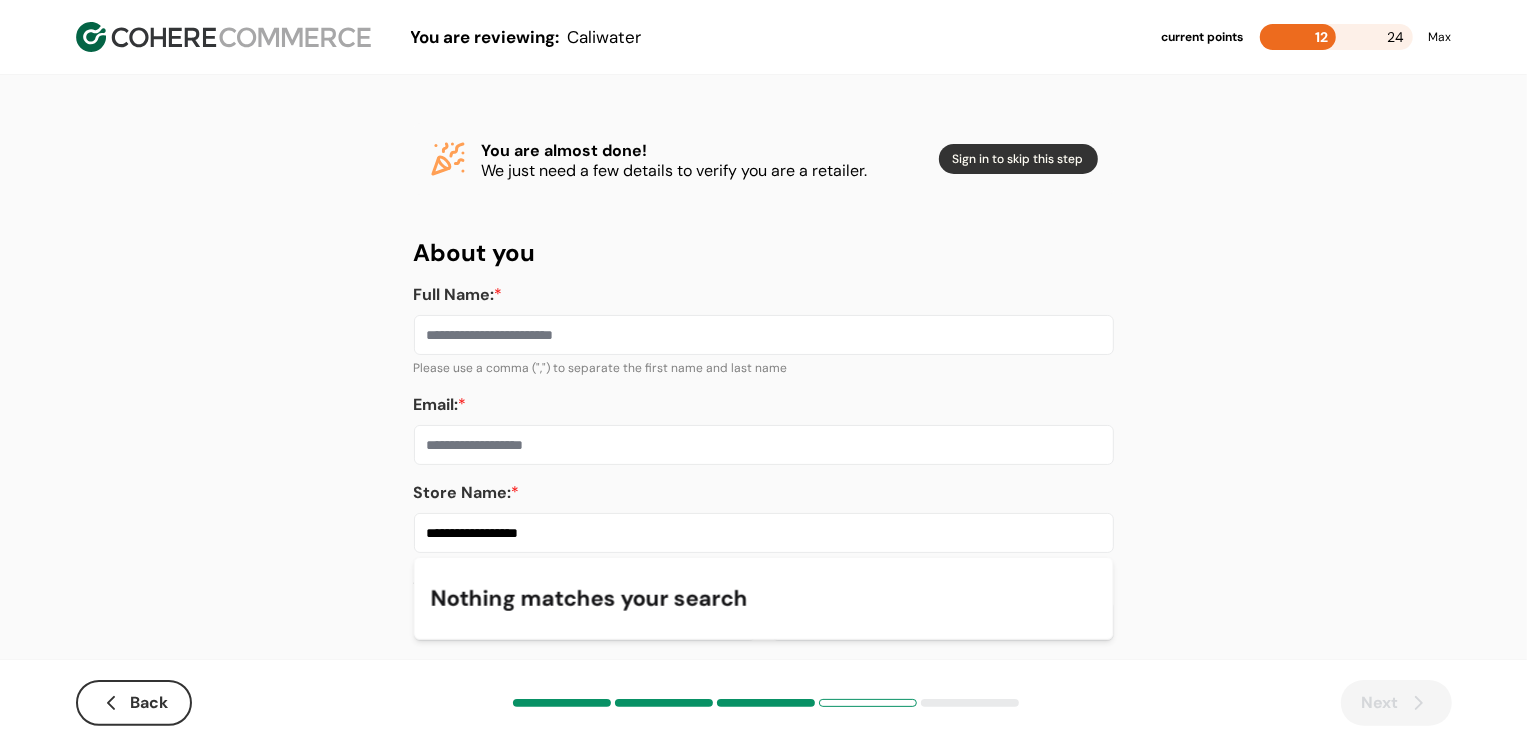 type on "**********" 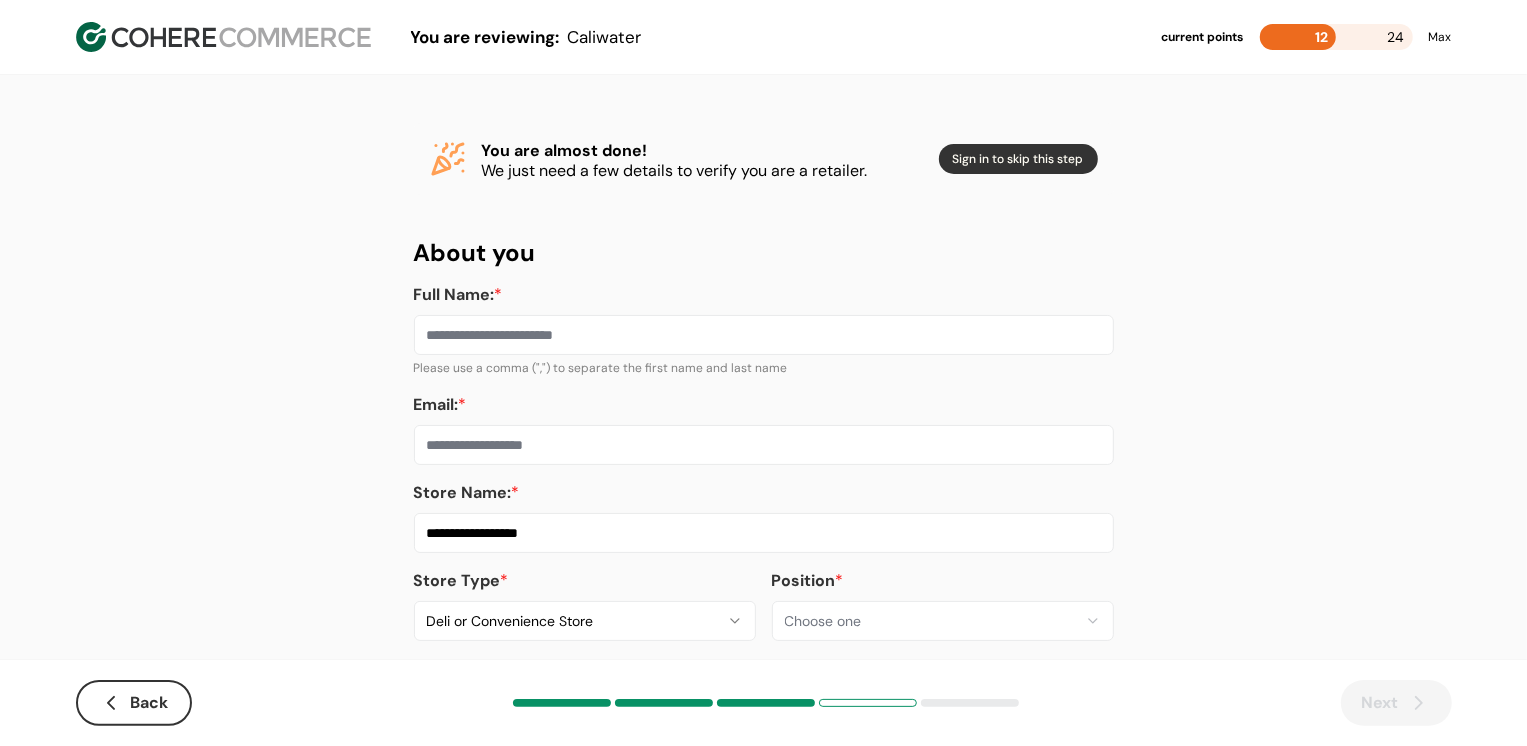 click on "Store Name:  * [STORE NAME]" at bounding box center (764, 517) 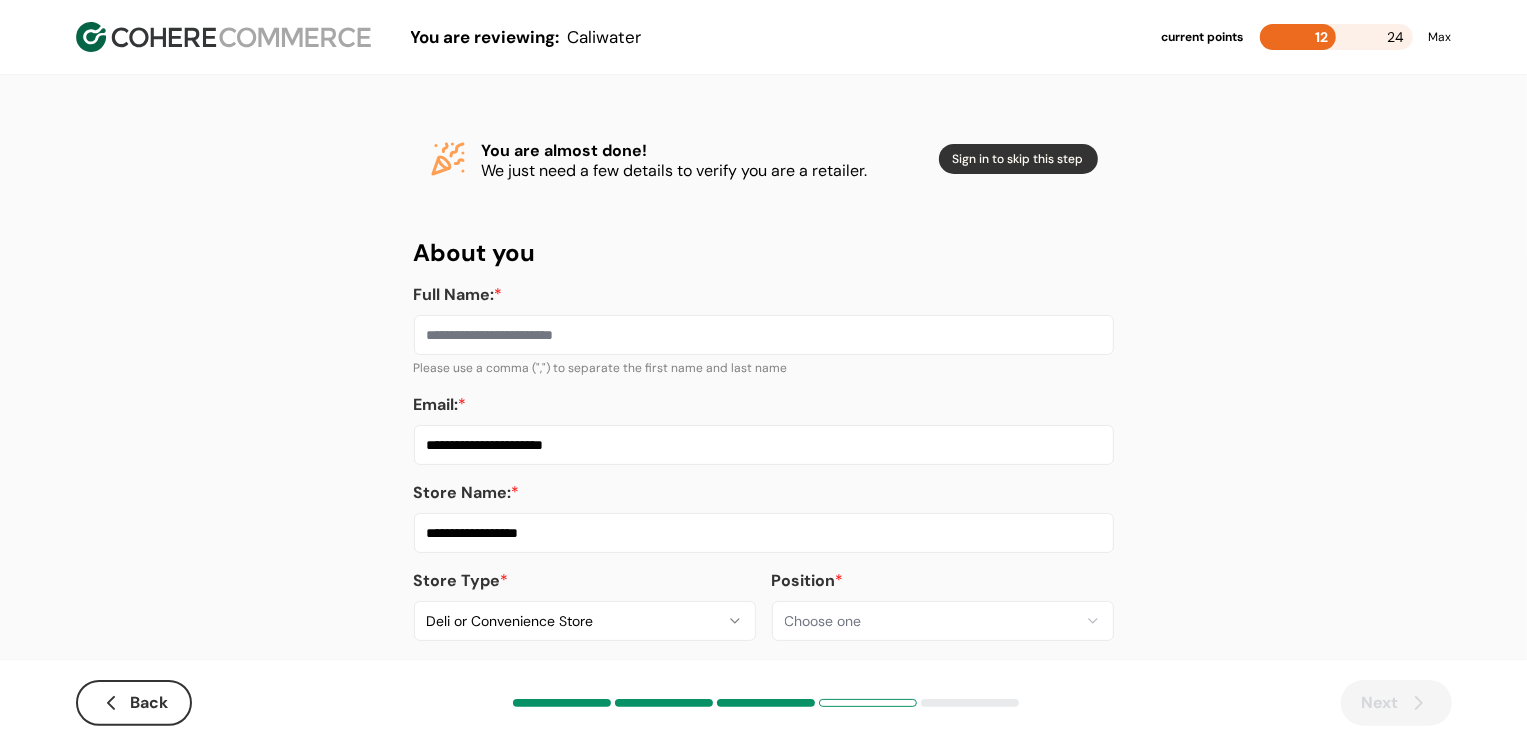 type on "**********" 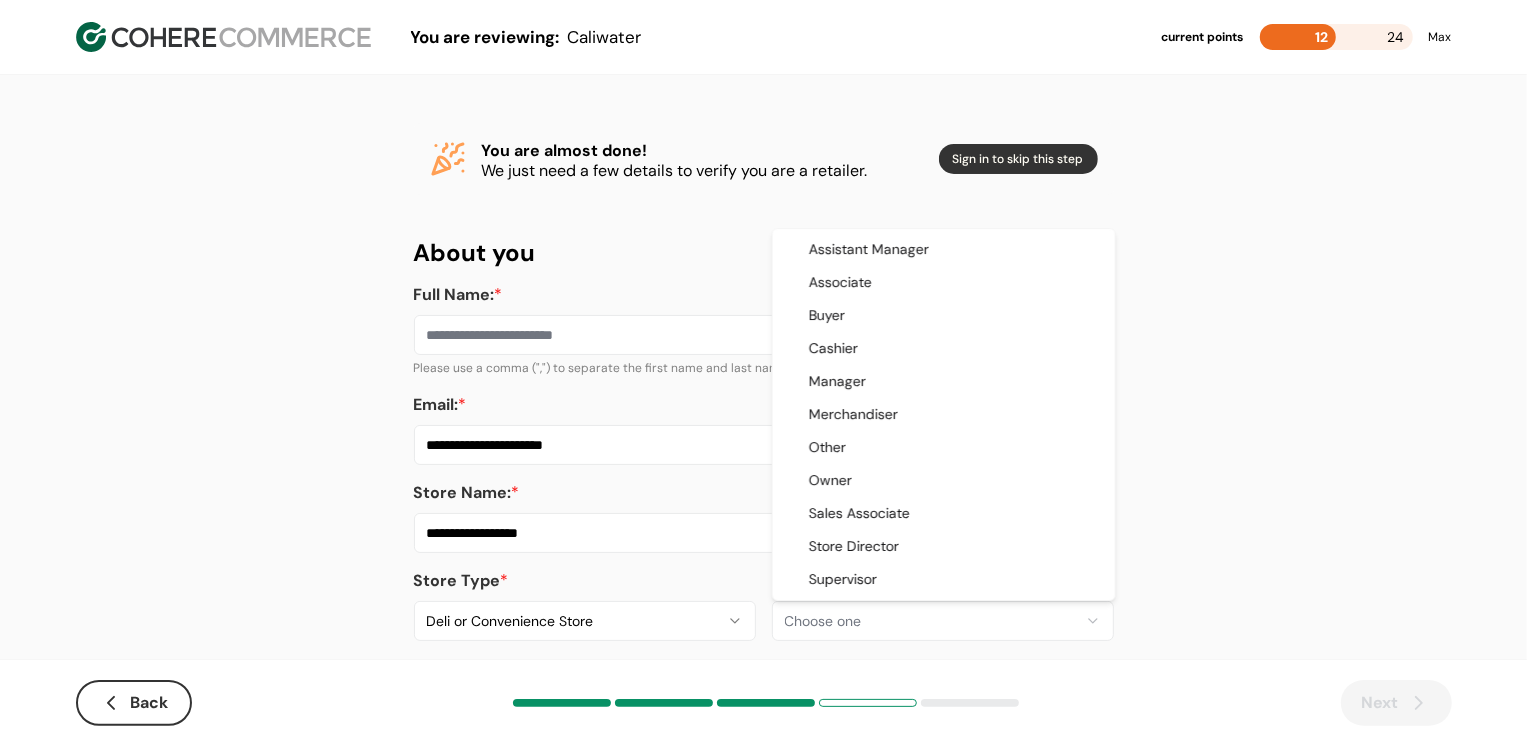 select on "*******" 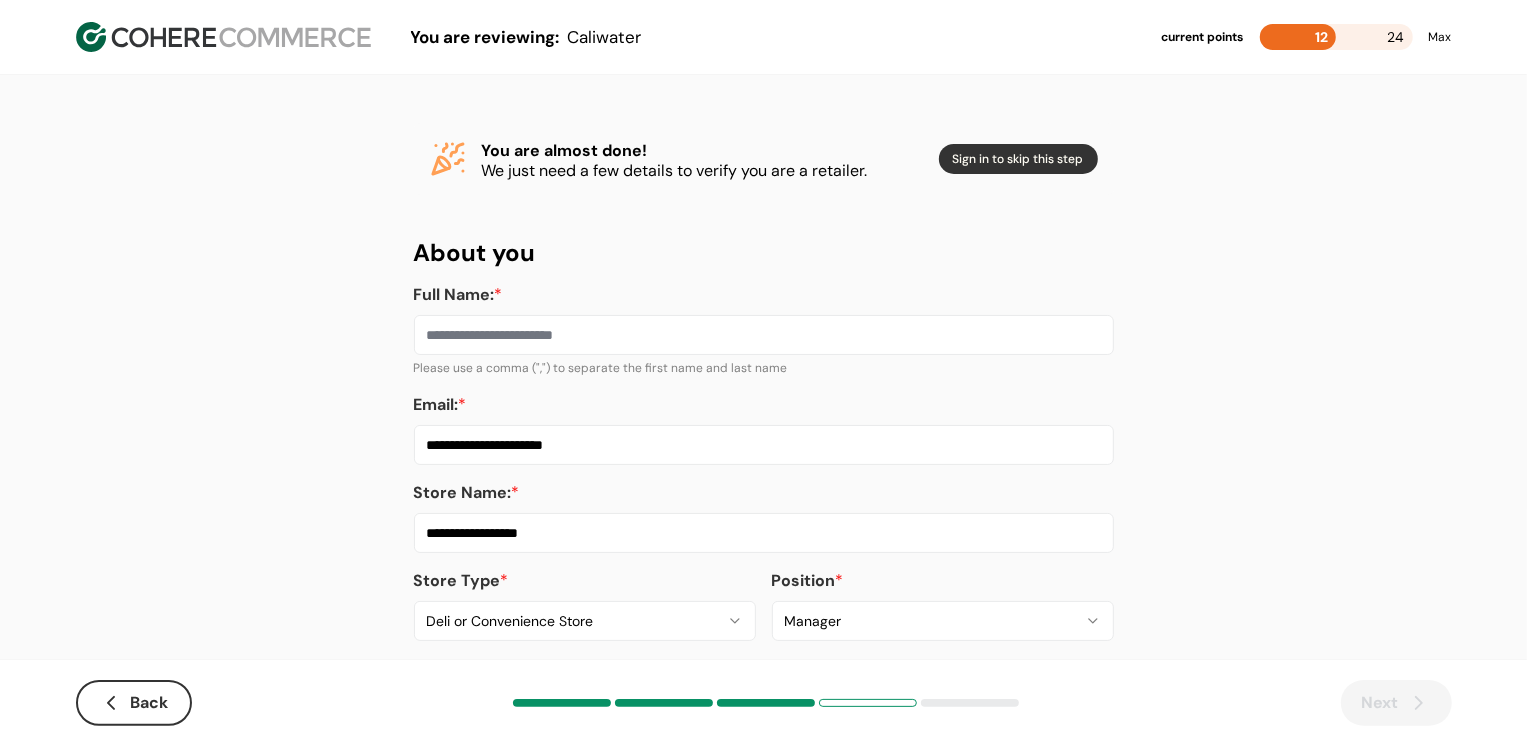 click on "Full Name:  *" at bounding box center [764, 335] 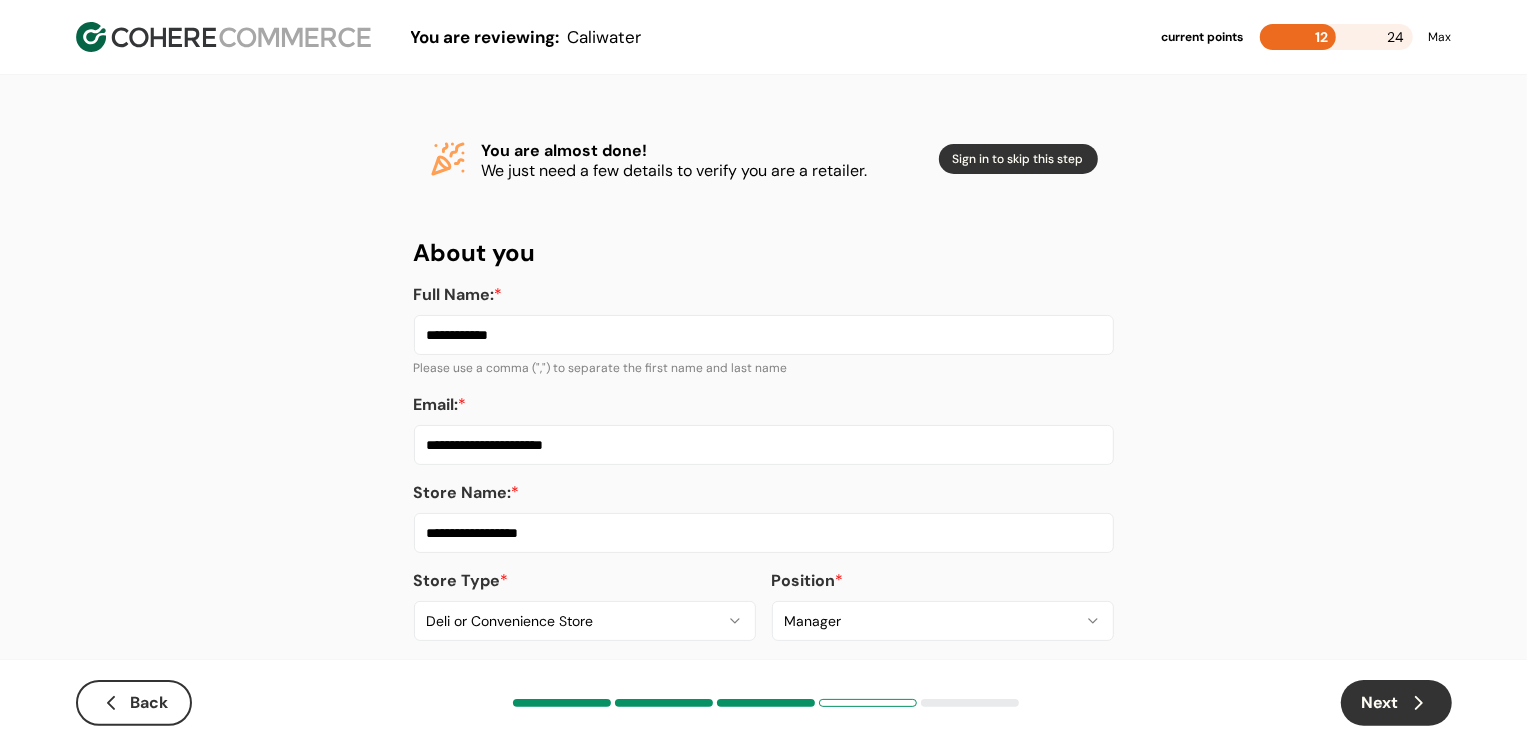 type on "**********" 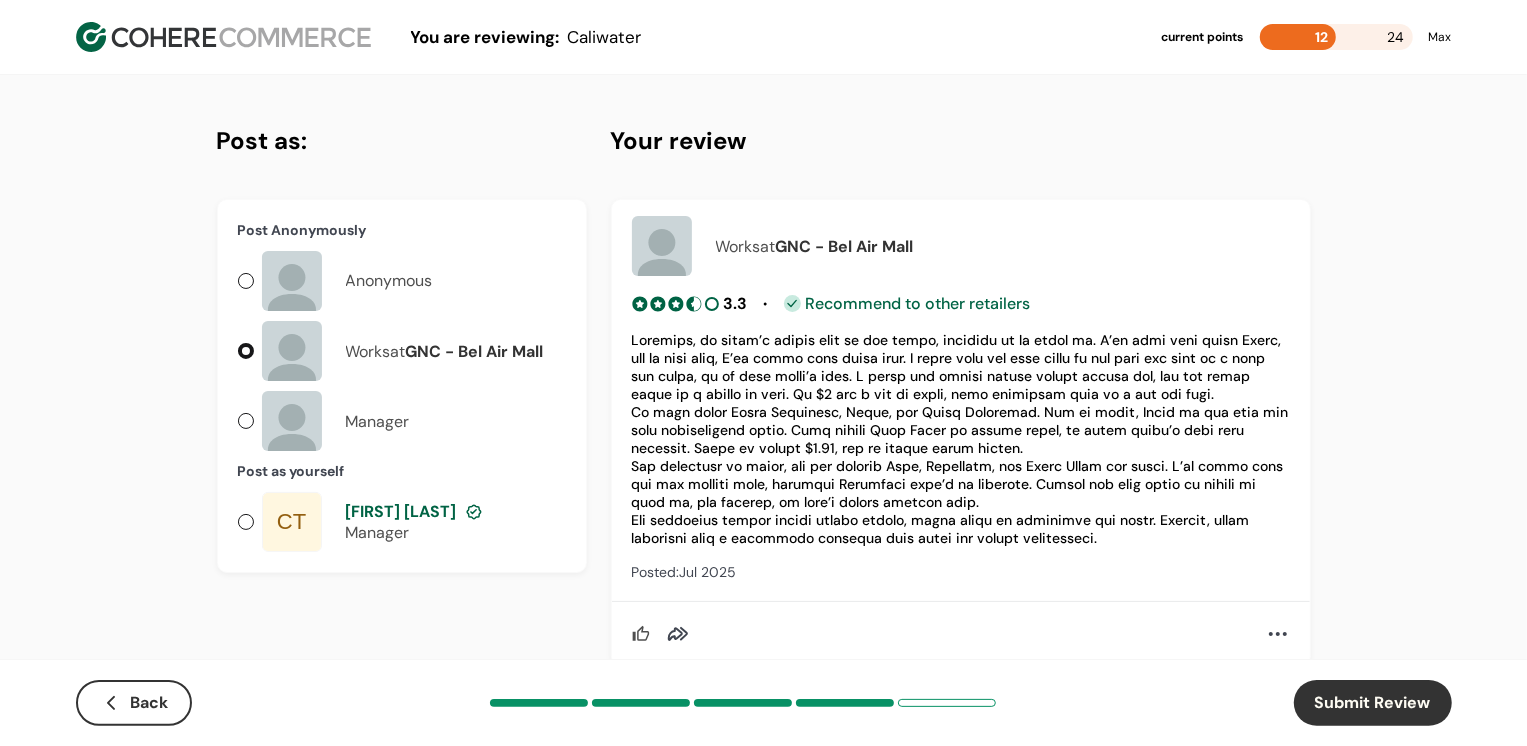 click on "Submit Review" at bounding box center (1373, 703) 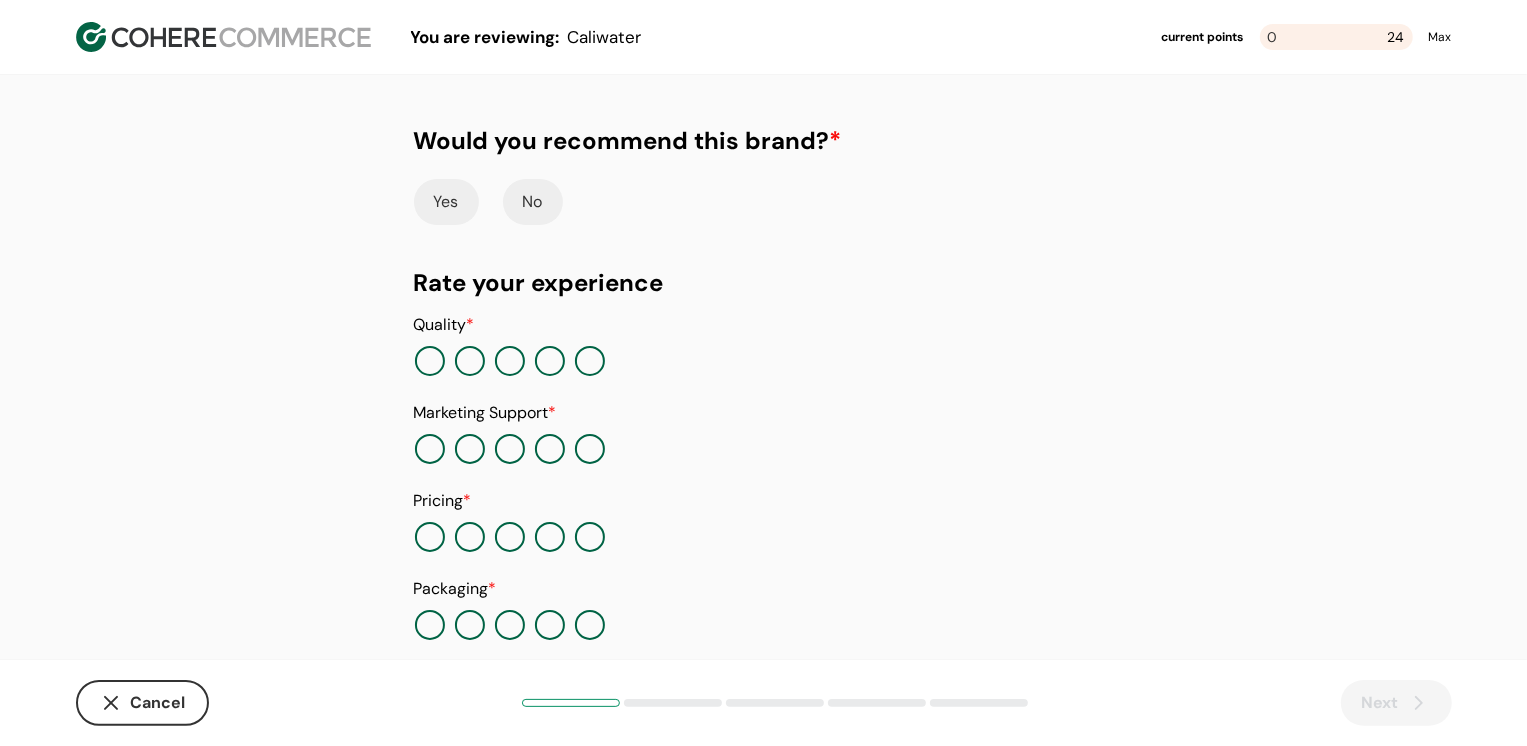 click on "Yes" at bounding box center (446, 202) 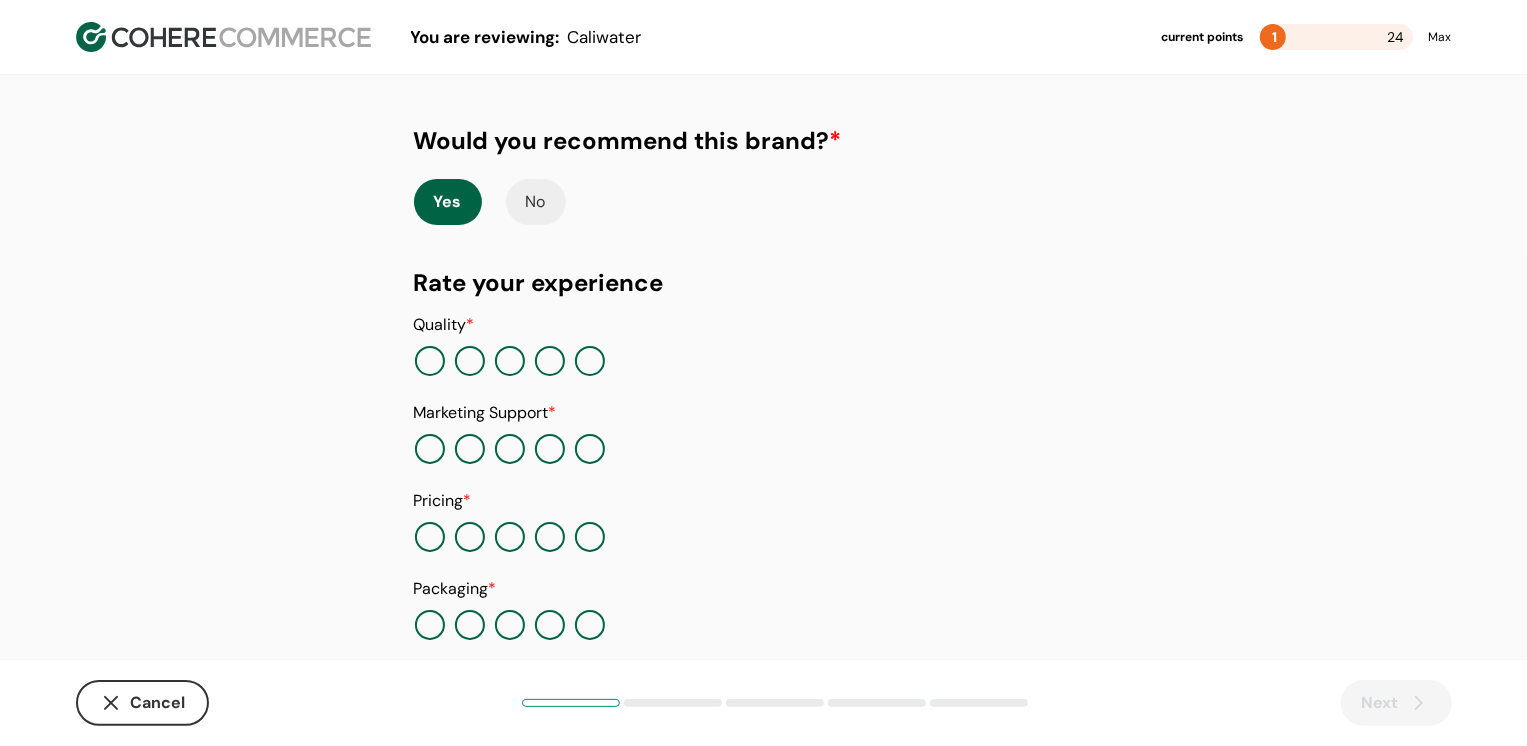 click at bounding box center [550, 361] 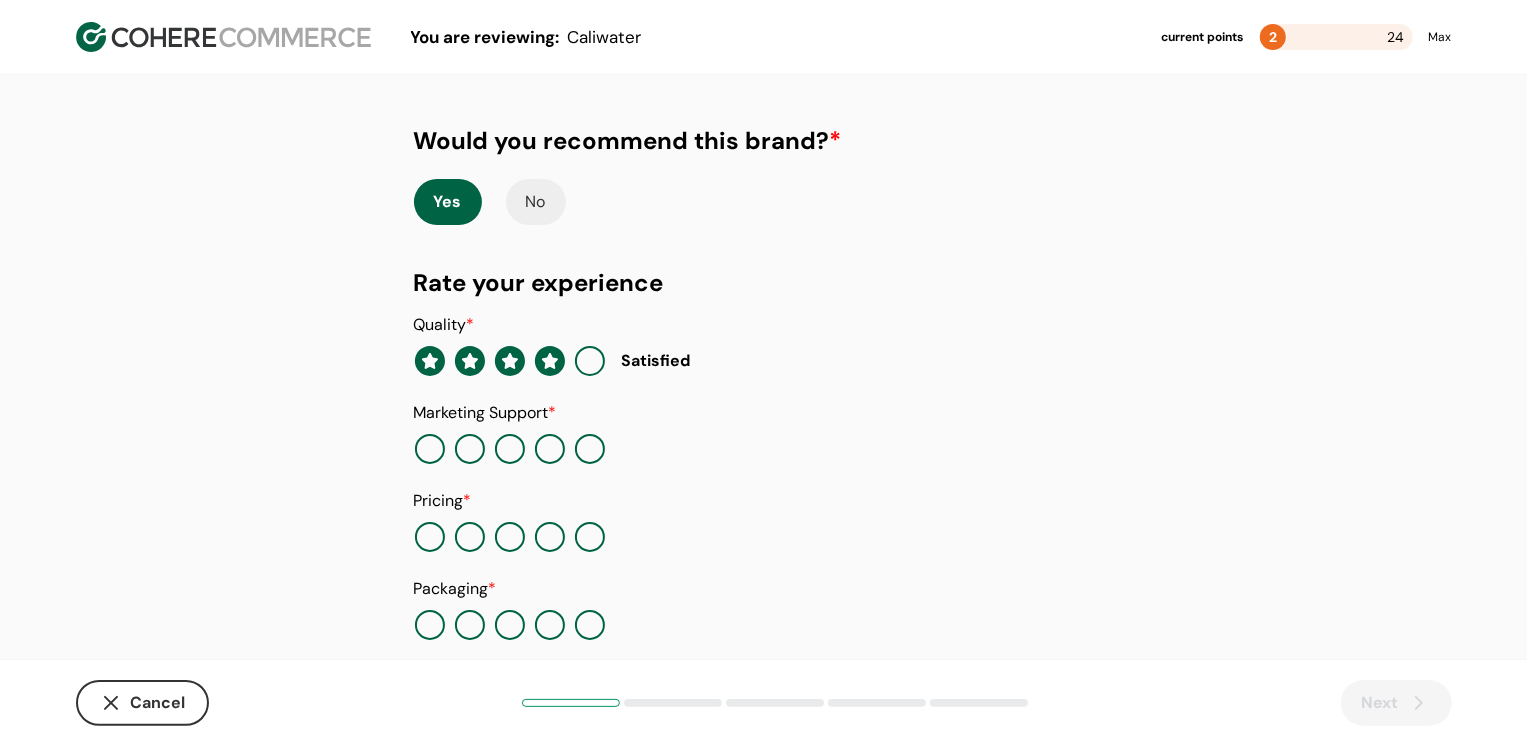 click at bounding box center (470, 449) 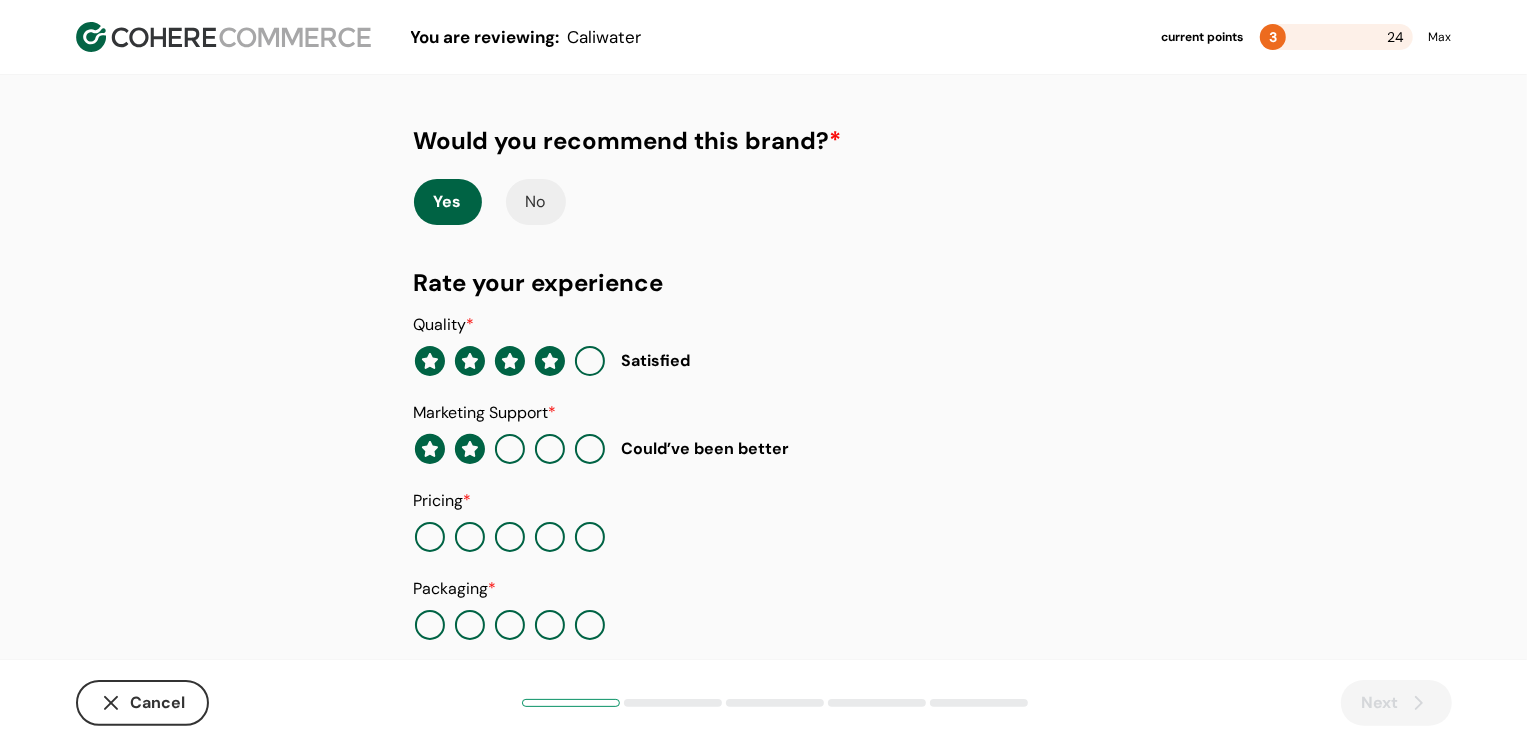 click on "Quality  * Satisfied Marketing Support  * Could’ve been better Pricing  * Packaging  * In Stock  * Innovation  *" at bounding box center [764, 565] 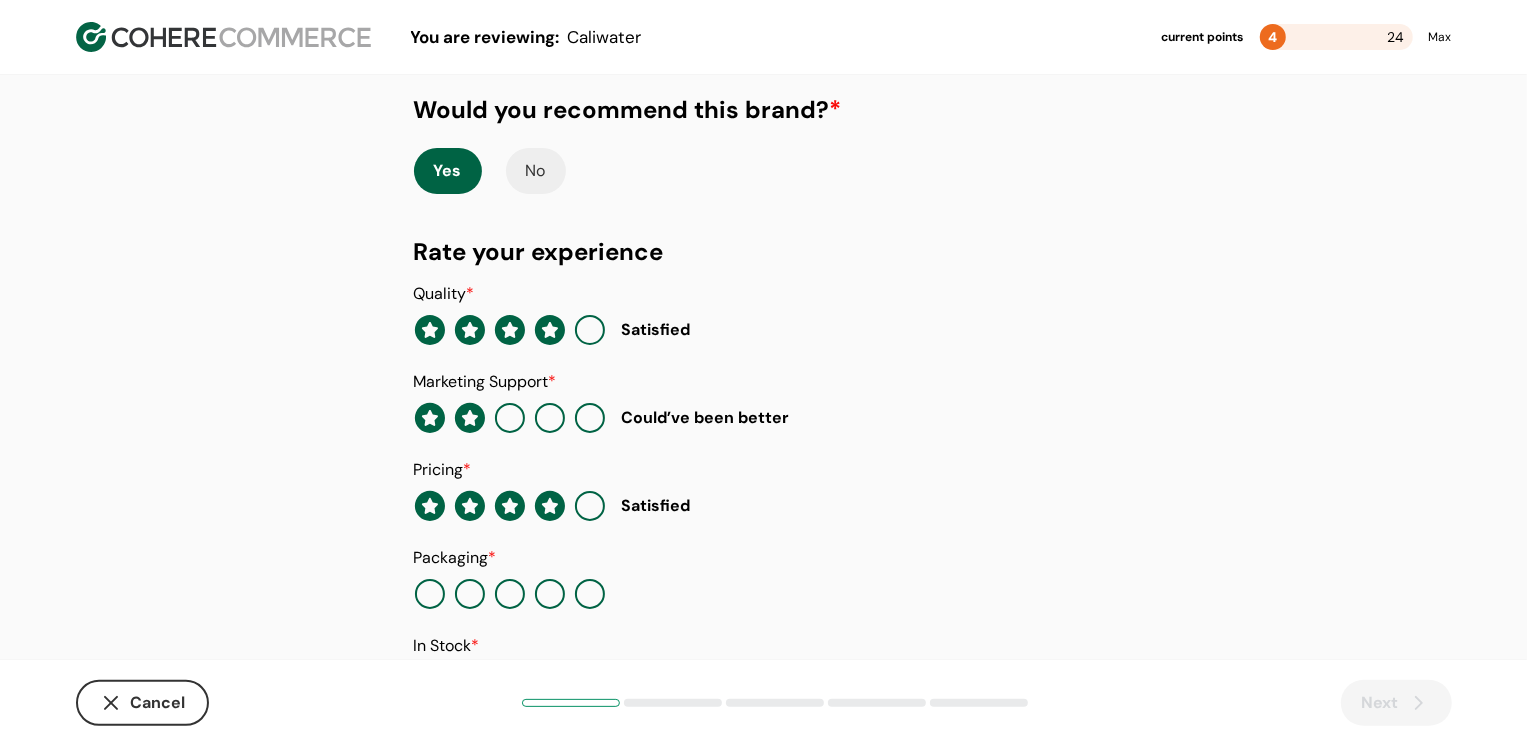 scroll, scrollTop: 205, scrollLeft: 0, axis: vertical 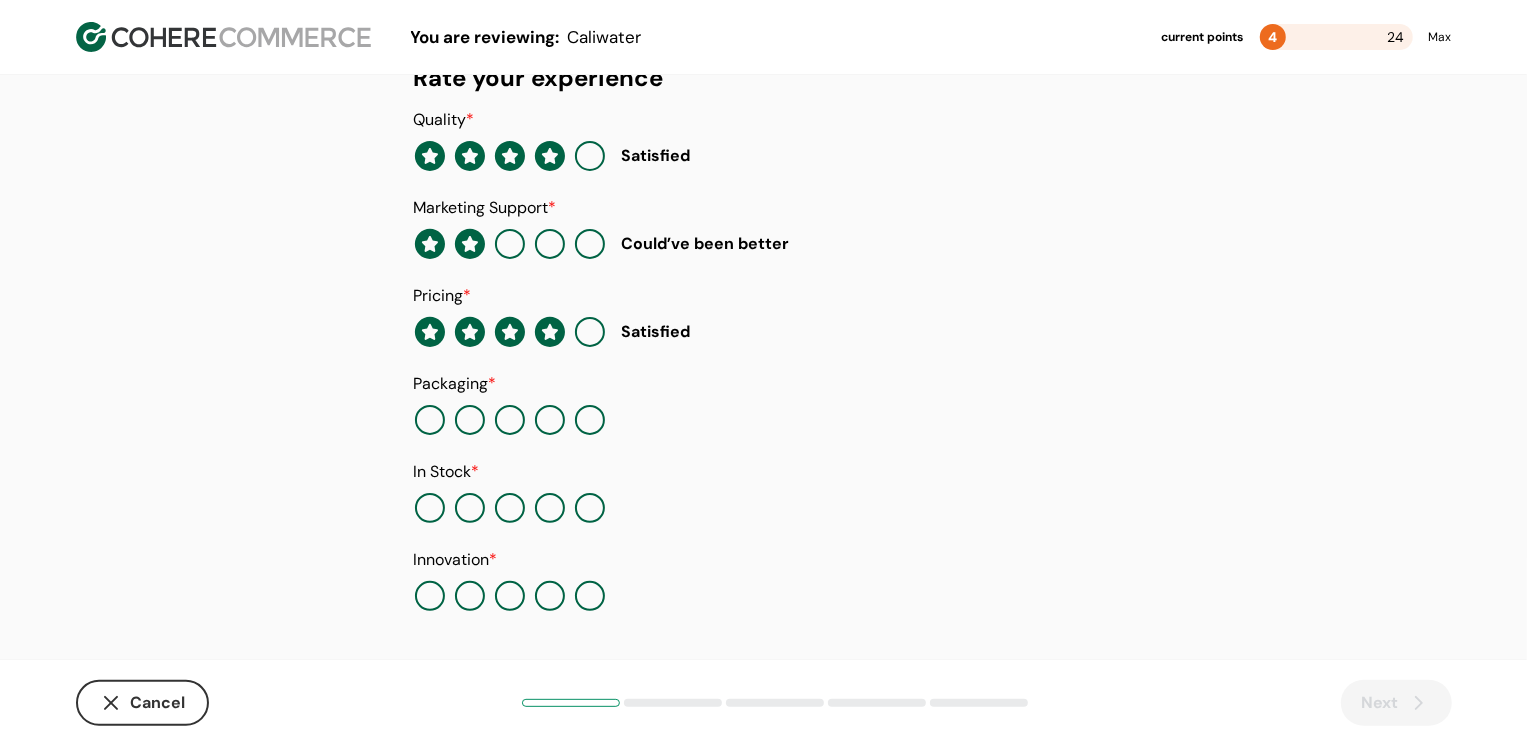 click at bounding box center [550, 420] 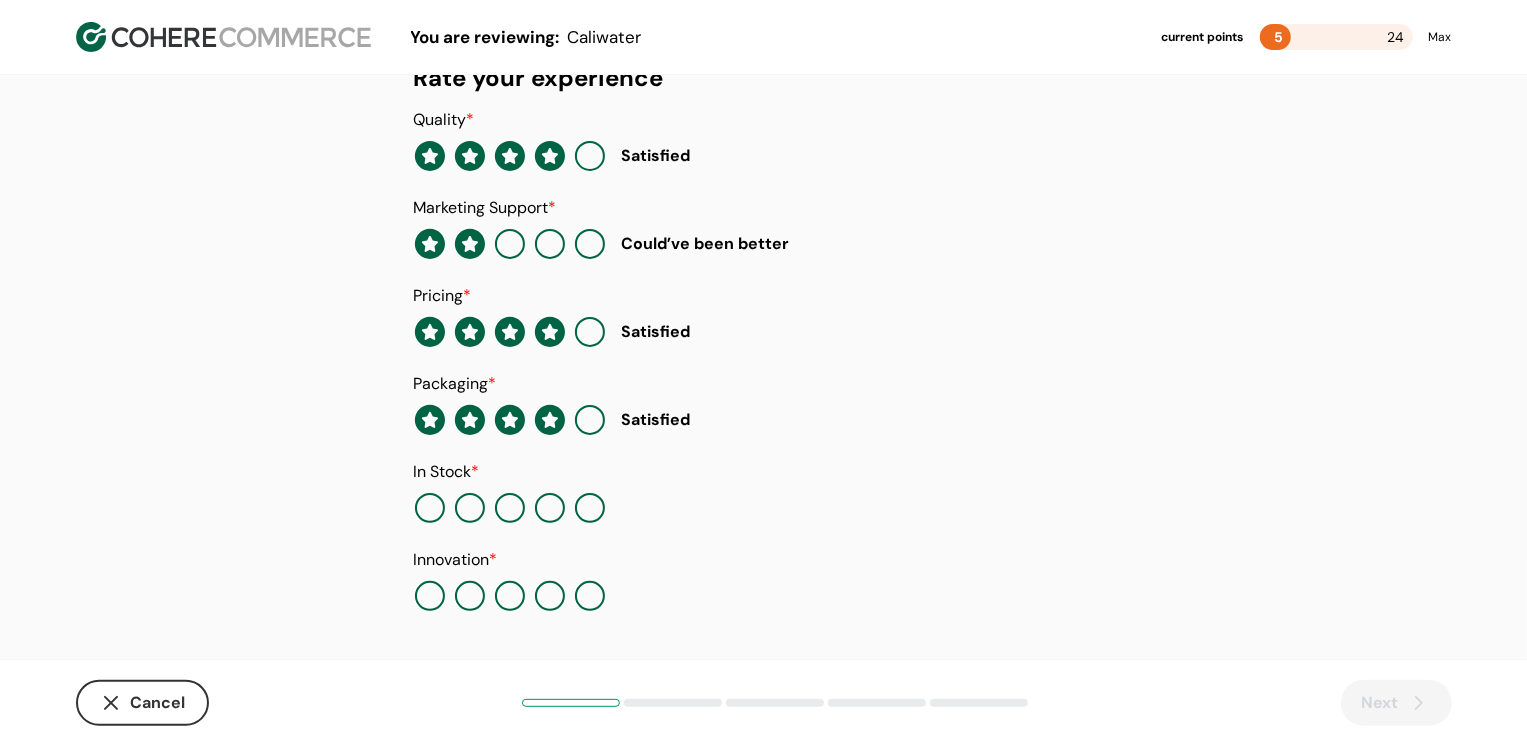 click at bounding box center (590, 508) 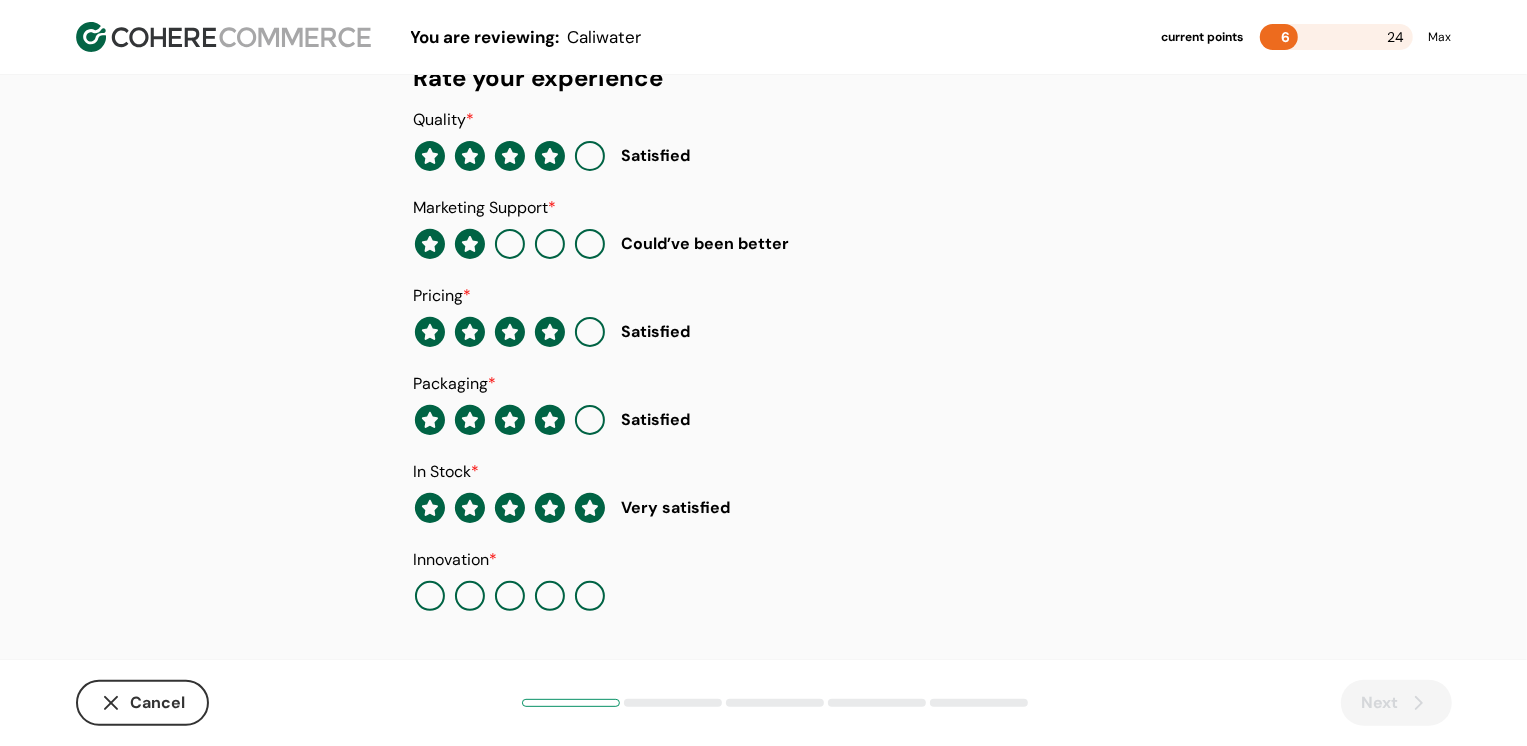 click at bounding box center (590, 596) 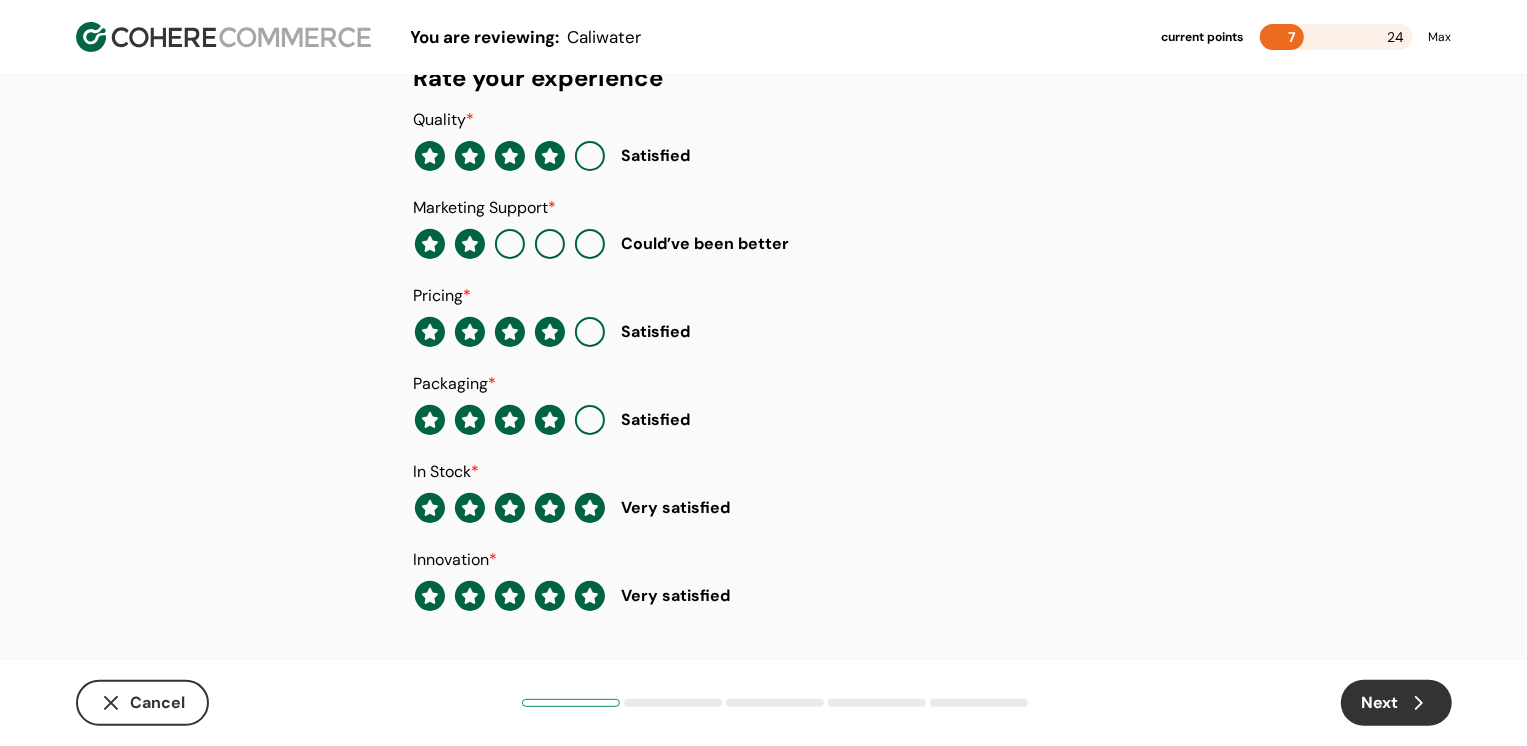 click on "Next" at bounding box center [1396, 703] 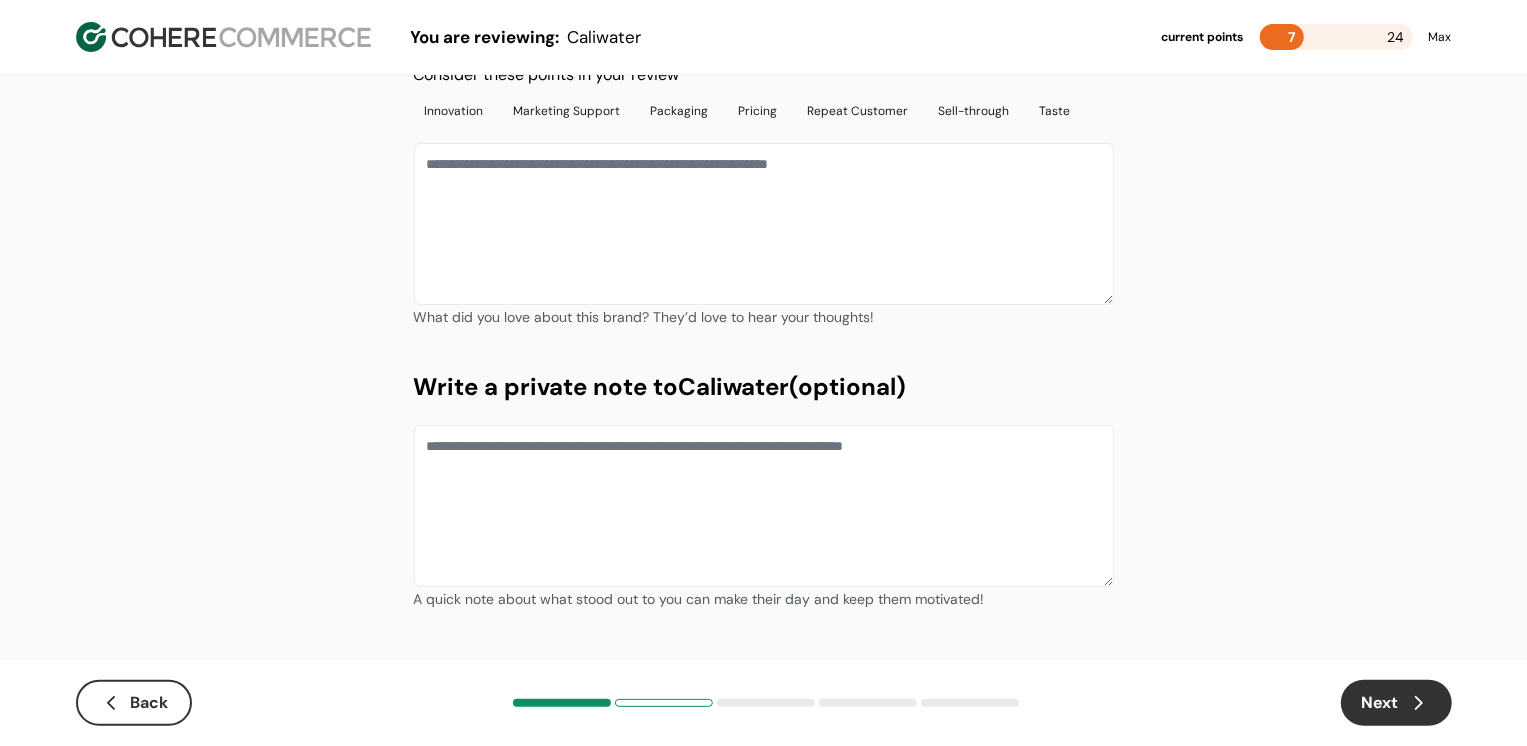 scroll, scrollTop: 0, scrollLeft: 0, axis: both 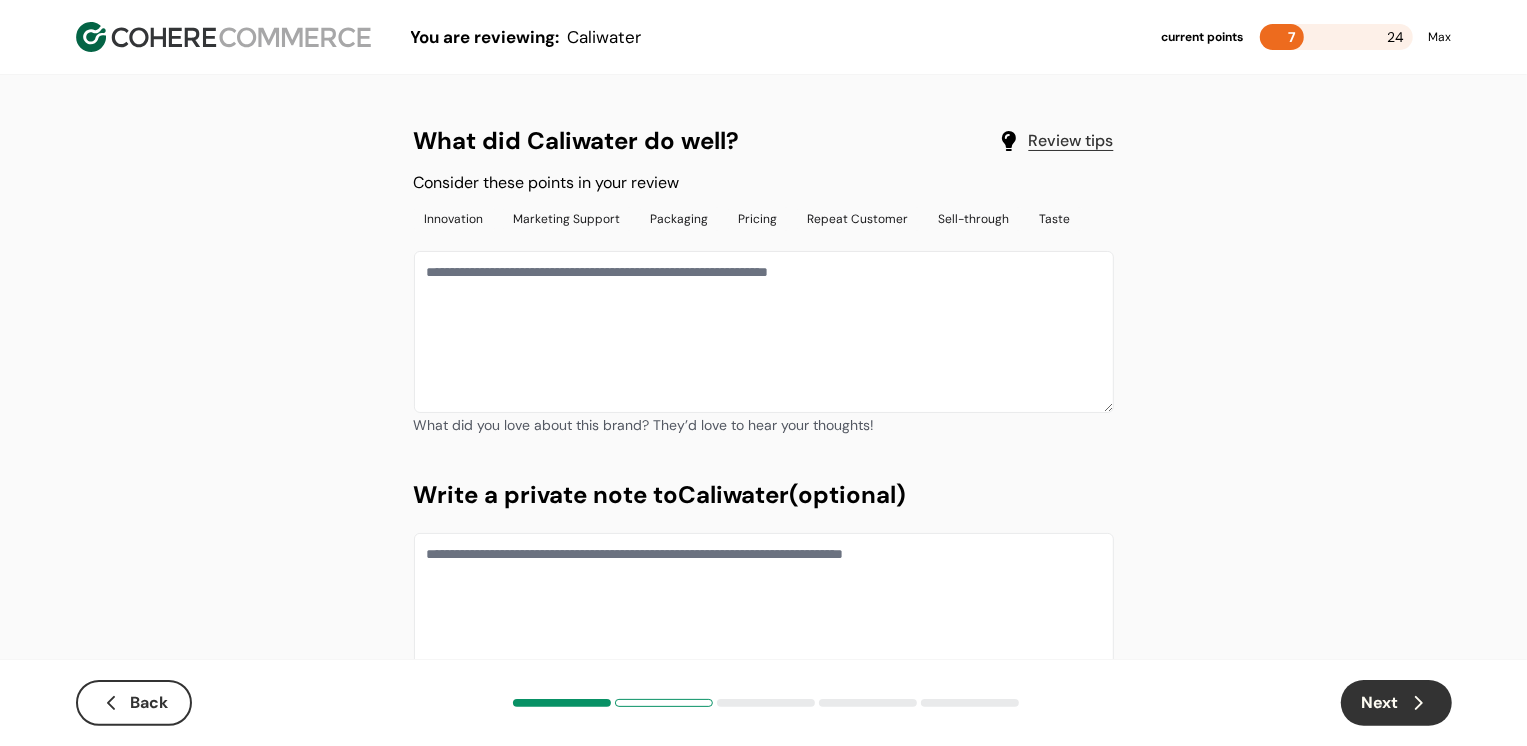click at bounding box center (764, 332) 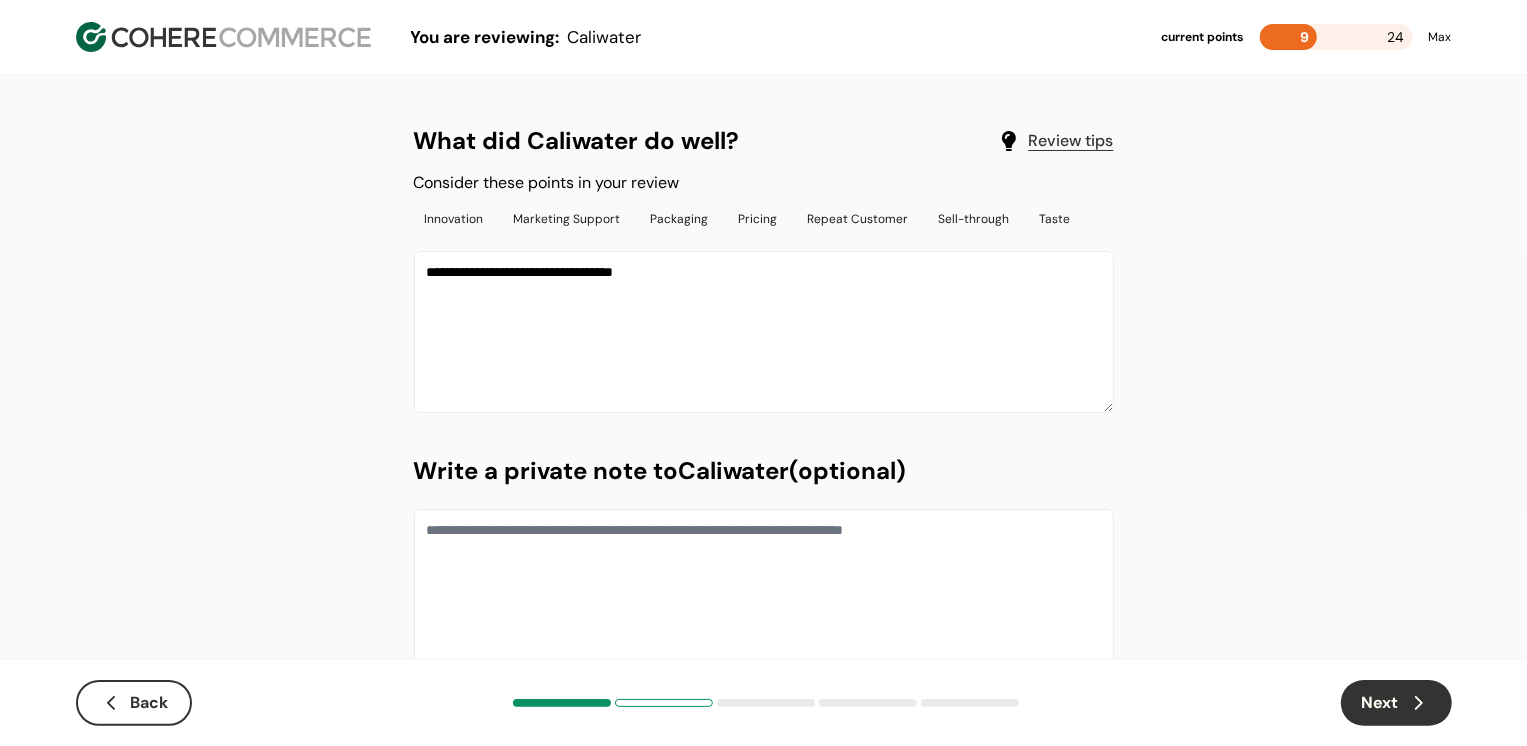 click on "**********" at bounding box center (764, 332) 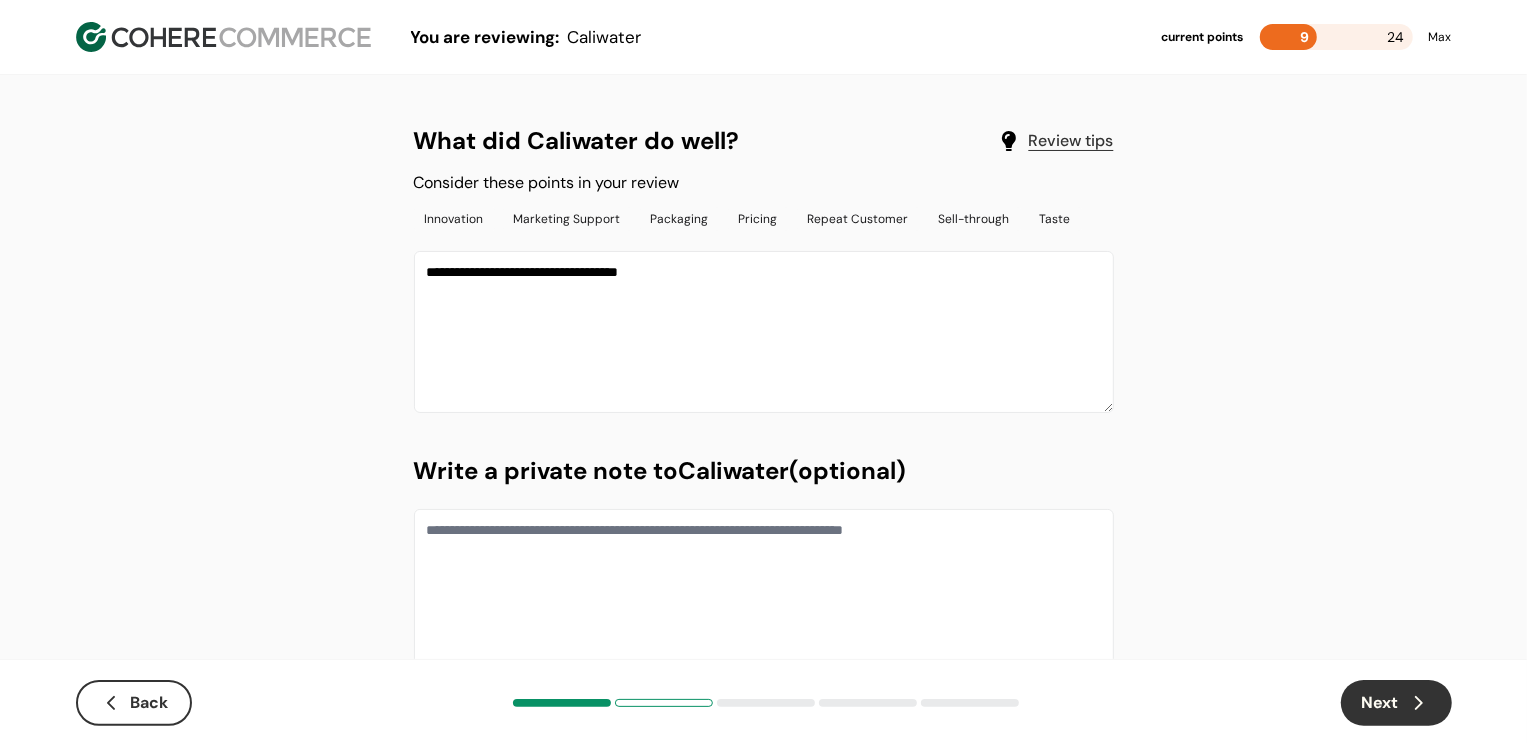 paste on "**********" 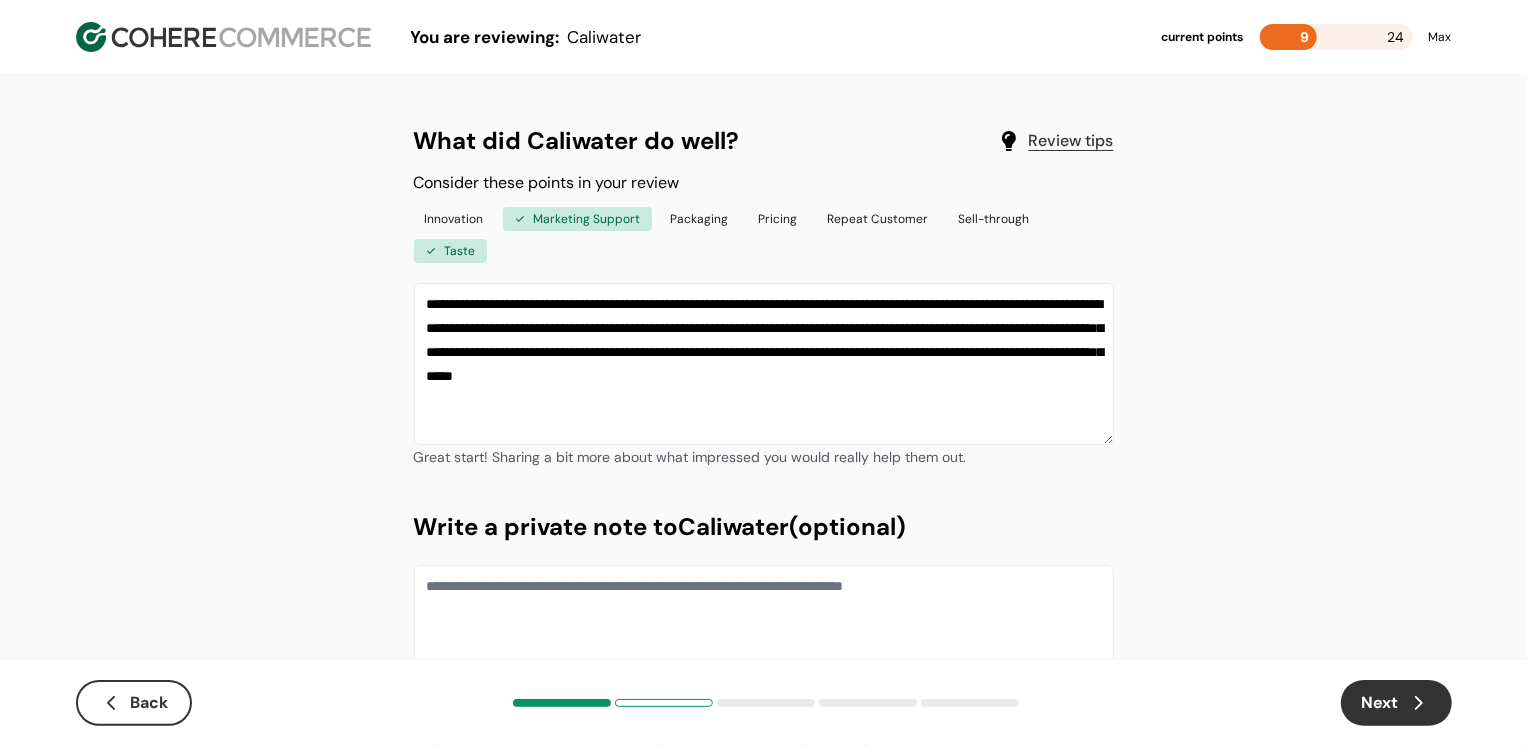 type on "**********" 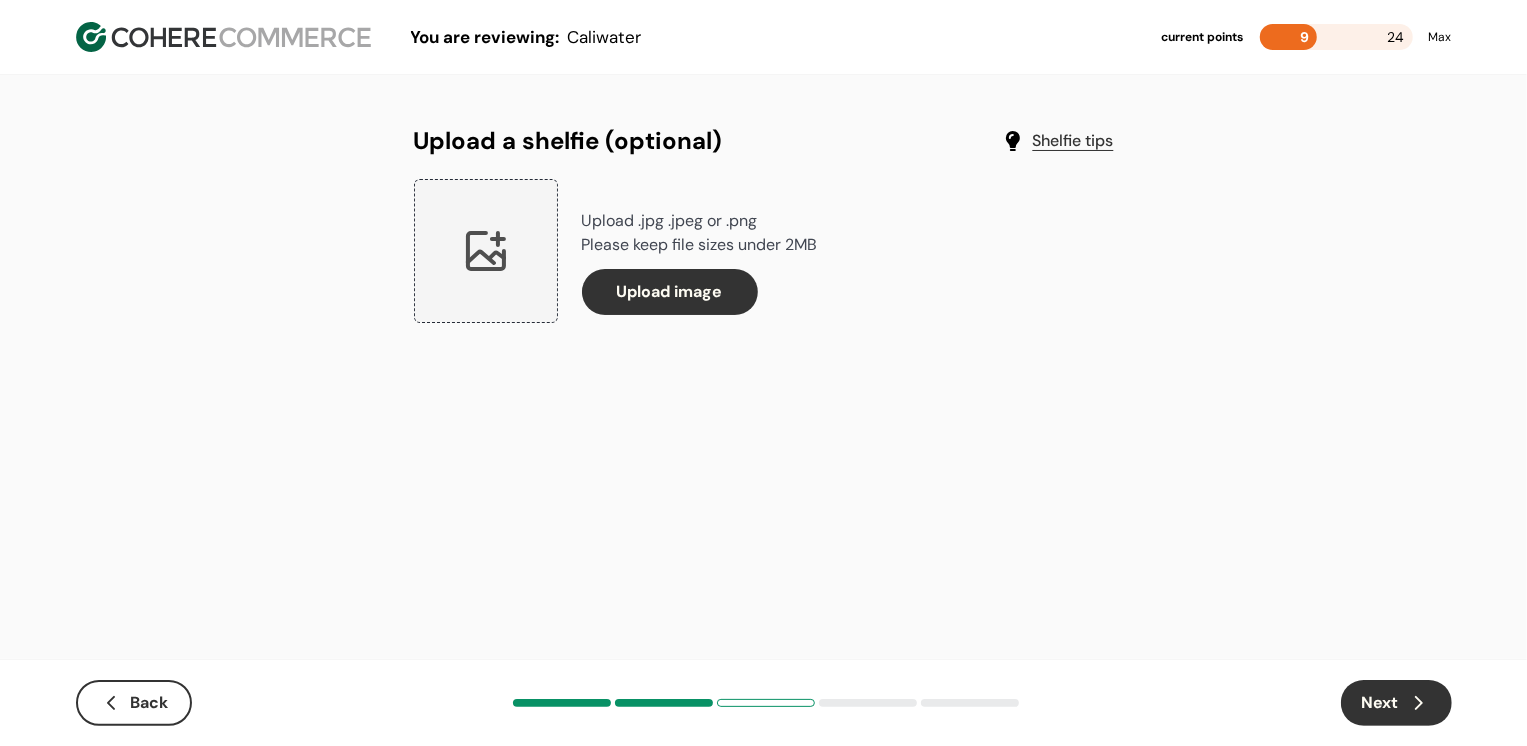 click on "Next" at bounding box center (1396, 703) 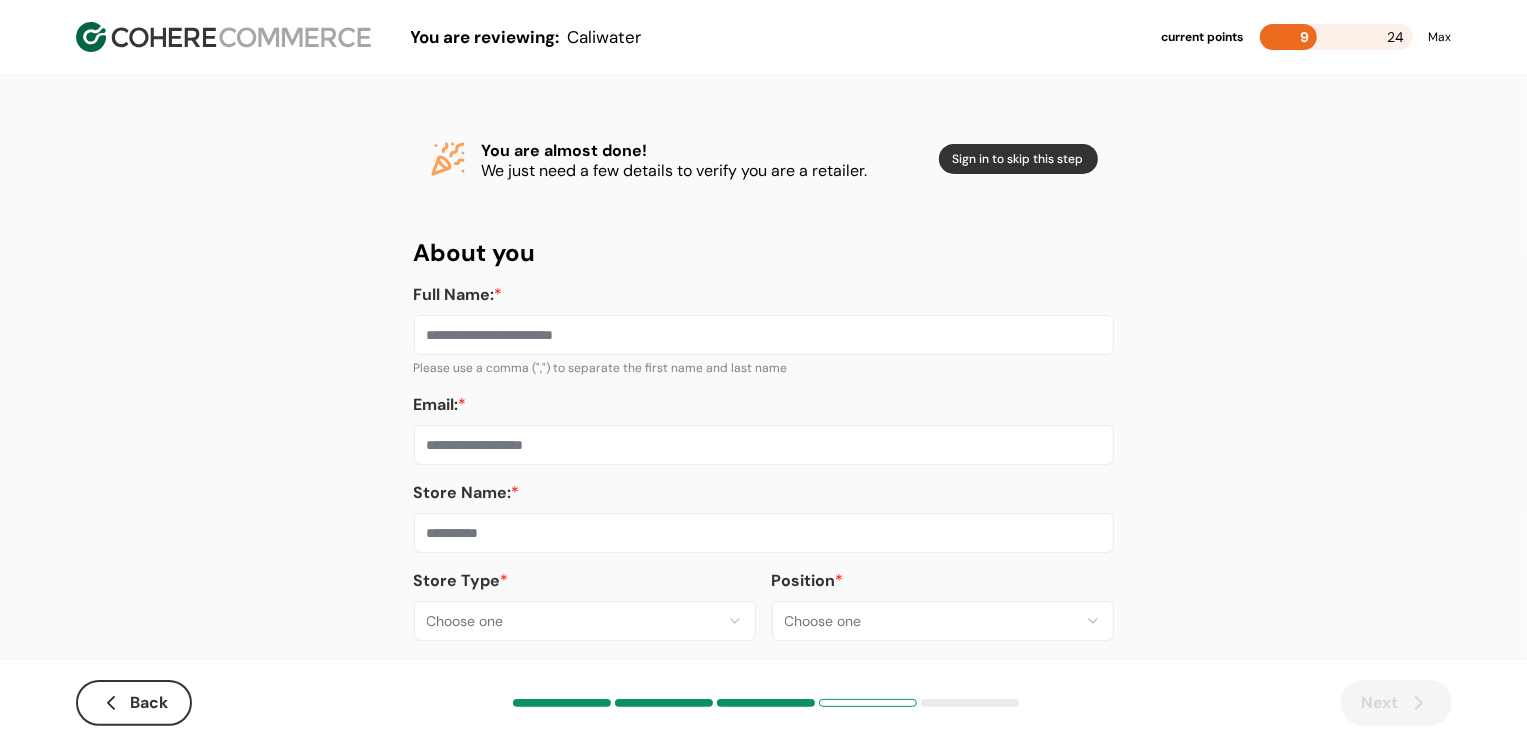 click on "**********" at bounding box center (763, 388) 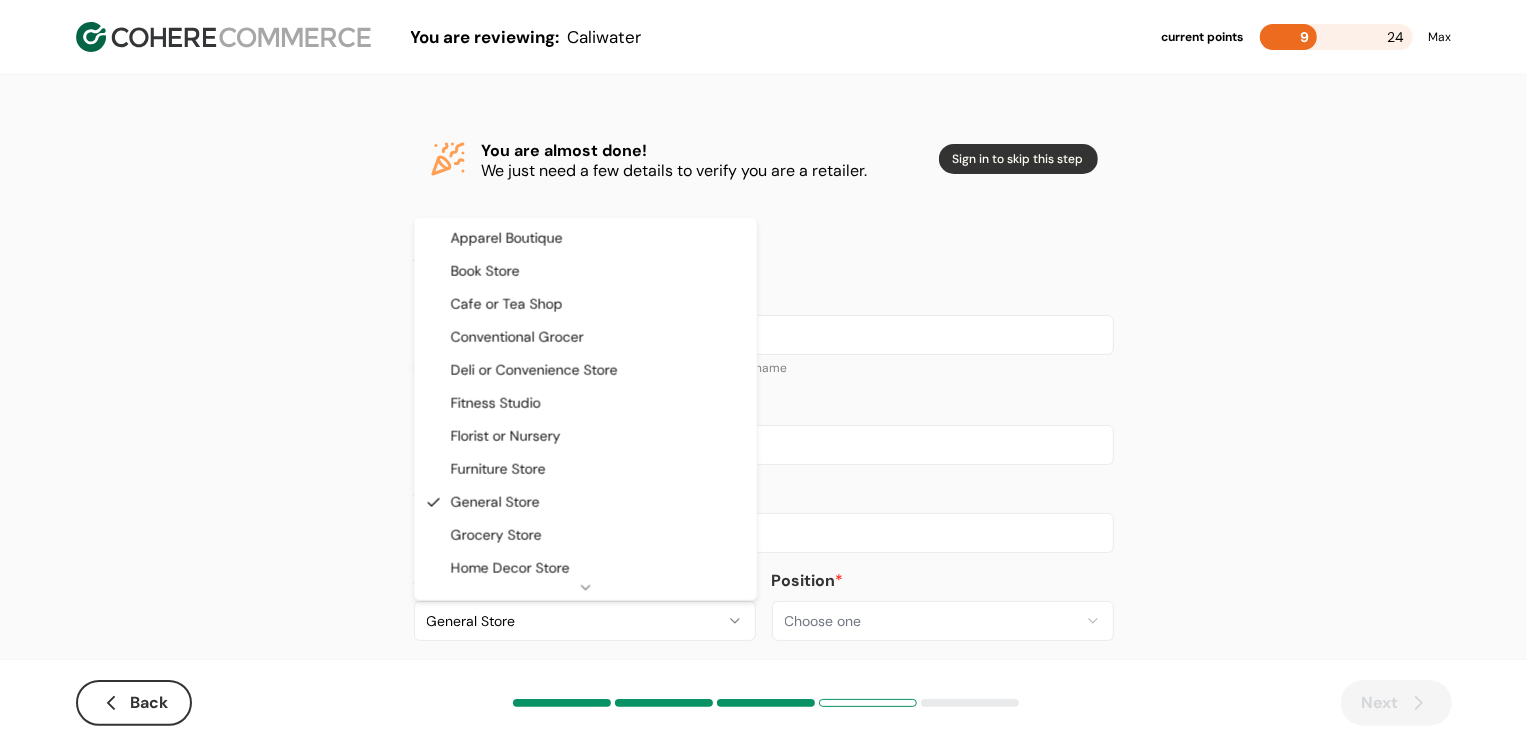 click on "**********" at bounding box center [763, 388] 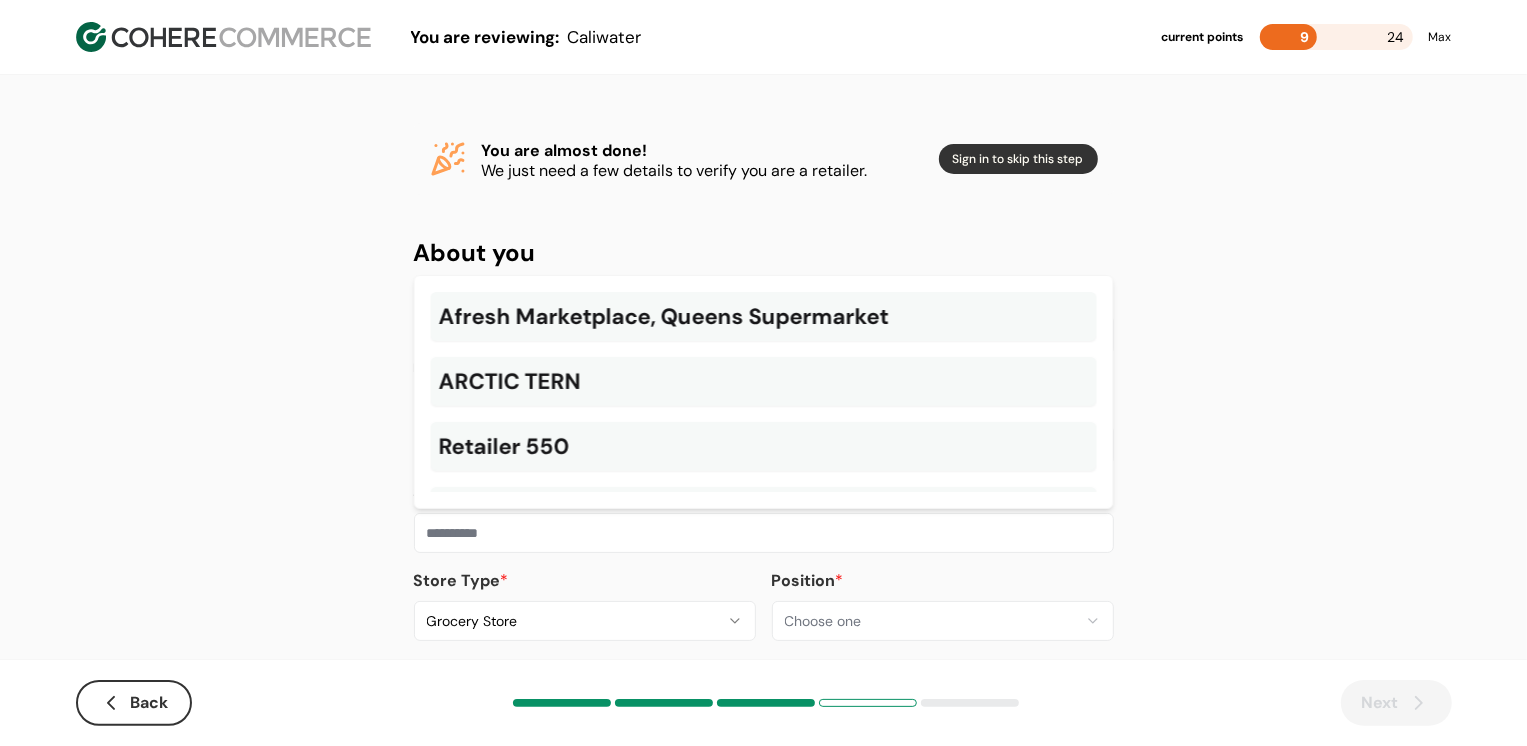 click at bounding box center (764, 533) 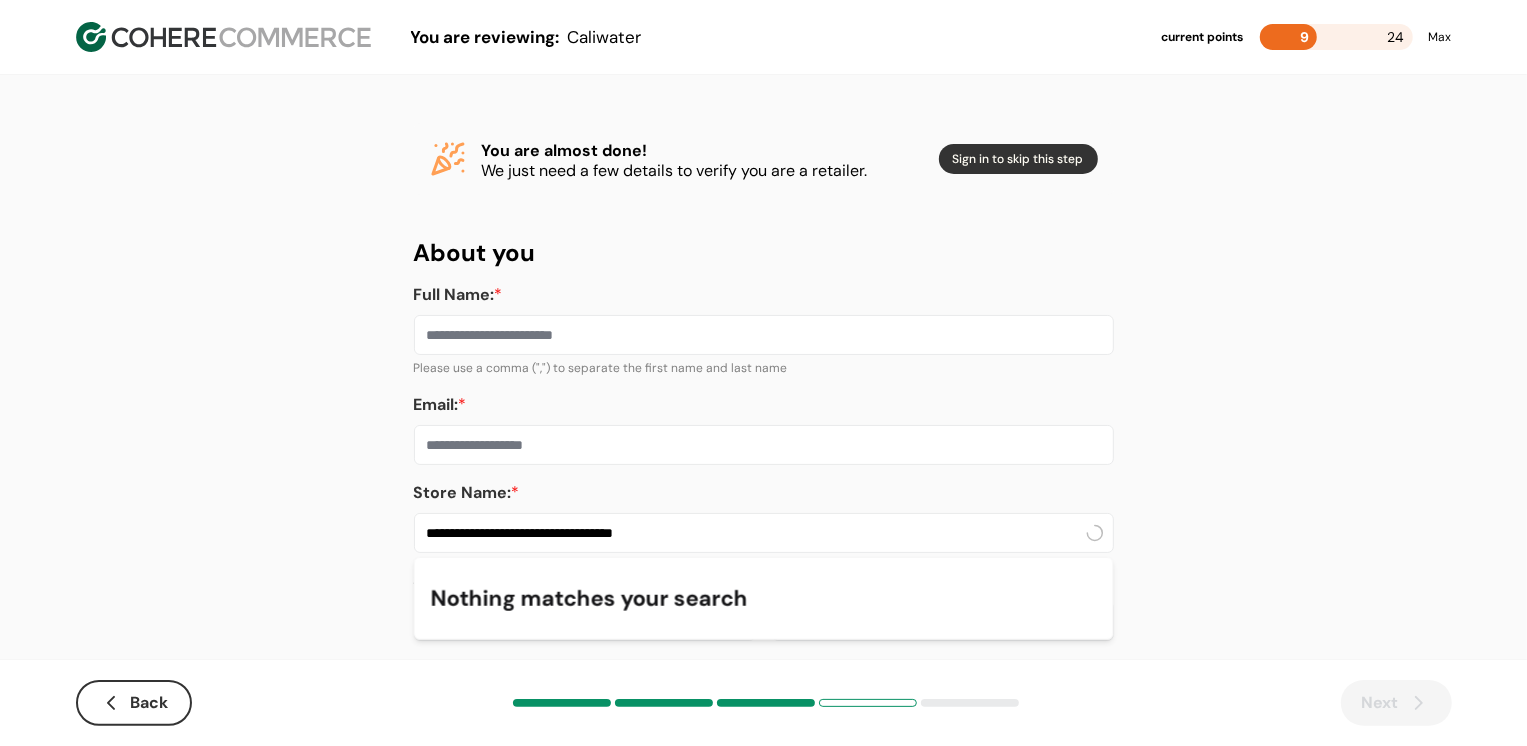 type on "**********" 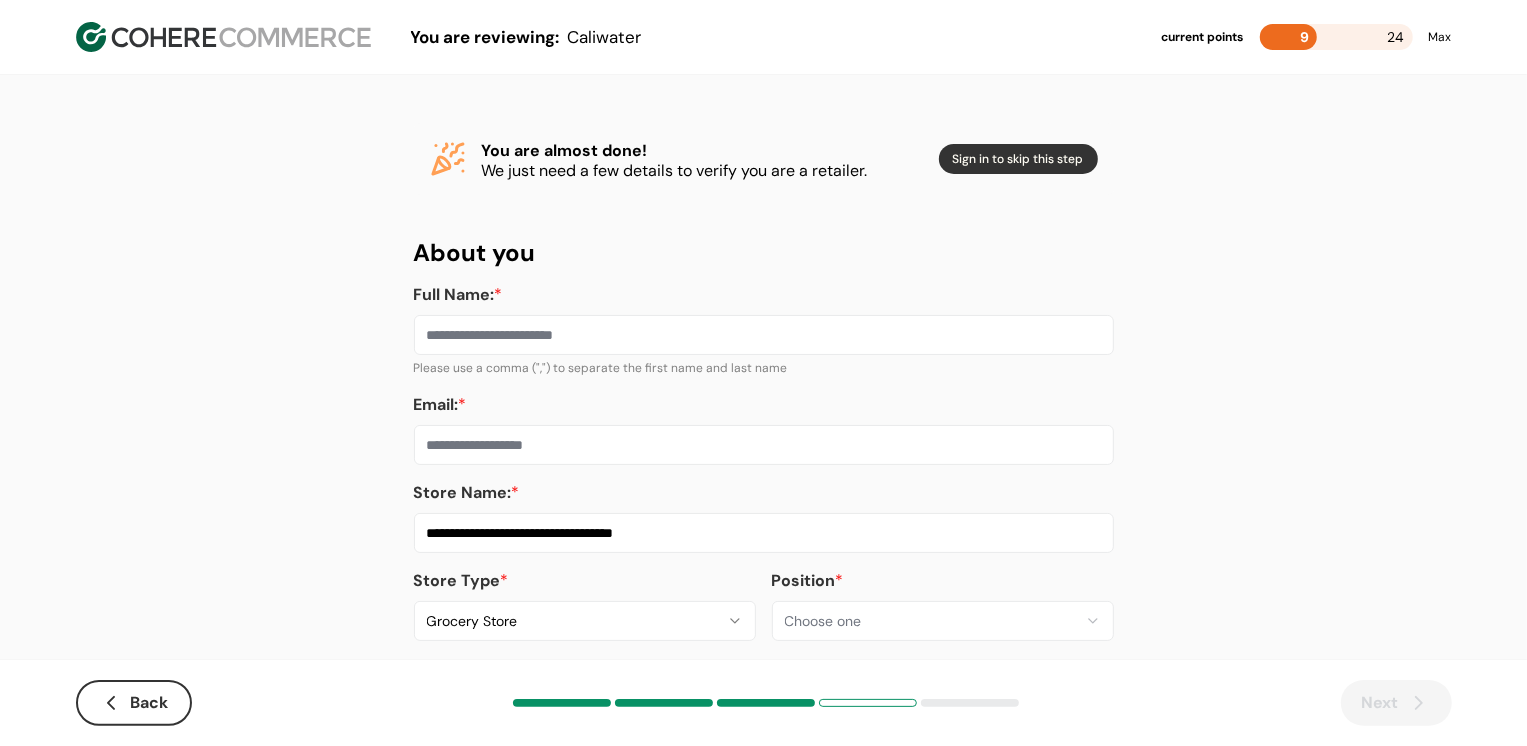 click on "Email:  *" at bounding box center [764, 445] 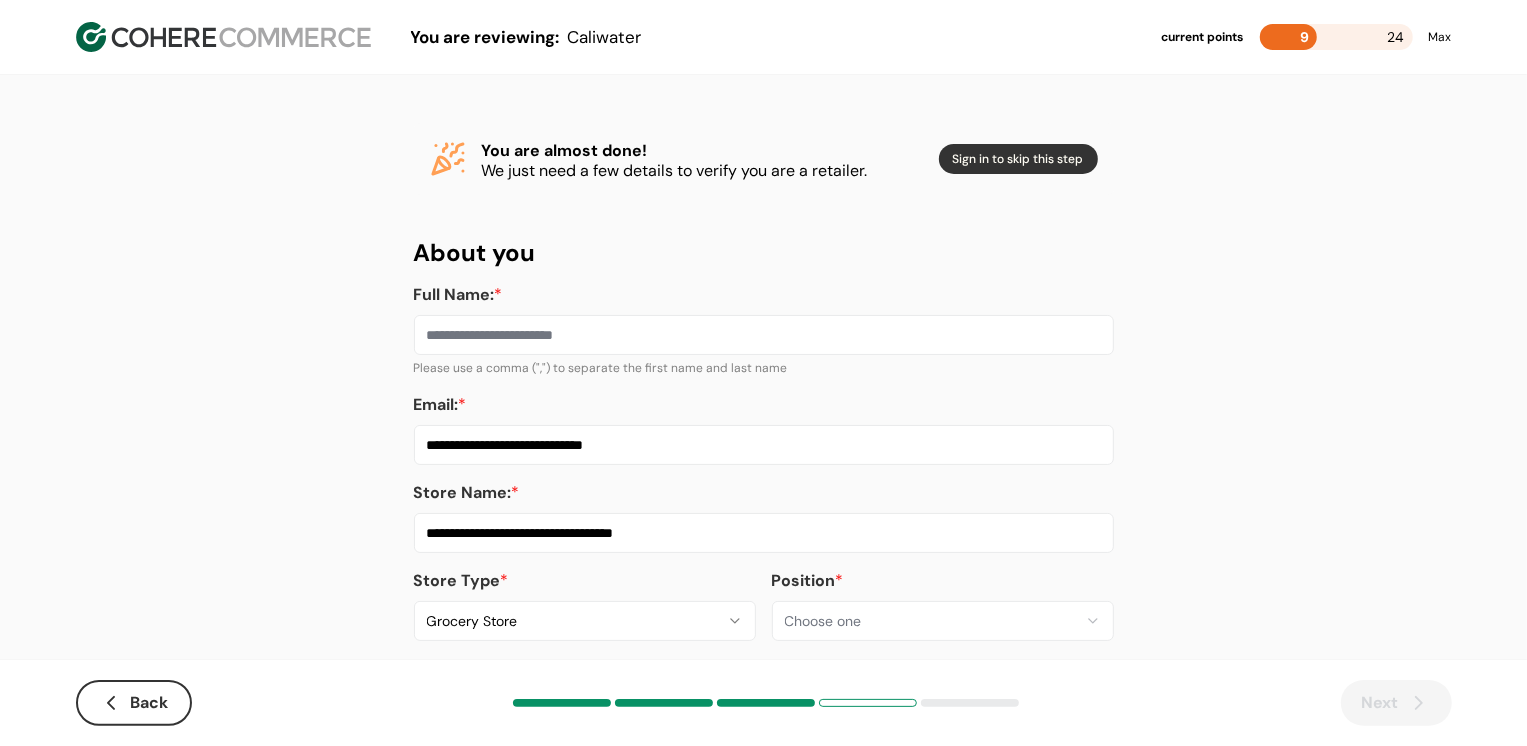 type on "**********" 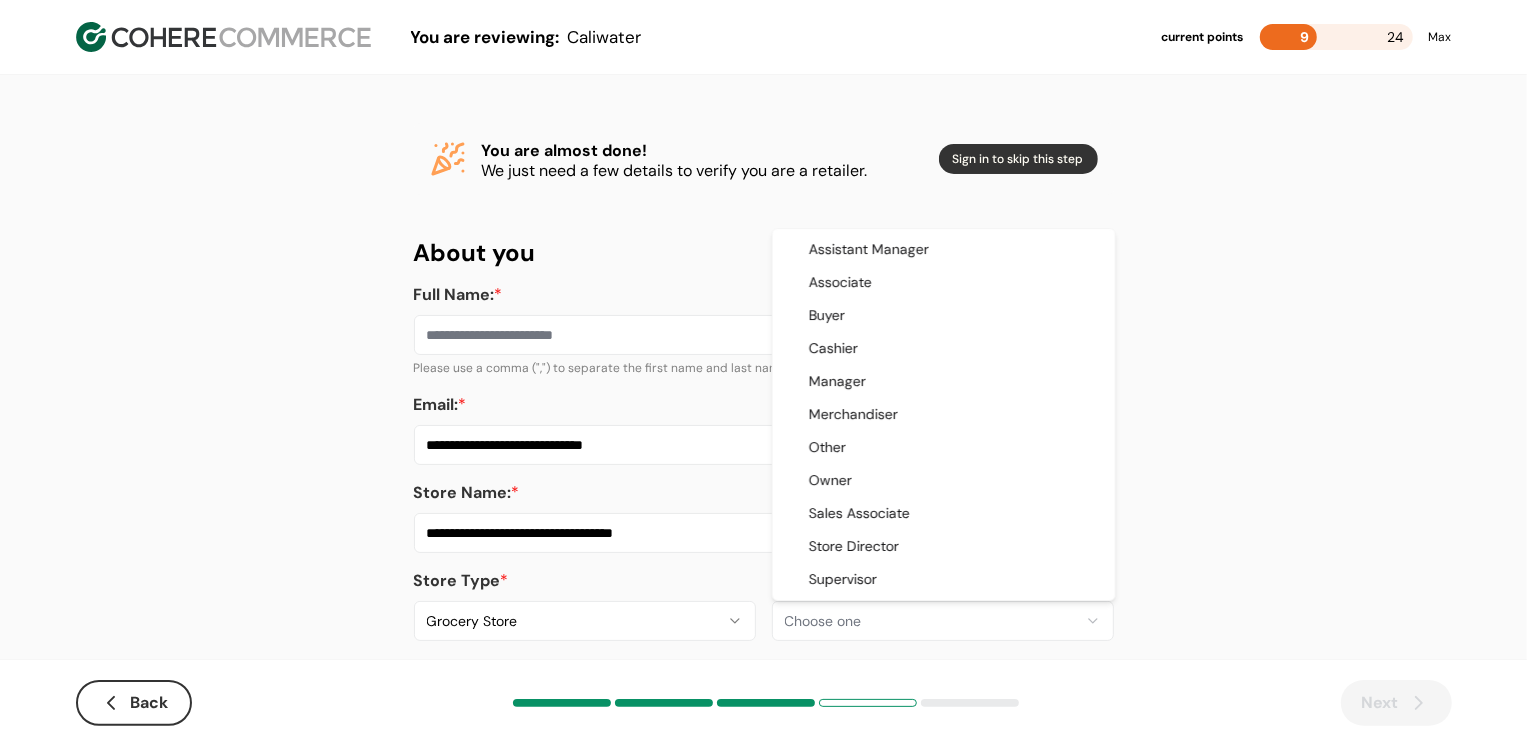 click on "**********" at bounding box center (763, 388) 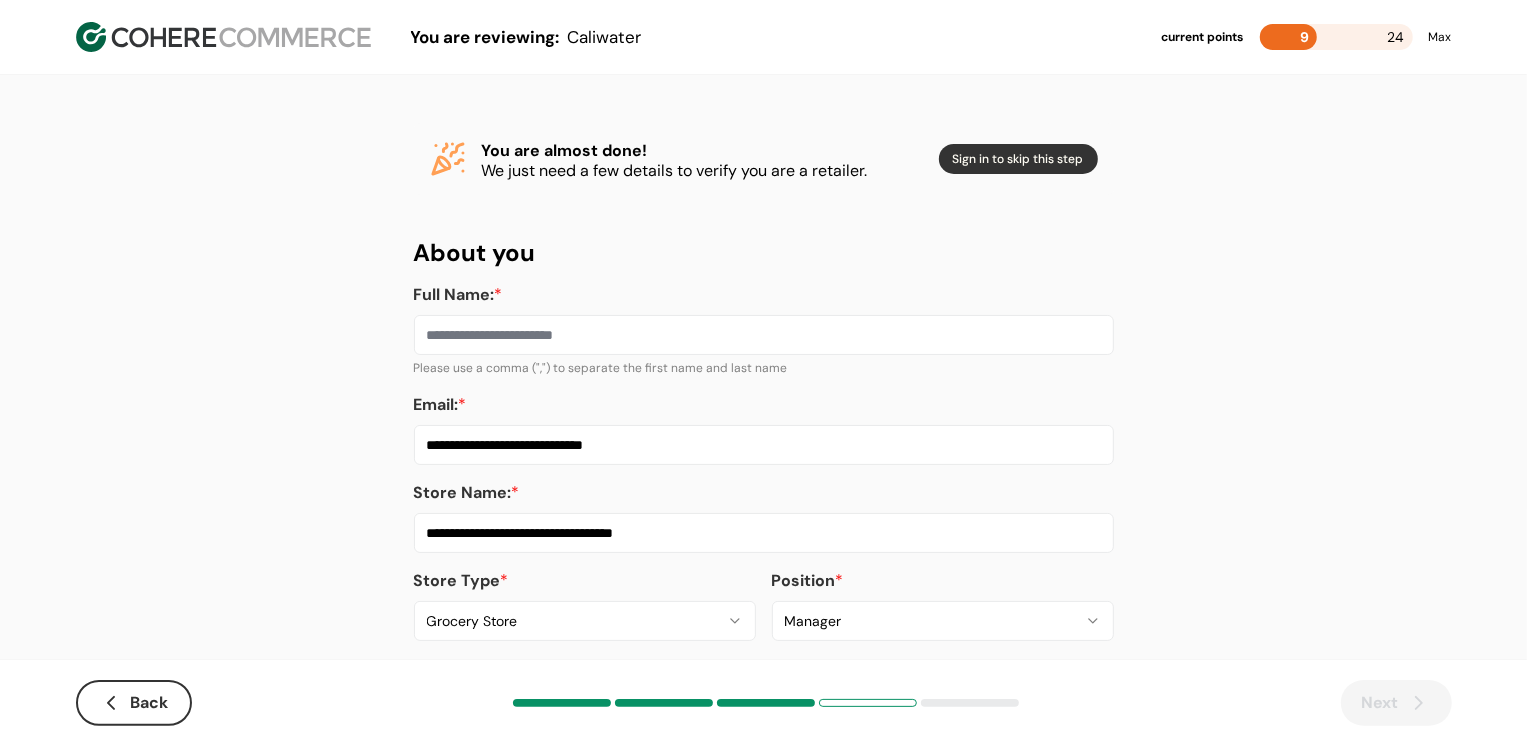 click on "Full Name:  *" at bounding box center (764, 335) 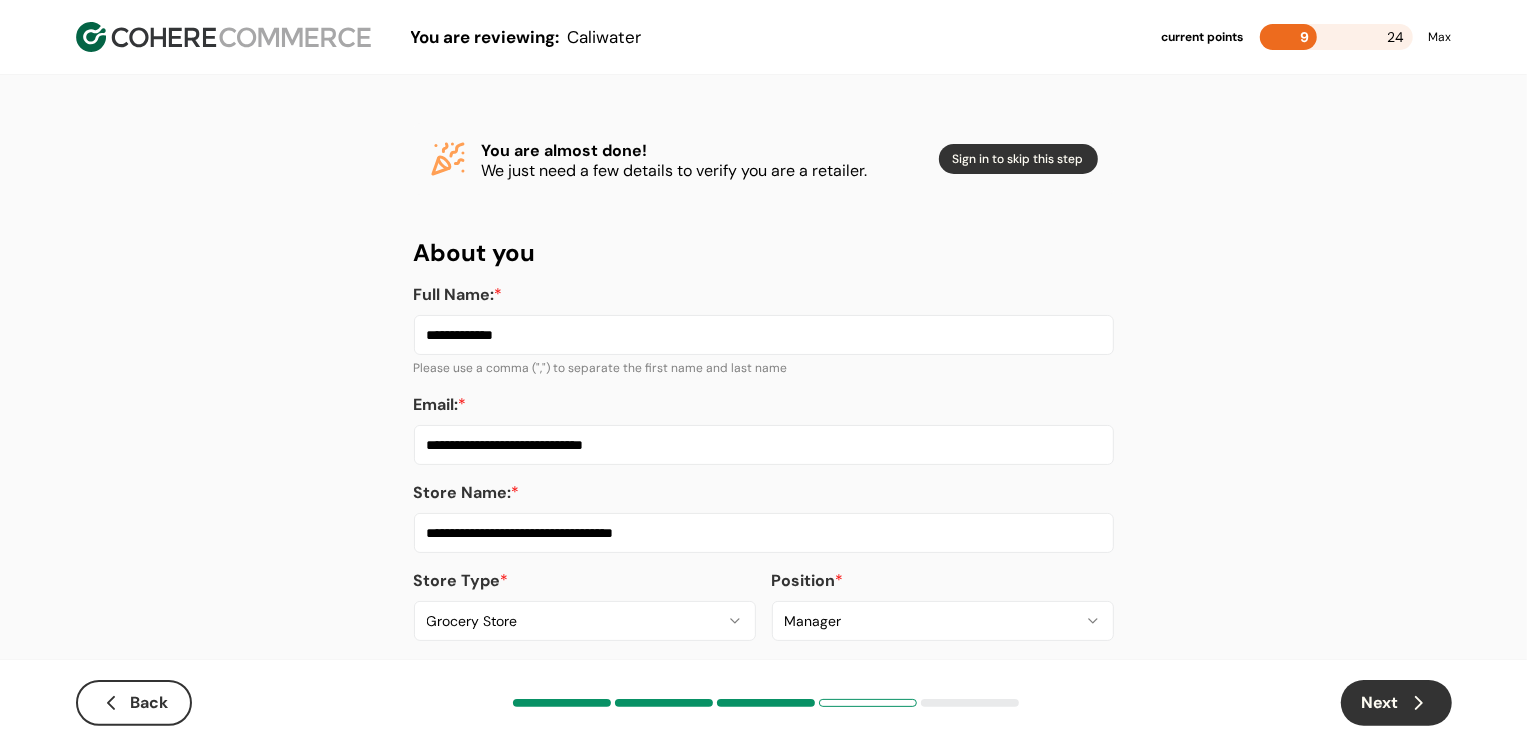 type on "**********" 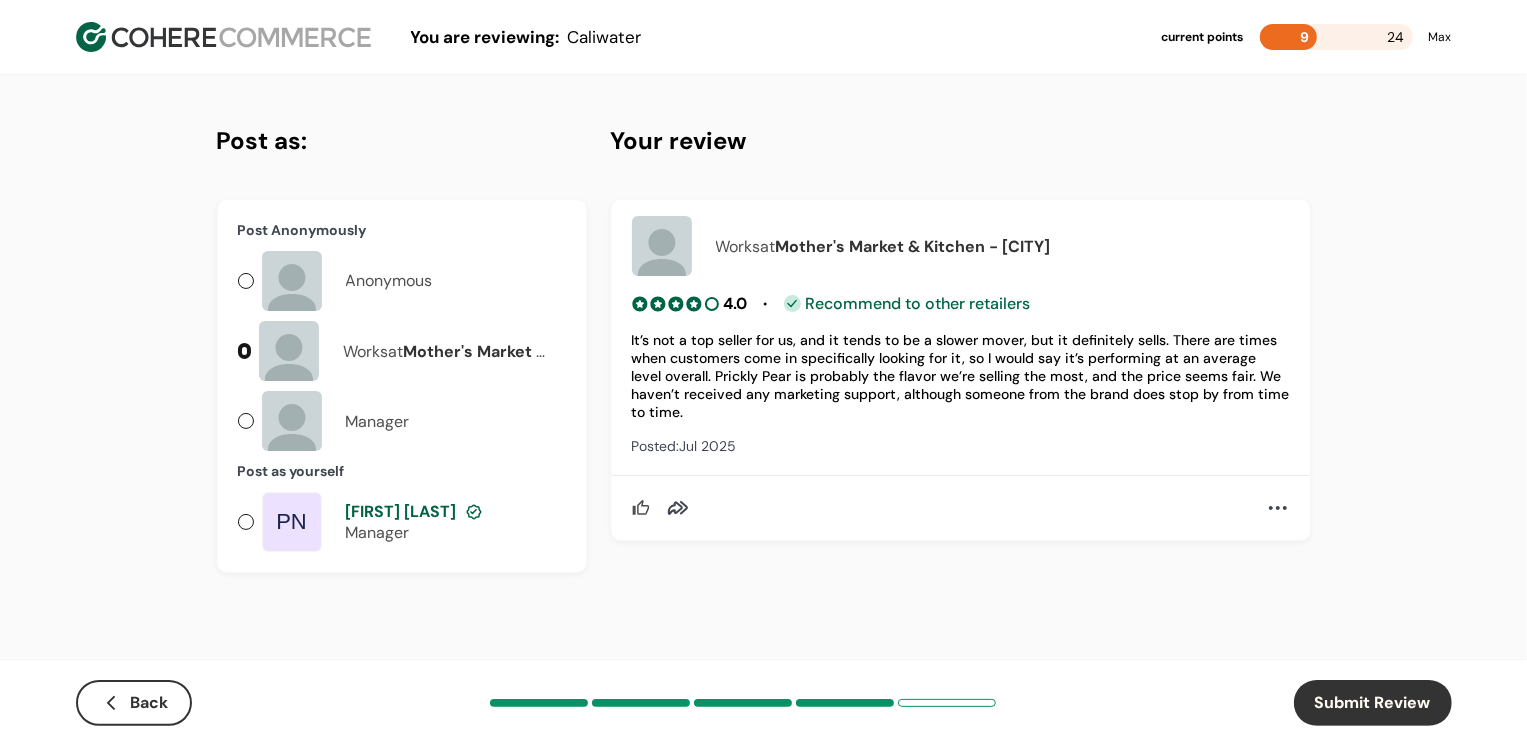 click on "[FIRST] [LAST]" at bounding box center (401, 511) 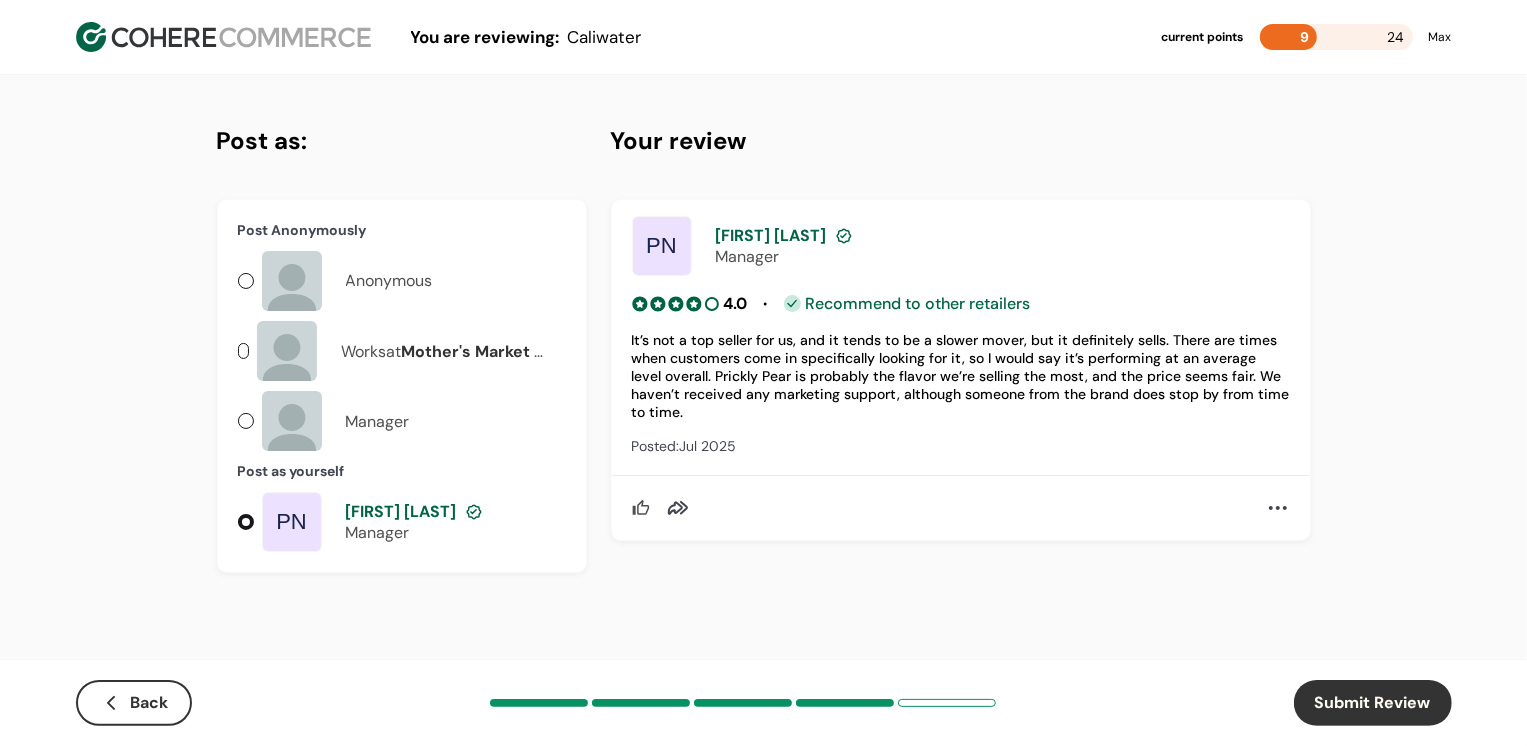 click on "Submit Review" at bounding box center (1373, 703) 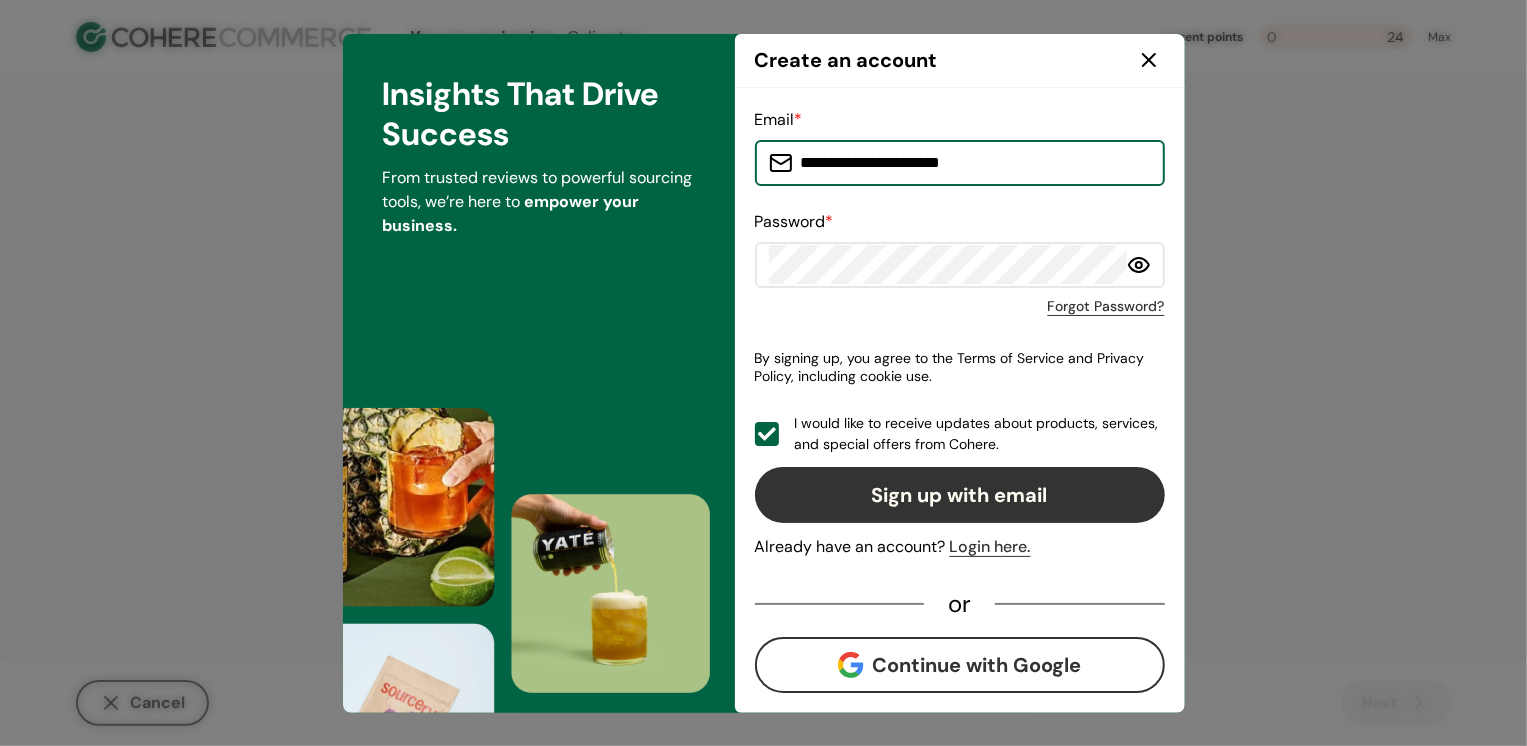 click 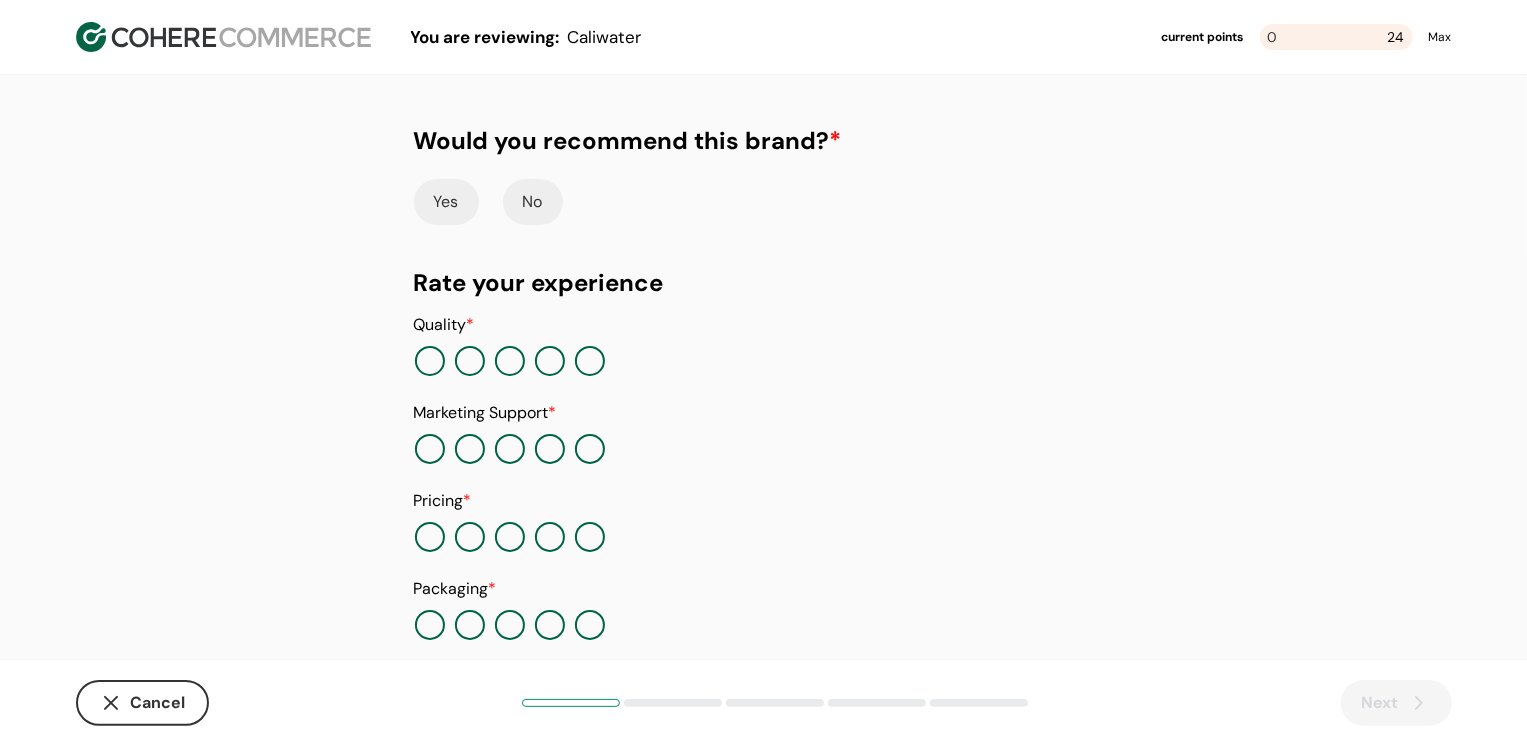 click on "Yes" at bounding box center (446, 202) 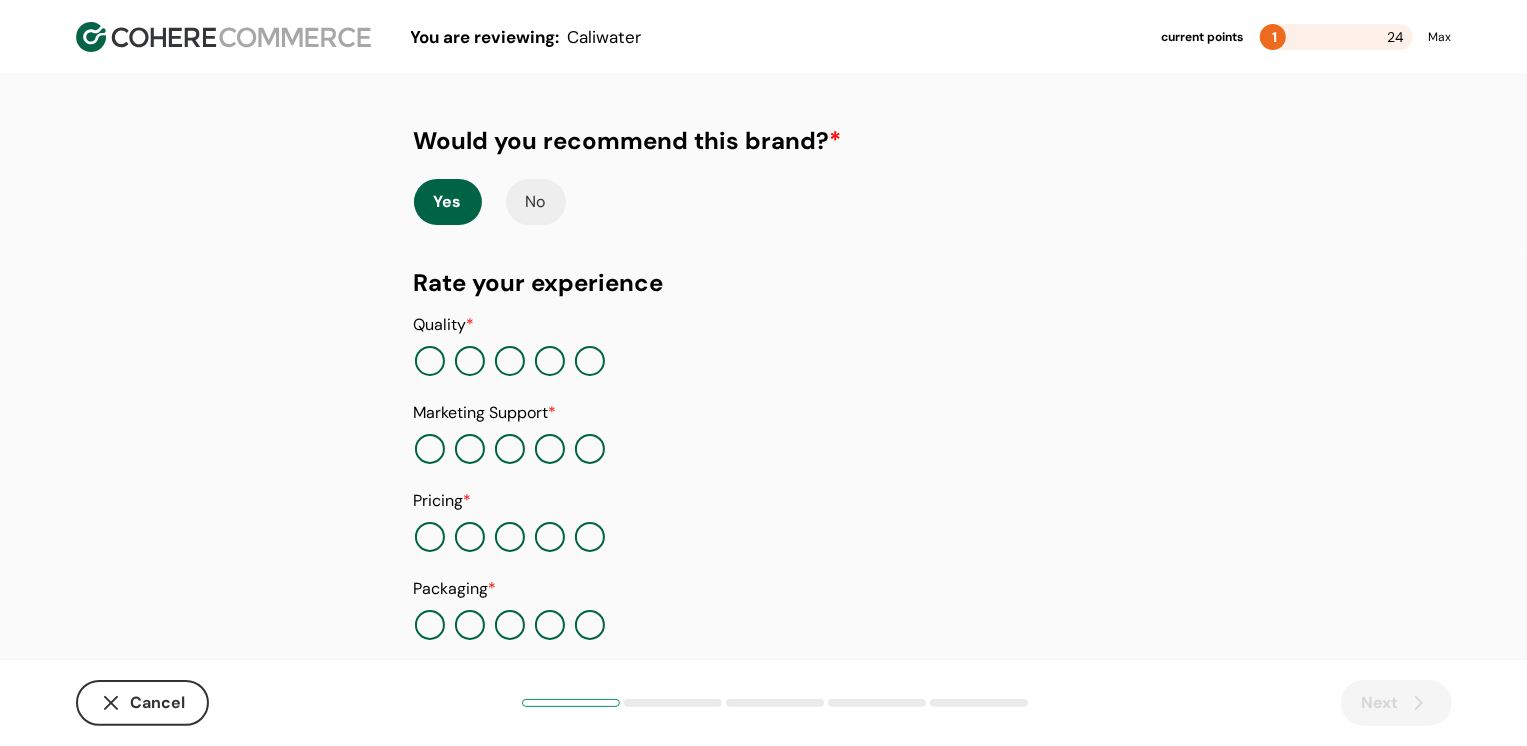 click at bounding box center [550, 625] 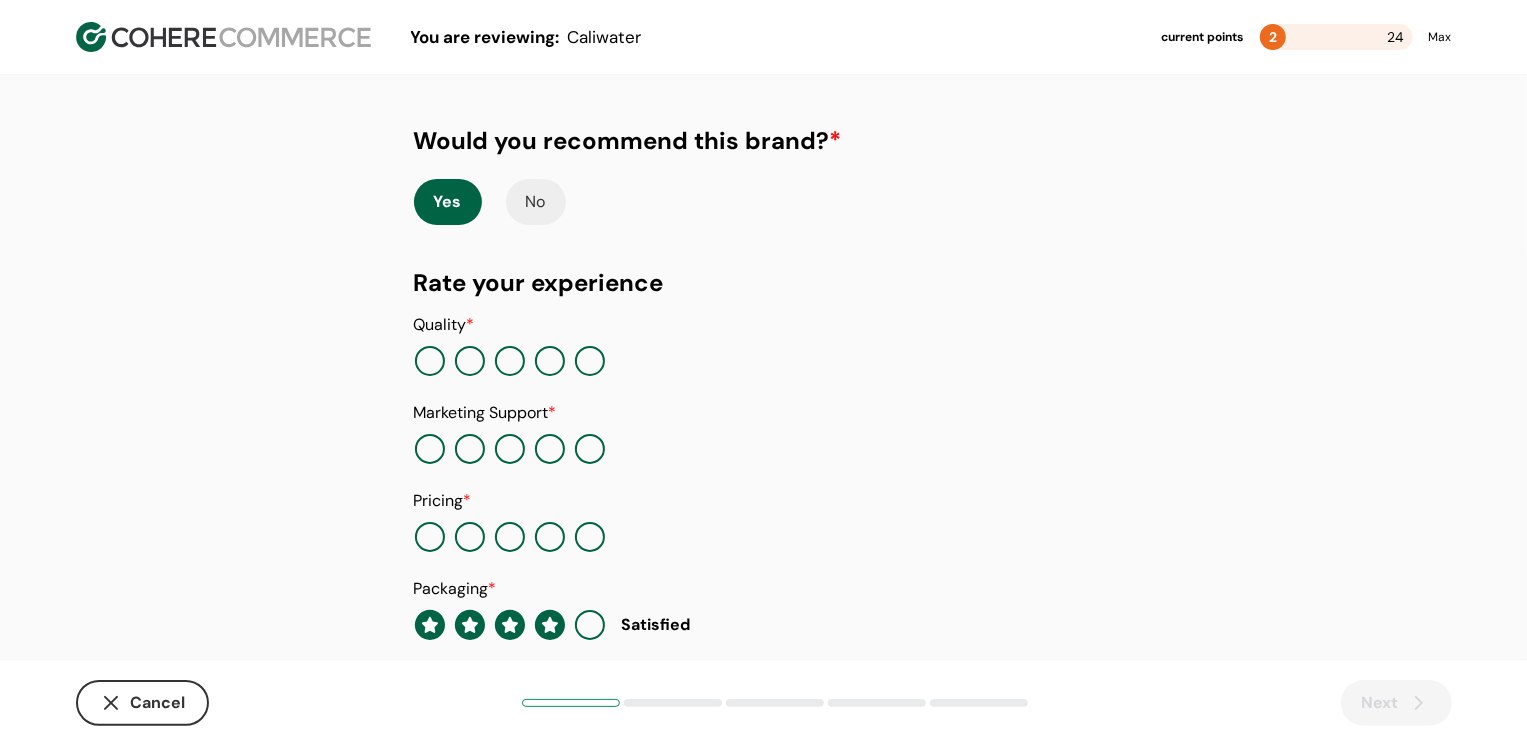 click at bounding box center (590, 537) 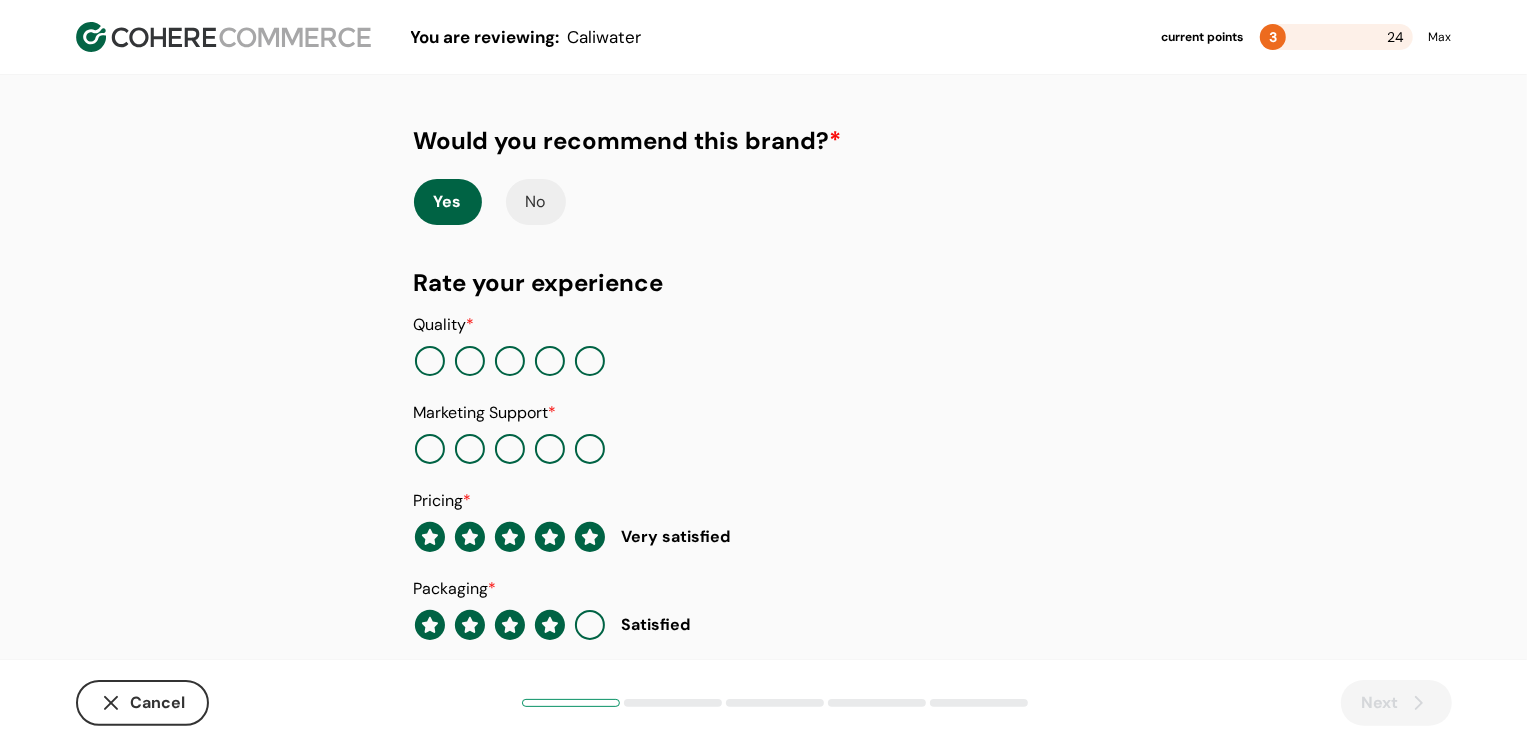 click at bounding box center [590, 449] 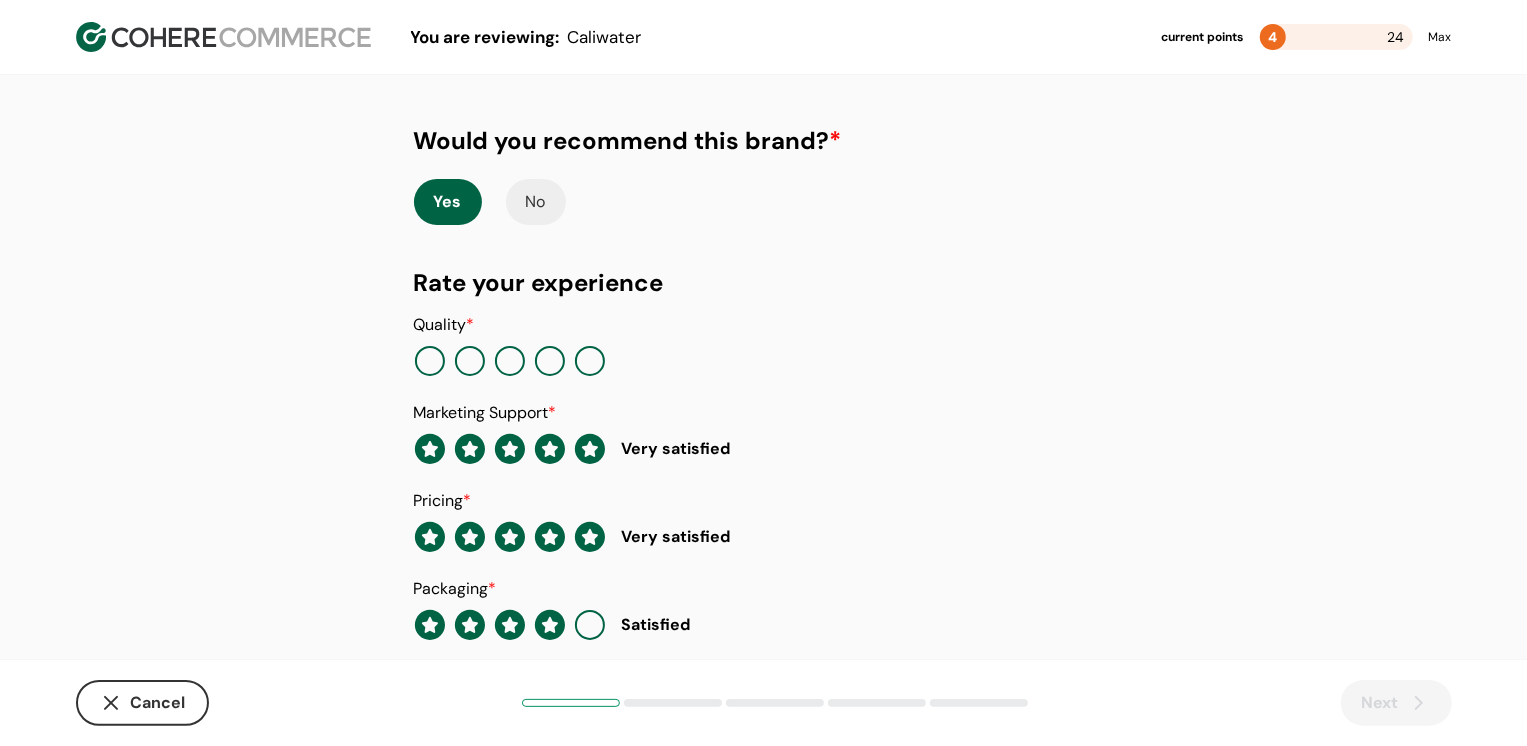 click at bounding box center (590, 361) 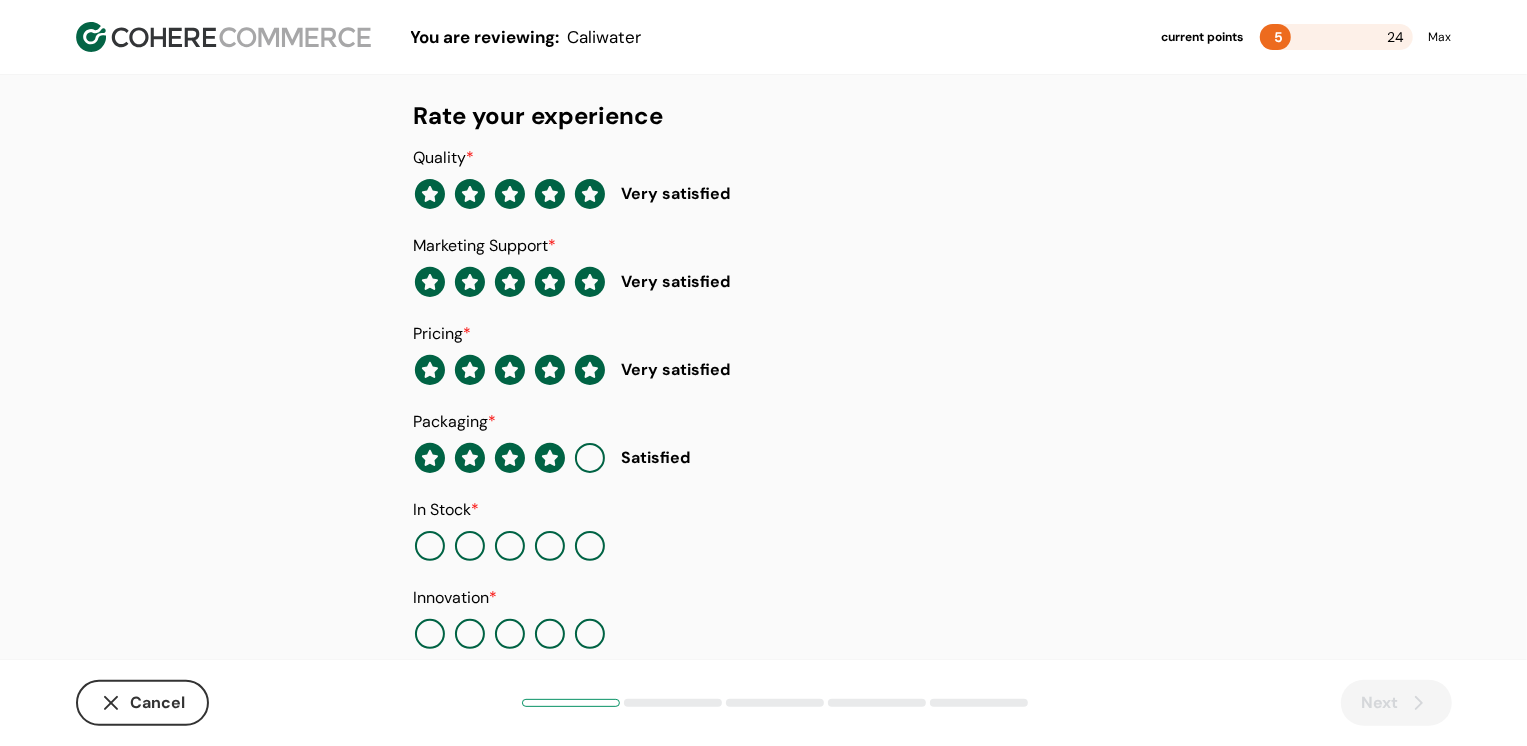 scroll, scrollTop: 205, scrollLeft: 0, axis: vertical 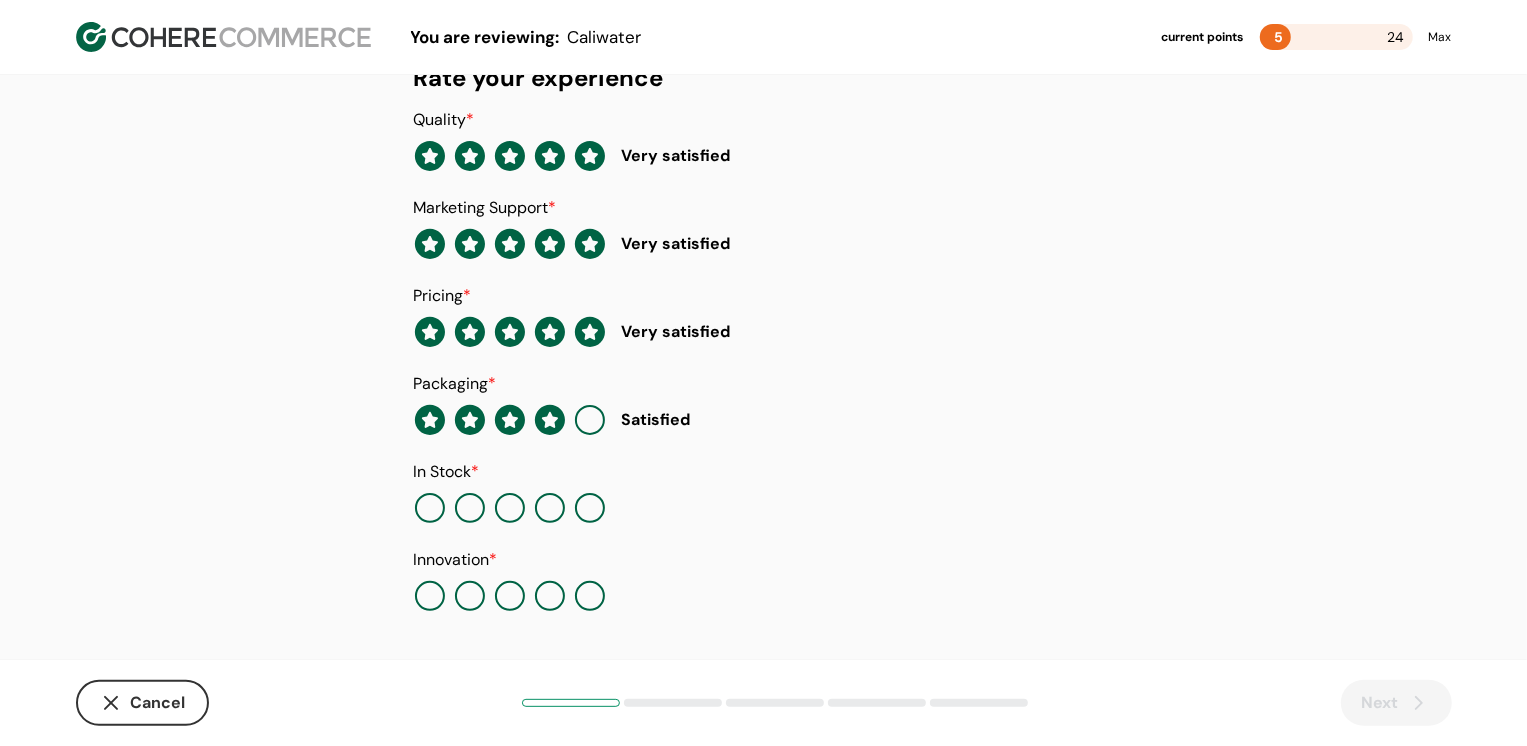click at bounding box center (590, 508) 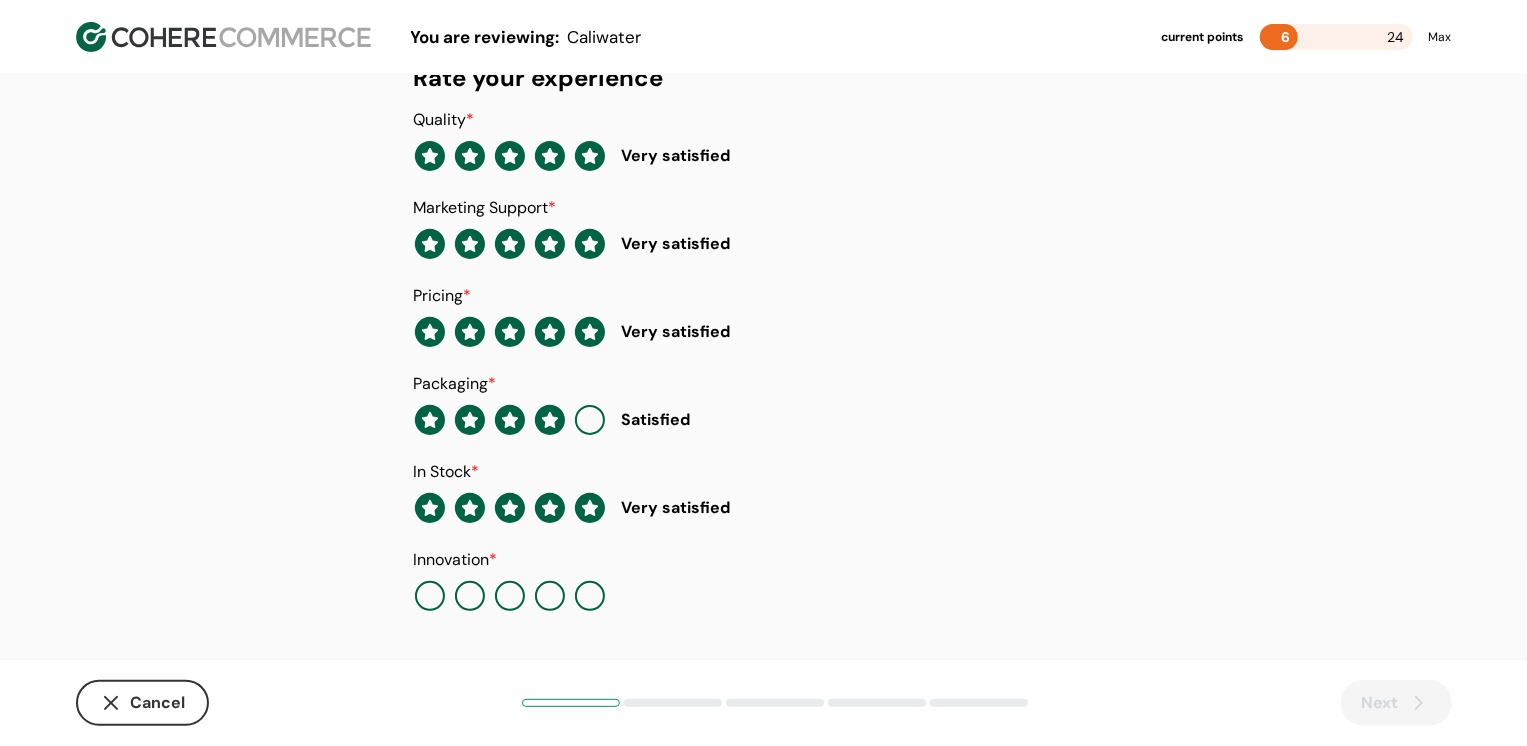 click at bounding box center (590, 596) 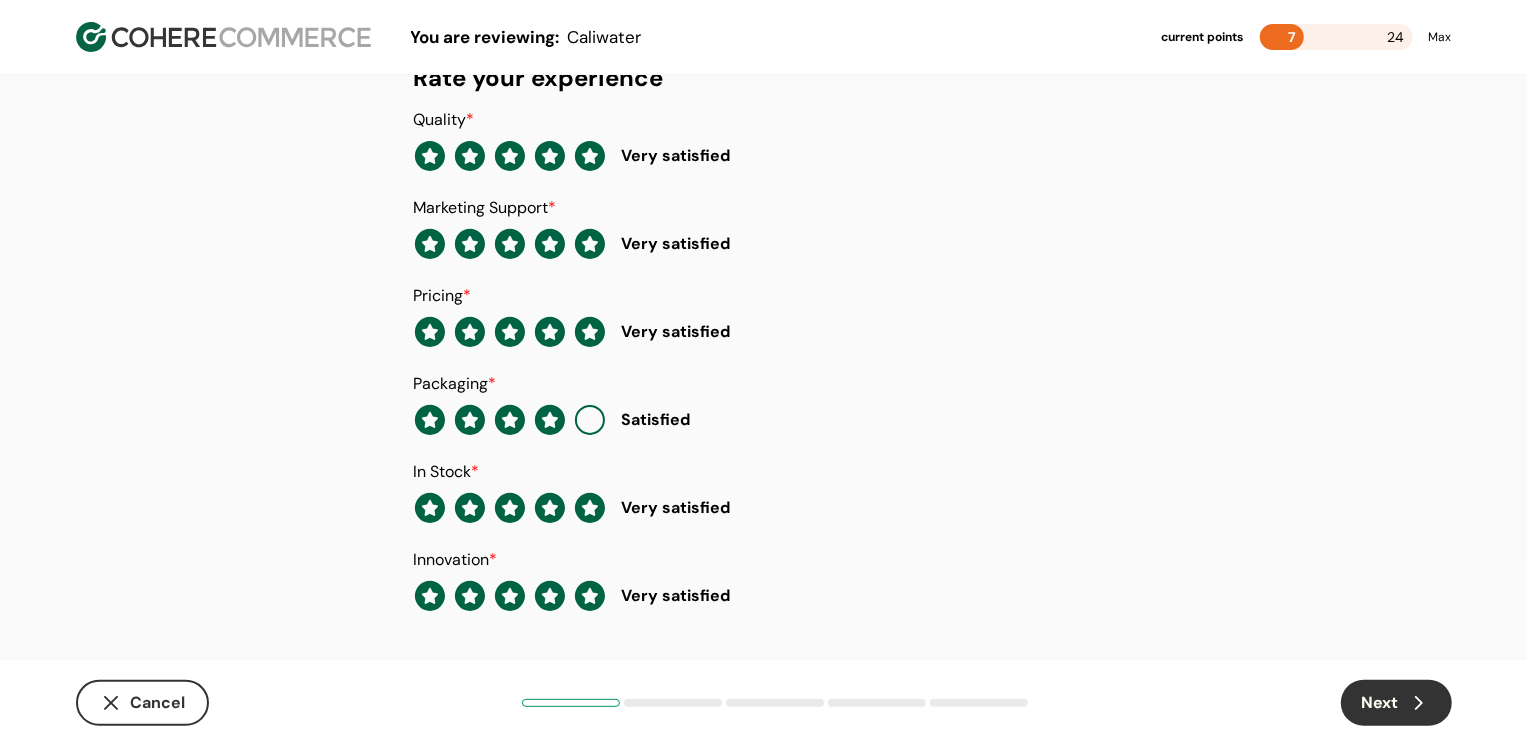 click on "Next" at bounding box center (1396, 703) 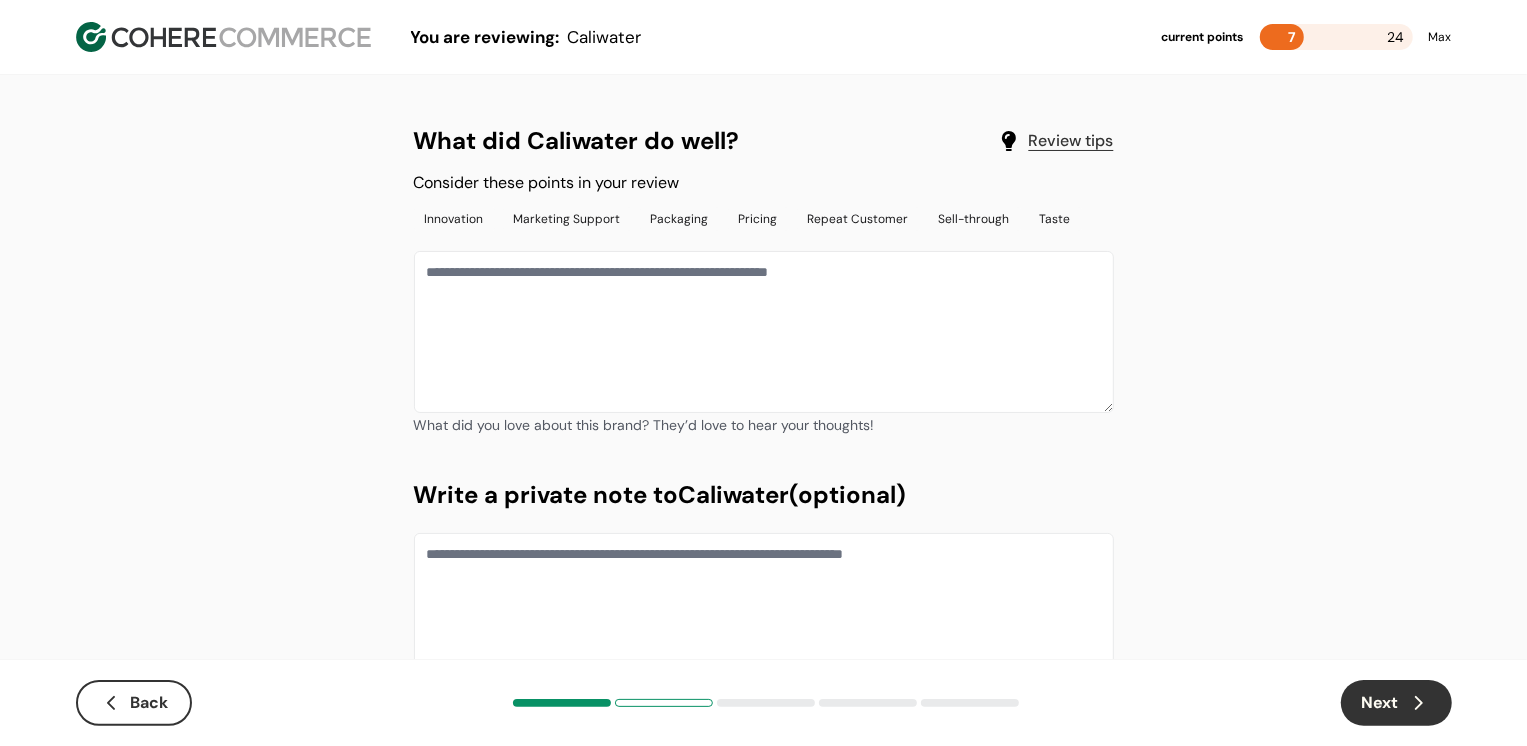 click at bounding box center (764, 332) 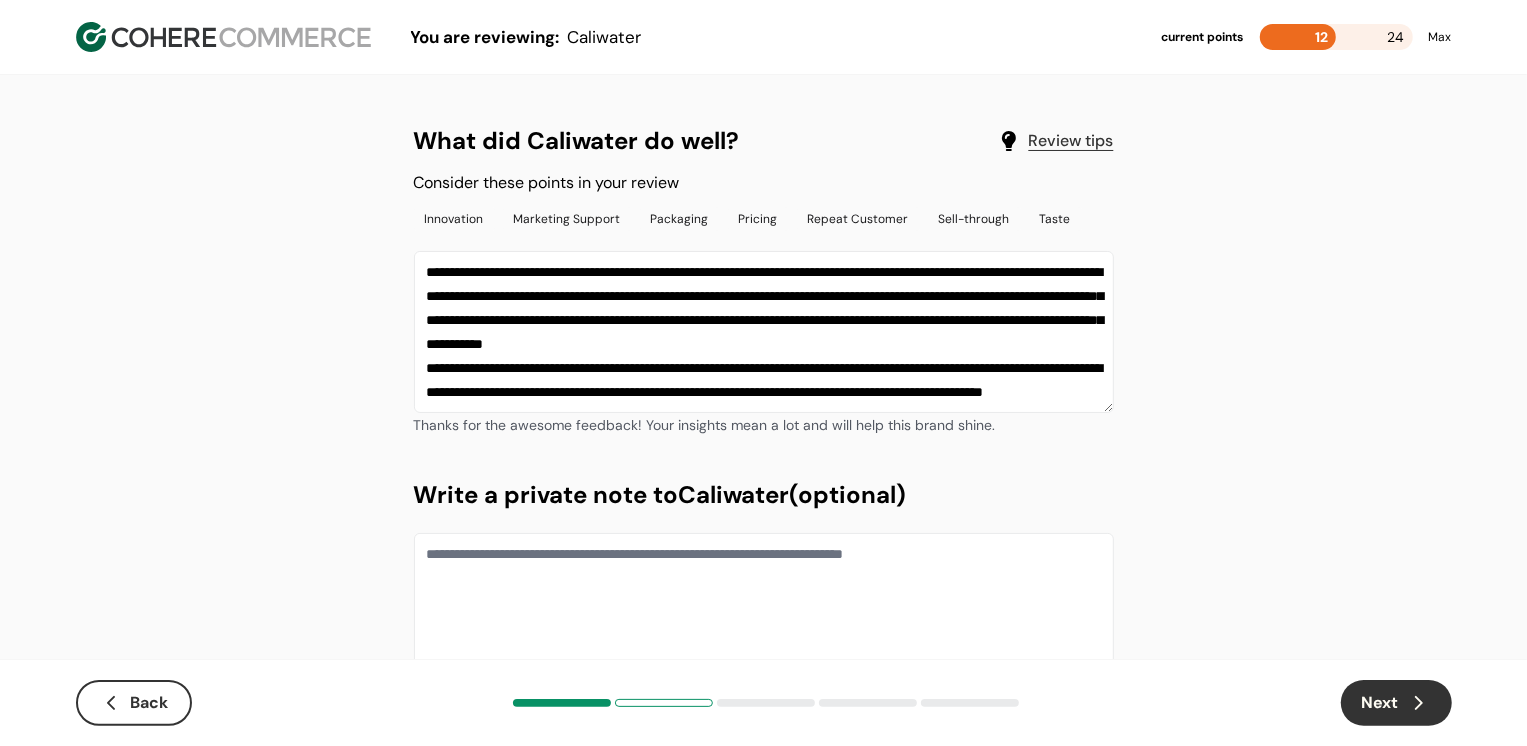 scroll, scrollTop: 13, scrollLeft: 0, axis: vertical 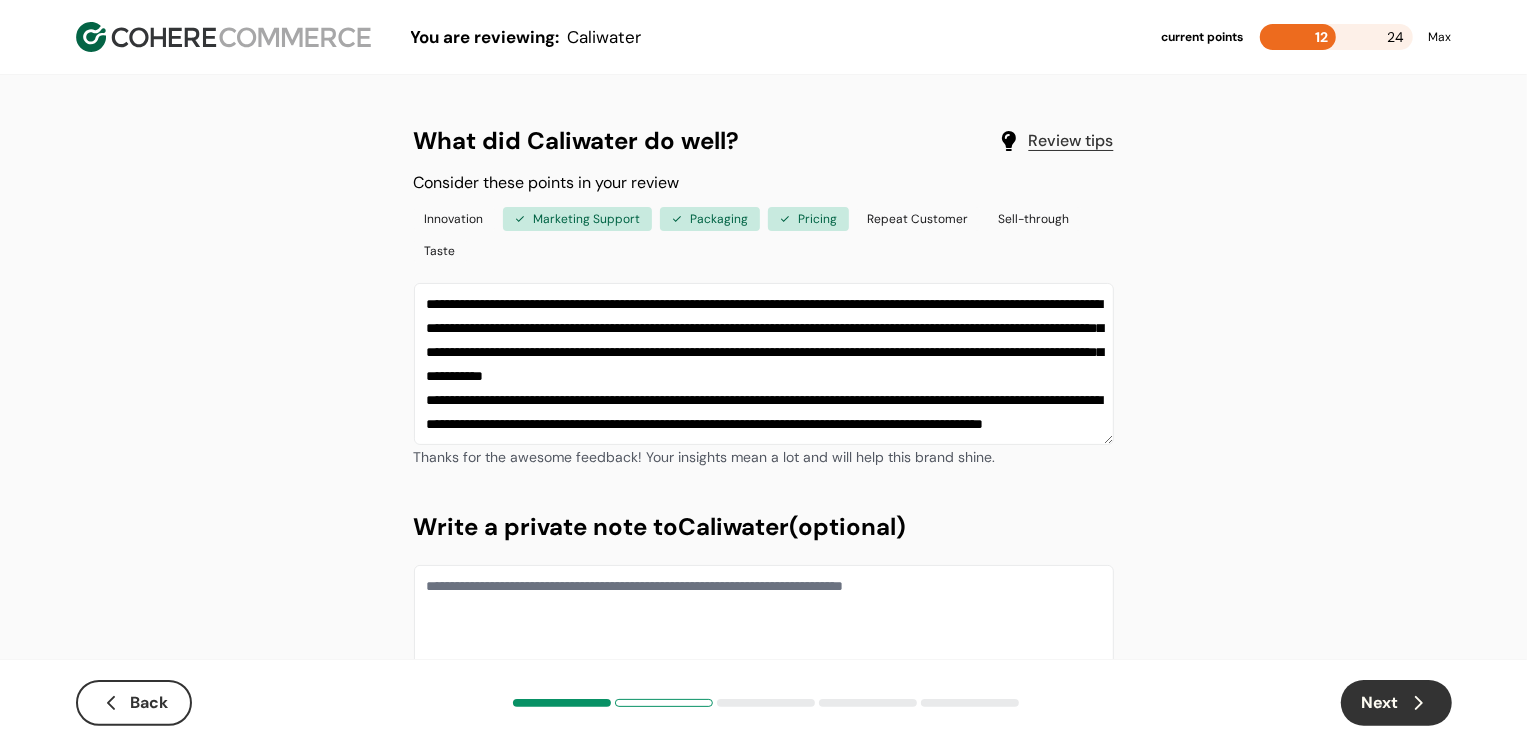 type on "**********" 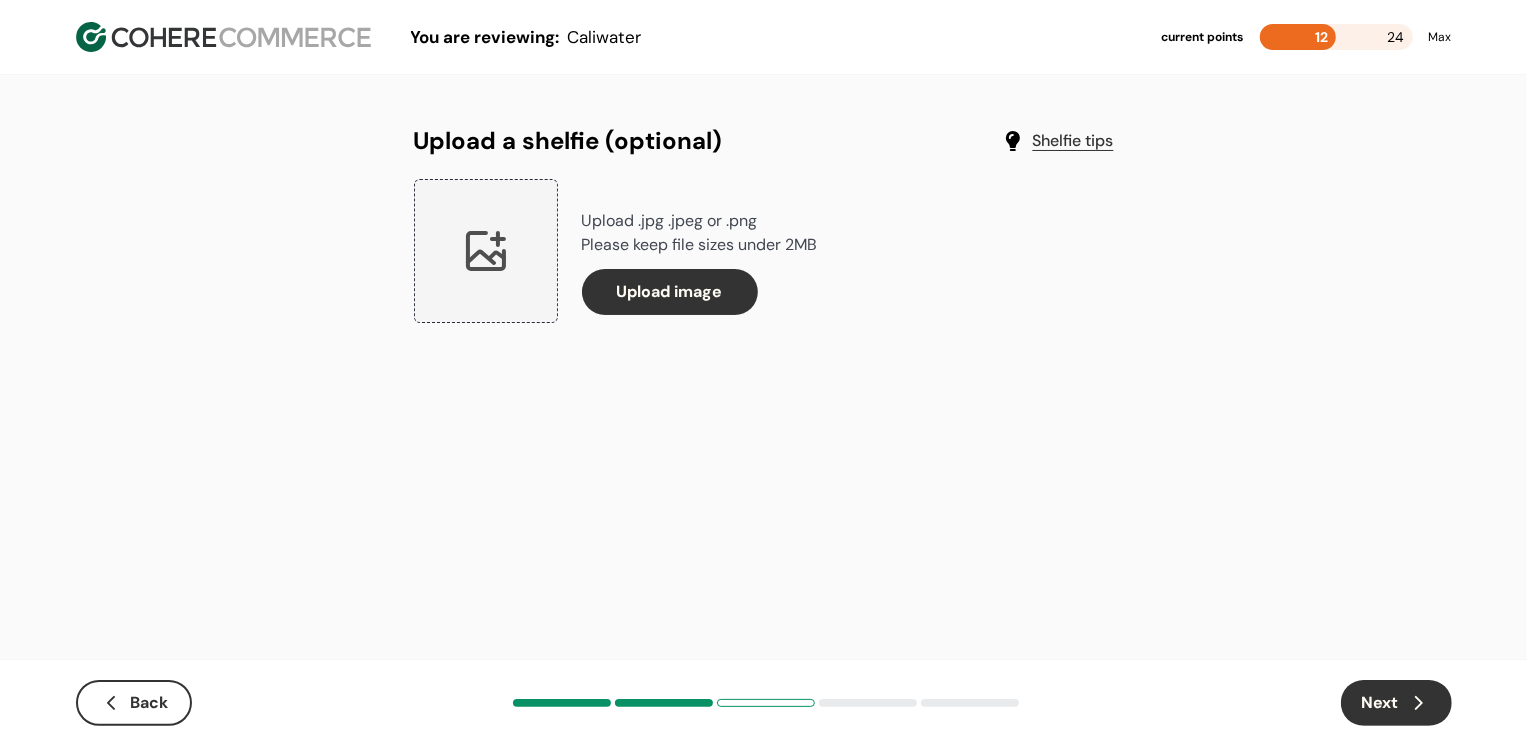 click on "Next" at bounding box center [1396, 703] 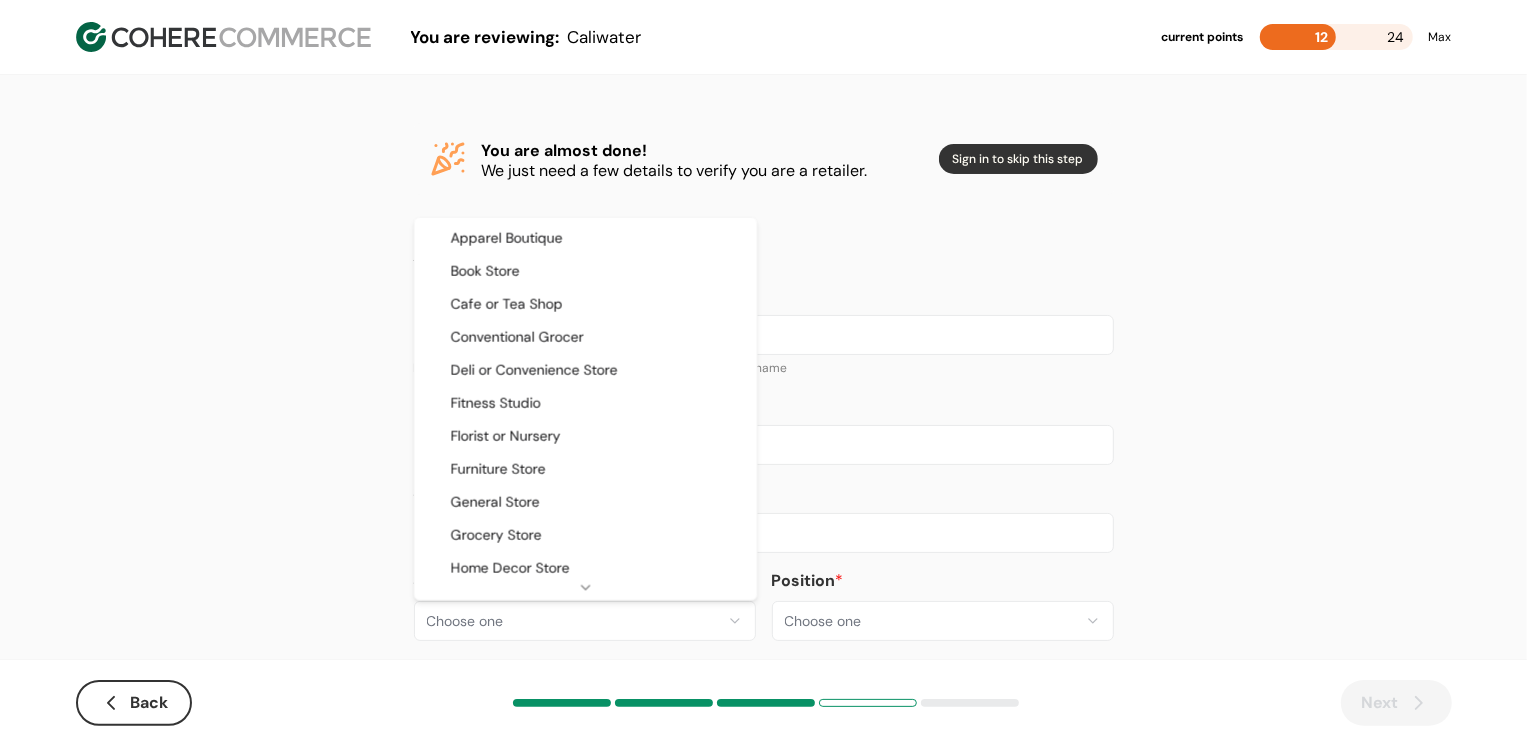 click on "**********" at bounding box center [763, 388] 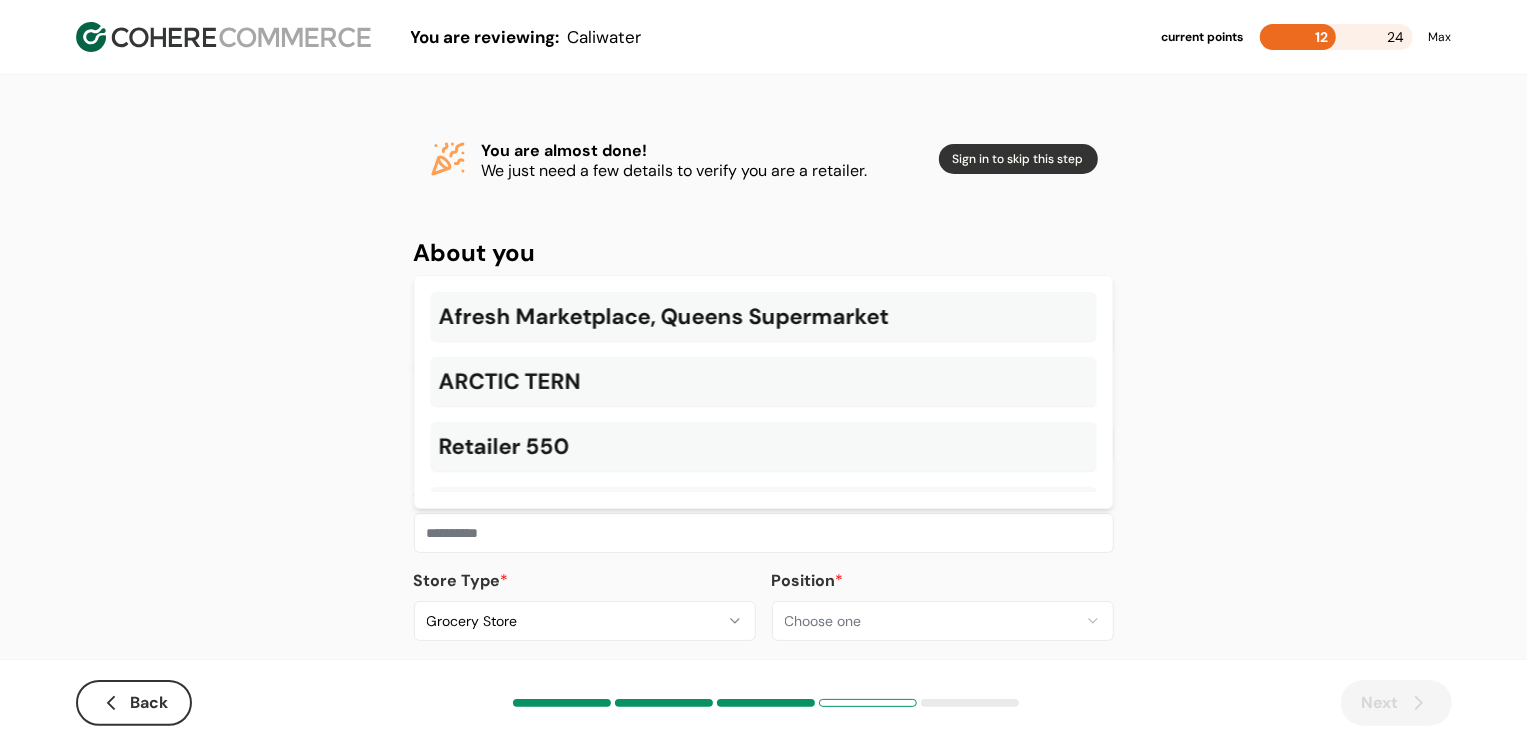 click at bounding box center [764, 533] 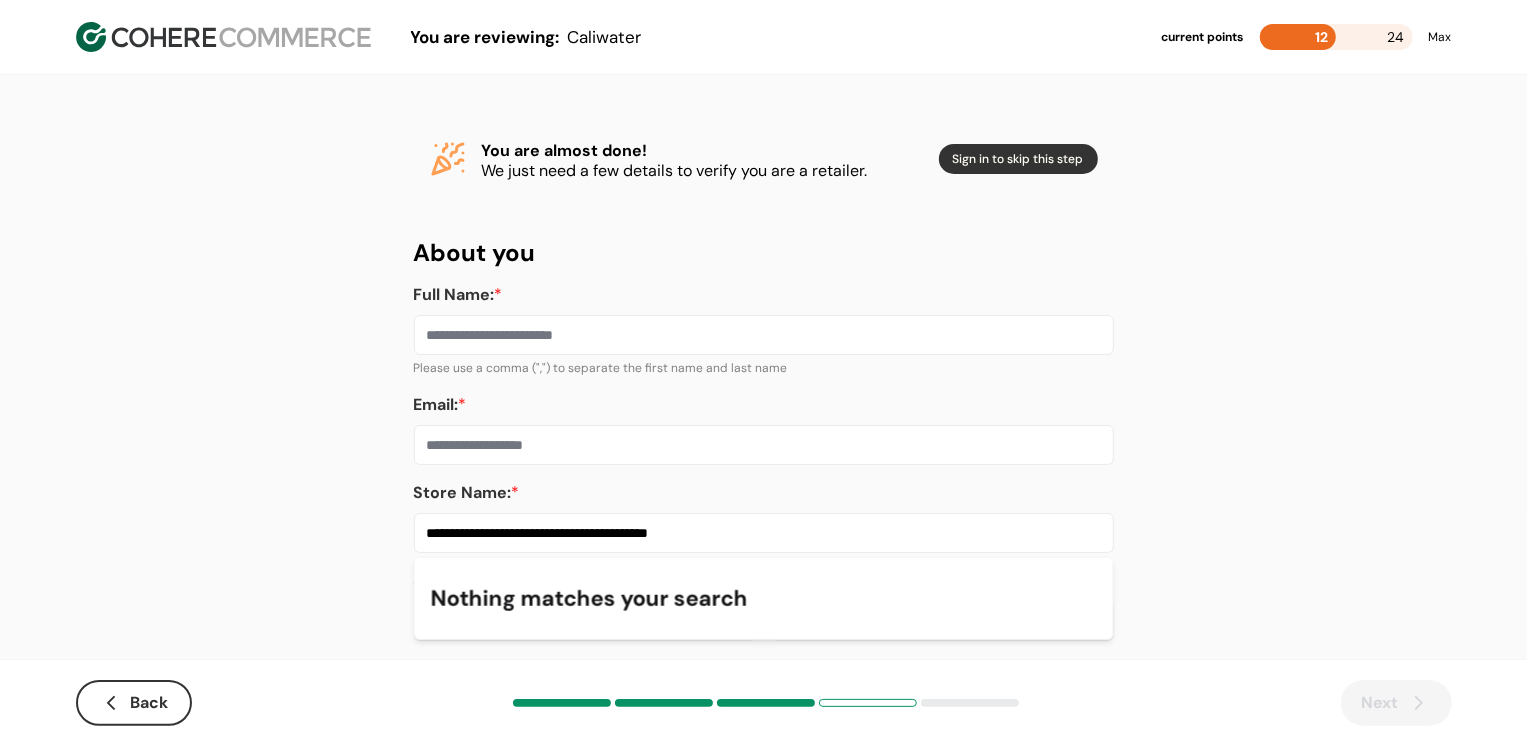 type on "**********" 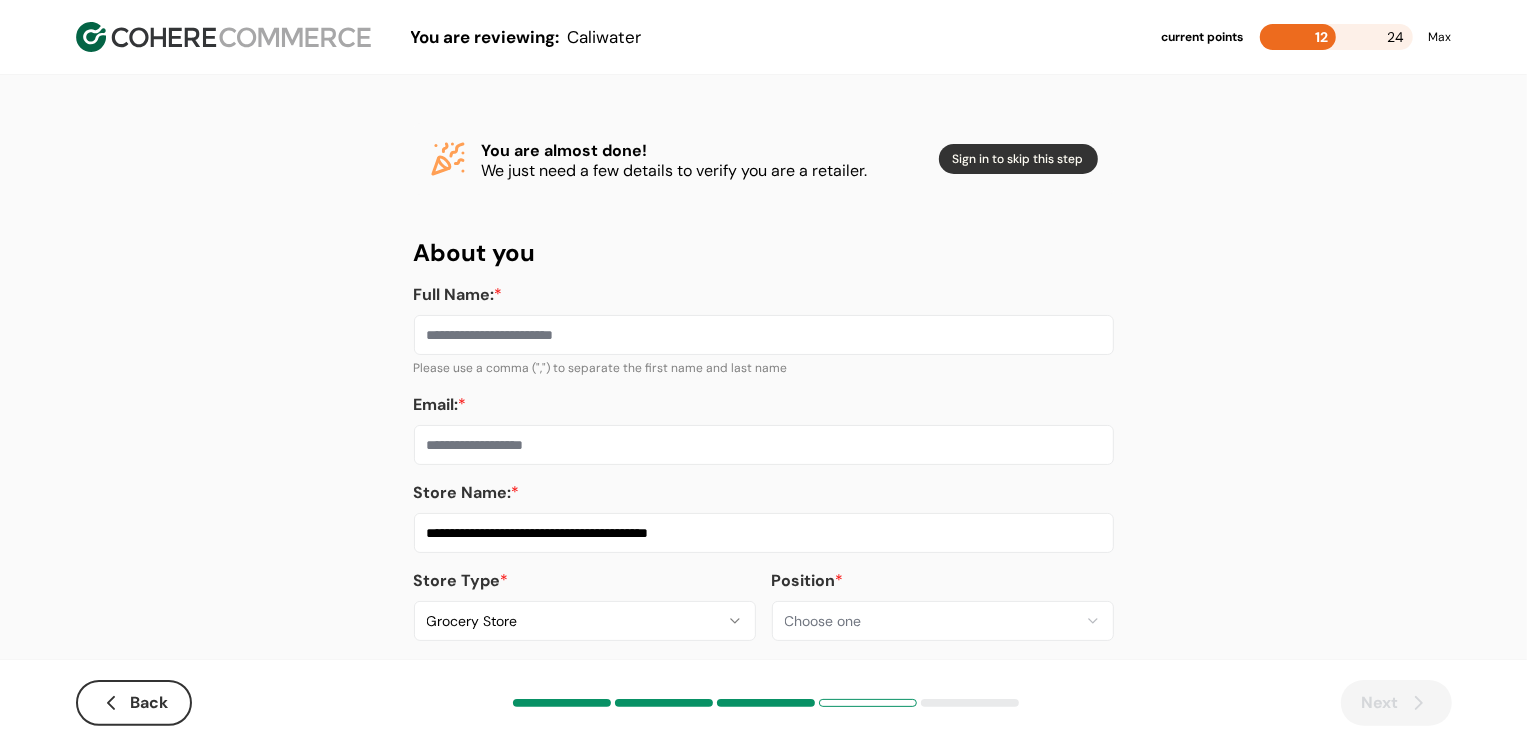 click on "**********" at bounding box center (764, 462) 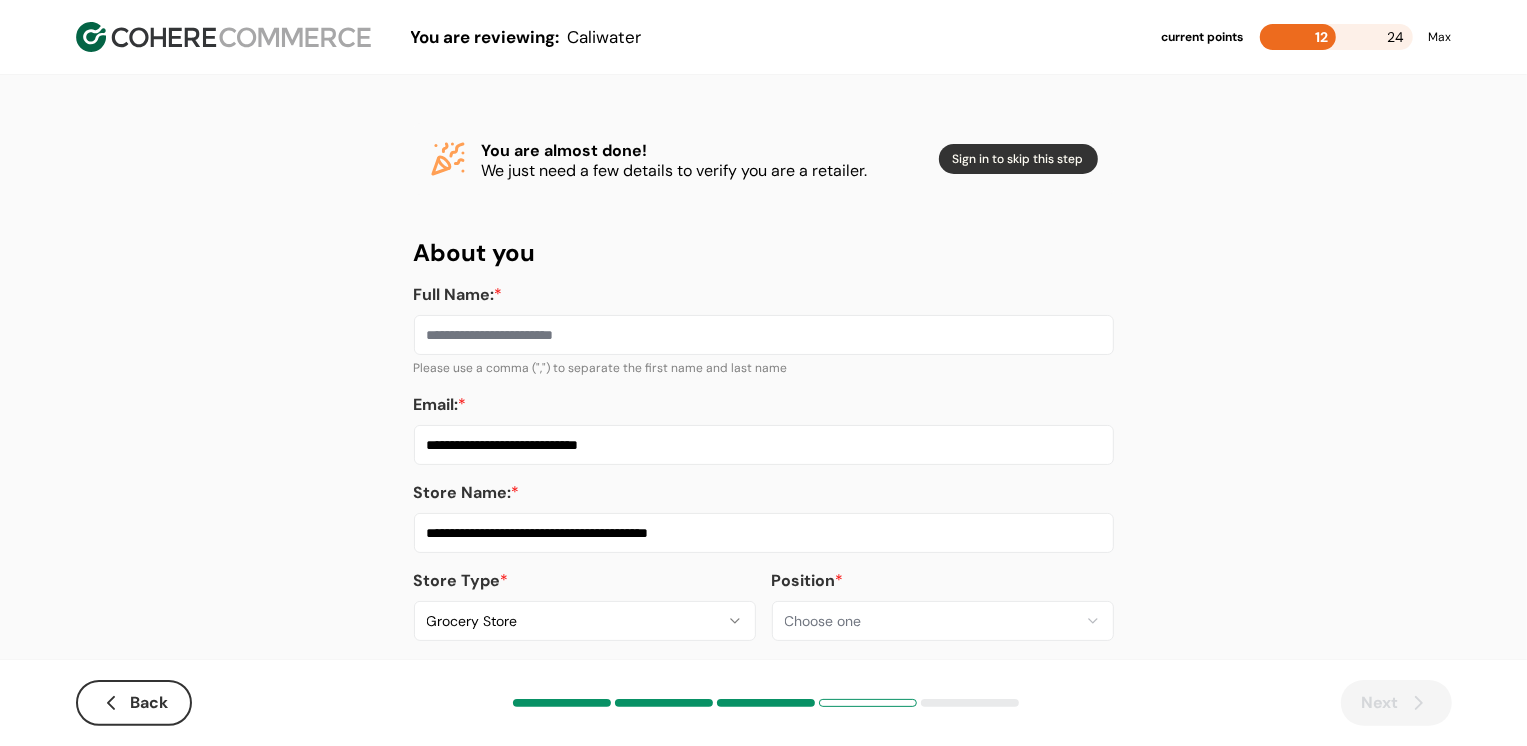 type on "**********" 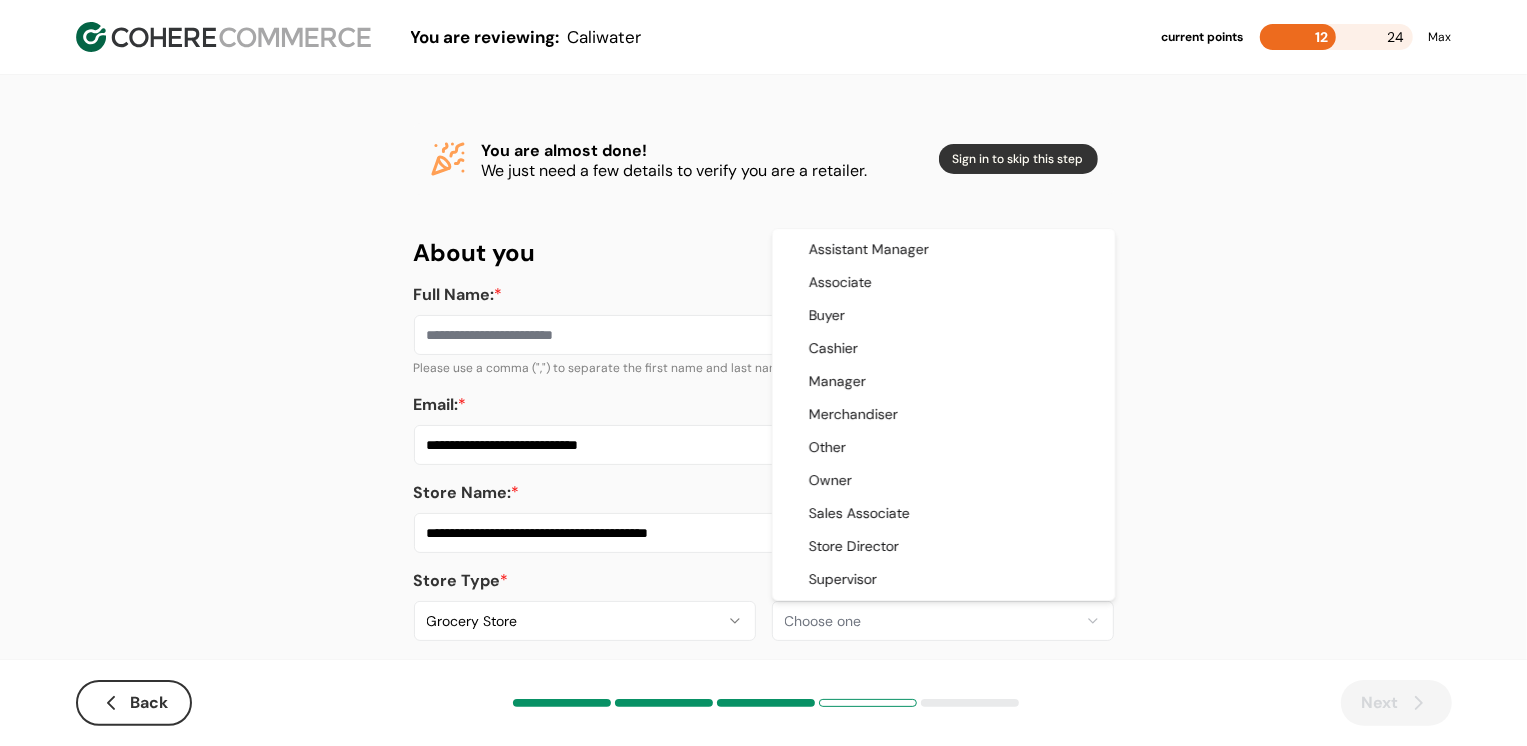 select on "*******" 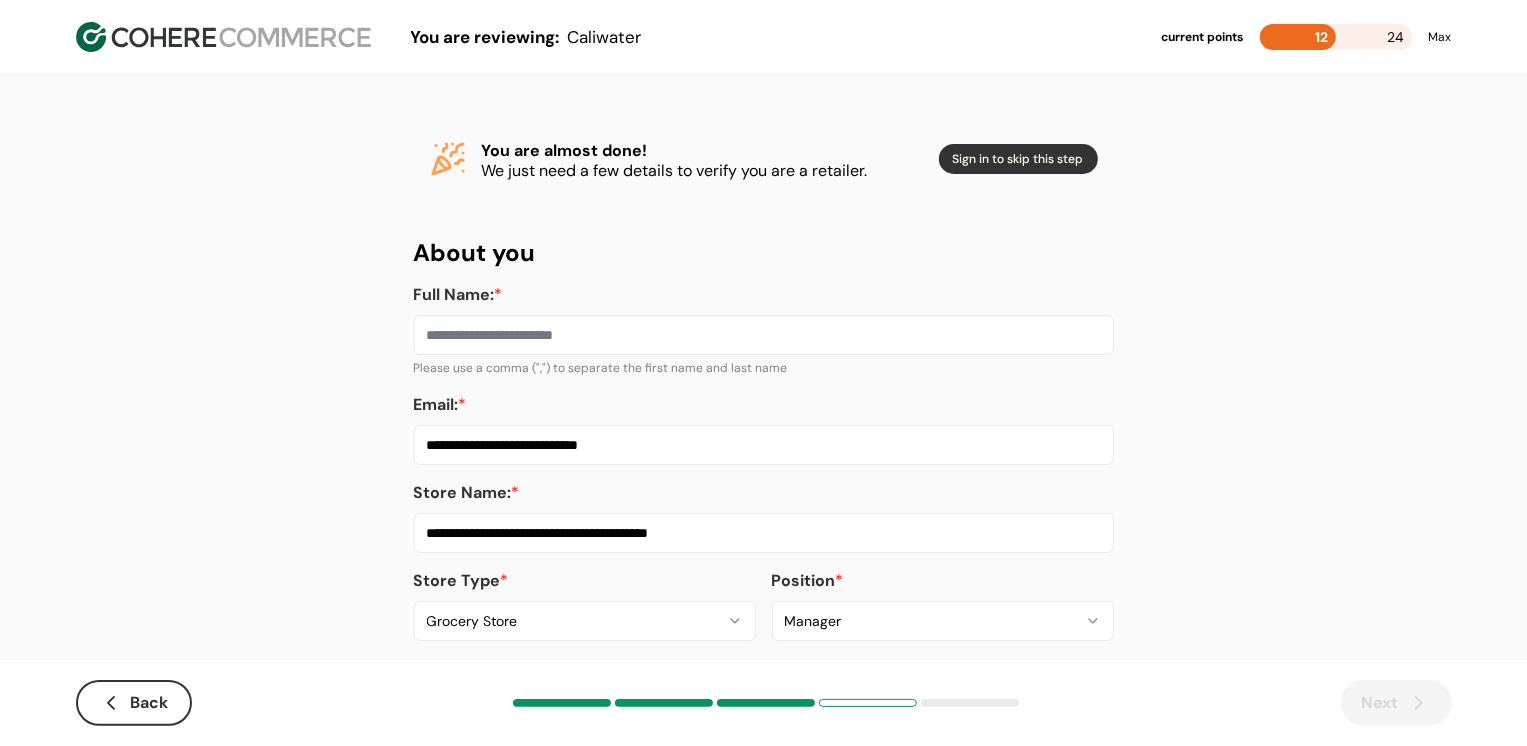 click on "Full Name:  *" at bounding box center [764, 335] 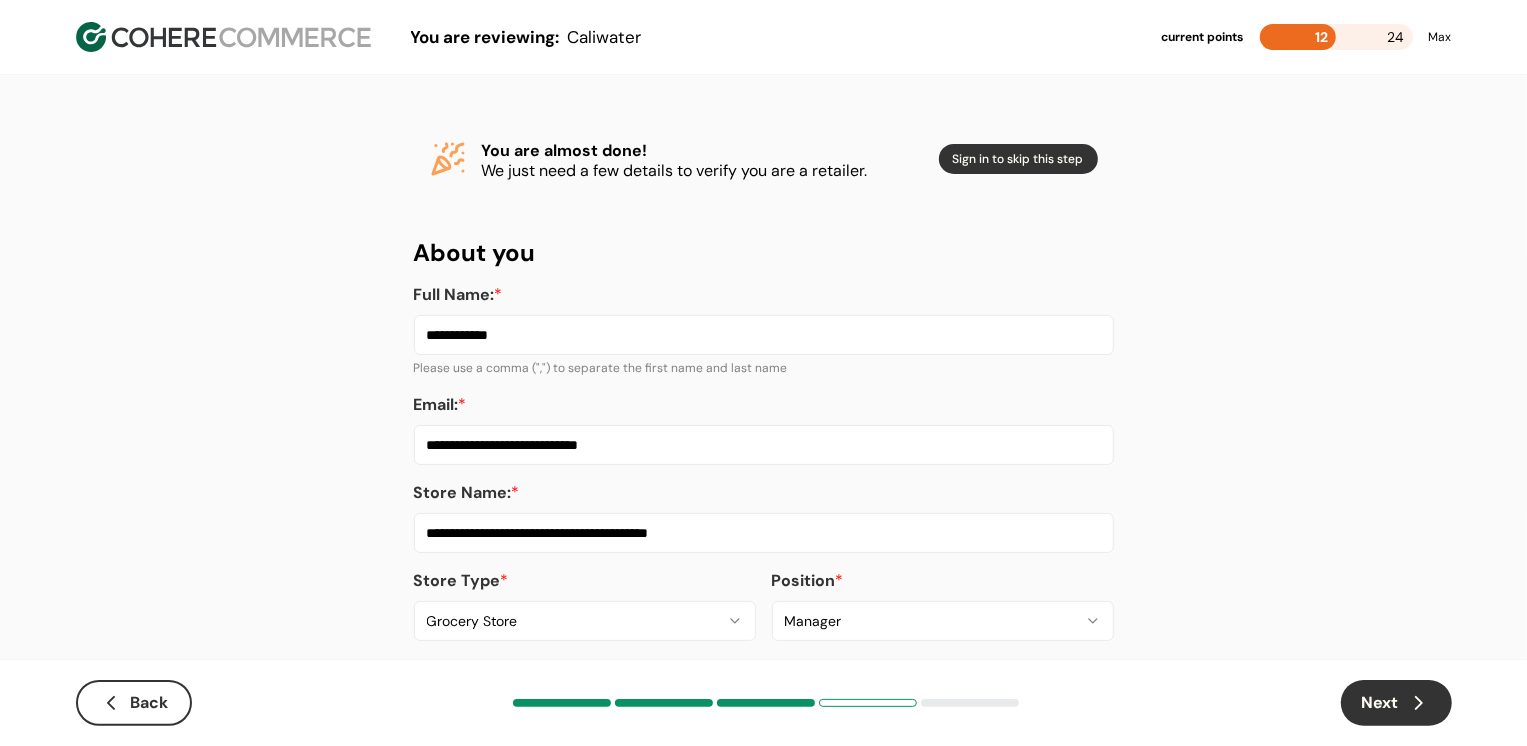 click on "Next" at bounding box center (1396, 703) 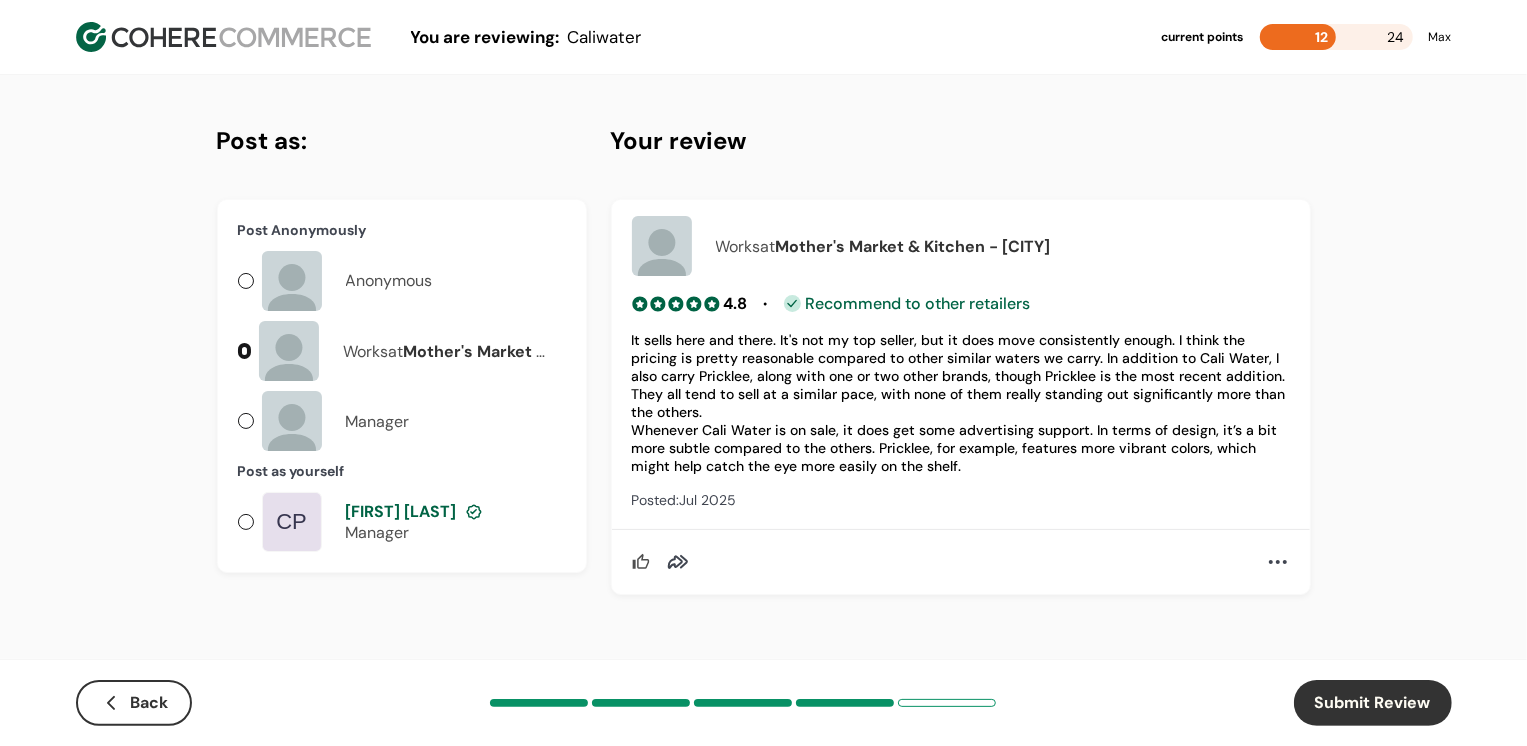 click on "CP" at bounding box center (292, 522) 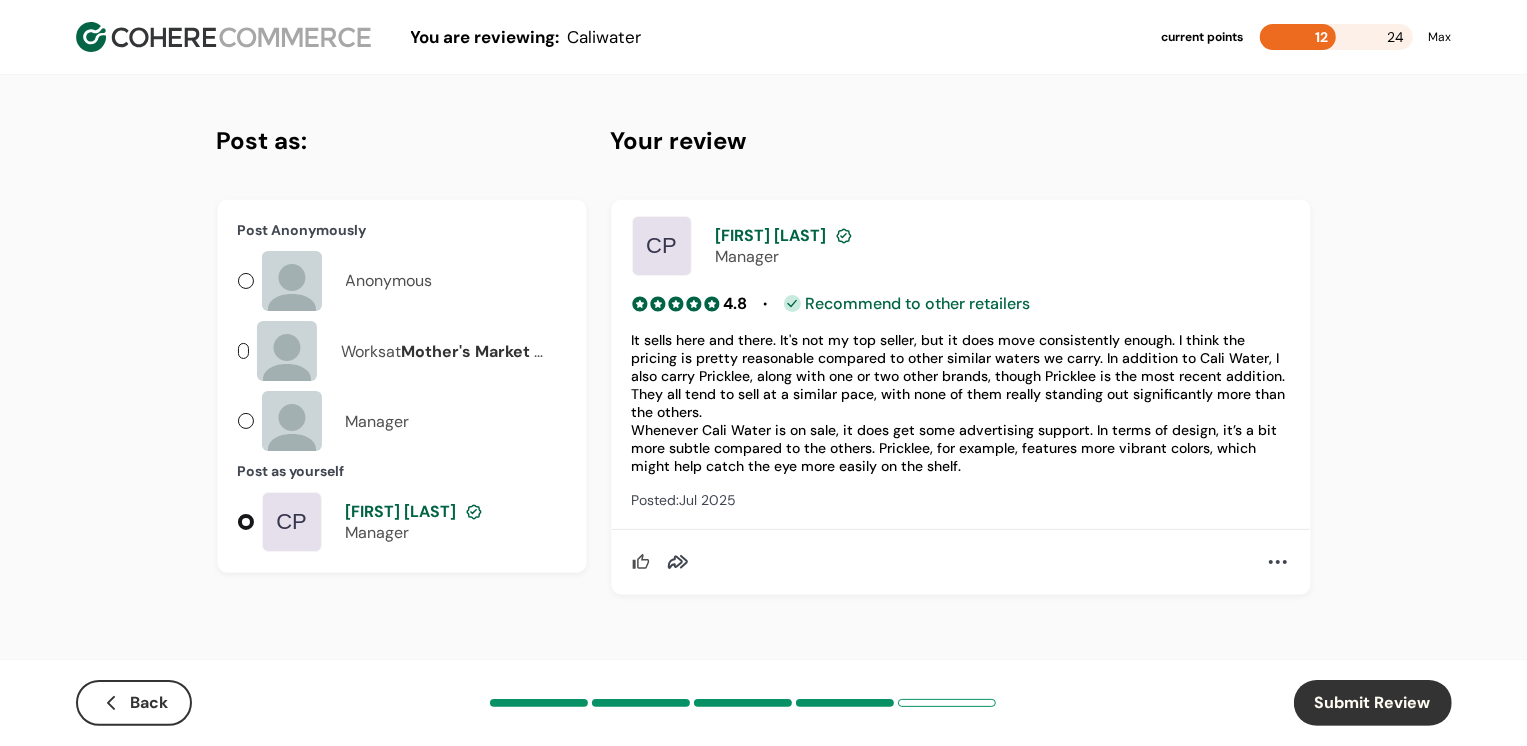 click on "Submit Review" at bounding box center [1373, 703] 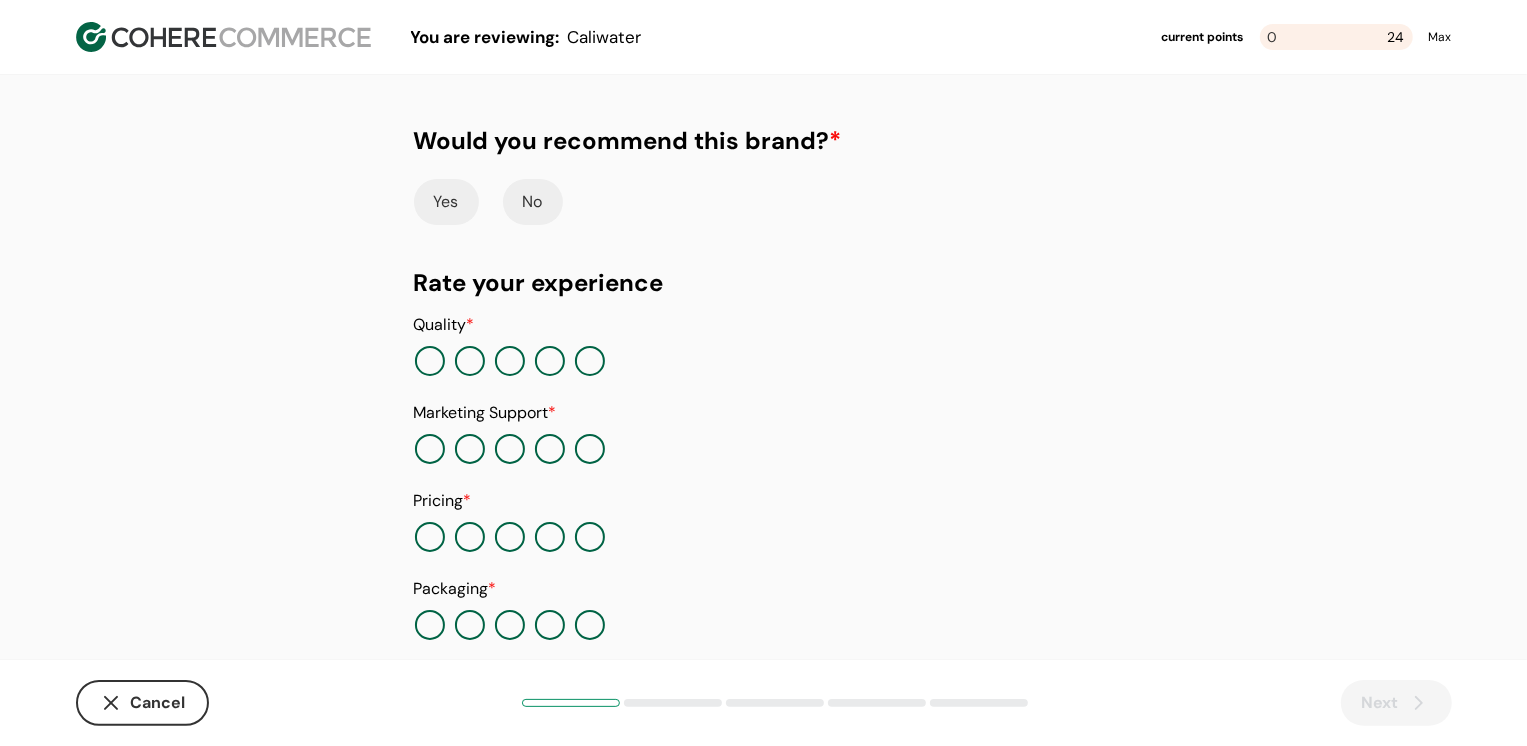 click on "Yes" at bounding box center [446, 202] 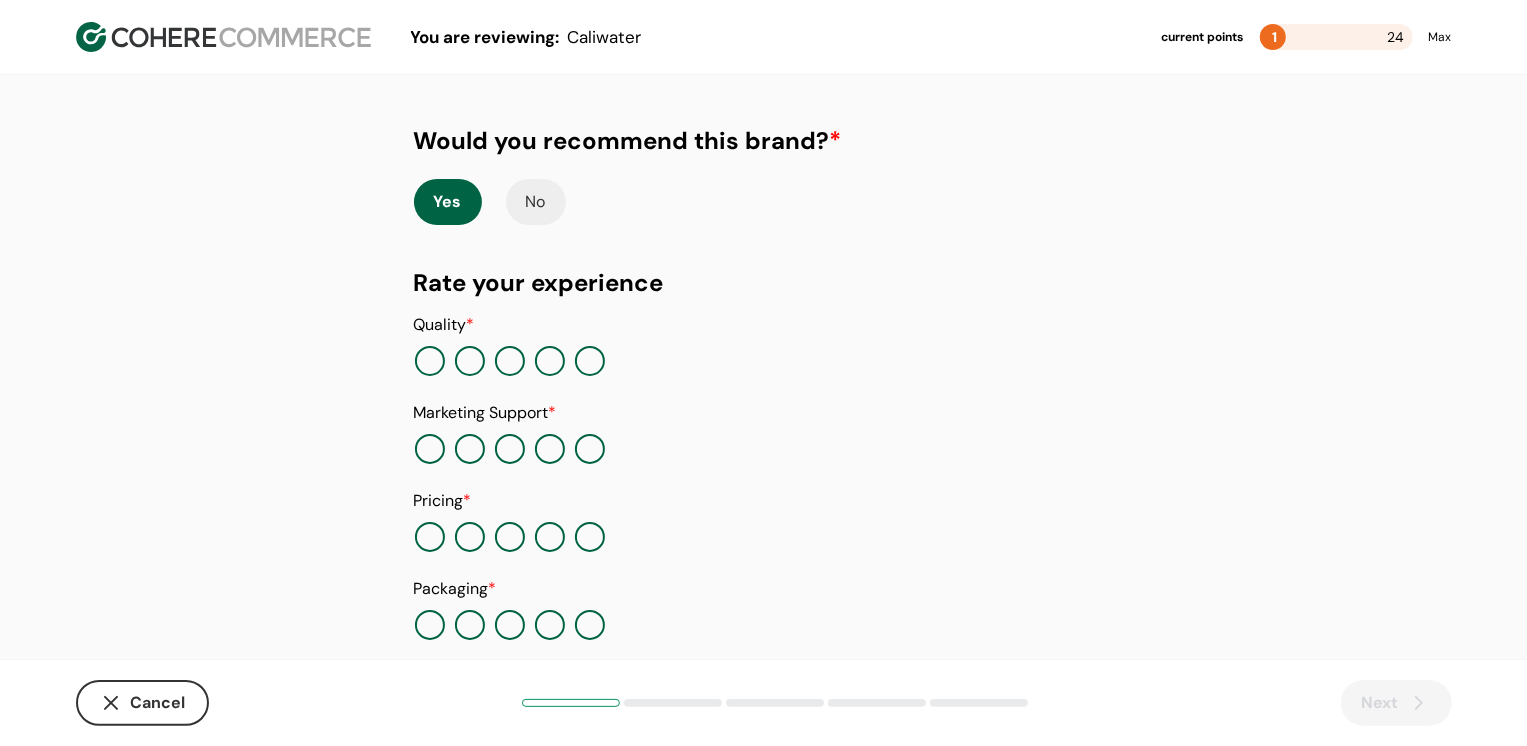 click at bounding box center (590, 361) 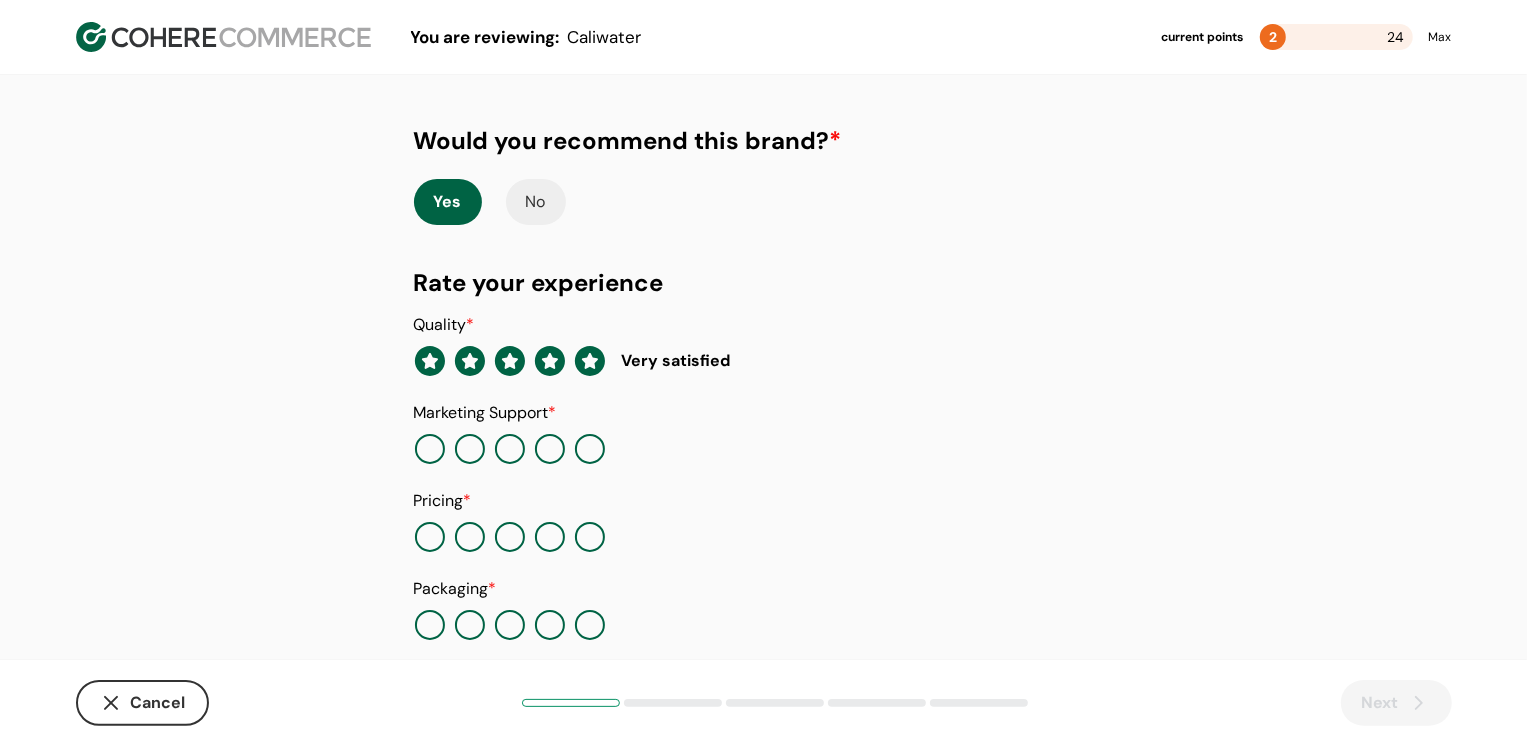 click at bounding box center [590, 449] 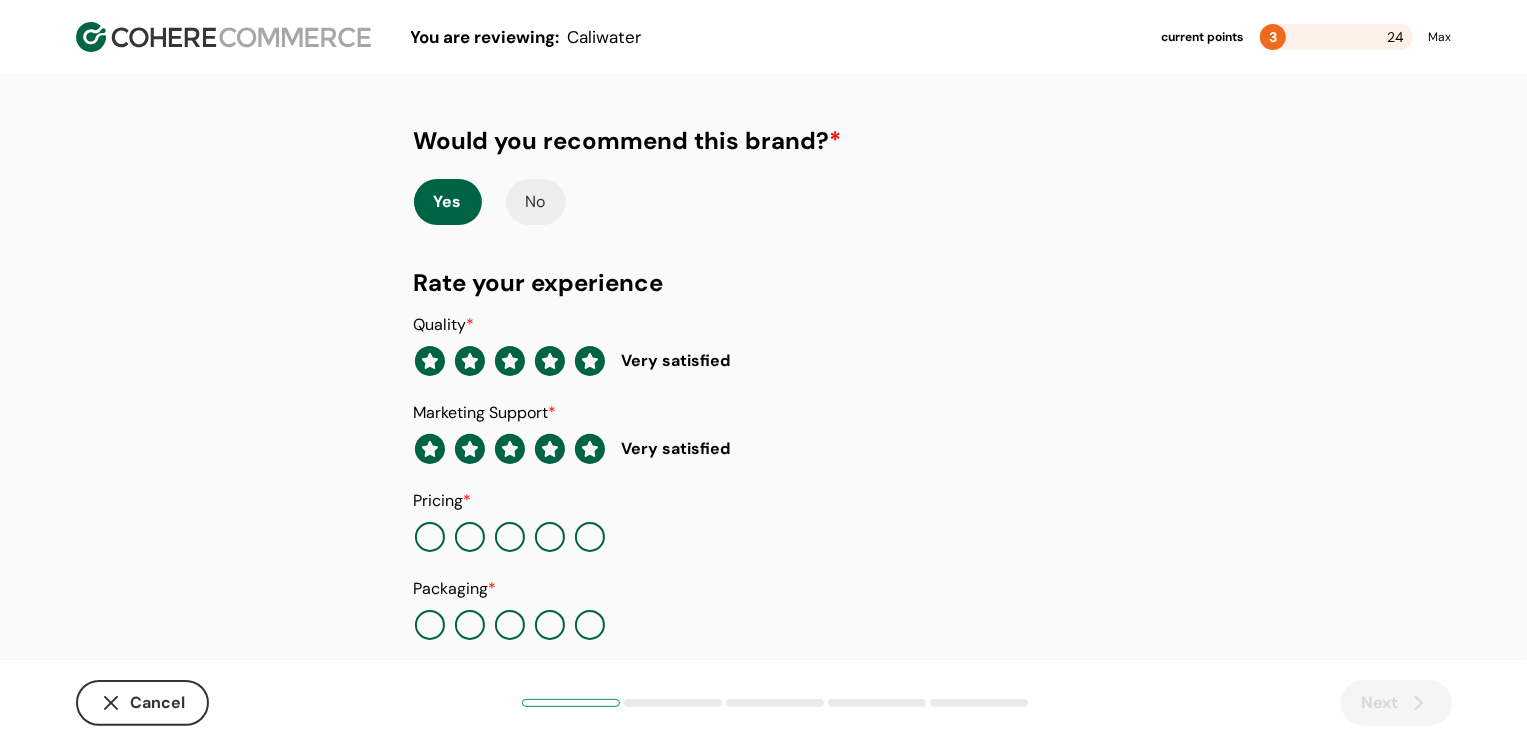 click at bounding box center (590, 537) 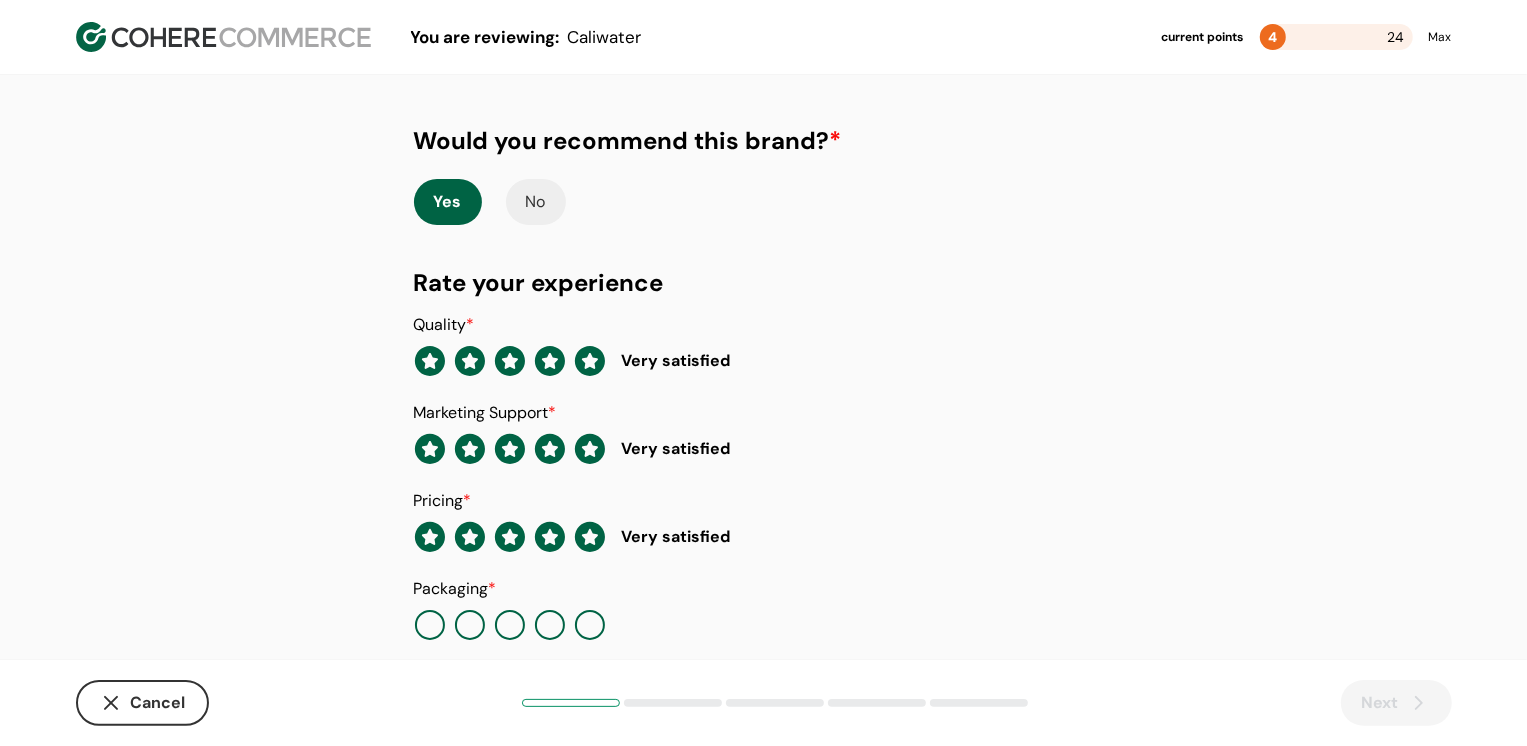 click at bounding box center (590, 625) 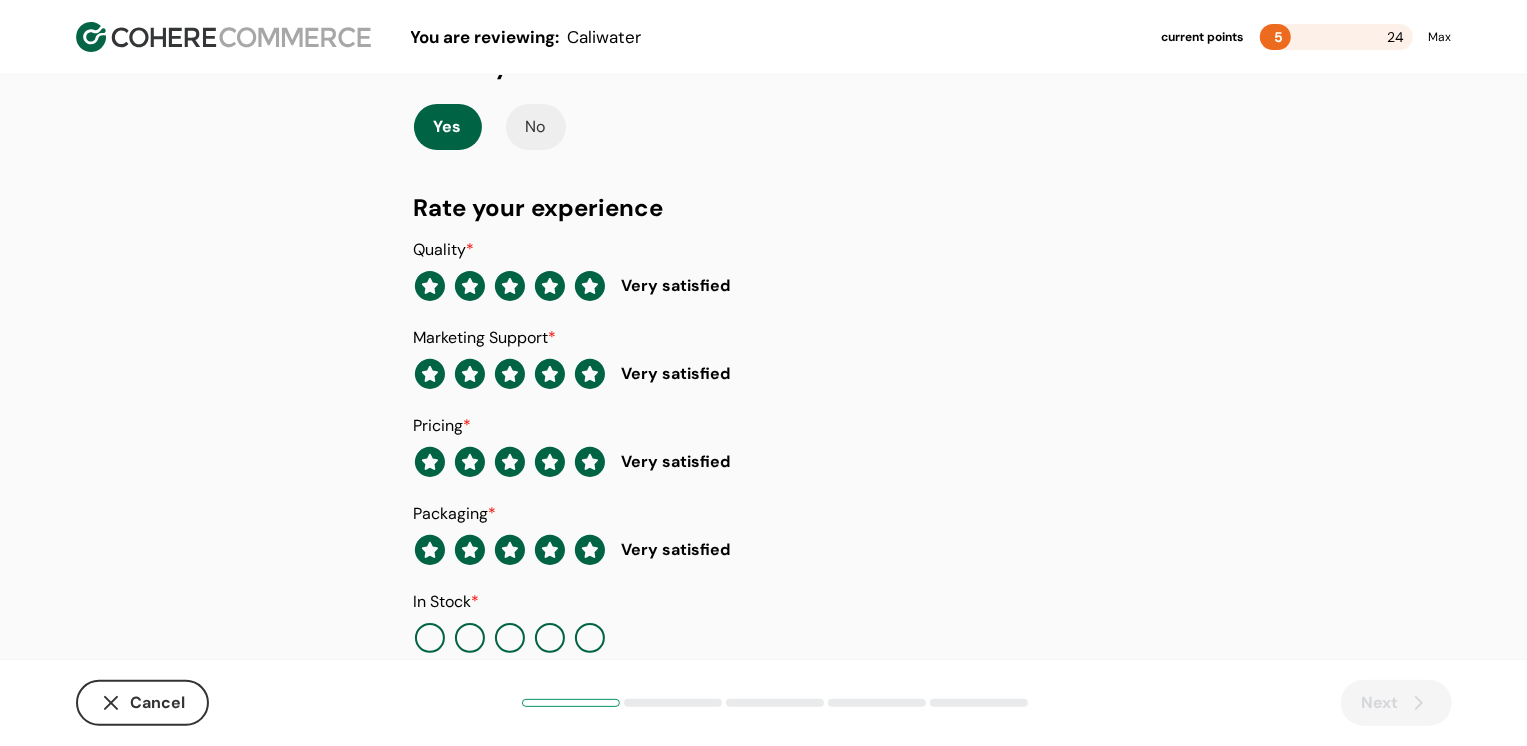 scroll, scrollTop: 205, scrollLeft: 0, axis: vertical 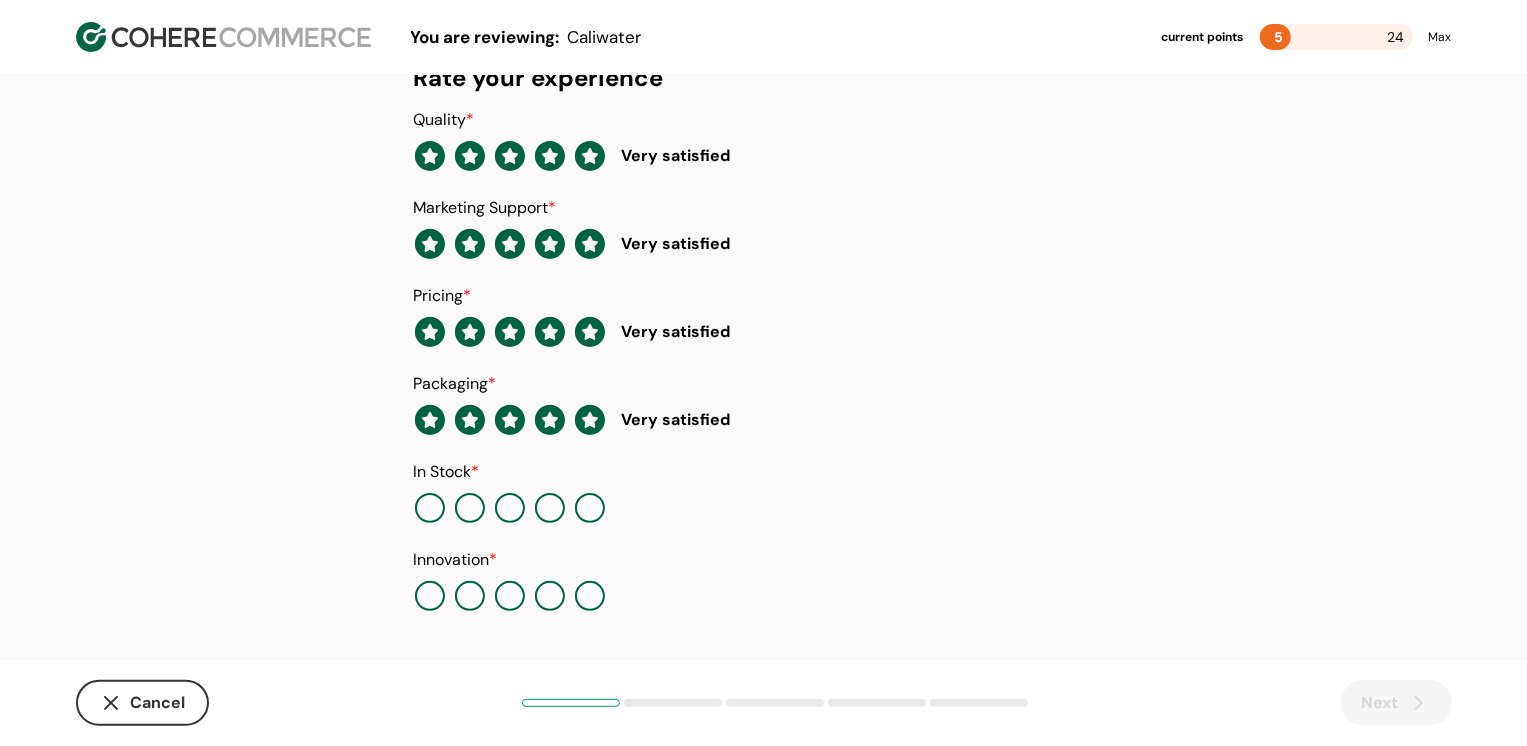 click at bounding box center (590, 508) 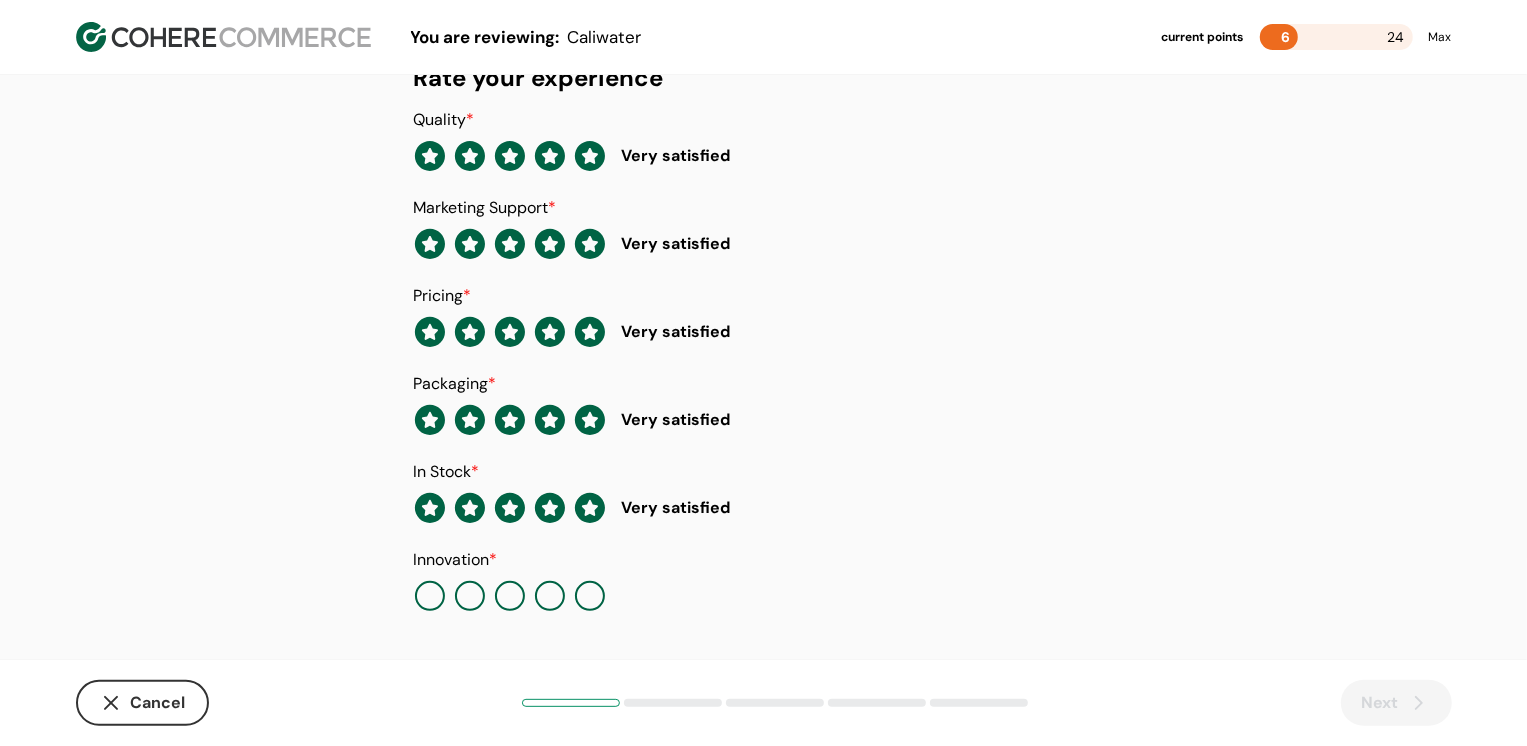 click at bounding box center [590, 596] 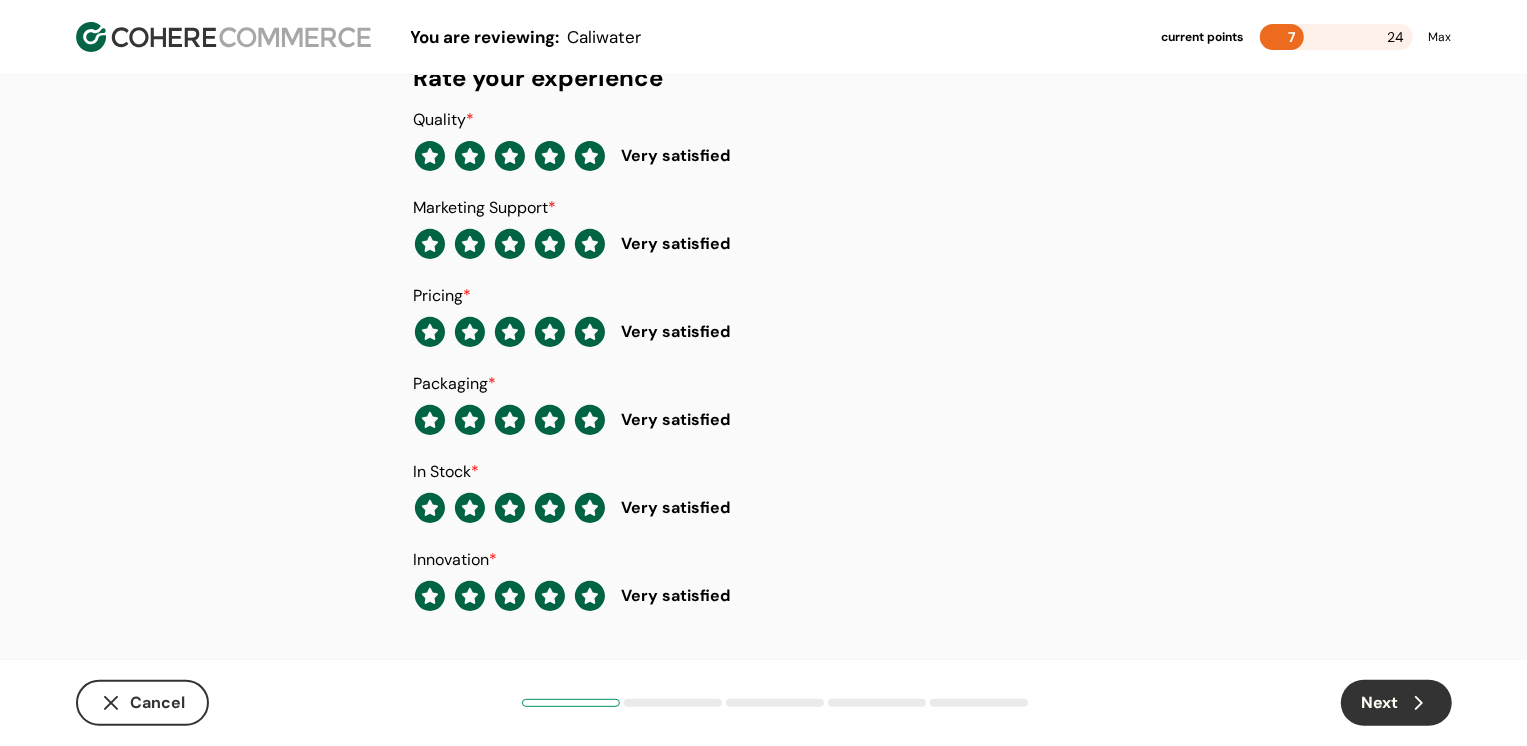 click on "Next" at bounding box center (1396, 703) 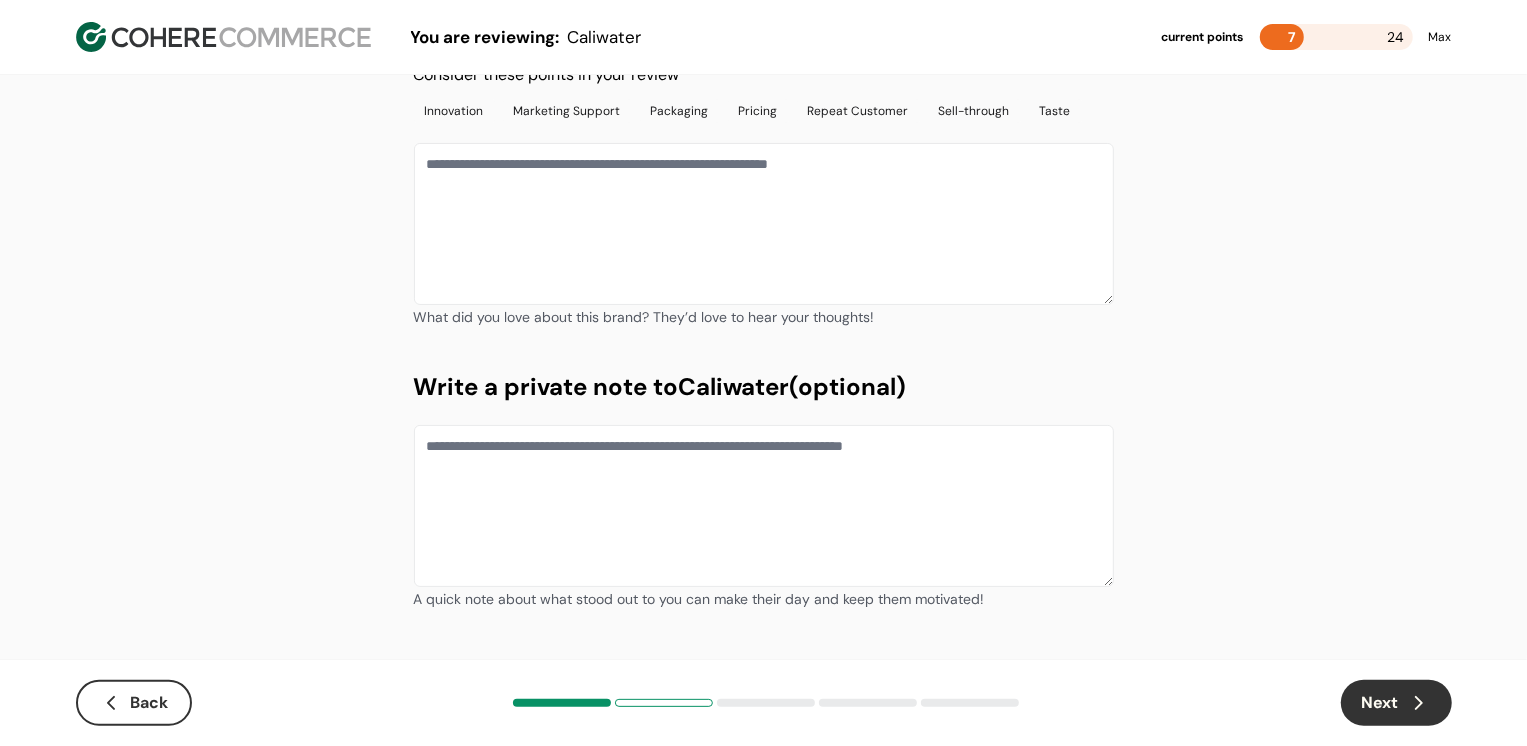 scroll, scrollTop: 0, scrollLeft: 0, axis: both 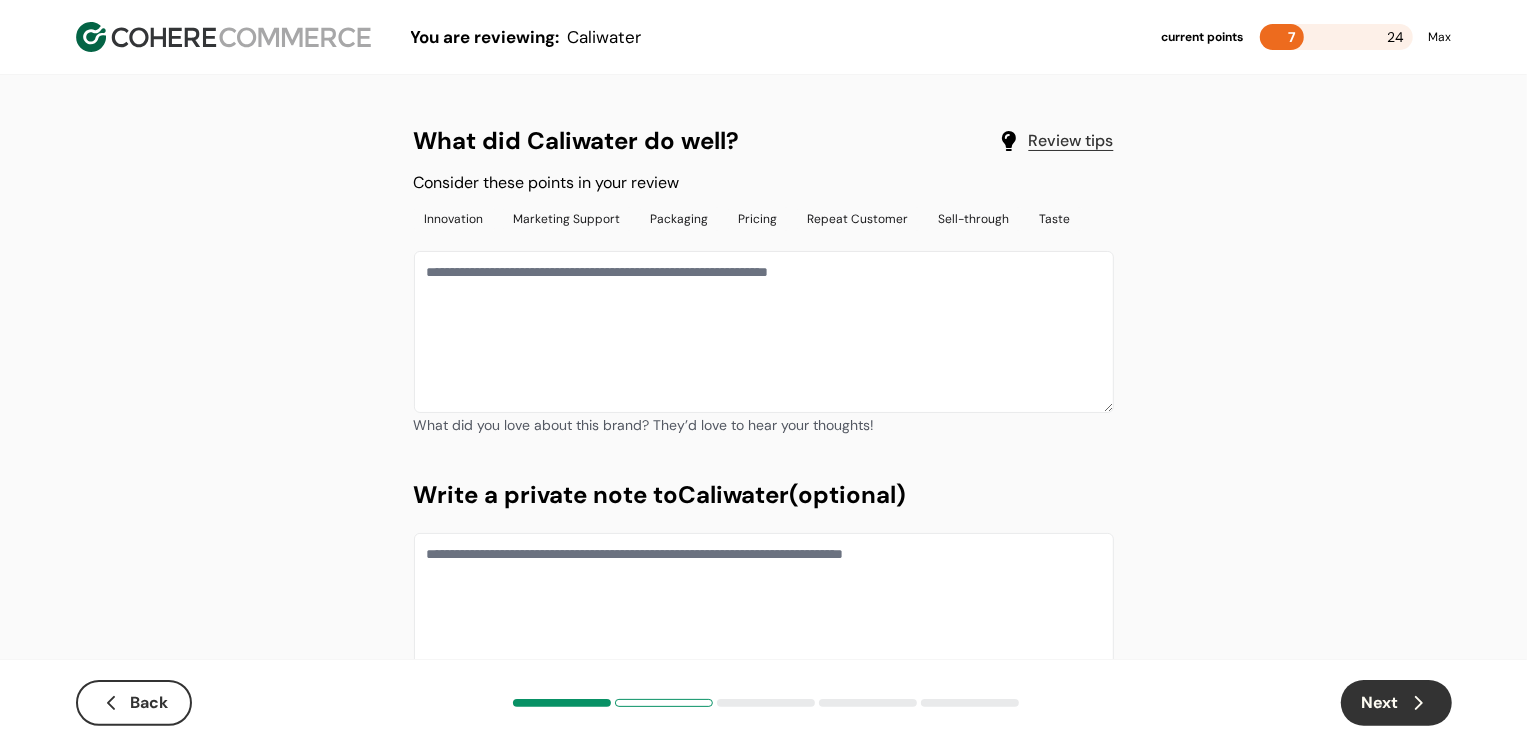 click at bounding box center (764, 332) 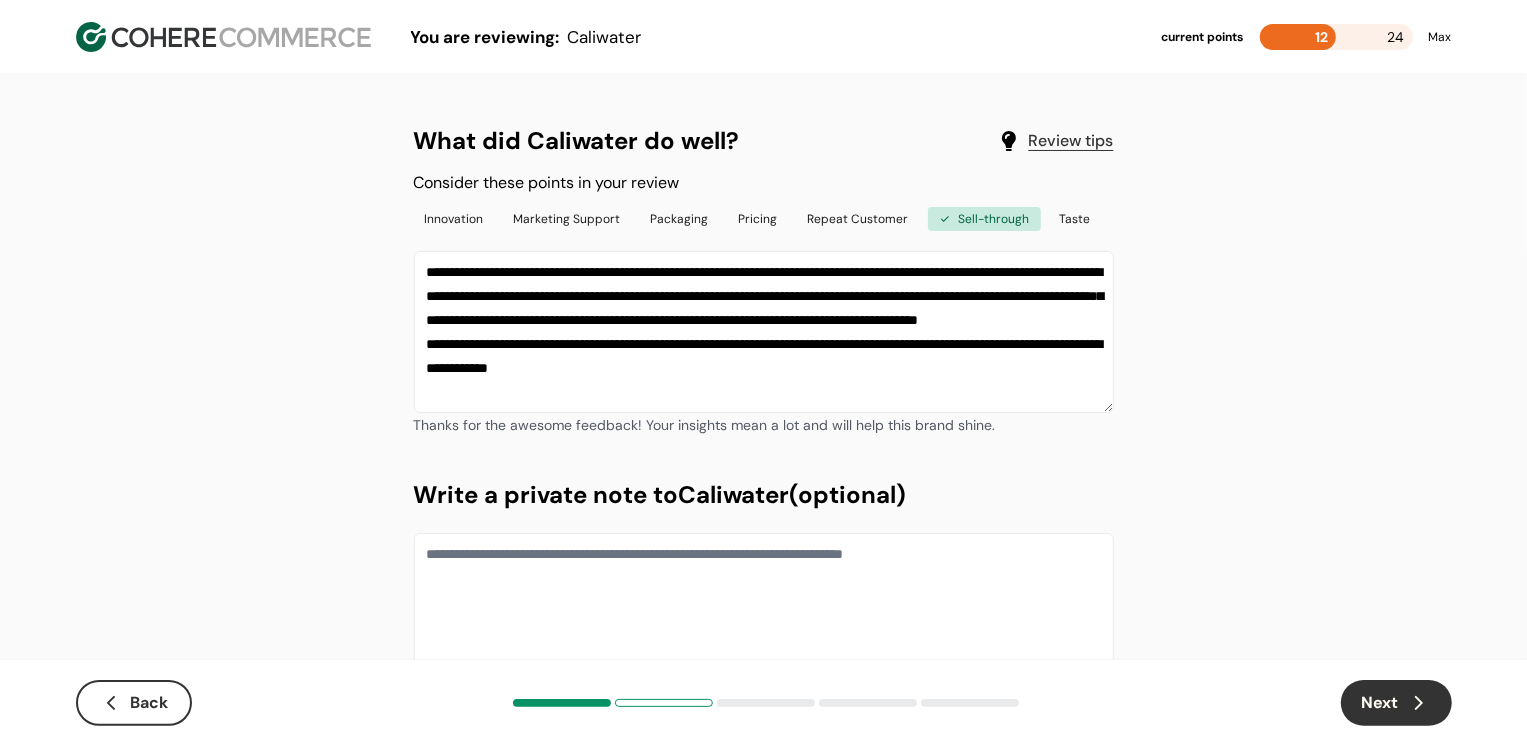 type on "**********" 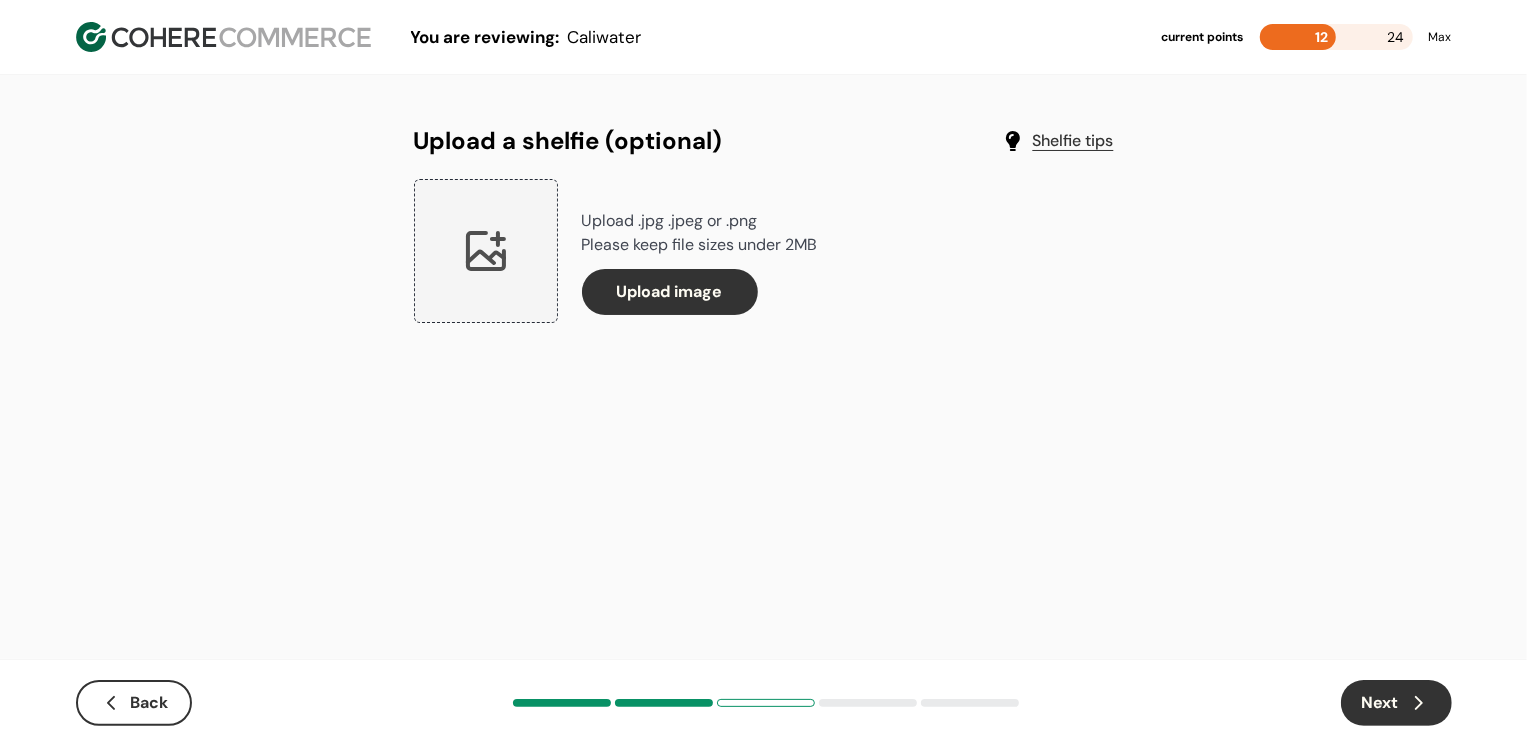 click 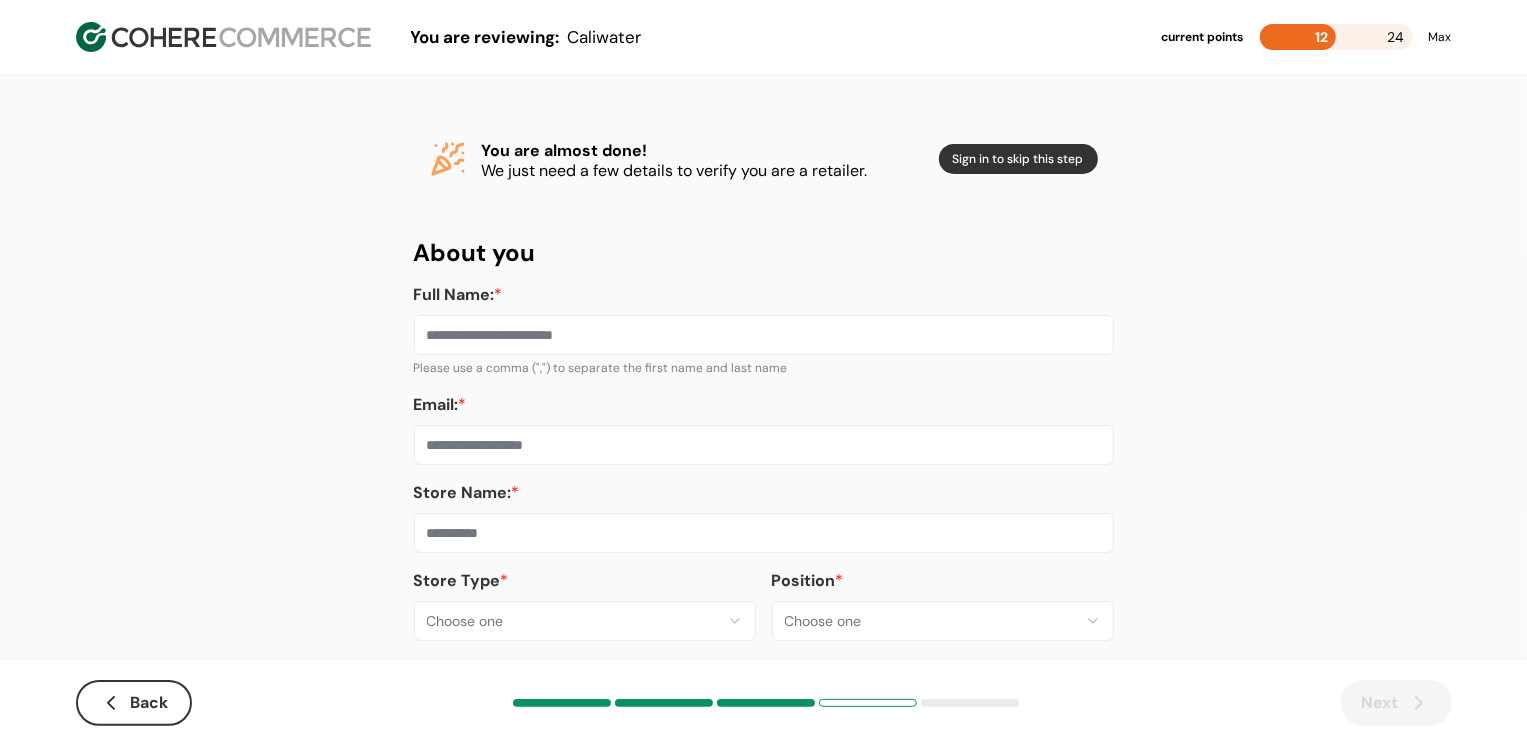 click on "**********" at bounding box center (763, 388) 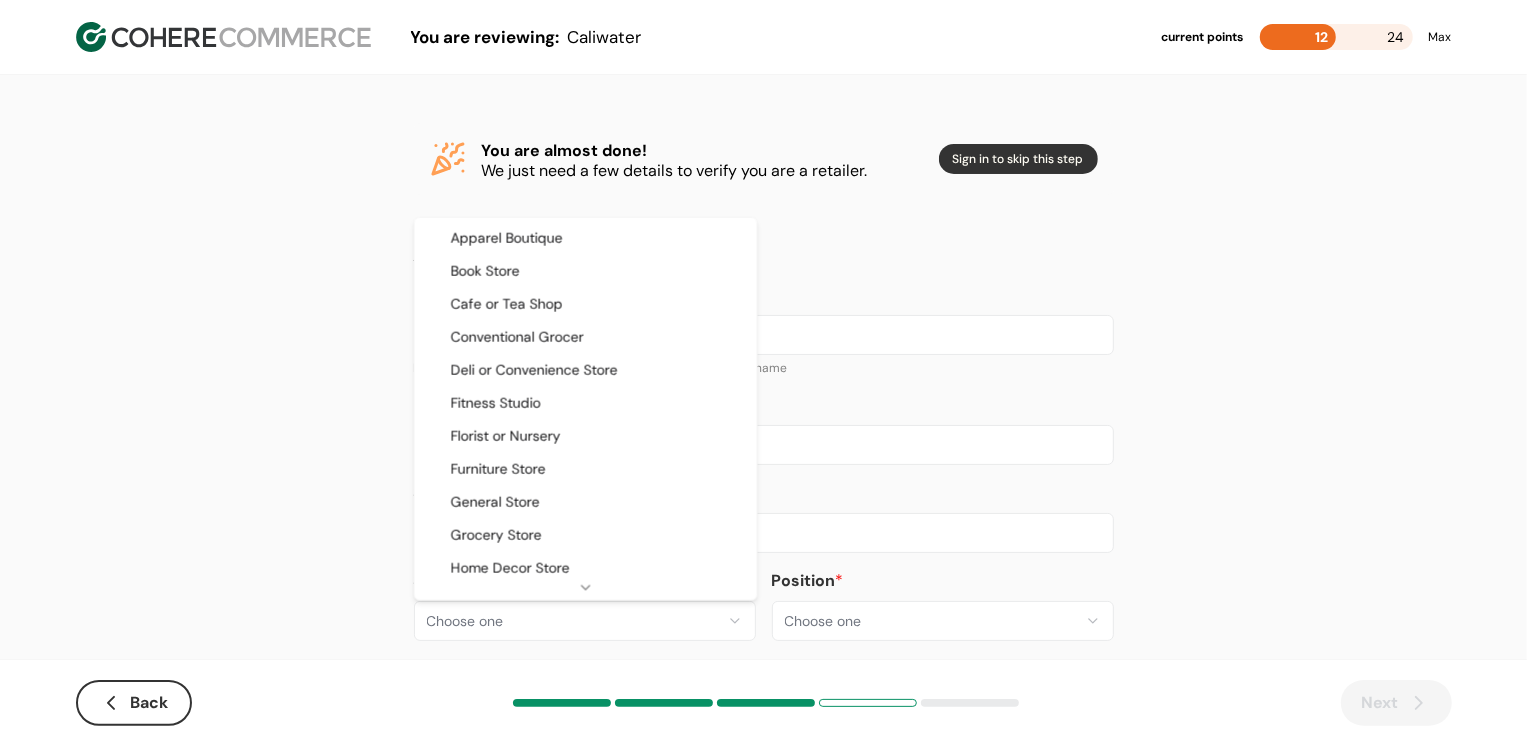 select on "**" 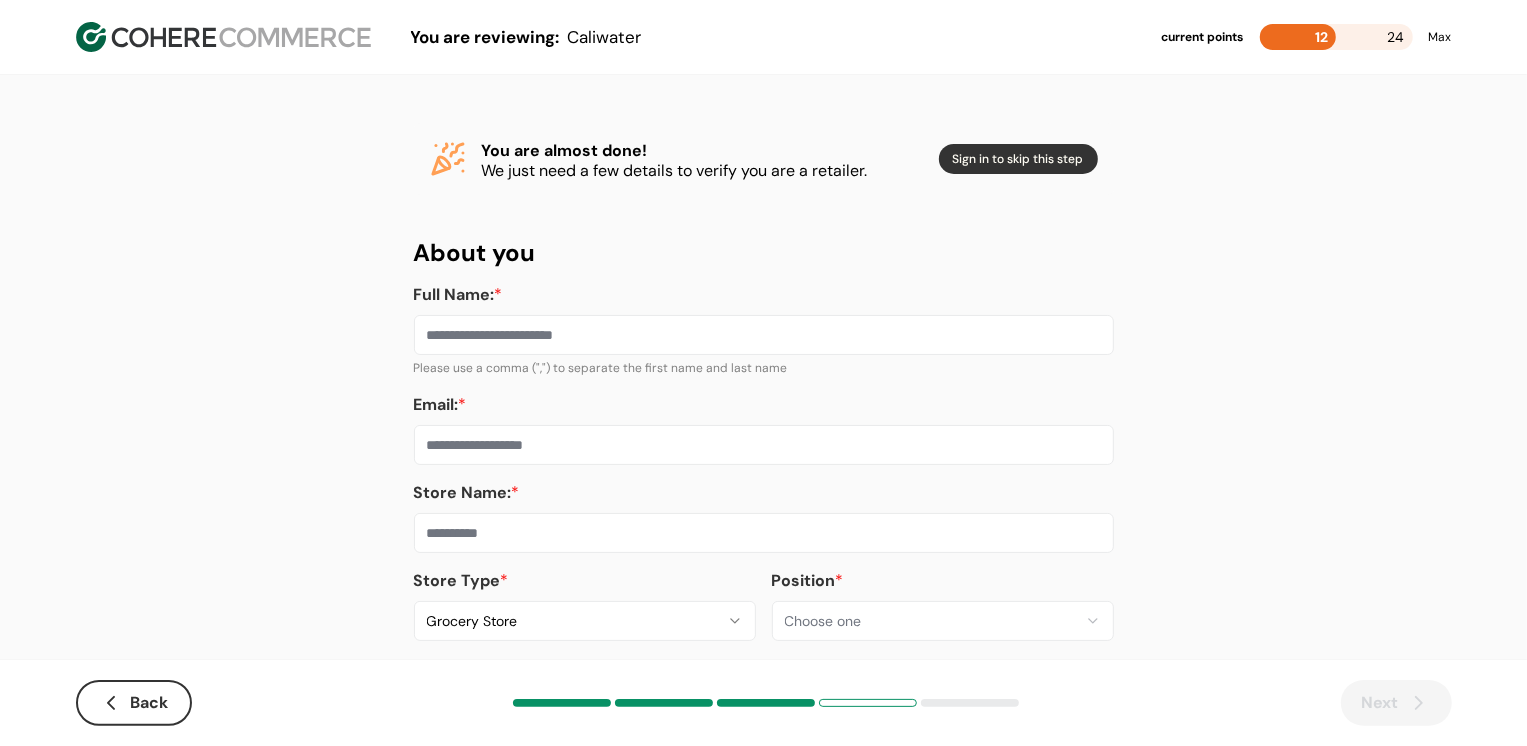 click at bounding box center [764, 533] 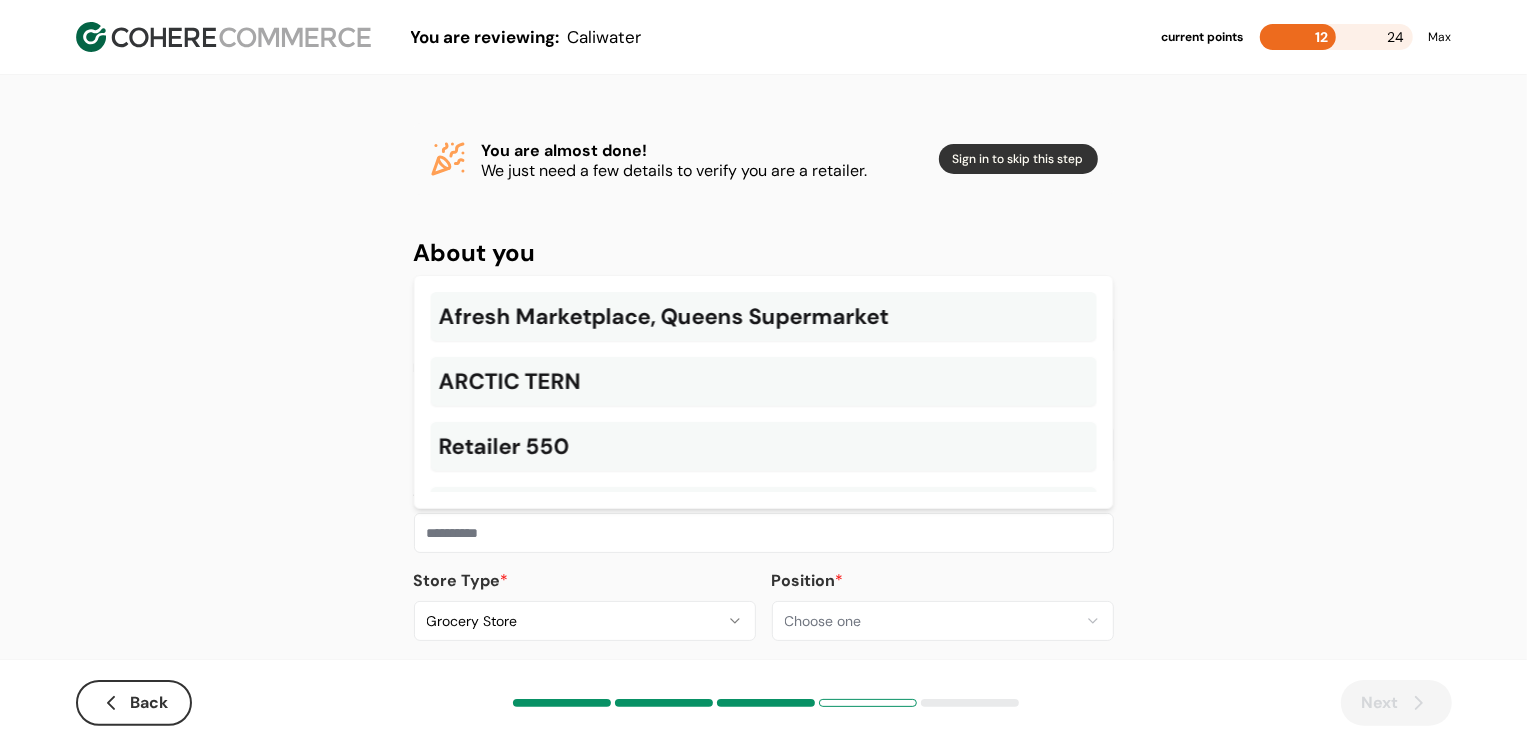 paste on "**********" 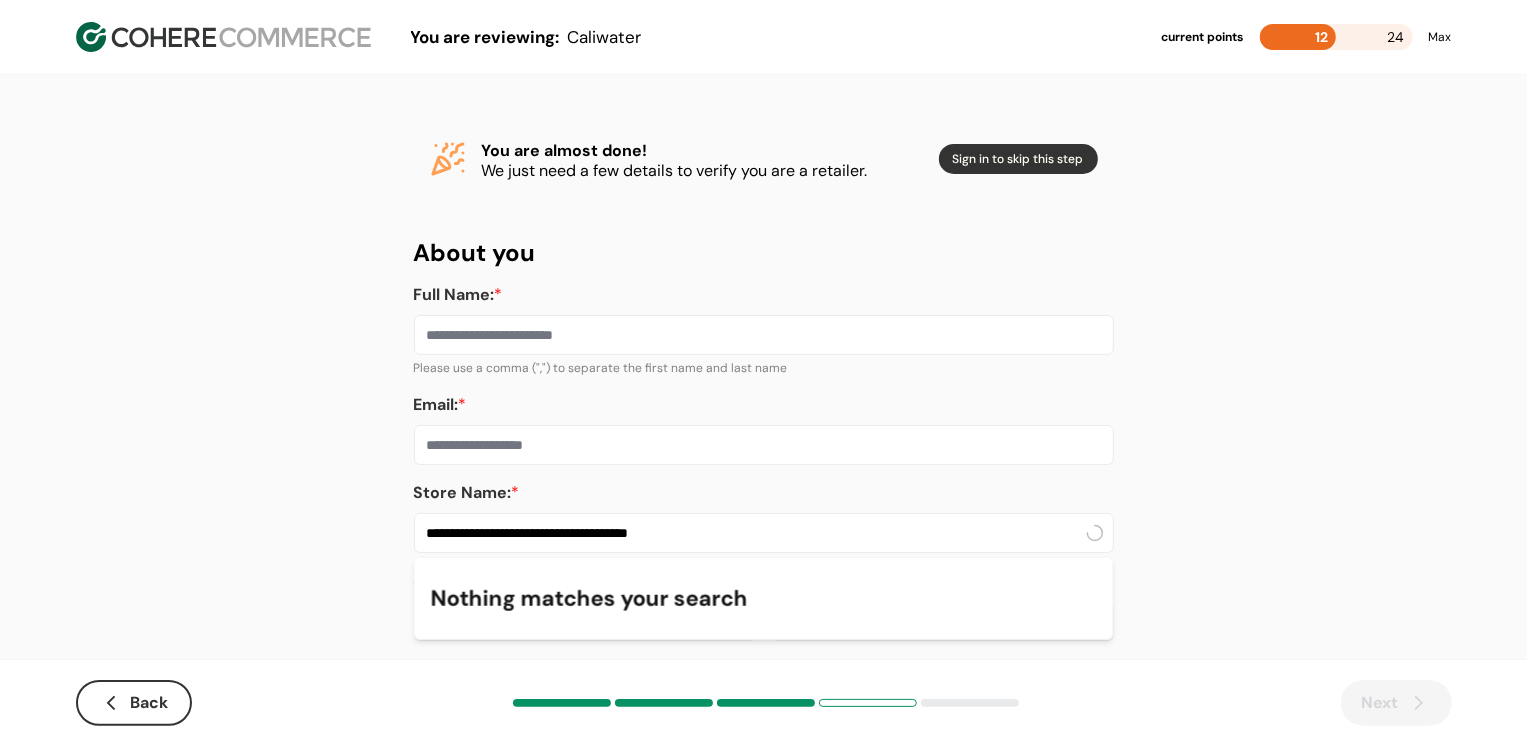 type on "**********" 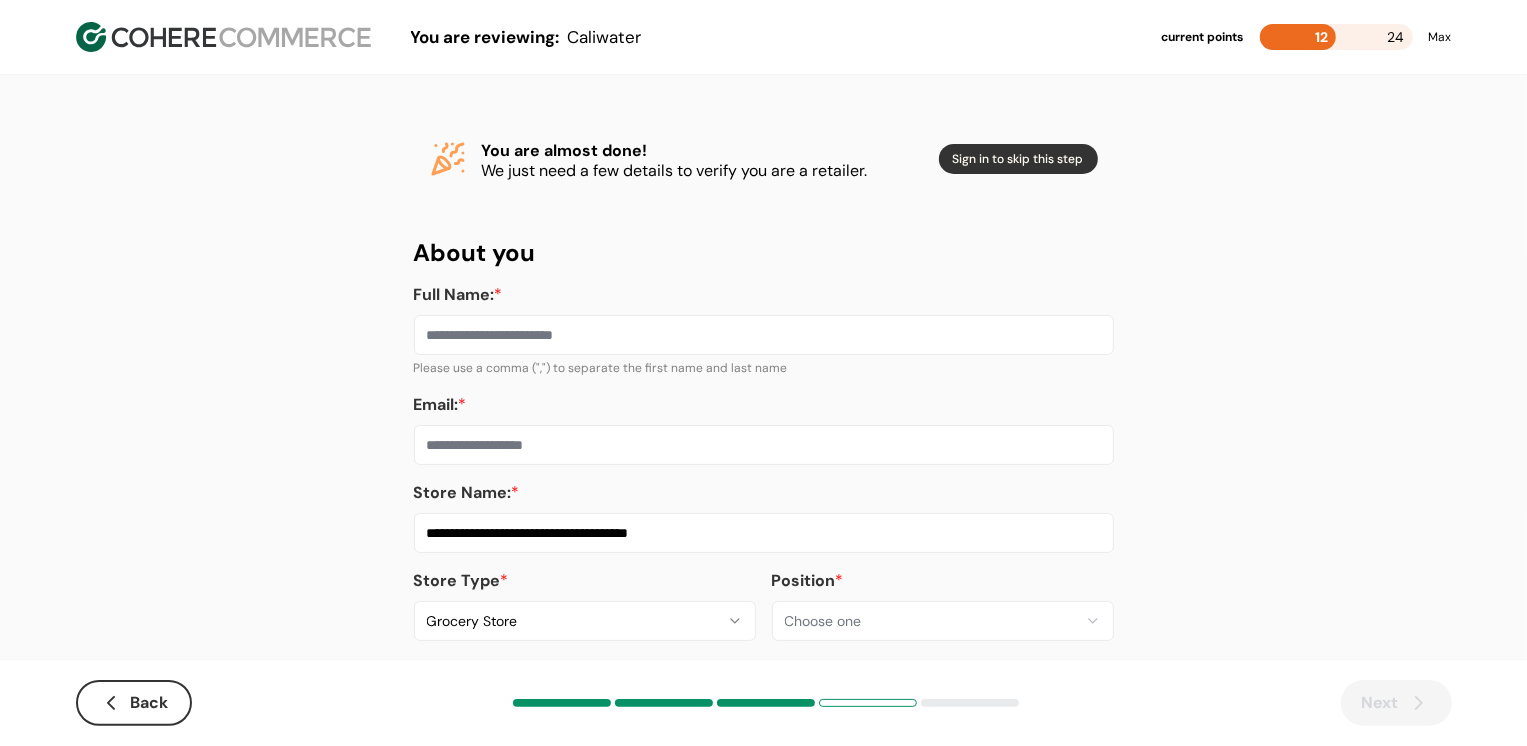 click on "Email:  *" at bounding box center [764, 445] 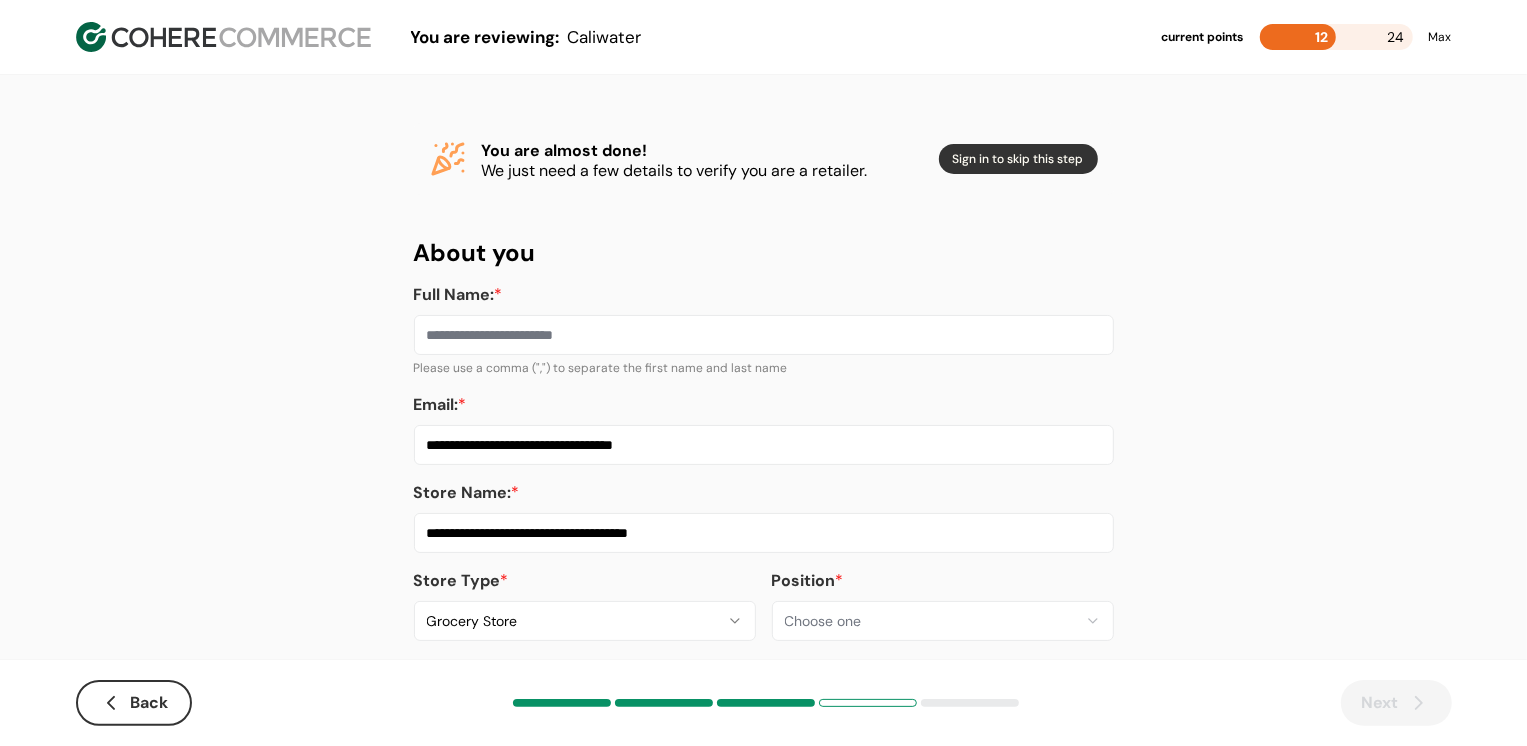 type on "**********" 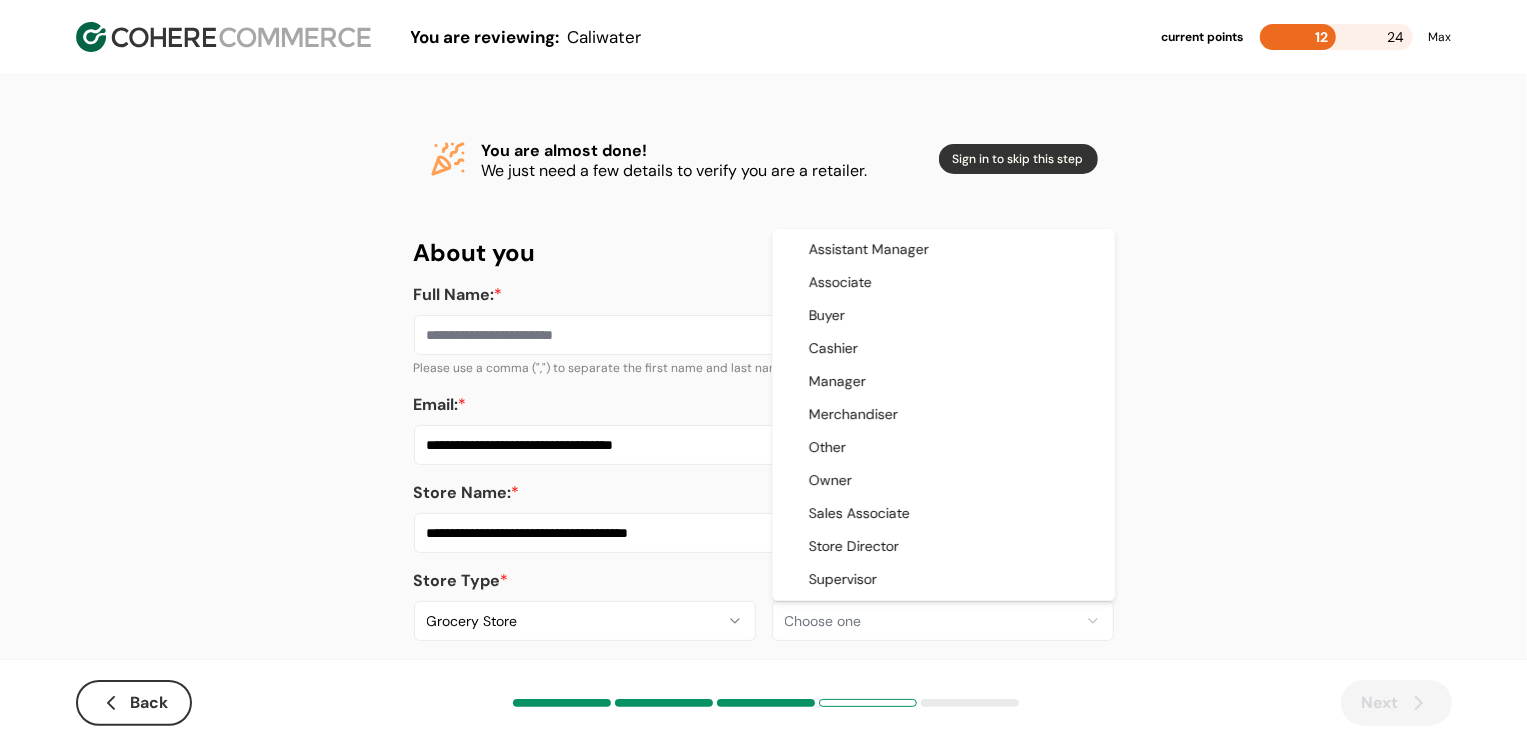 click on "**********" at bounding box center (763, 388) 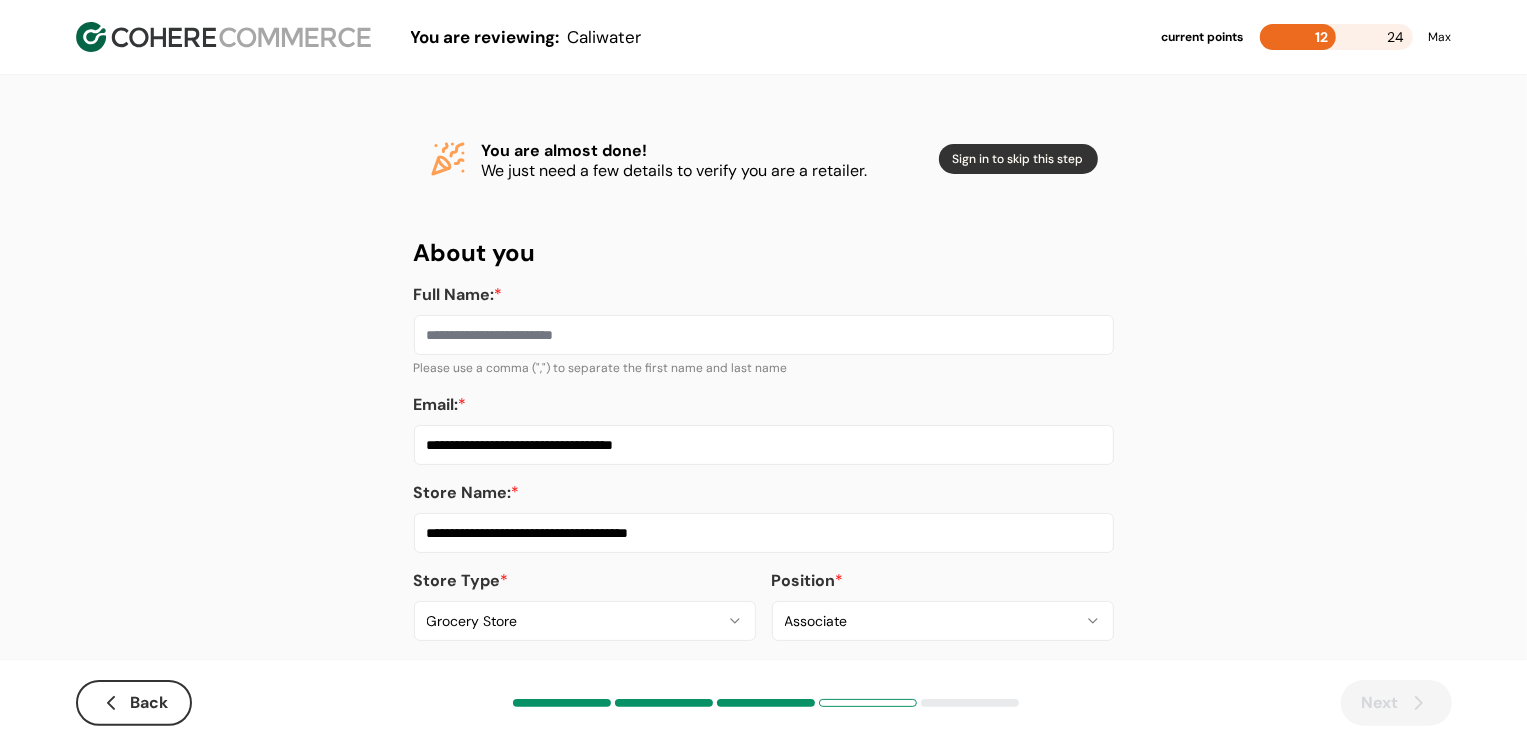 click on "**********" at bounding box center [763, 388] 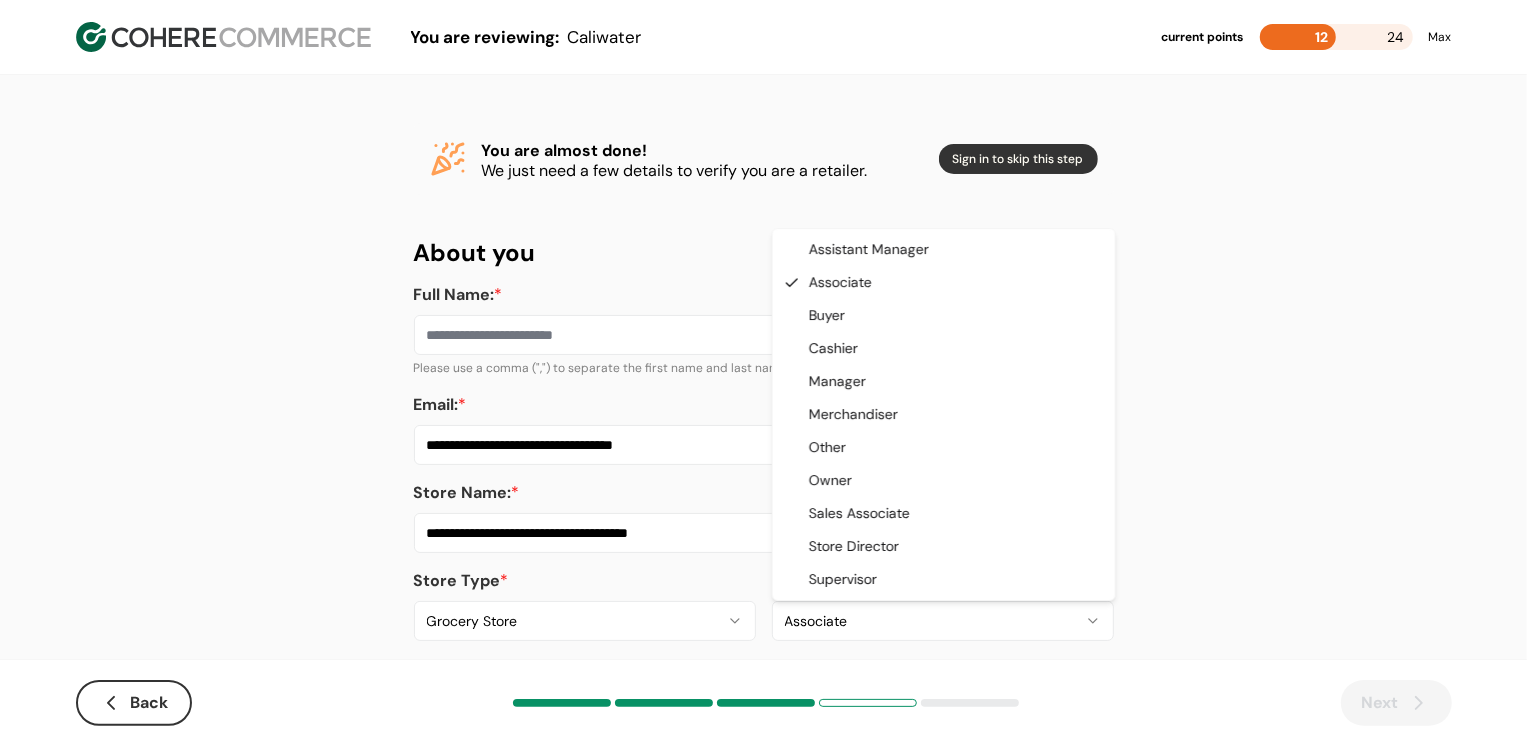select on "**********" 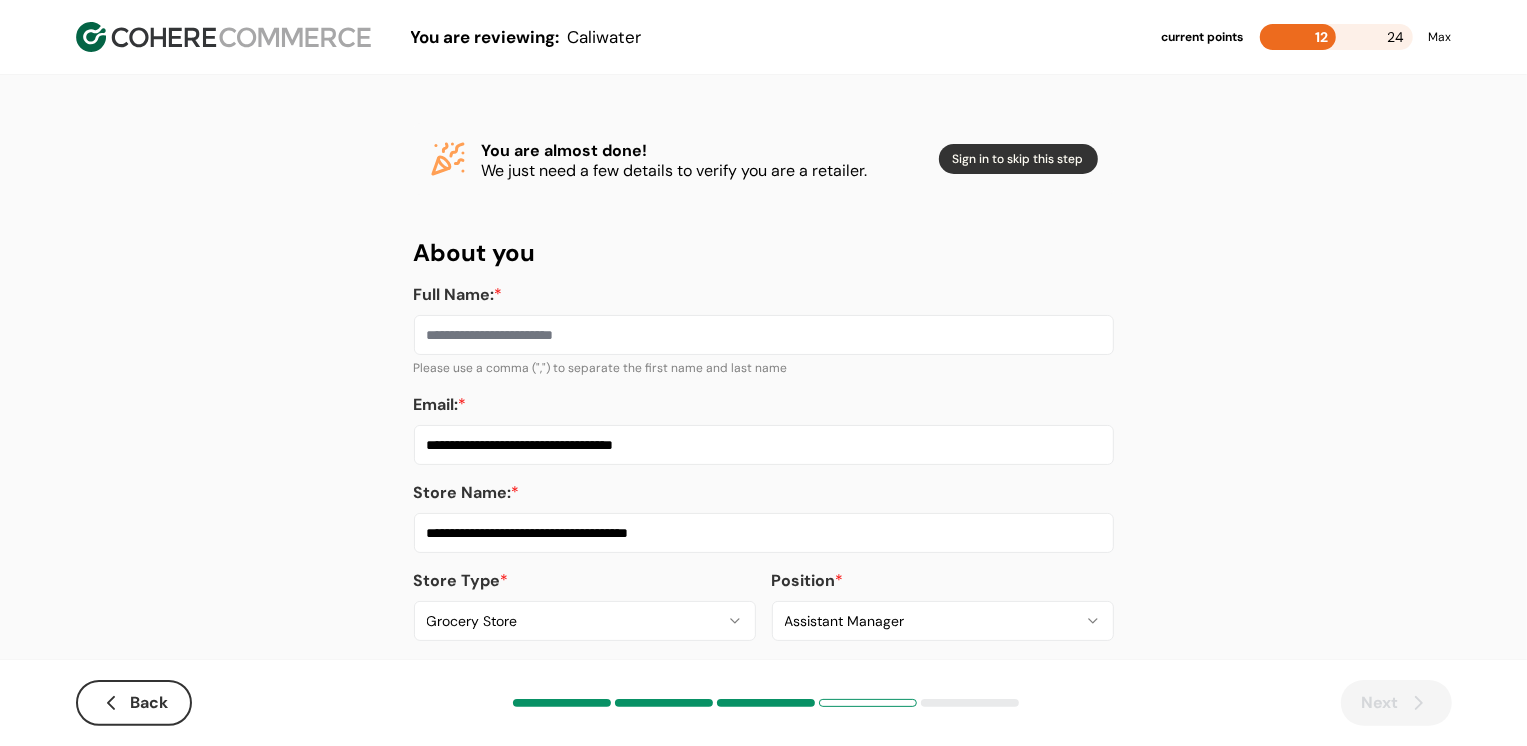 click on "Full Name:  *" at bounding box center [764, 335] 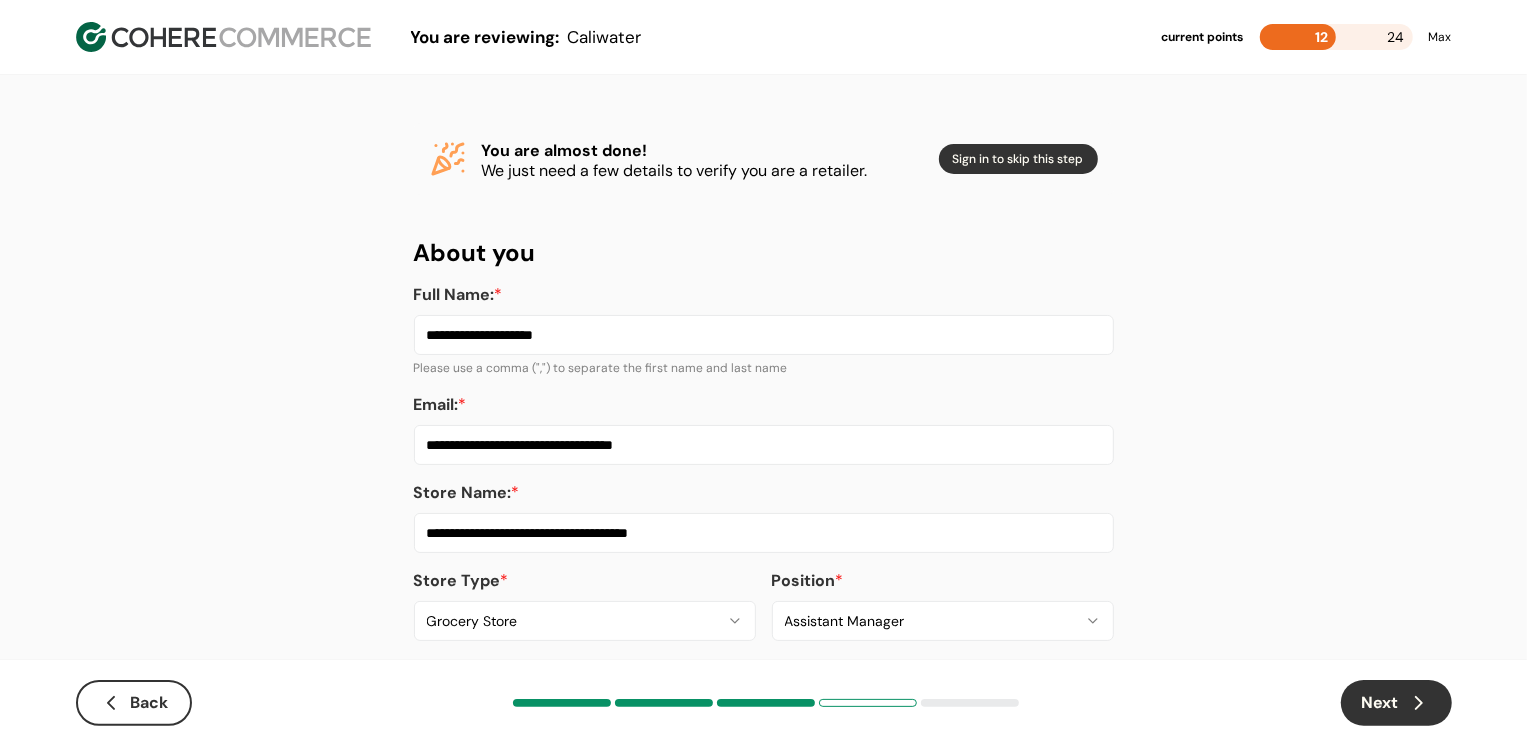 click on "**********" at bounding box center (764, 335) 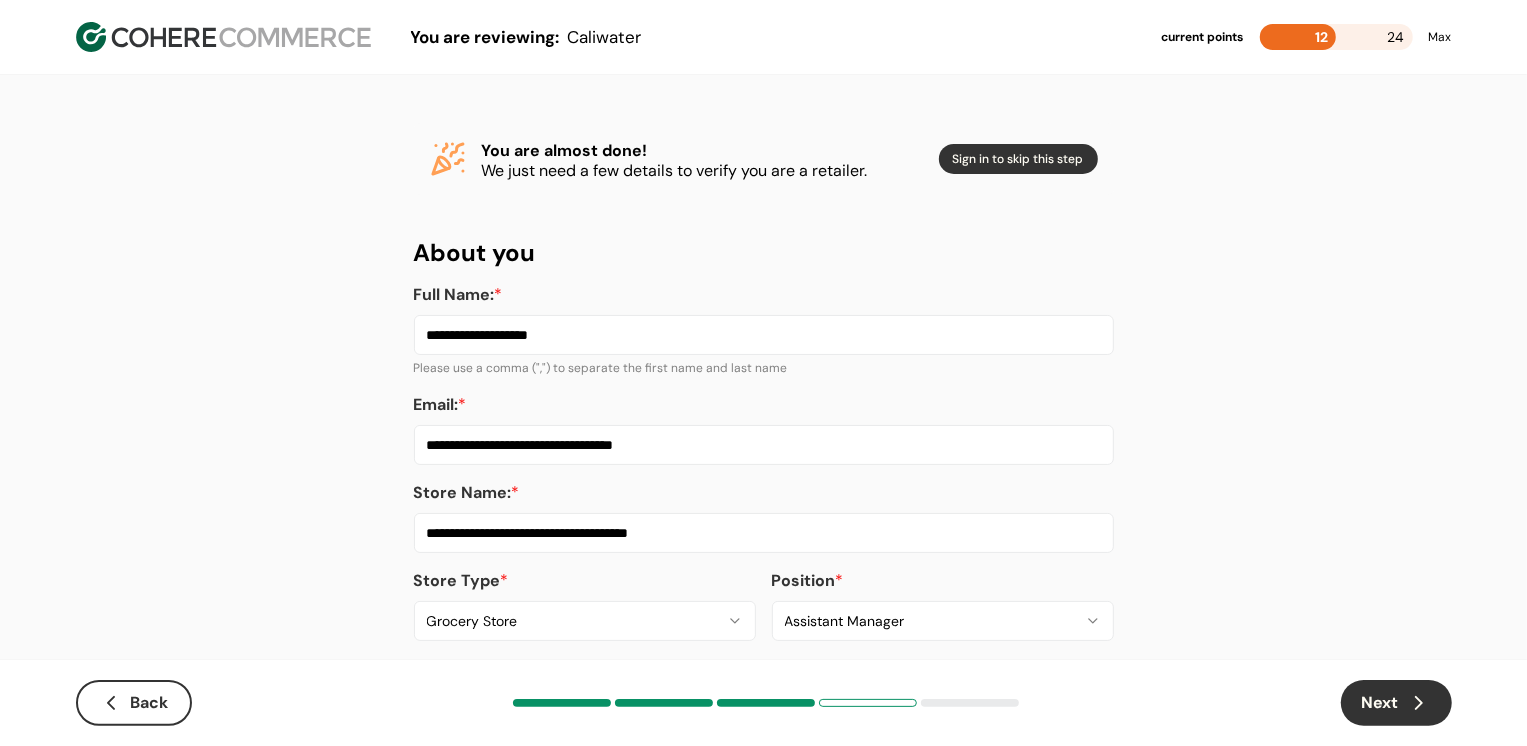 type on "**********" 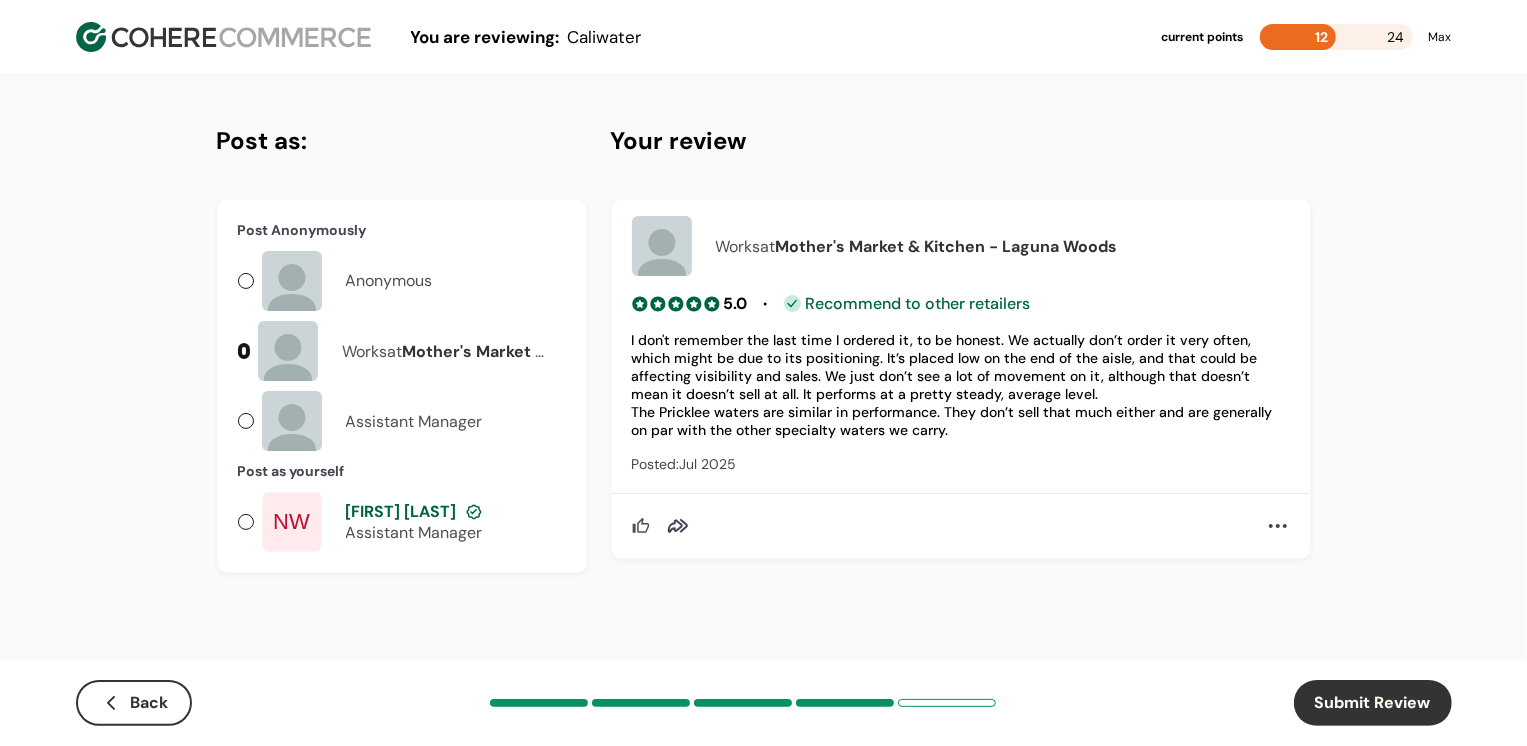 click on "Anonymous" at bounding box center [389, 281] 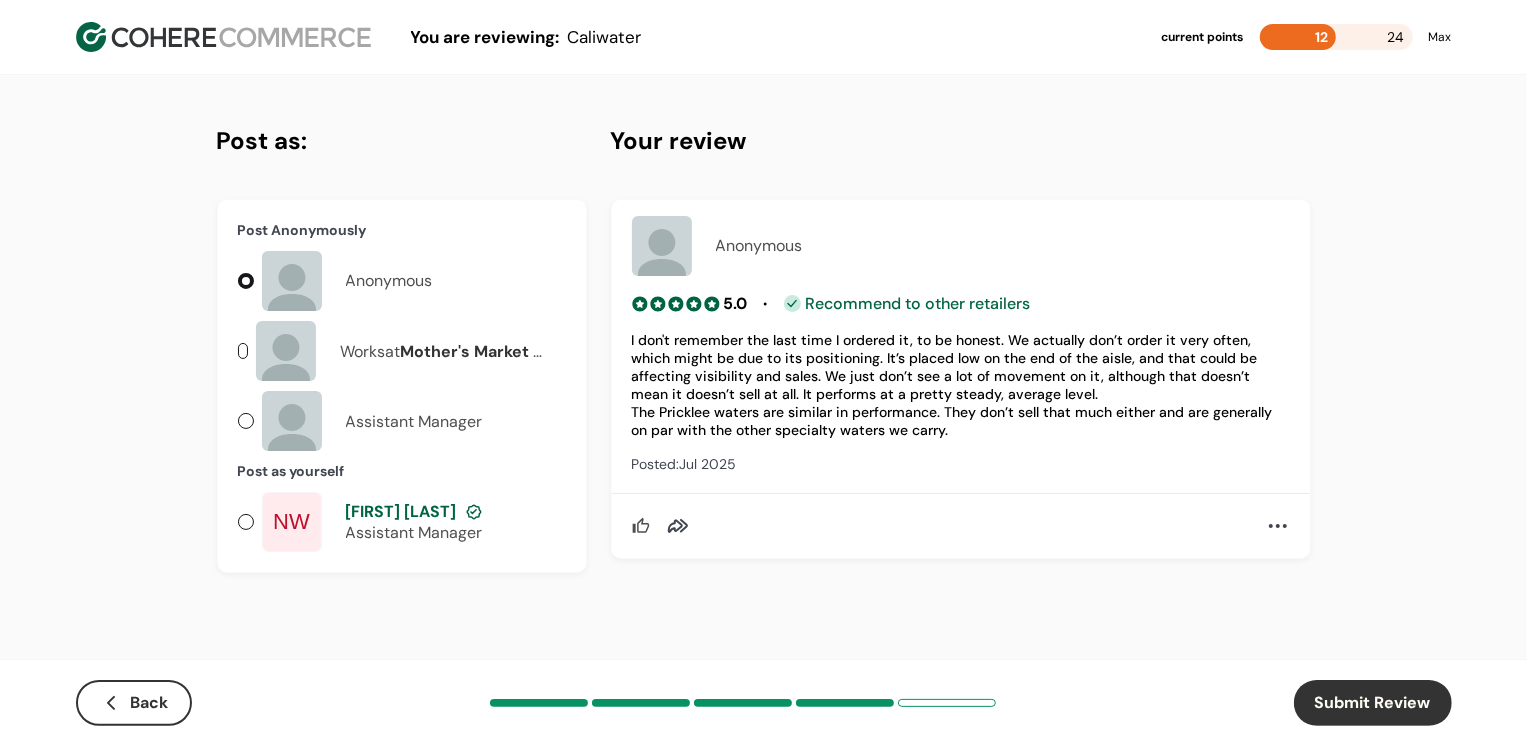 click on "Submit Review" at bounding box center [1373, 703] 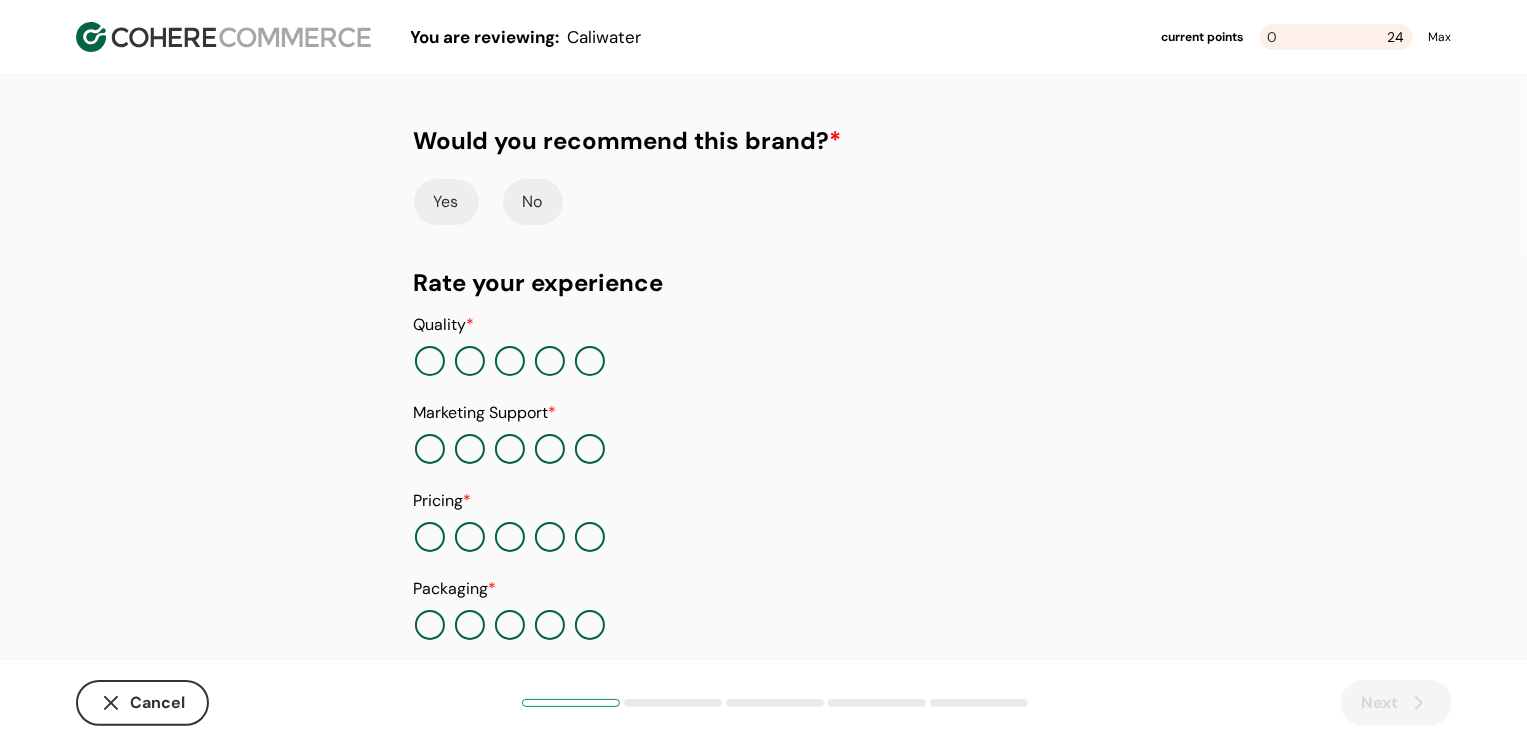 click on "Yes" at bounding box center [446, 202] 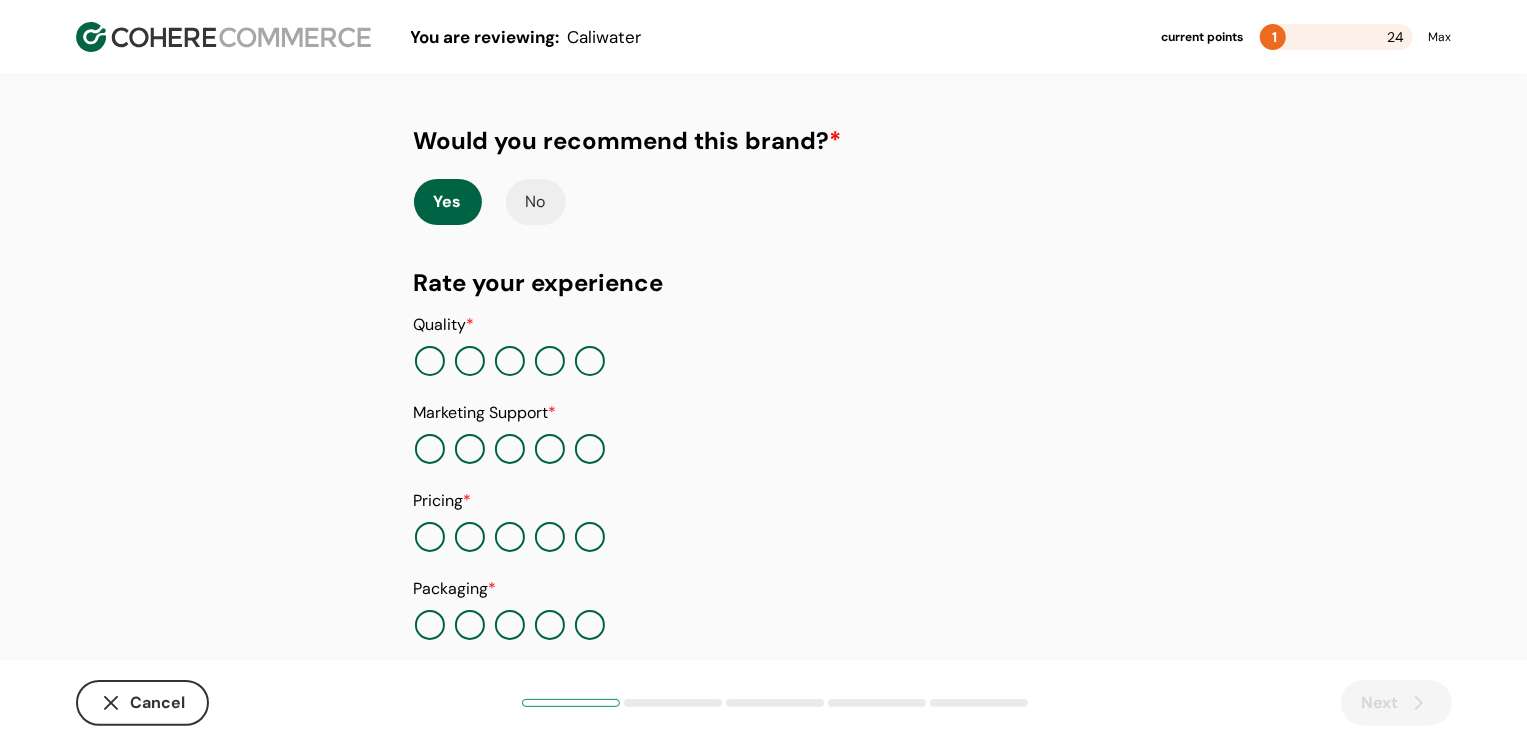 click at bounding box center (590, 361) 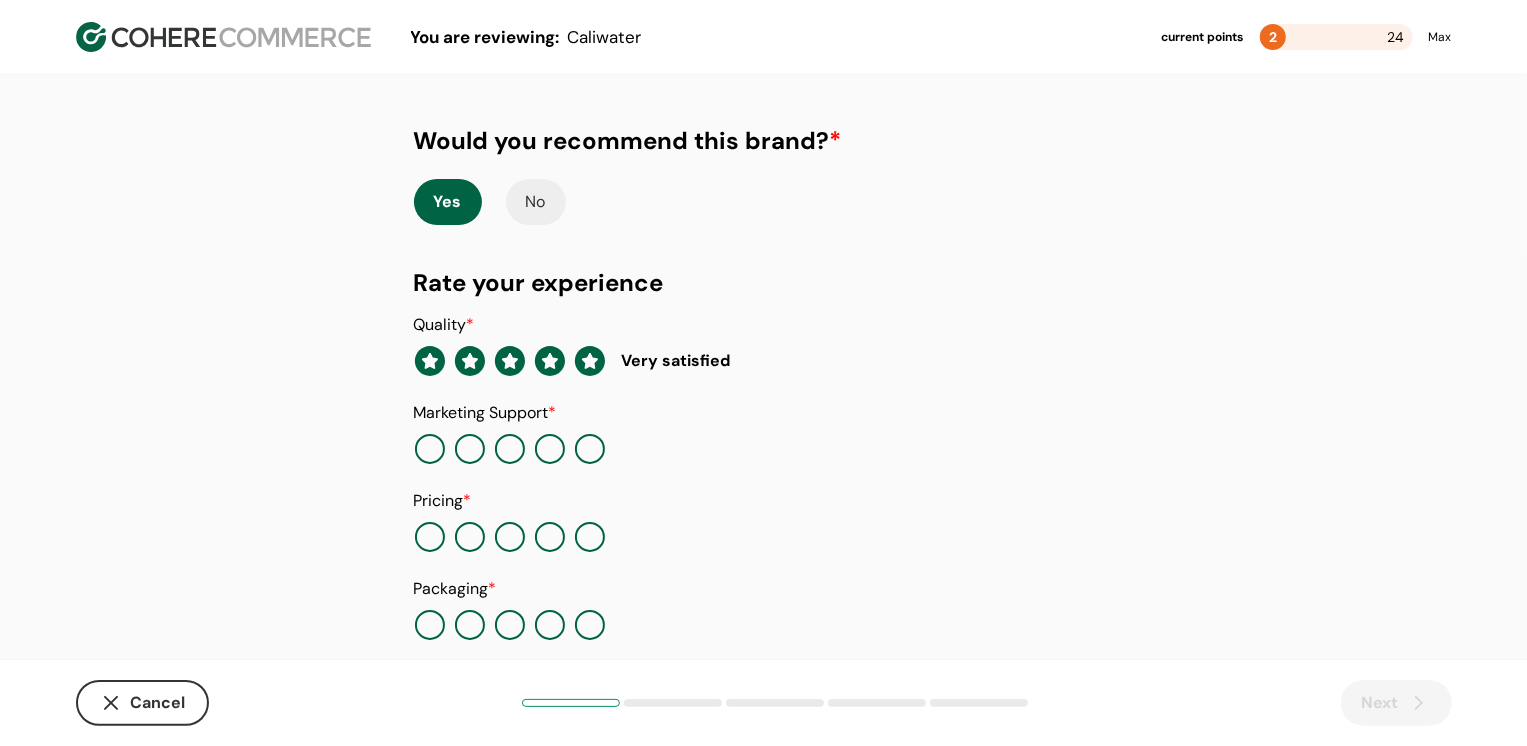 click at bounding box center (590, 449) 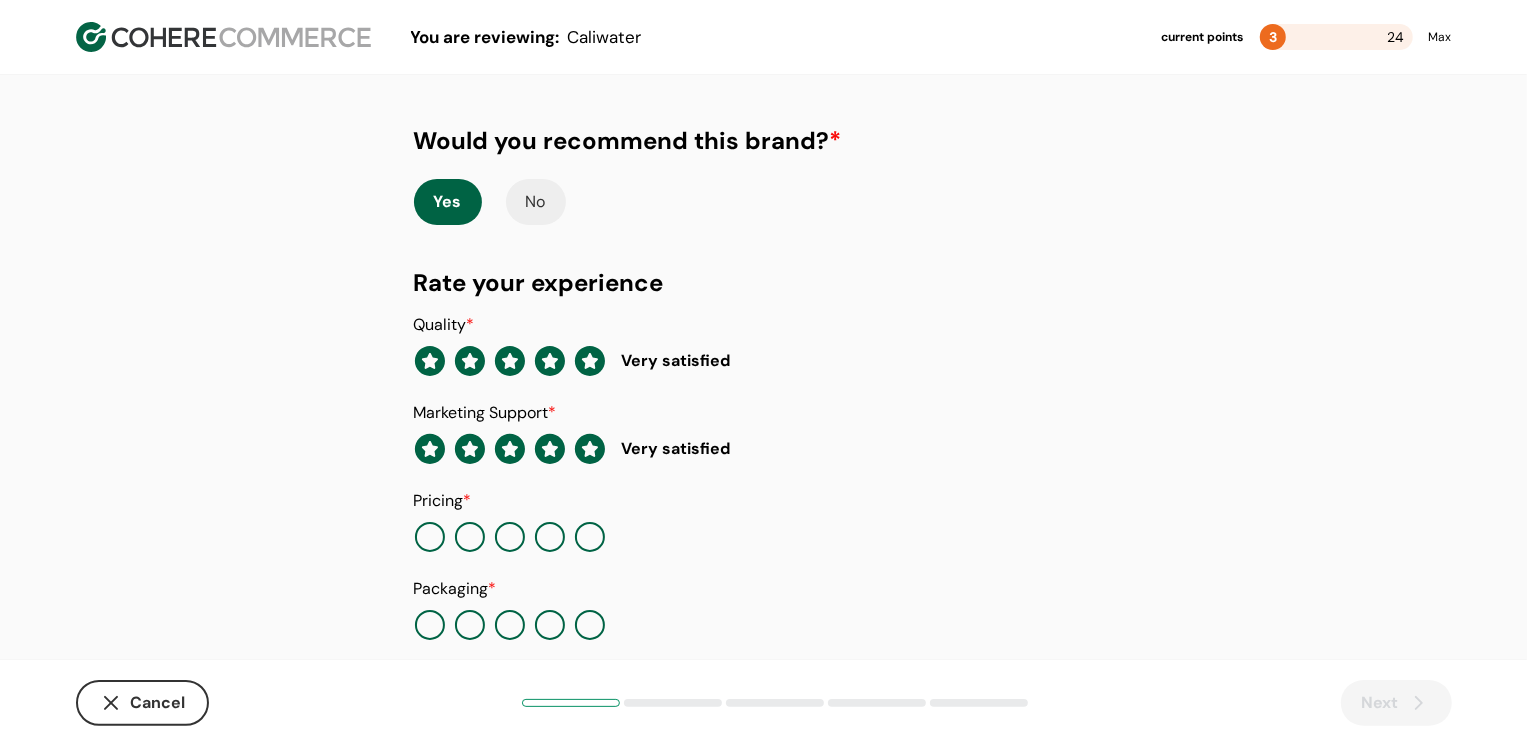 click at bounding box center [510, 537] 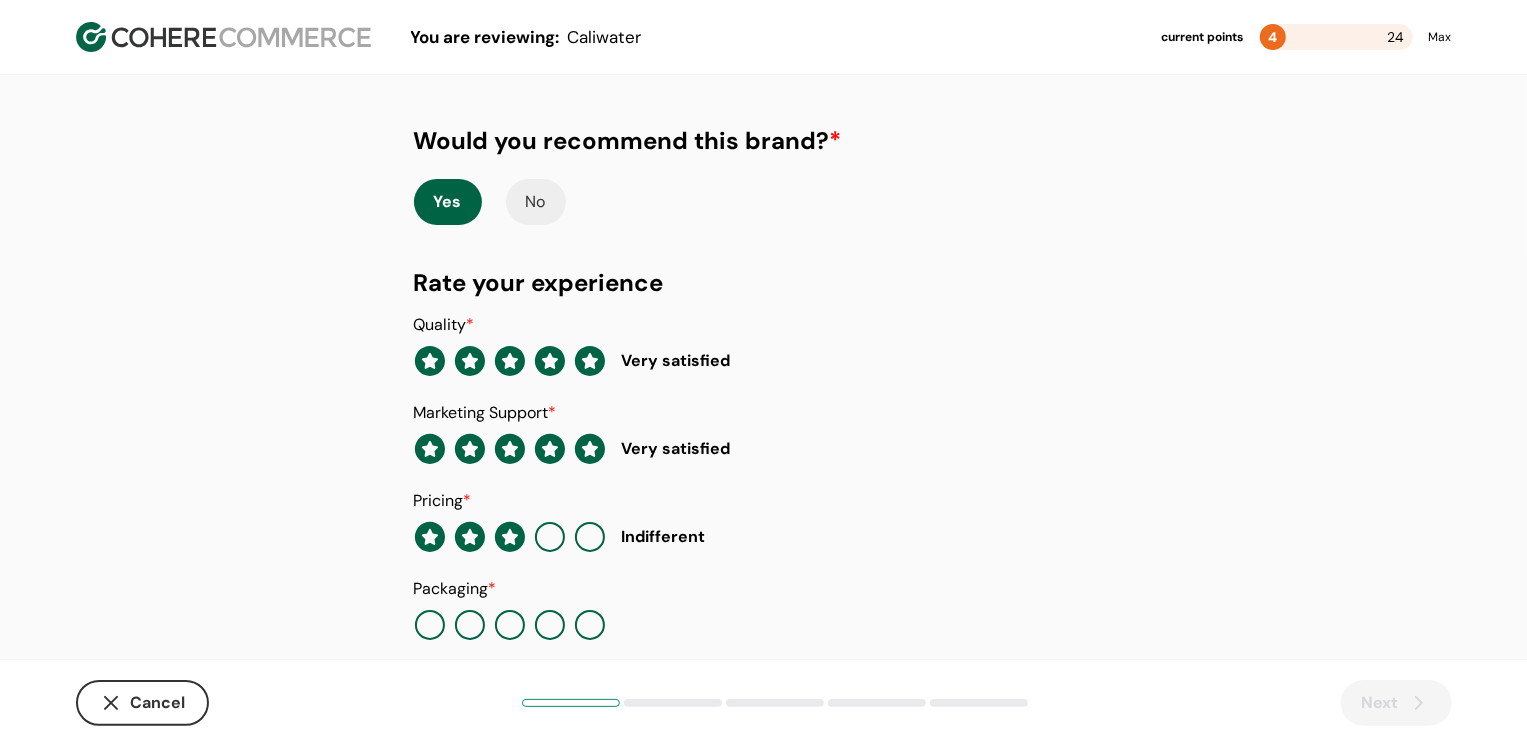scroll, scrollTop: 205, scrollLeft: 0, axis: vertical 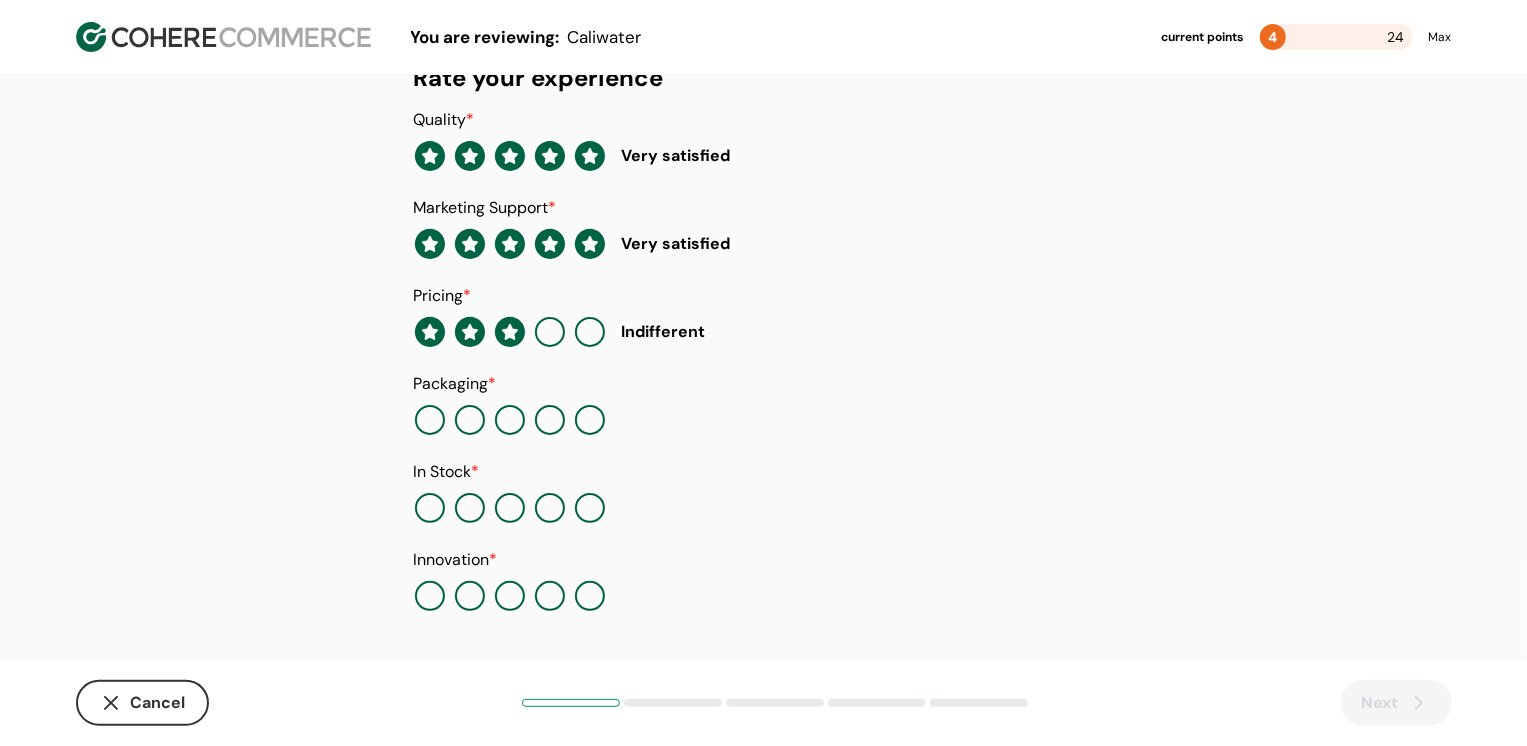 click at bounding box center (590, 420) 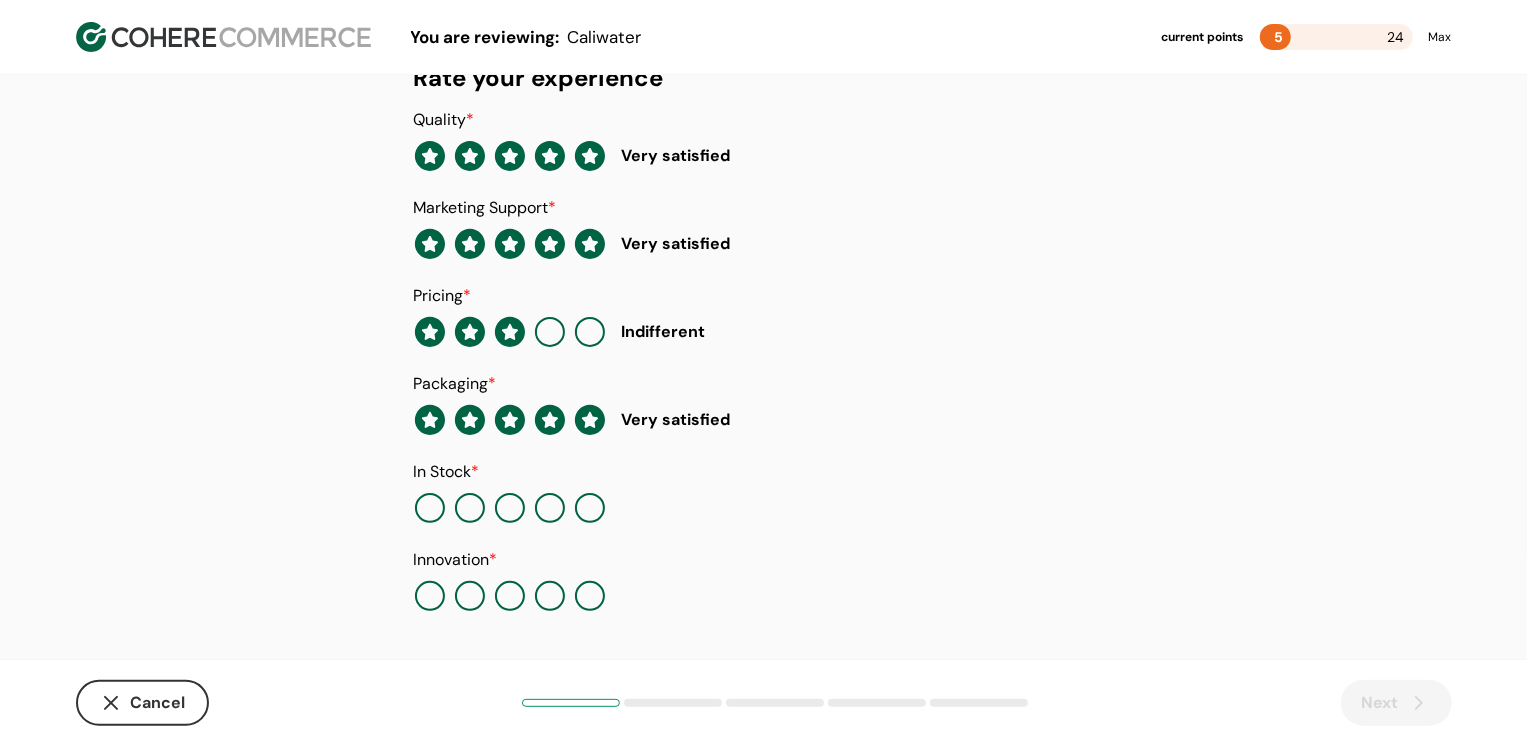 click at bounding box center (550, 508) 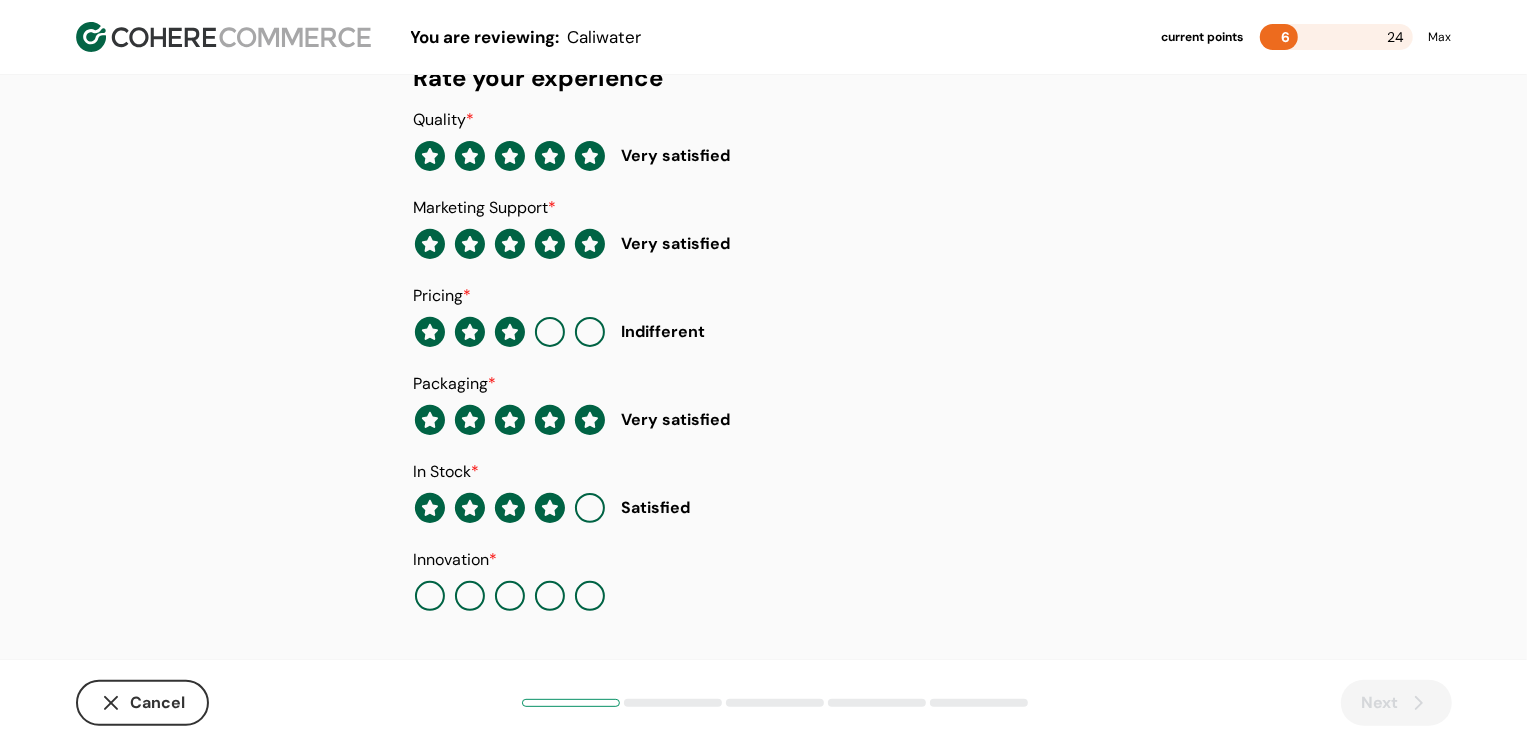 click at bounding box center [550, 596] 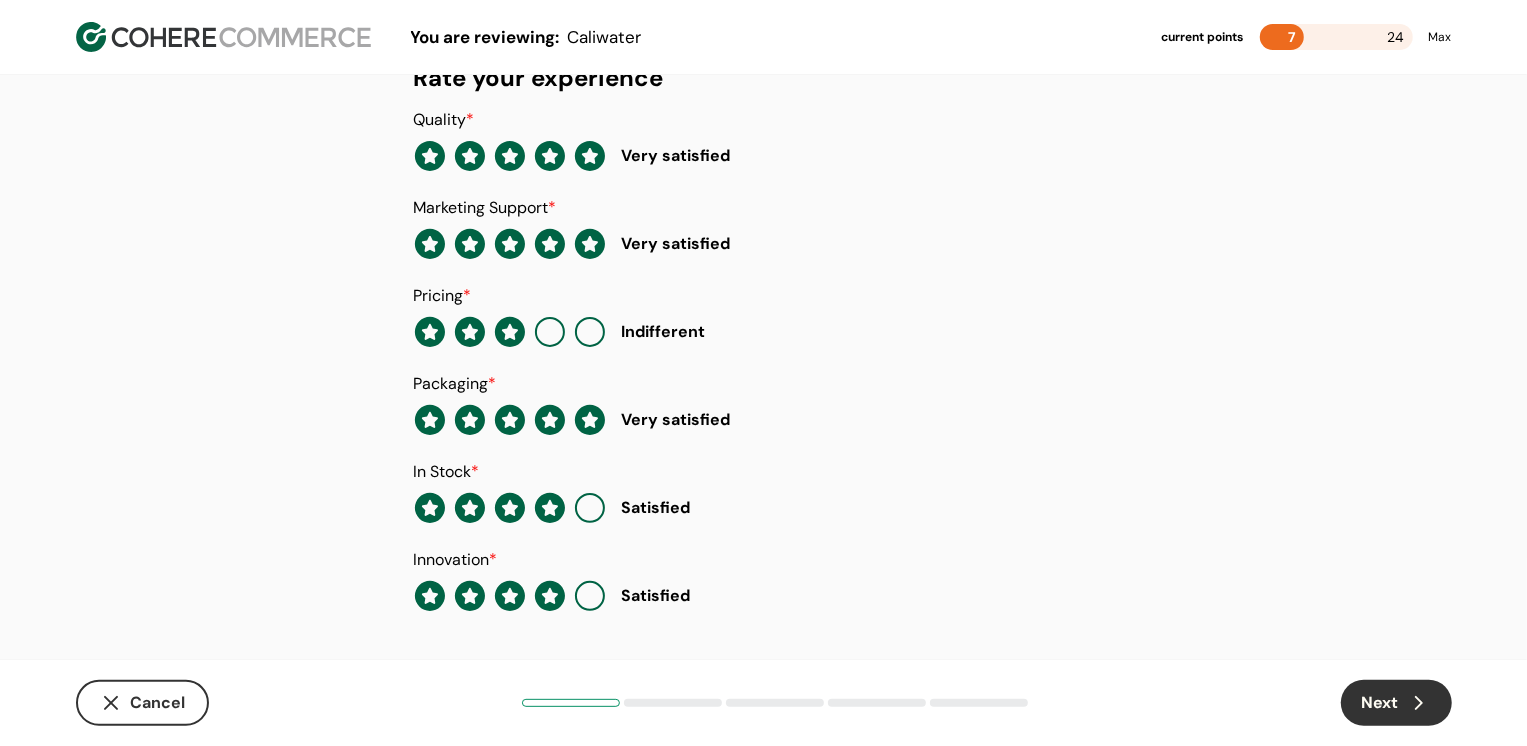 click 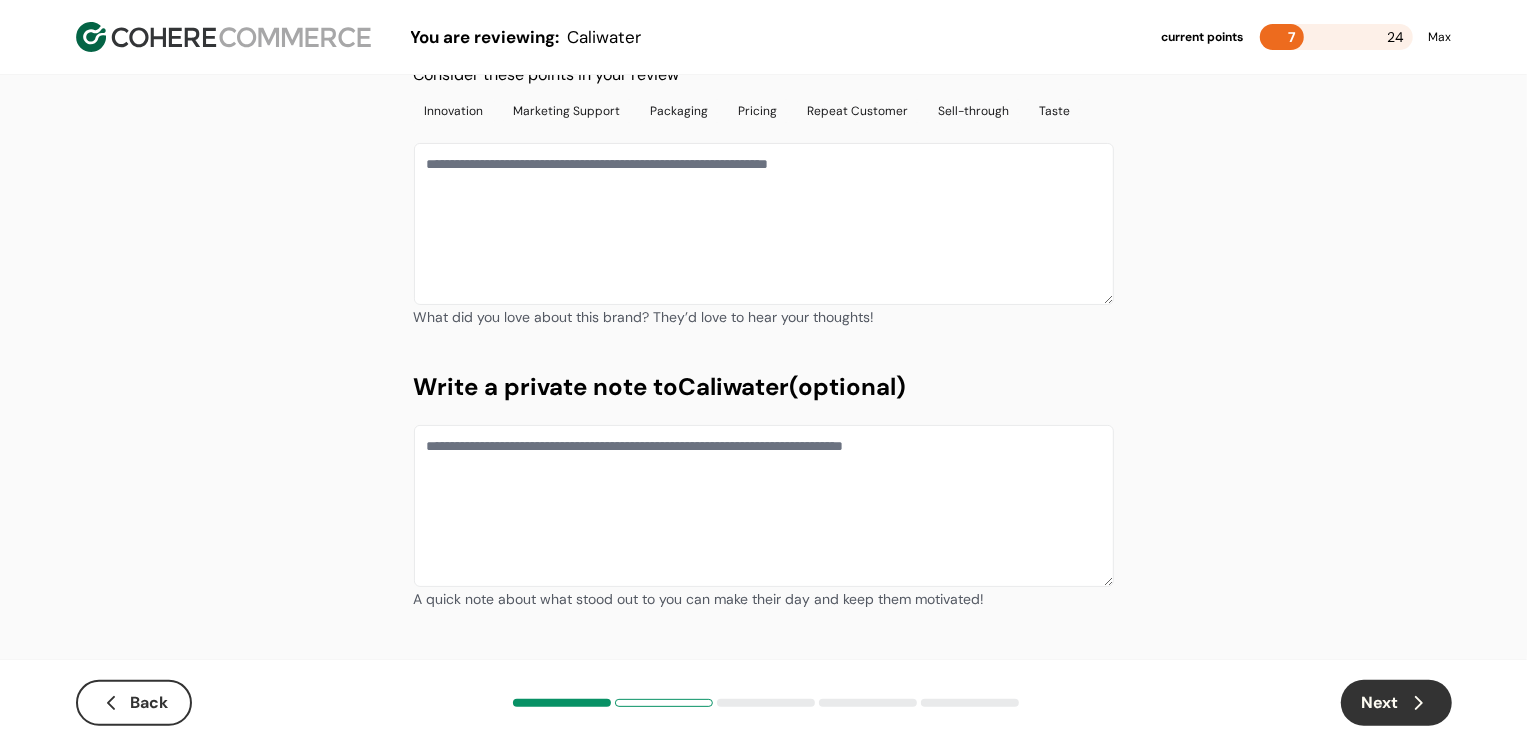 scroll, scrollTop: 0, scrollLeft: 0, axis: both 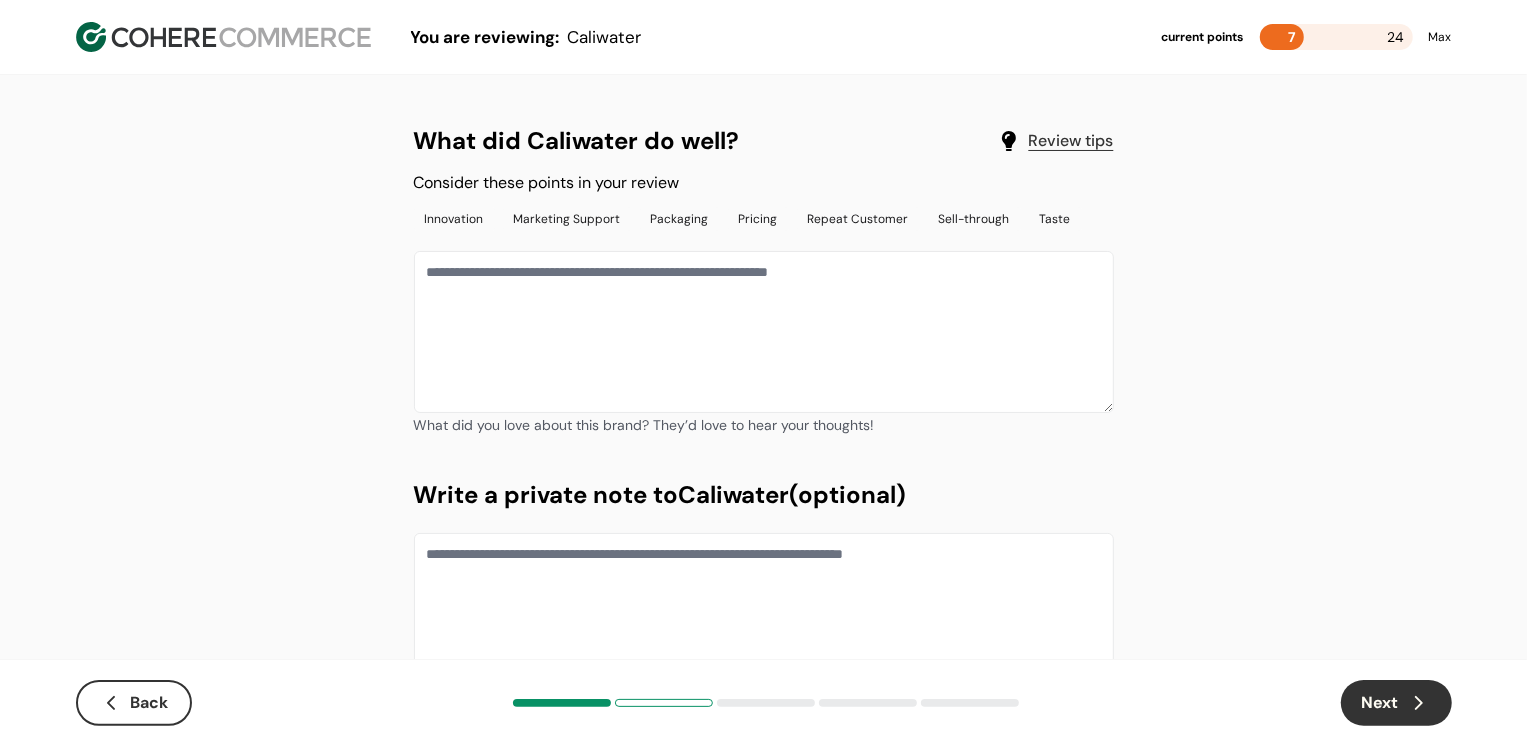 click at bounding box center (764, 332) 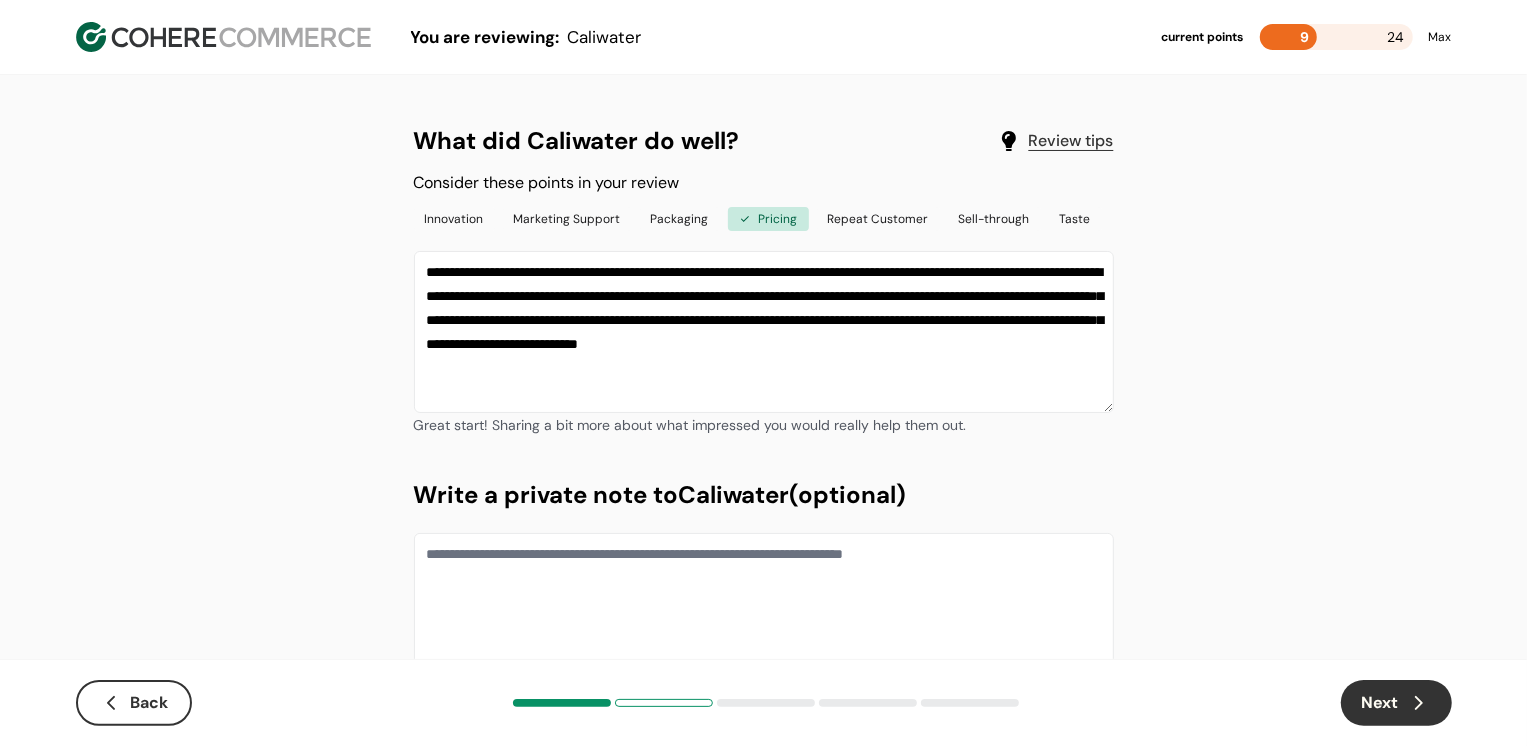 type on "**********" 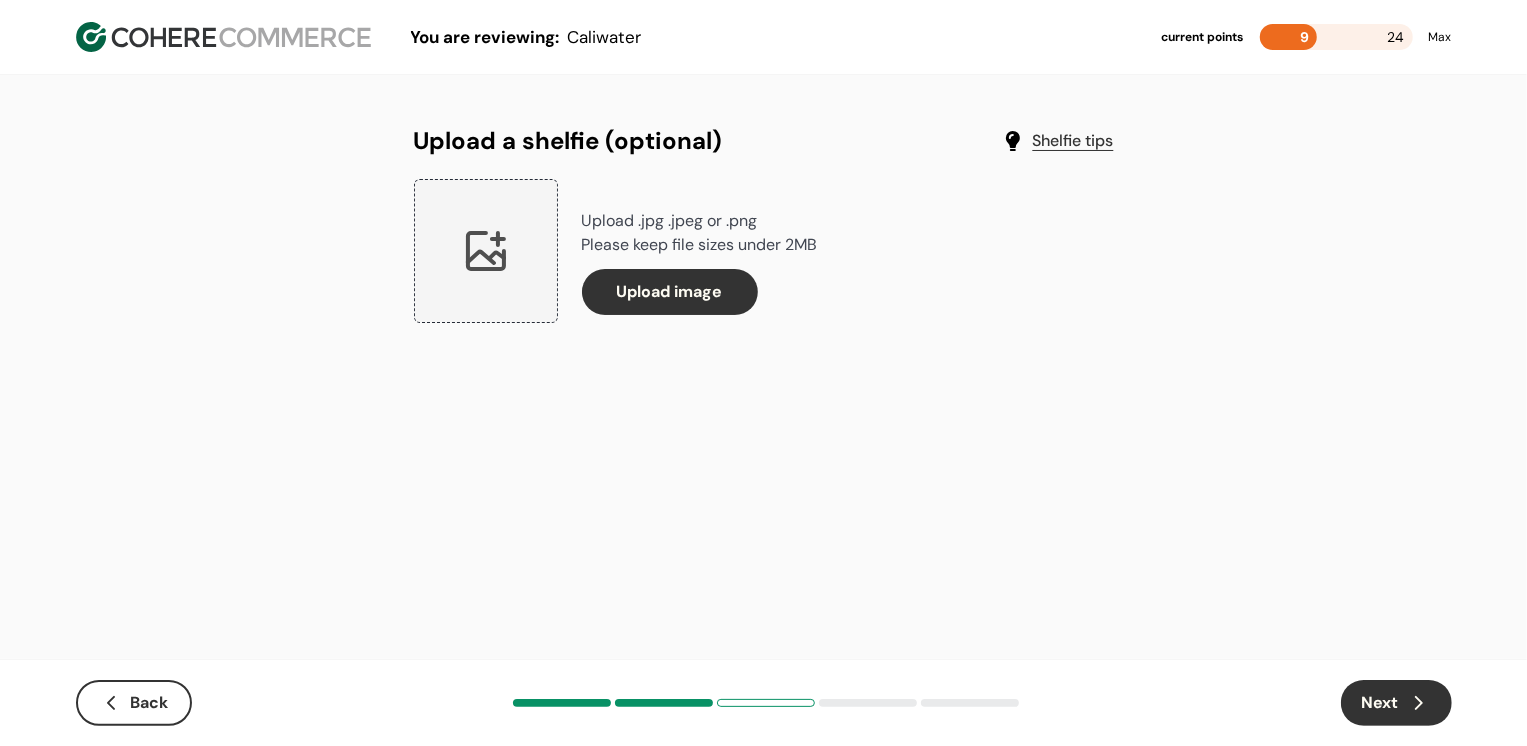 click on "Next" at bounding box center (1396, 703) 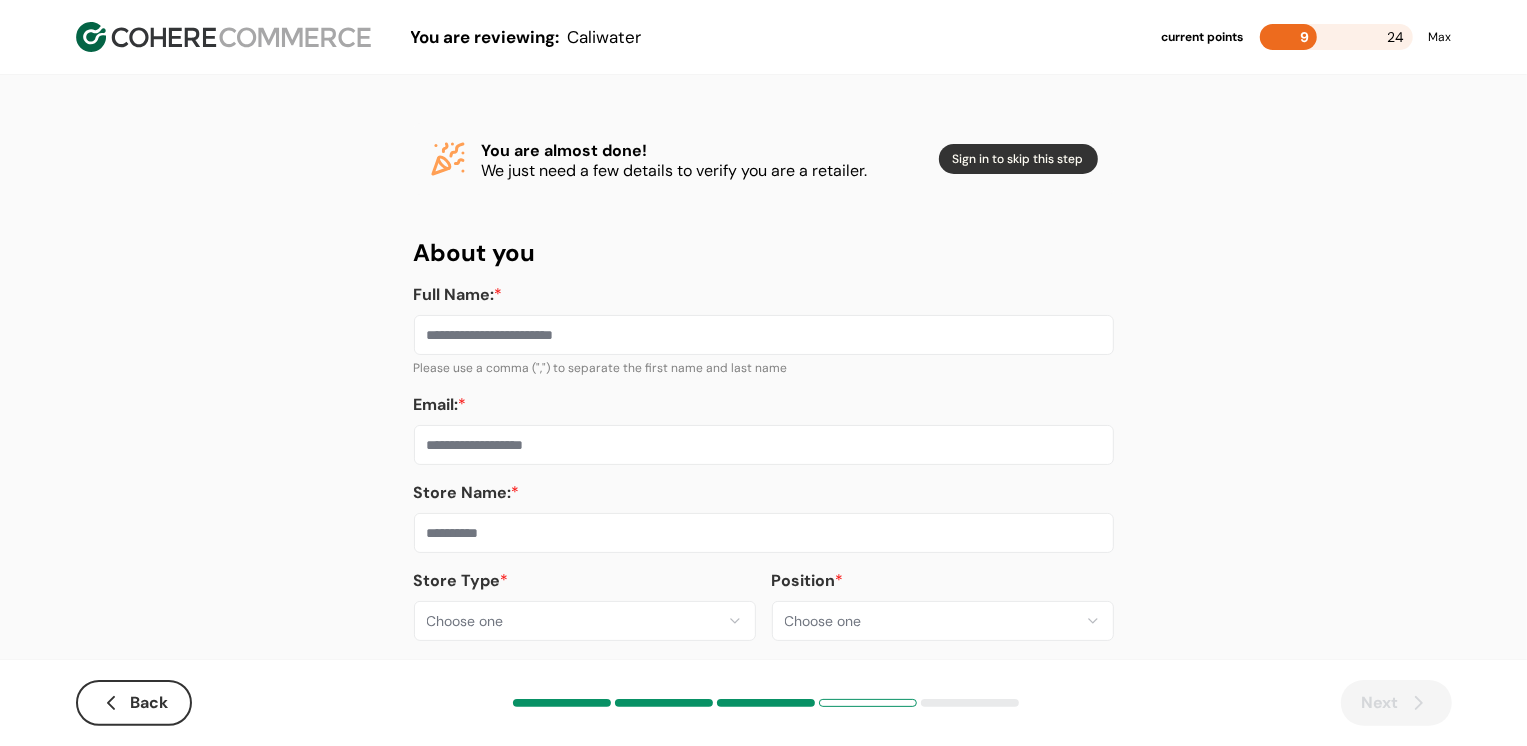 click at bounding box center (764, 533) 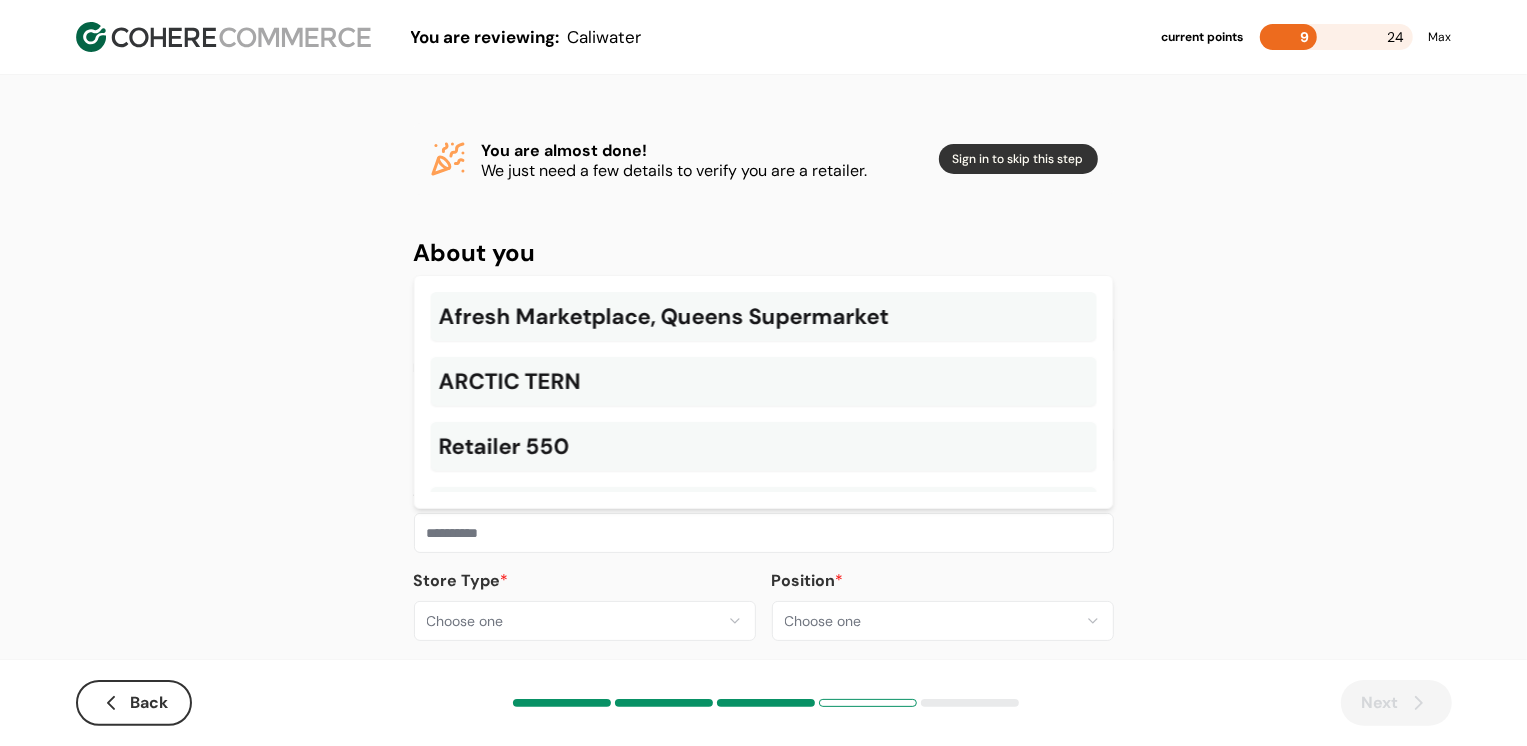 paste on "**********" 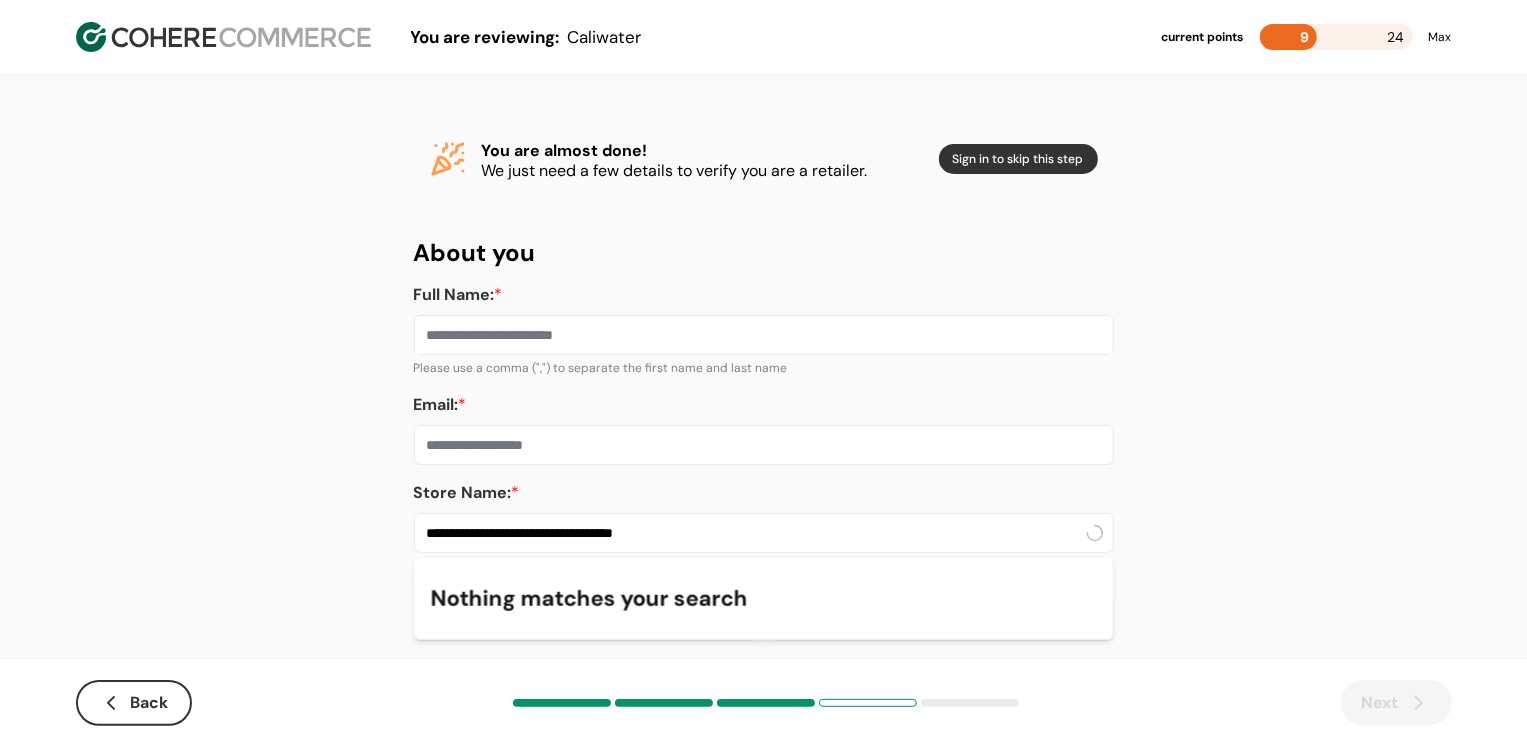type on "**********" 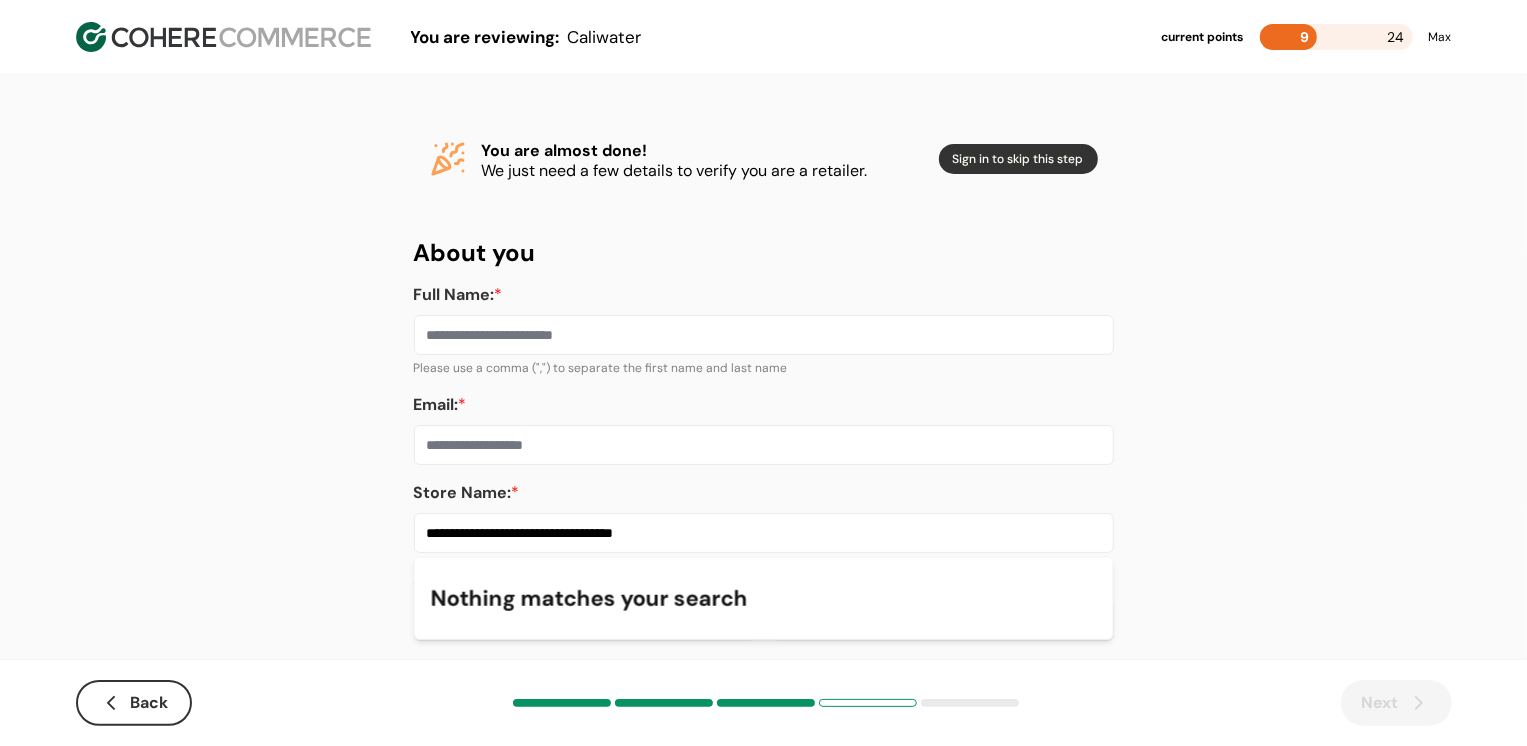 click on "**********" at bounding box center (763, 382) 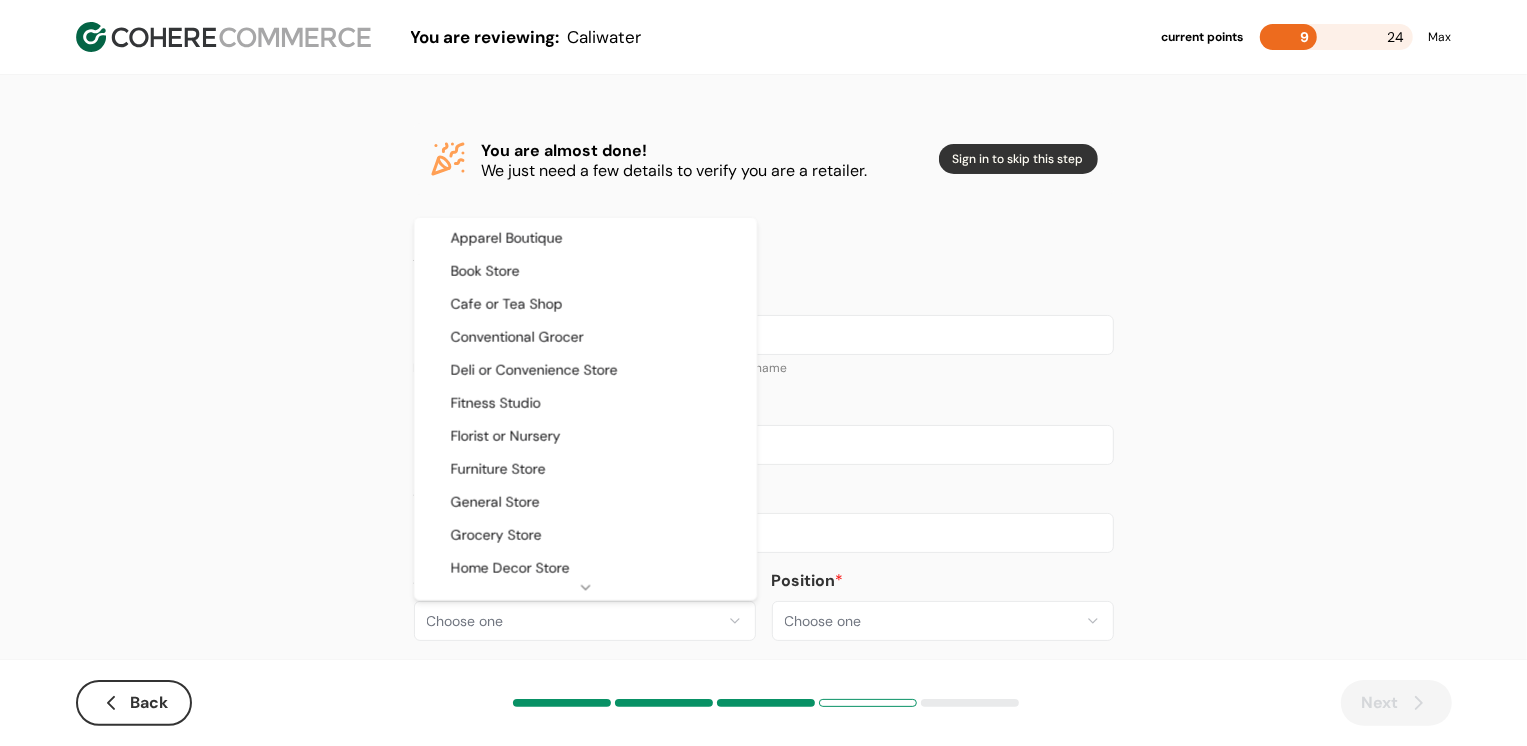 click on "**********" at bounding box center (763, 388) 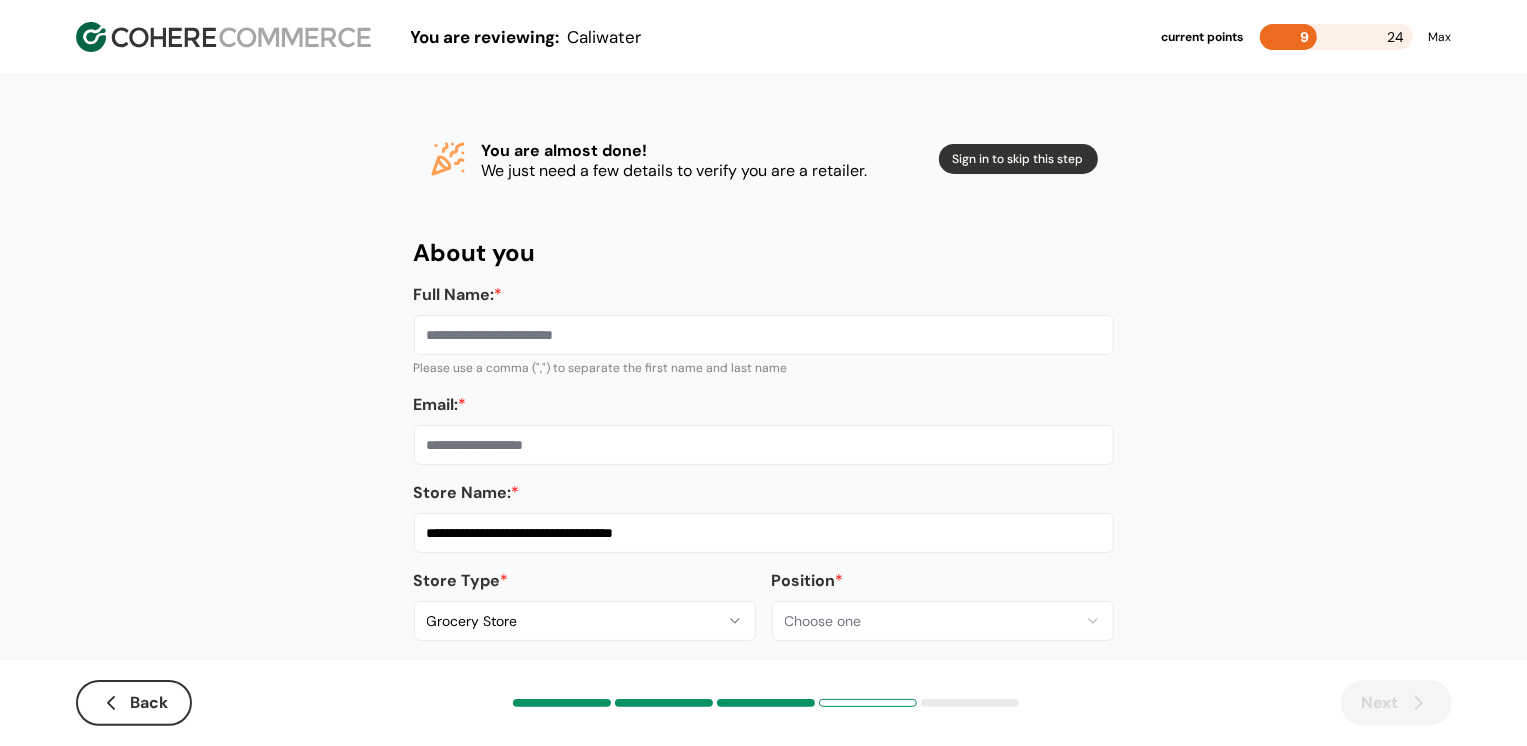 click on "Email:  *" at bounding box center [764, 445] 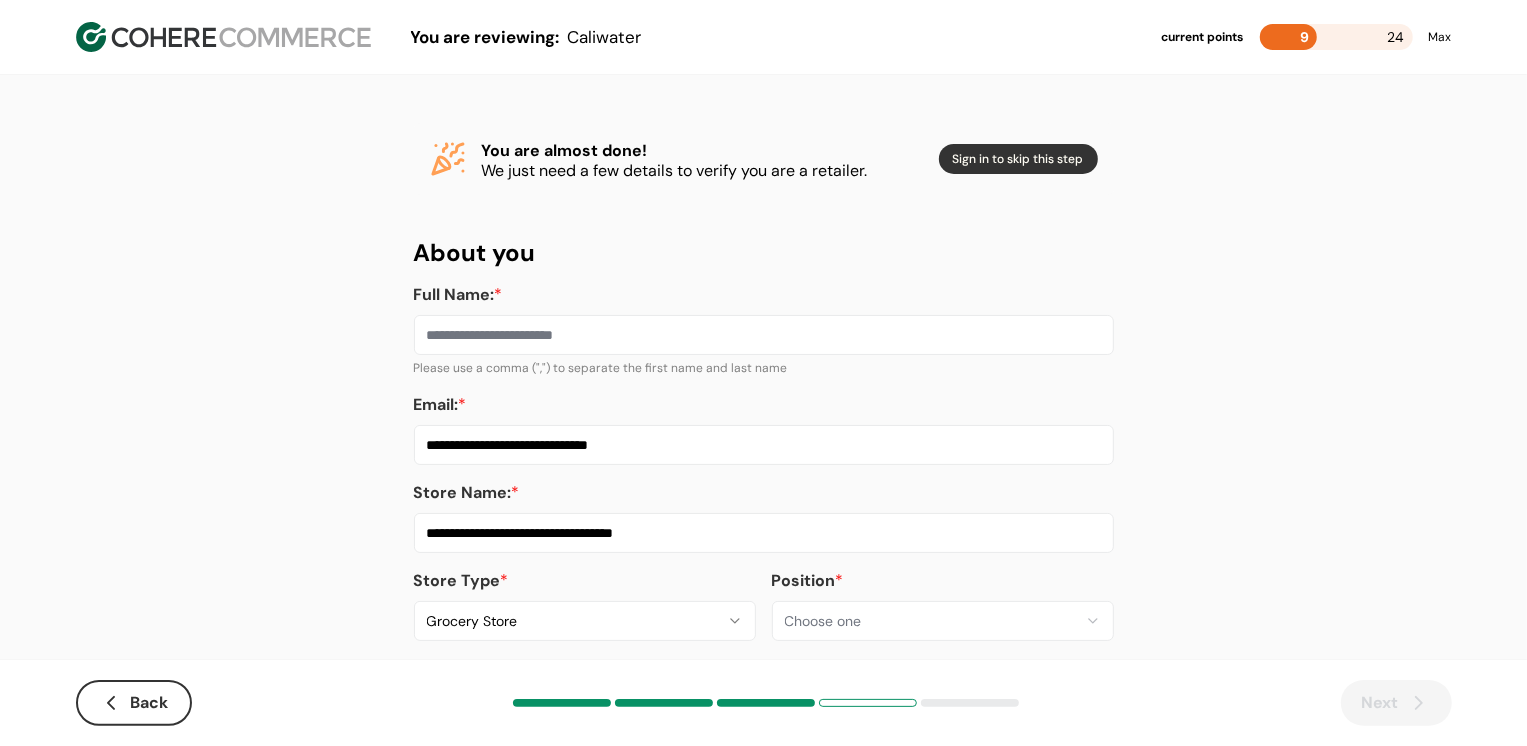 type on "**********" 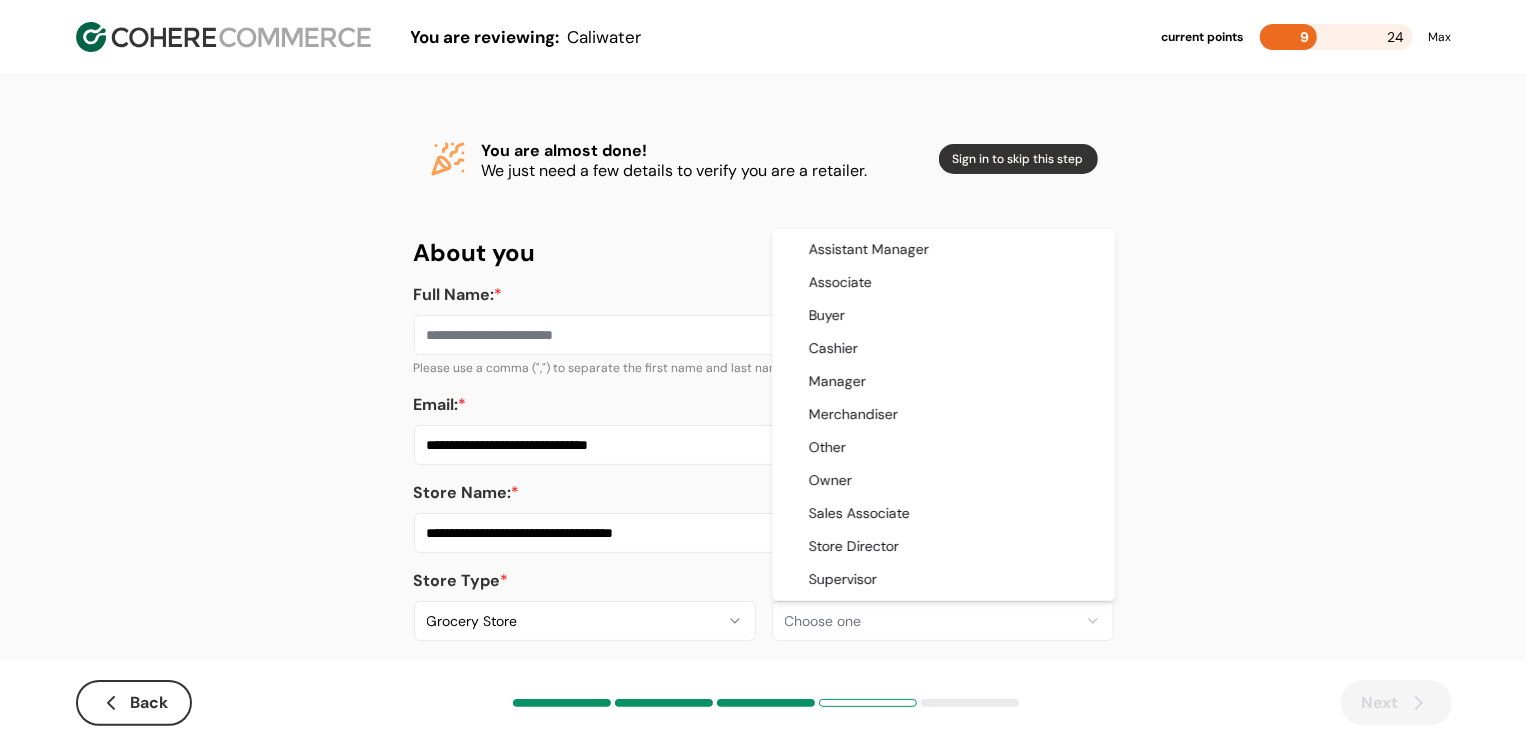 select on "*******" 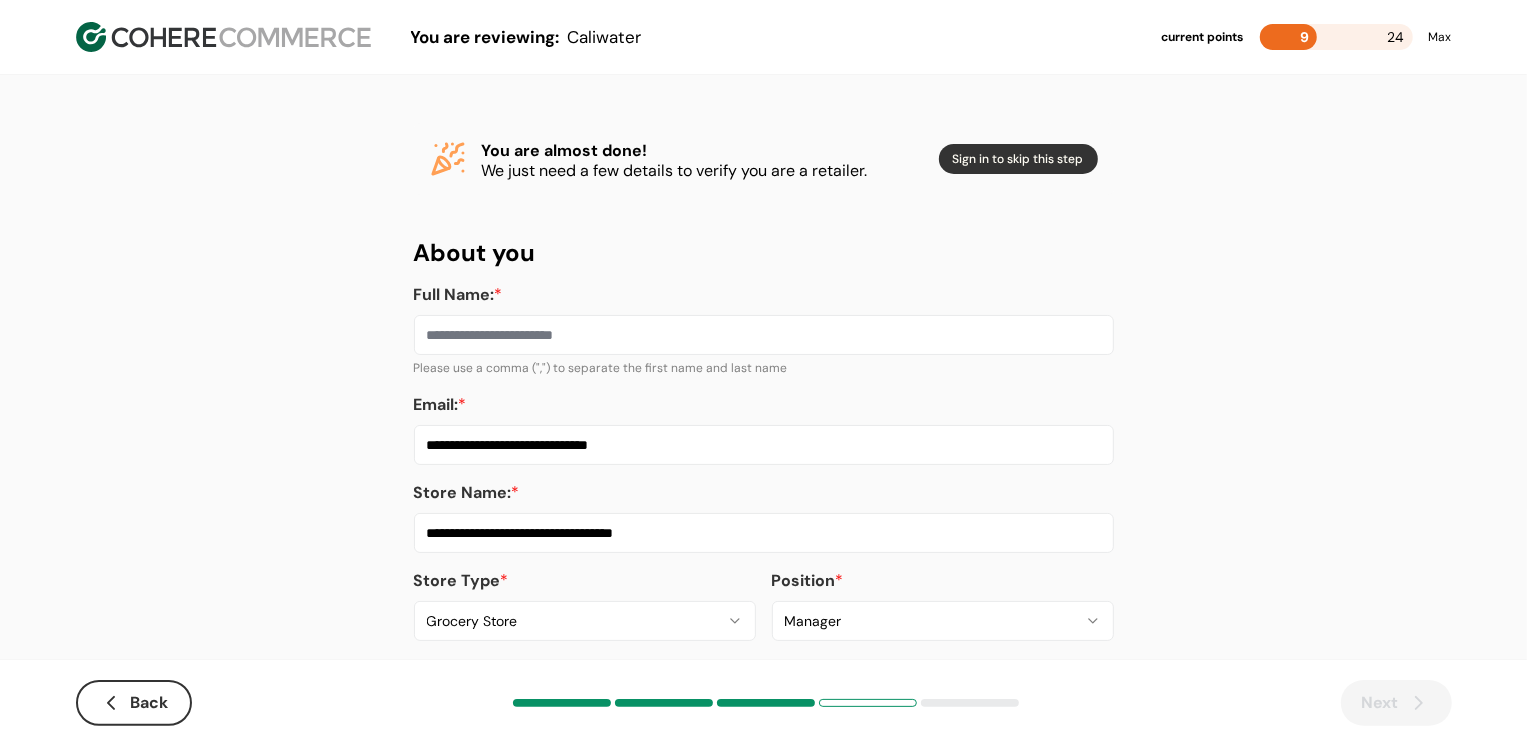 click on "Full Name:  *" at bounding box center [764, 335] 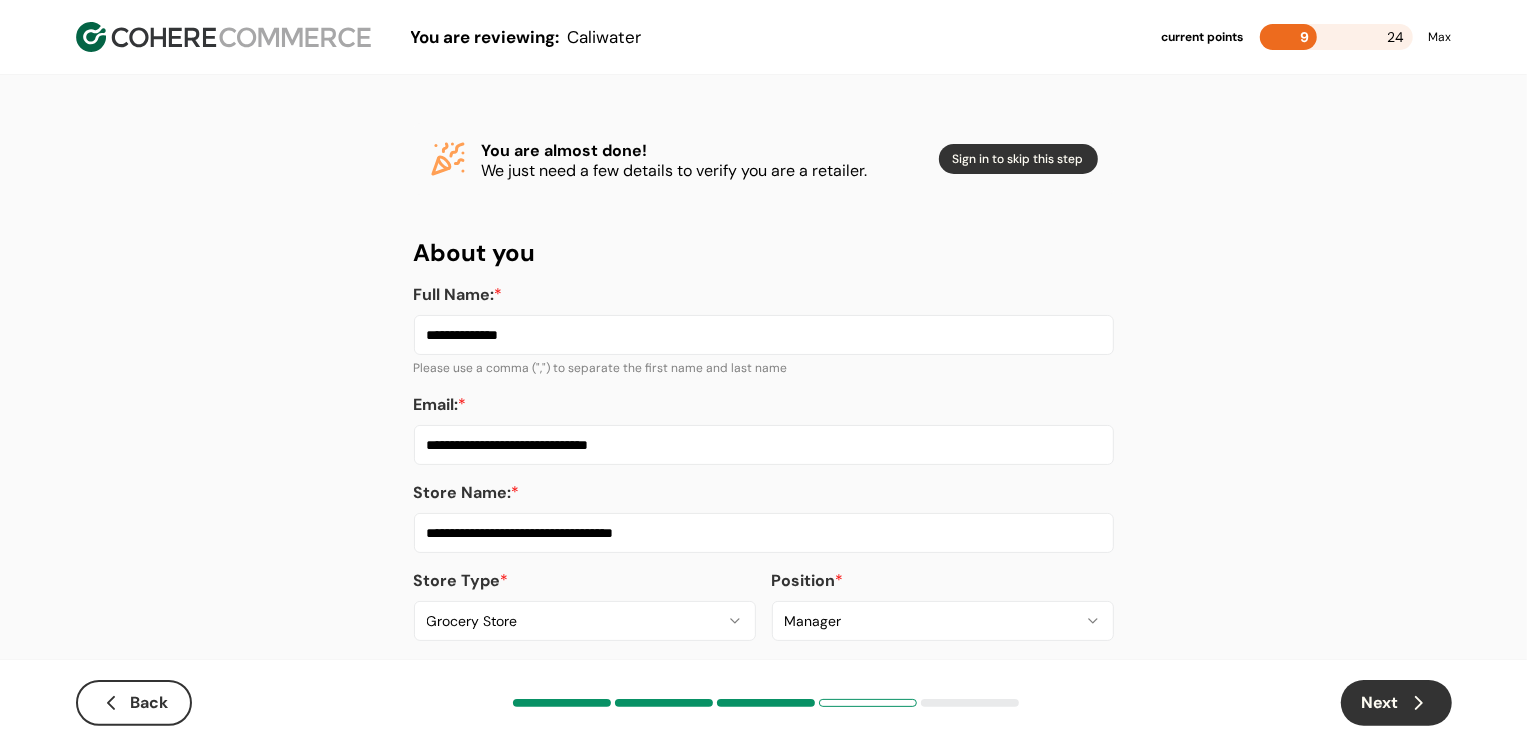 type on "**********" 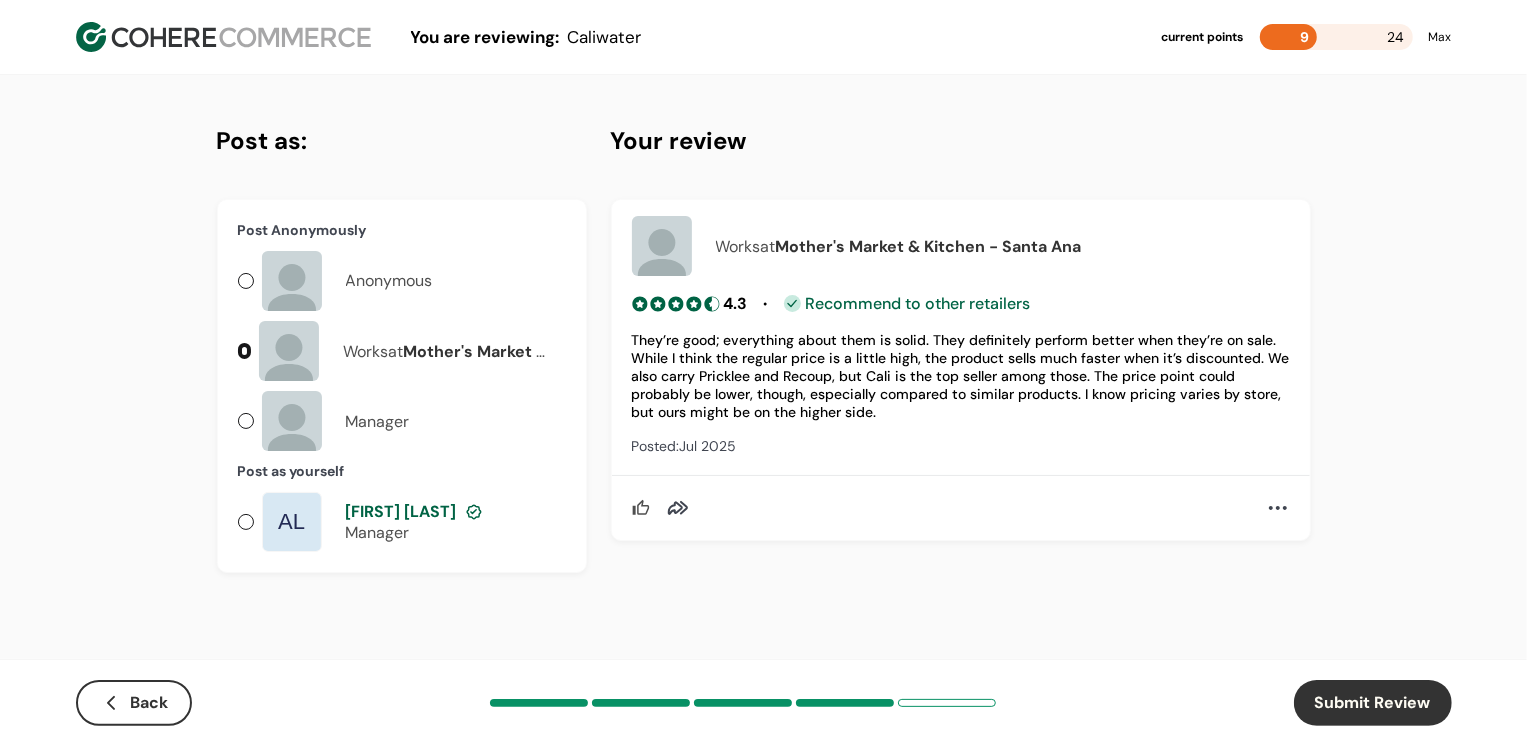 click on "Anonymous" at bounding box center [389, 281] 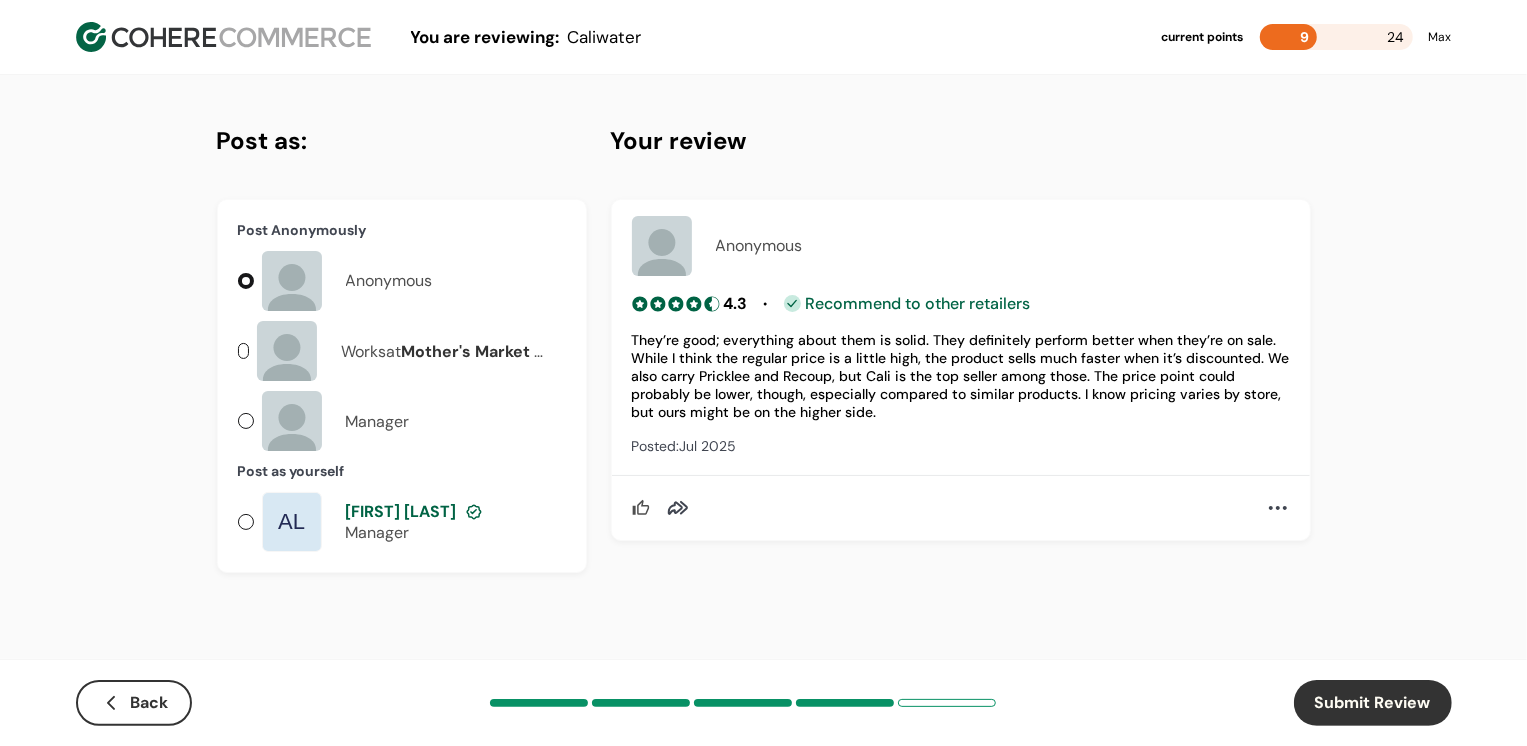 click on "Submit Review" at bounding box center (1373, 703) 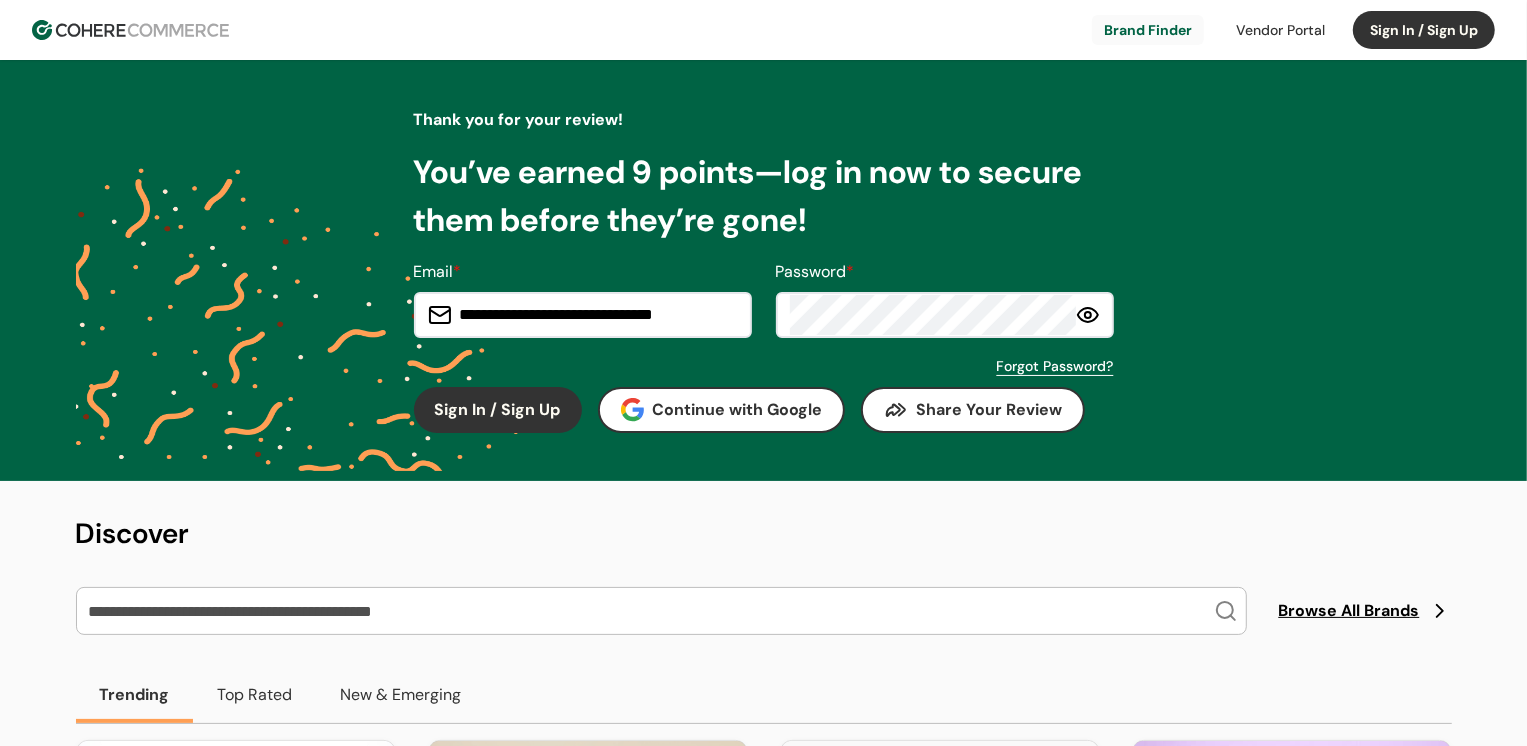 click at bounding box center (1148, 30) 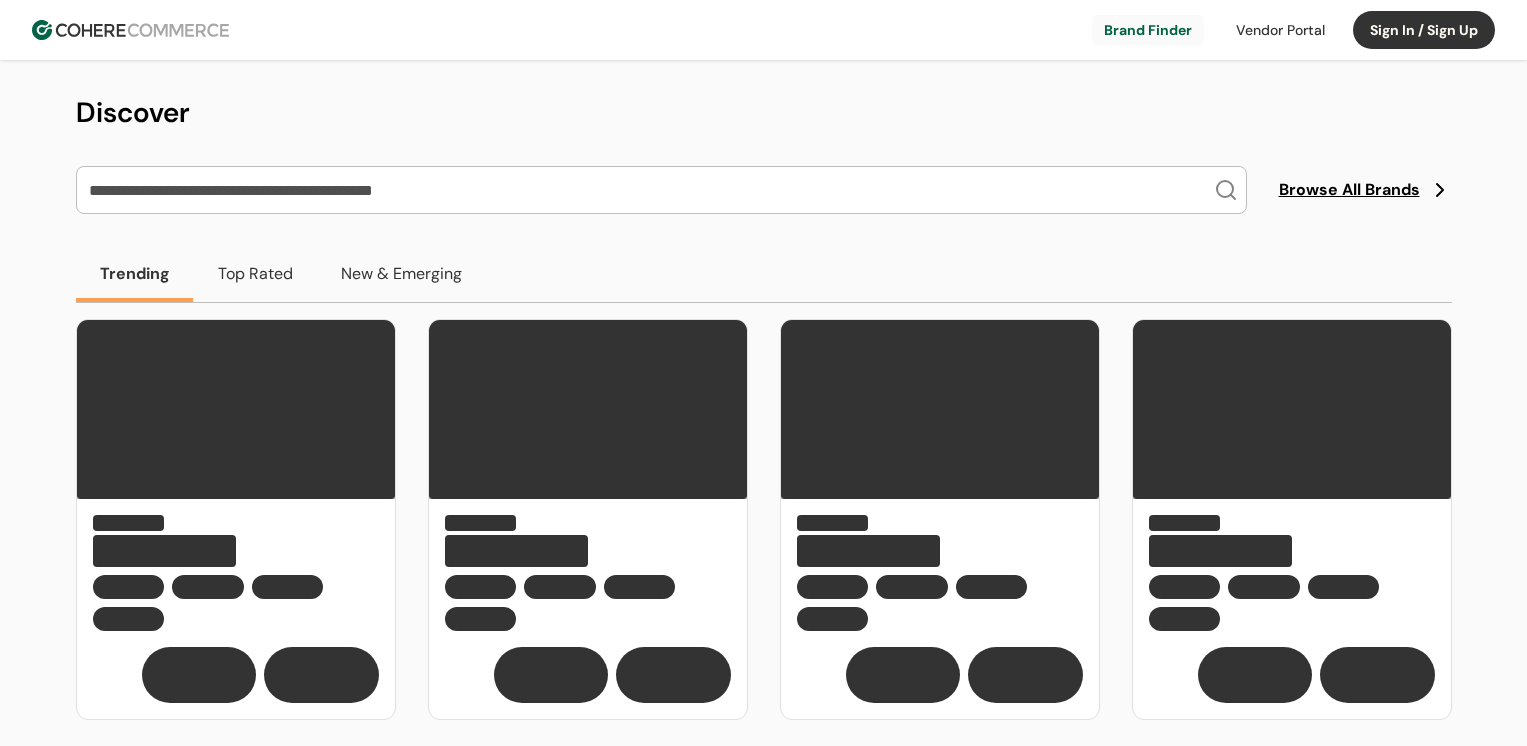 scroll, scrollTop: 0, scrollLeft: 0, axis: both 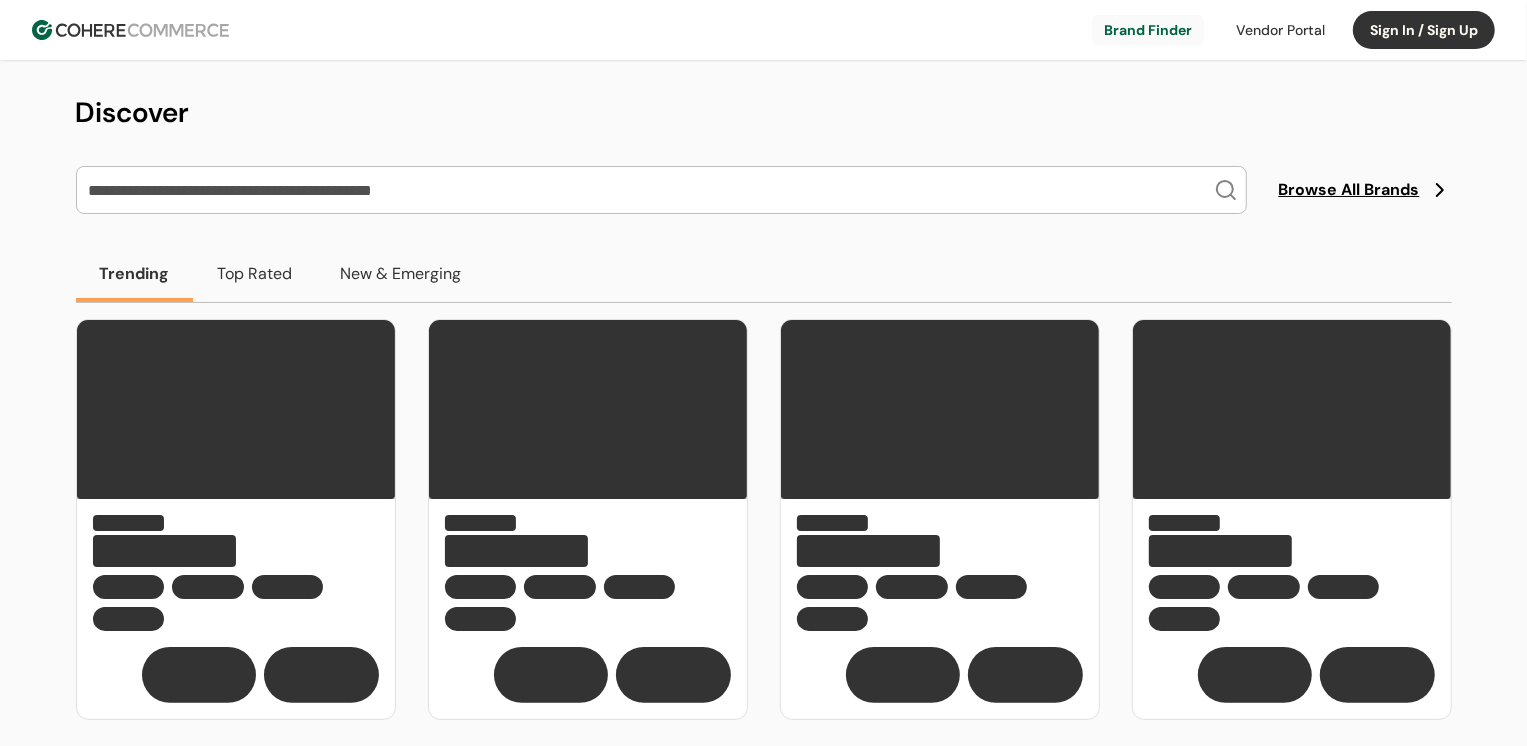 click at bounding box center (649, 190) 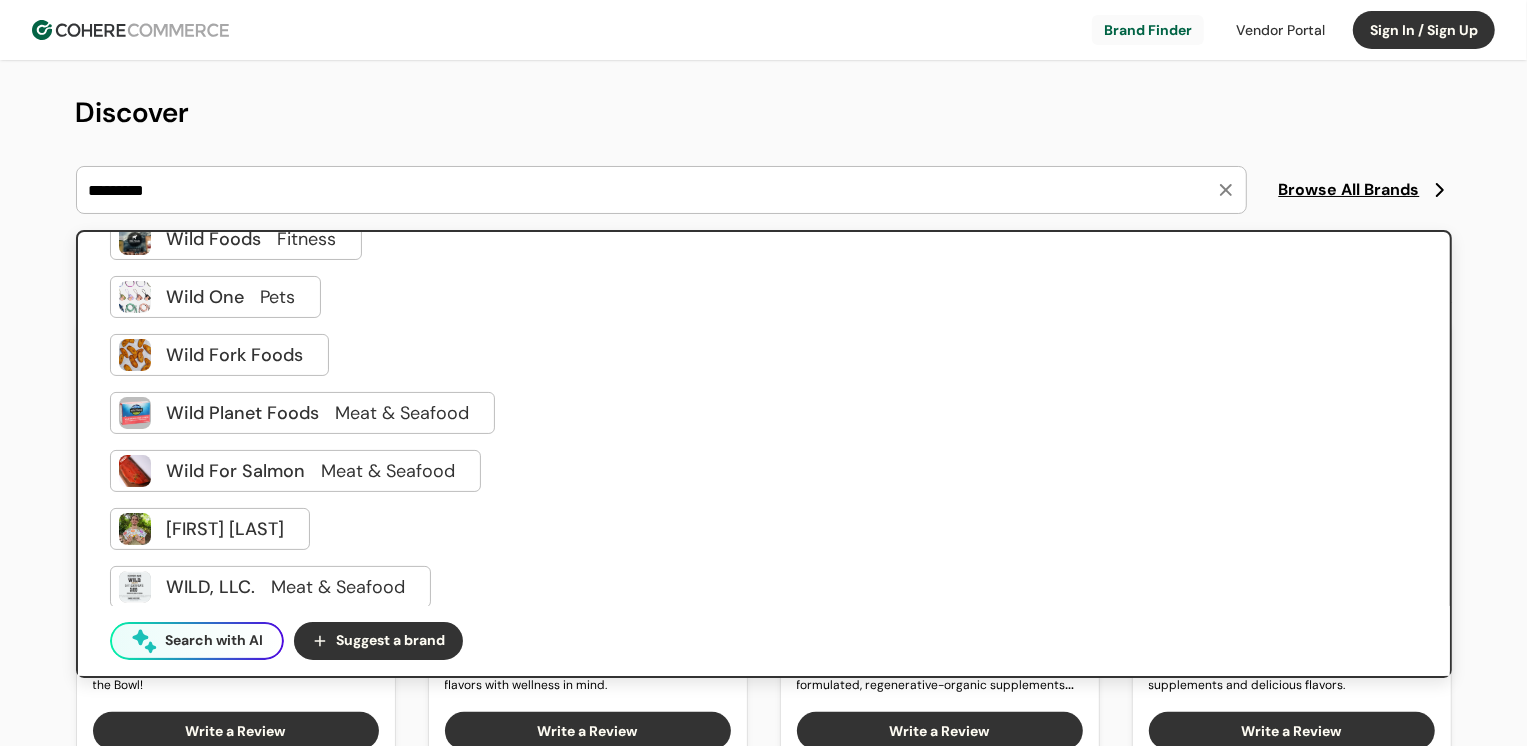 scroll, scrollTop: 171, scrollLeft: 0, axis: vertical 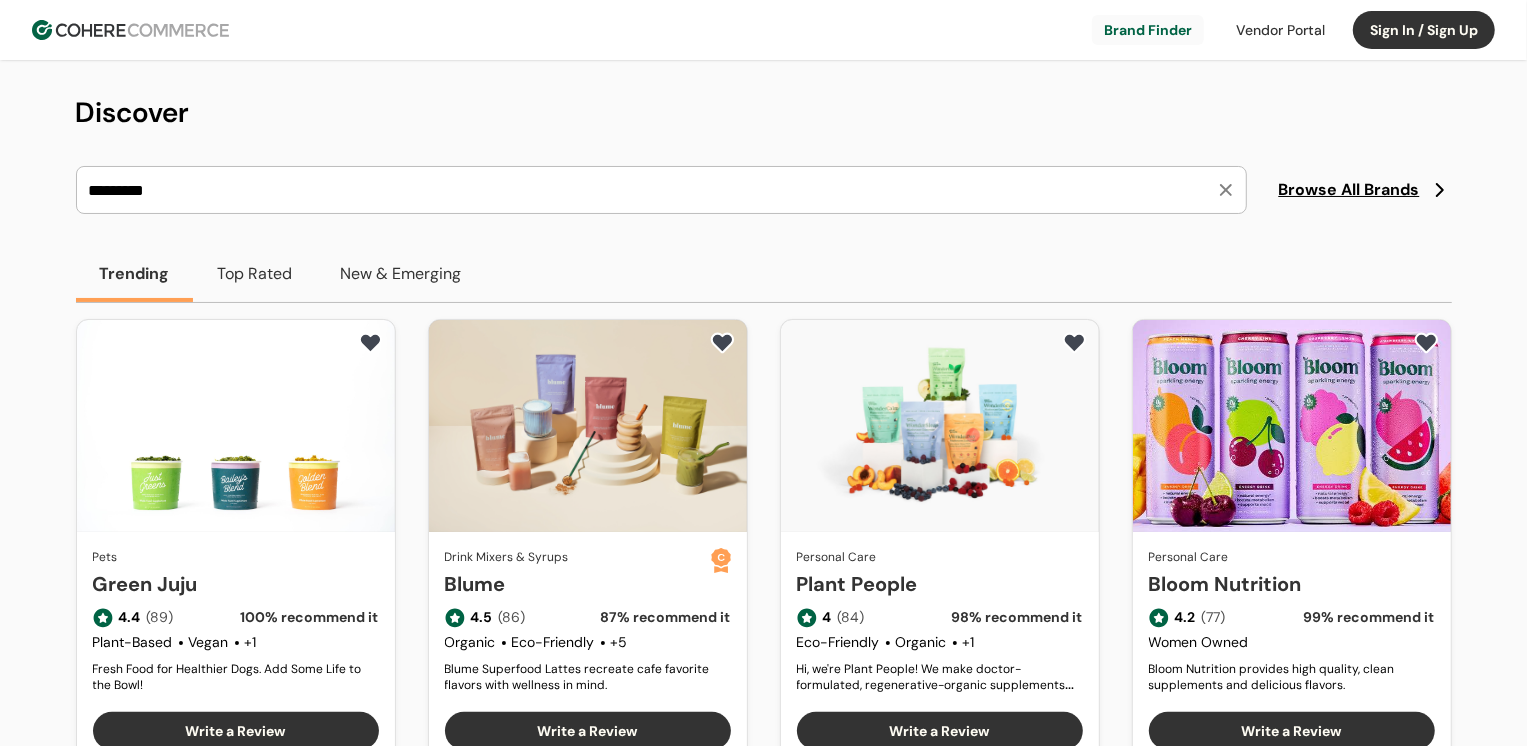 click on "*********" at bounding box center [649, 190] 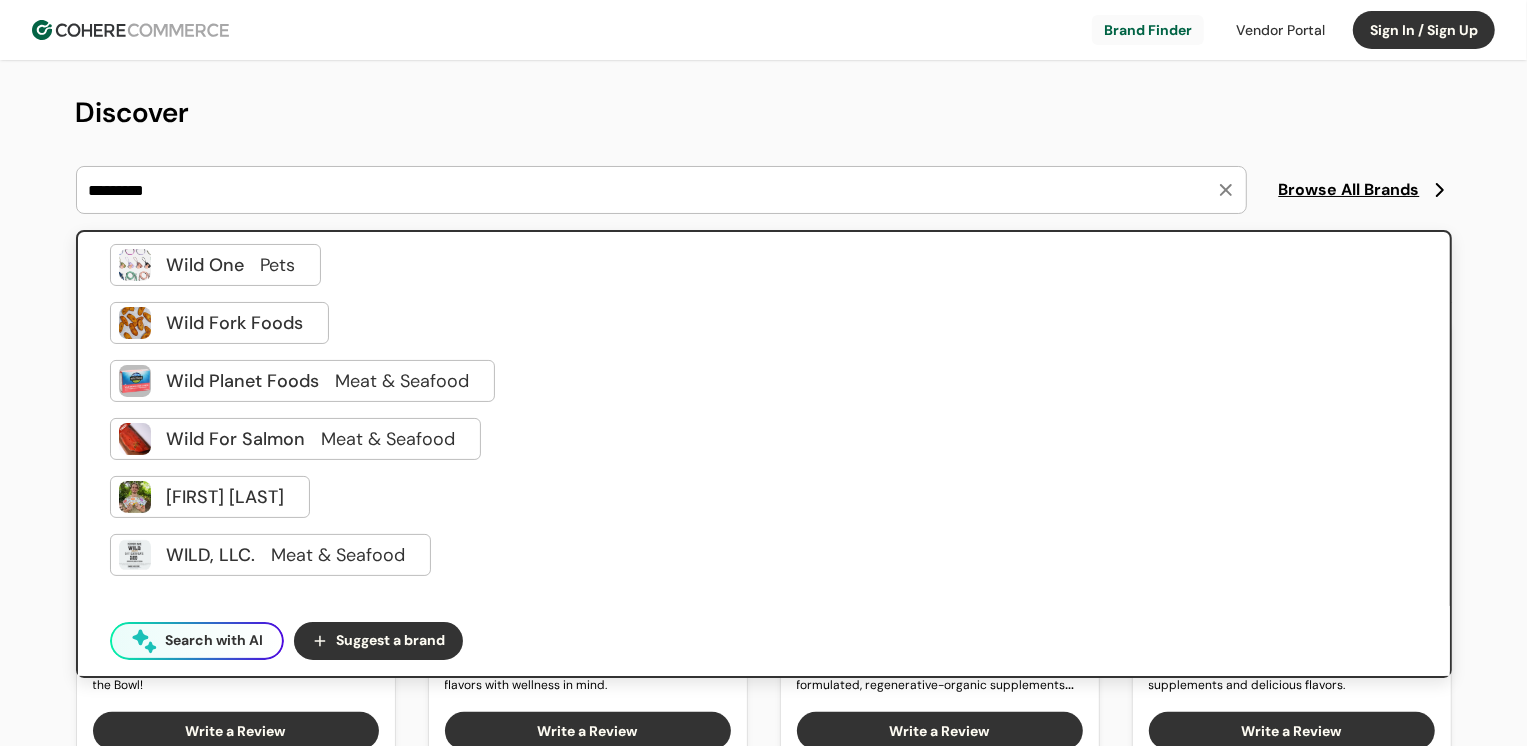 type on "********" 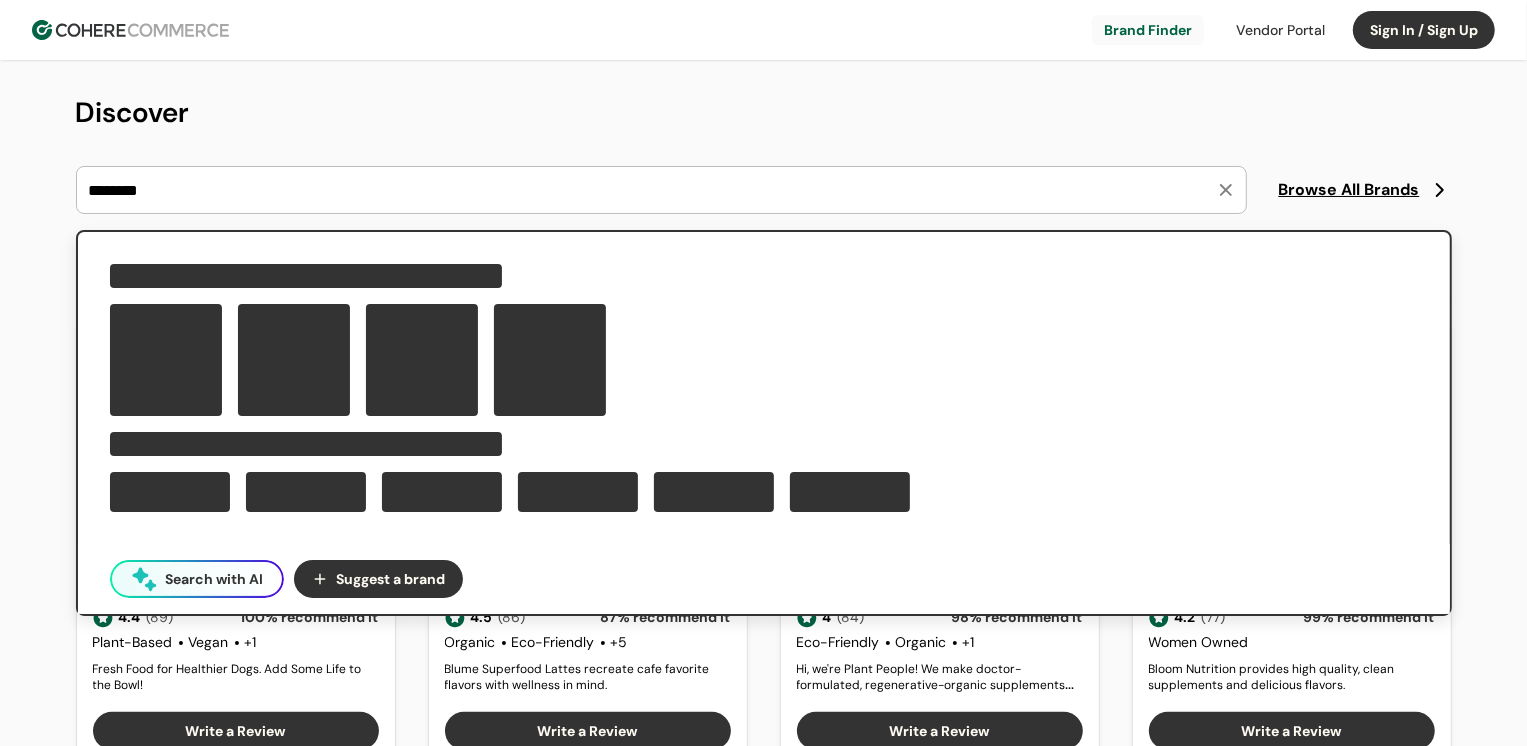 scroll, scrollTop: 0, scrollLeft: 0, axis: both 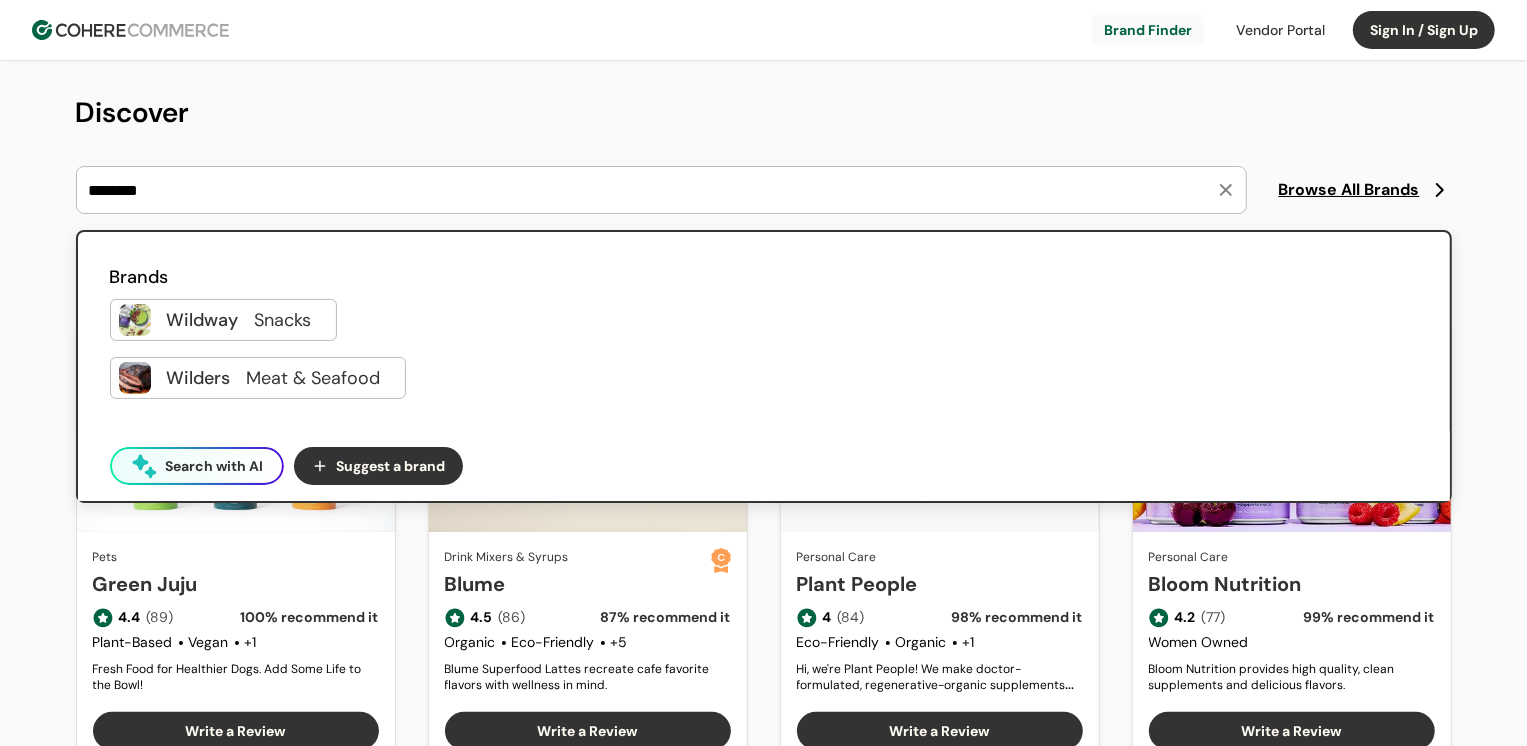 click on "********" at bounding box center (649, 190) 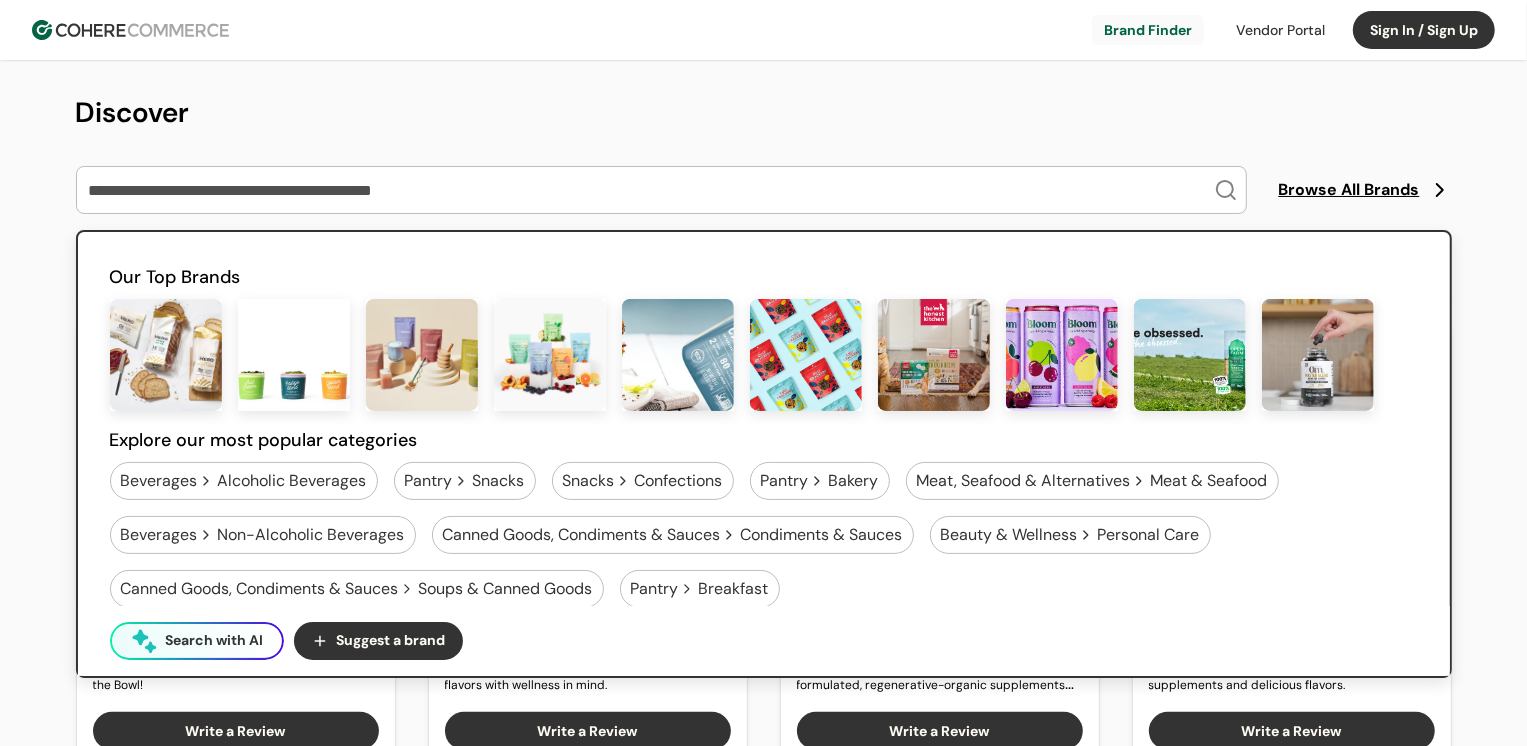 type 